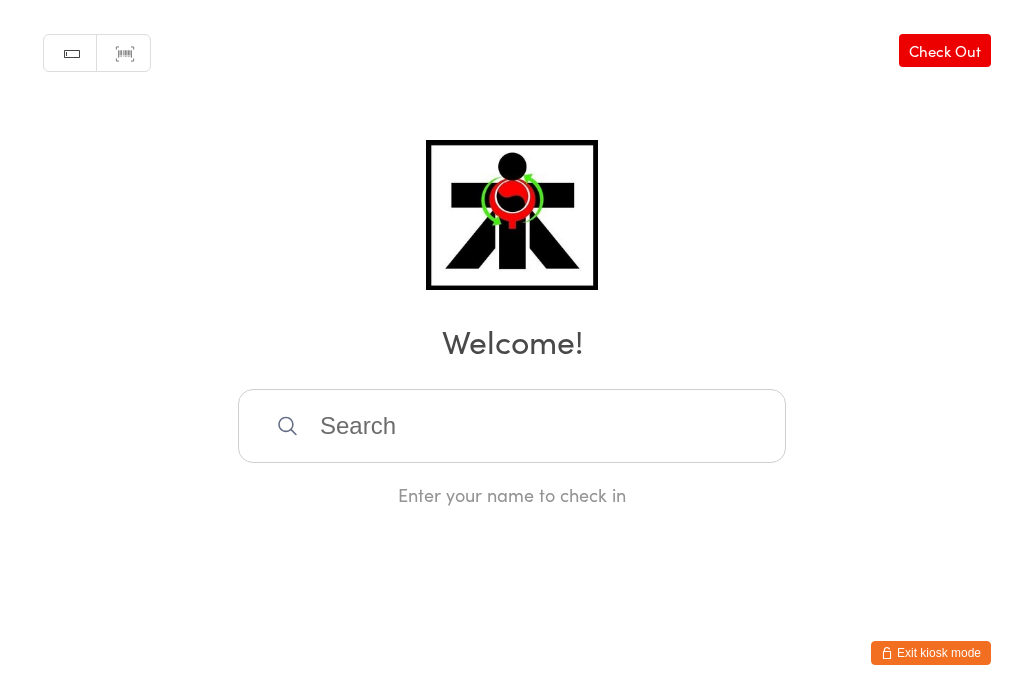 scroll, scrollTop: 0, scrollLeft: 0, axis: both 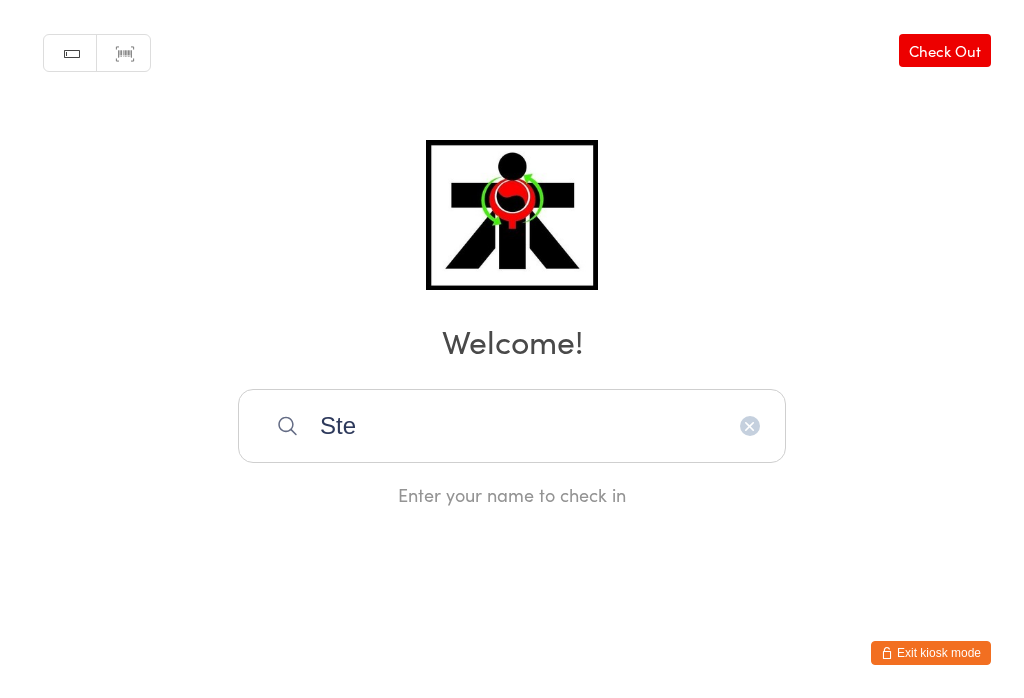 type on "Stev" 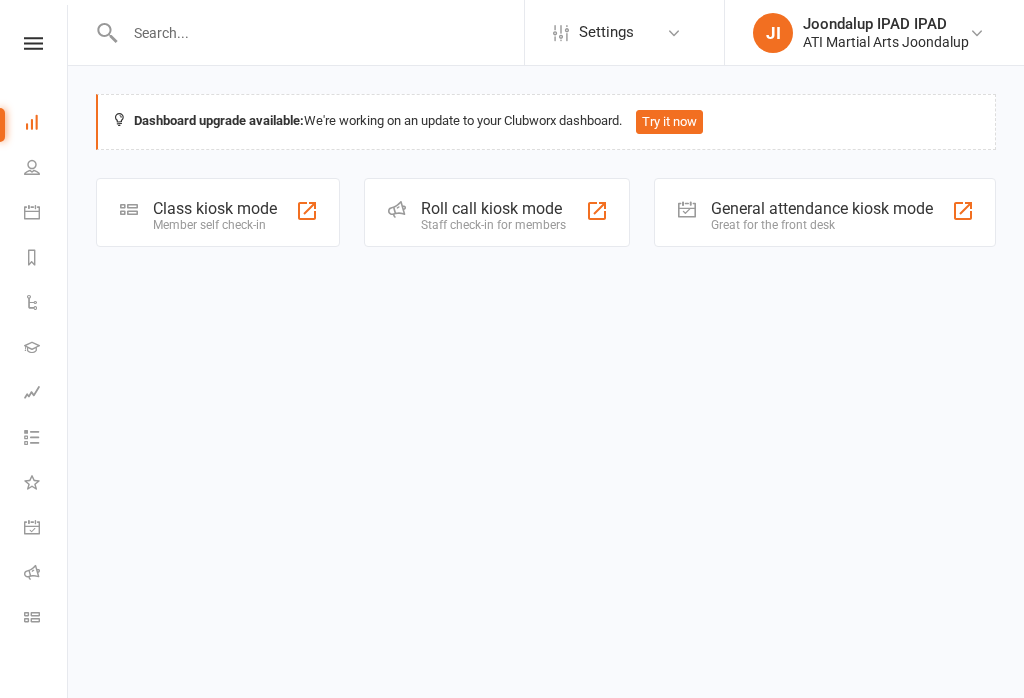 scroll, scrollTop: 0, scrollLeft: 0, axis: both 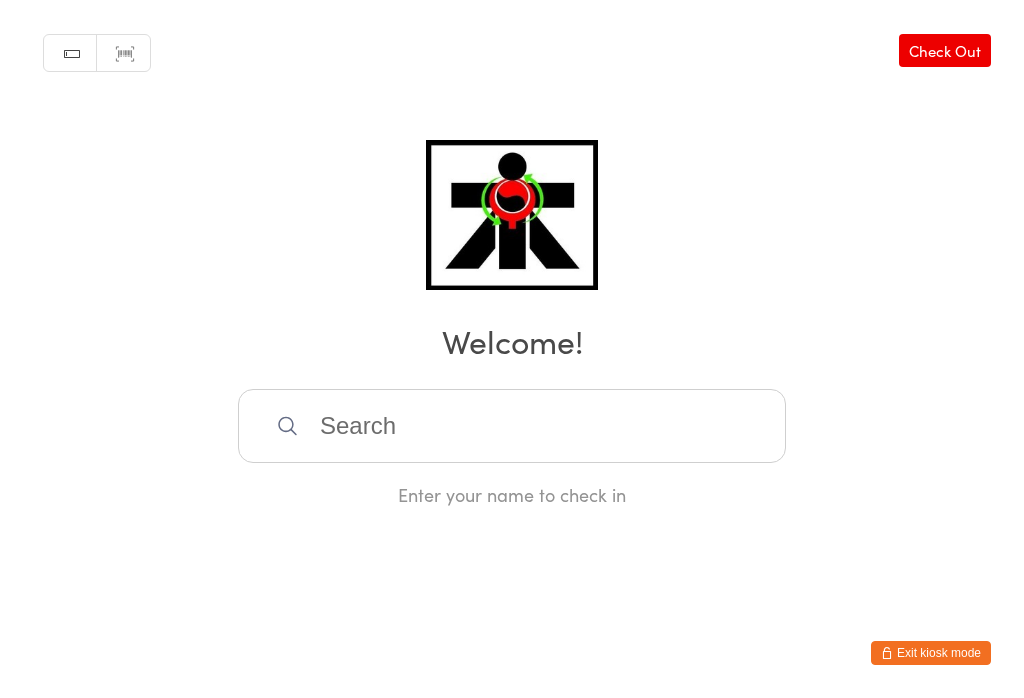 click at bounding box center [512, 426] 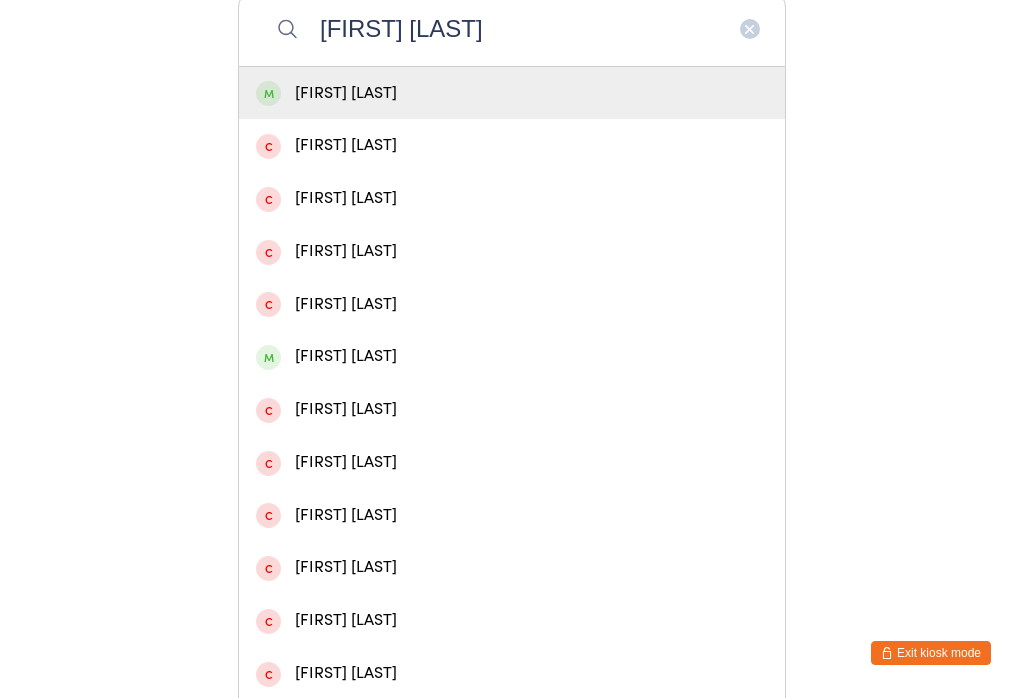 type on "[FIRST] [LAST]" 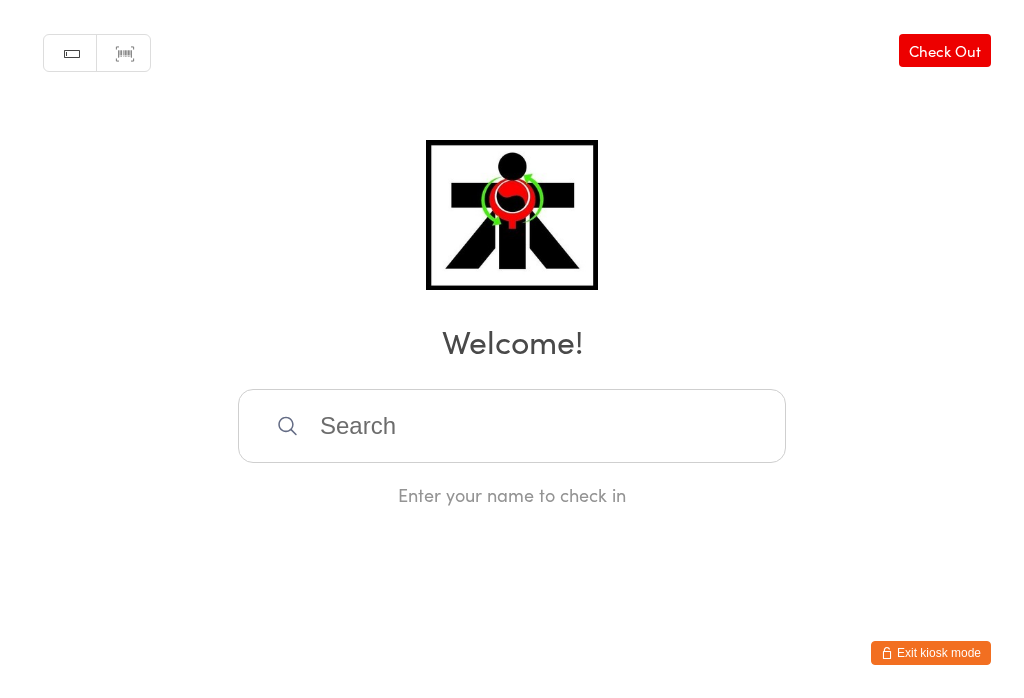 scroll, scrollTop: 0, scrollLeft: 0, axis: both 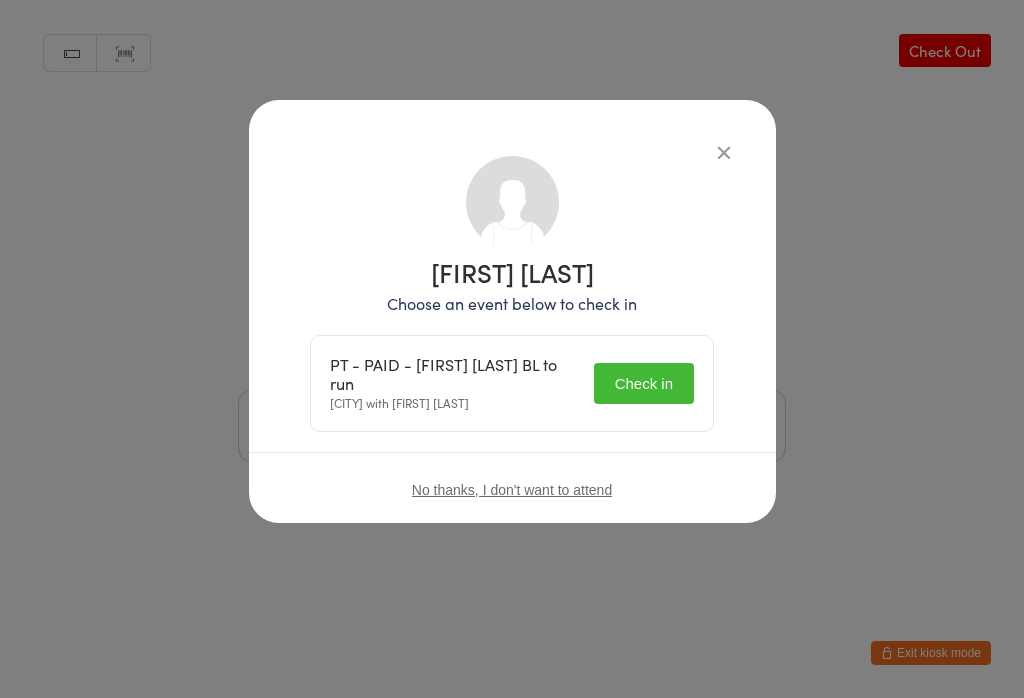 click on "Check in" at bounding box center [644, 383] 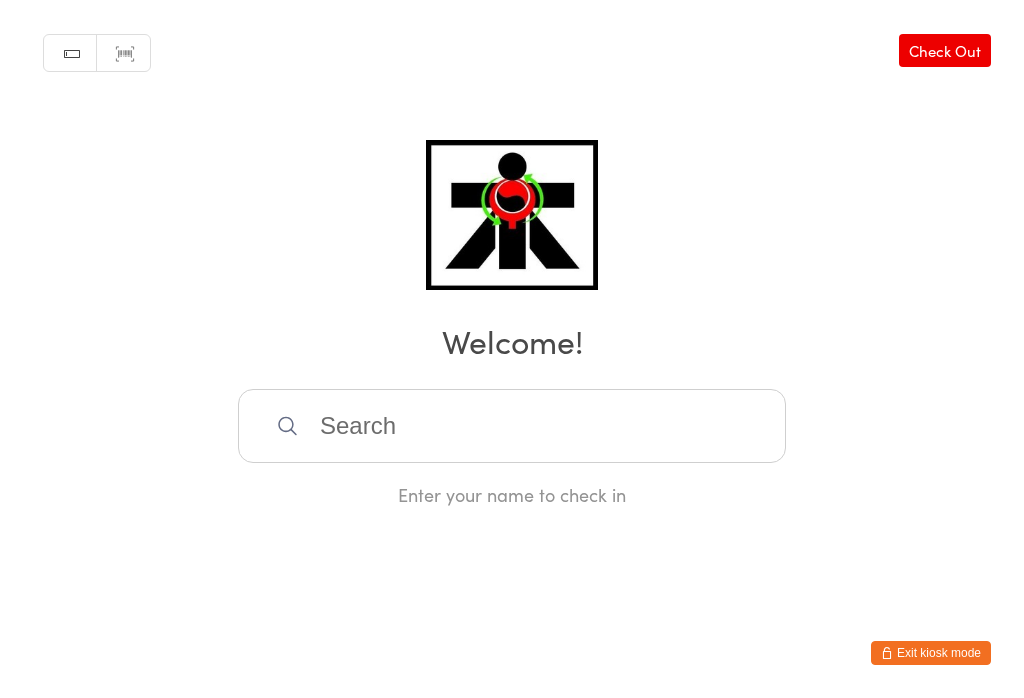 click at bounding box center (512, 426) 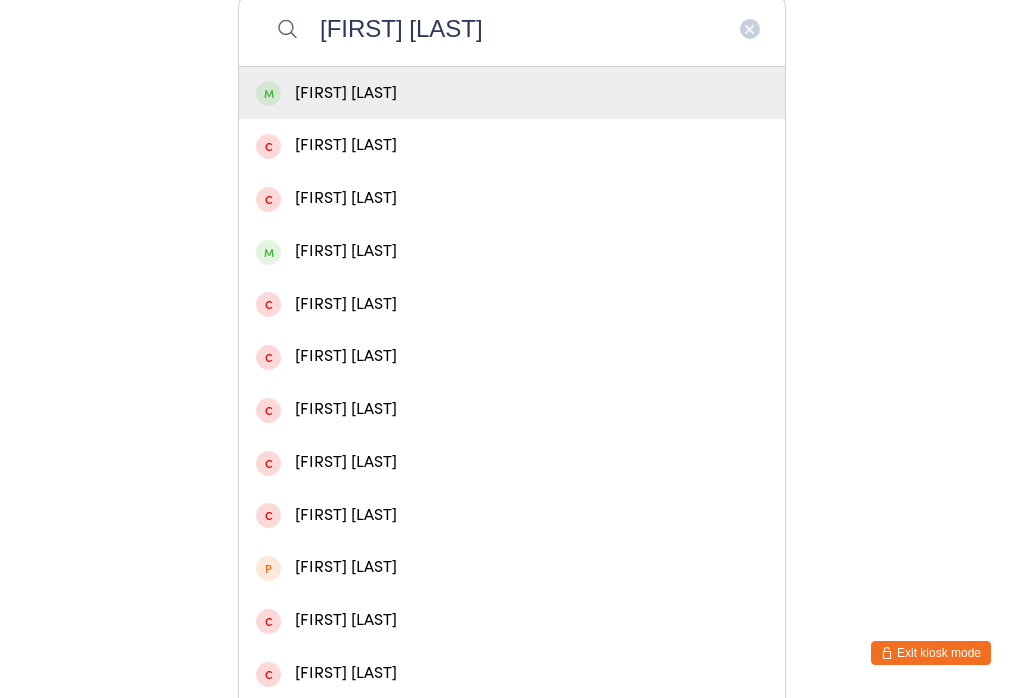 type on "[FIRST] [LAST]" 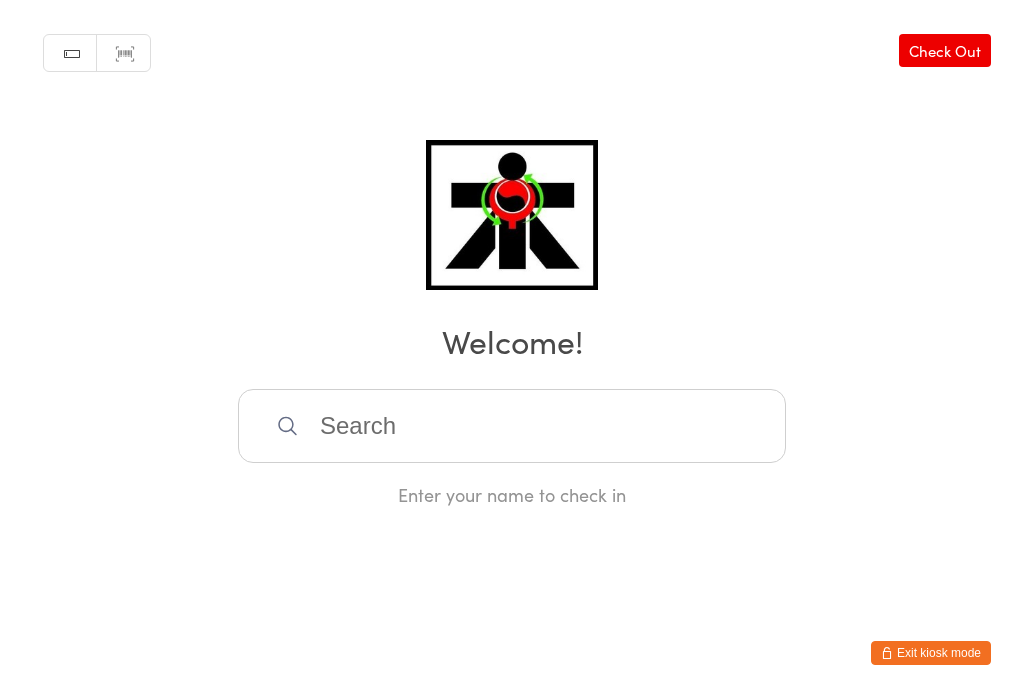 scroll, scrollTop: 0, scrollLeft: 0, axis: both 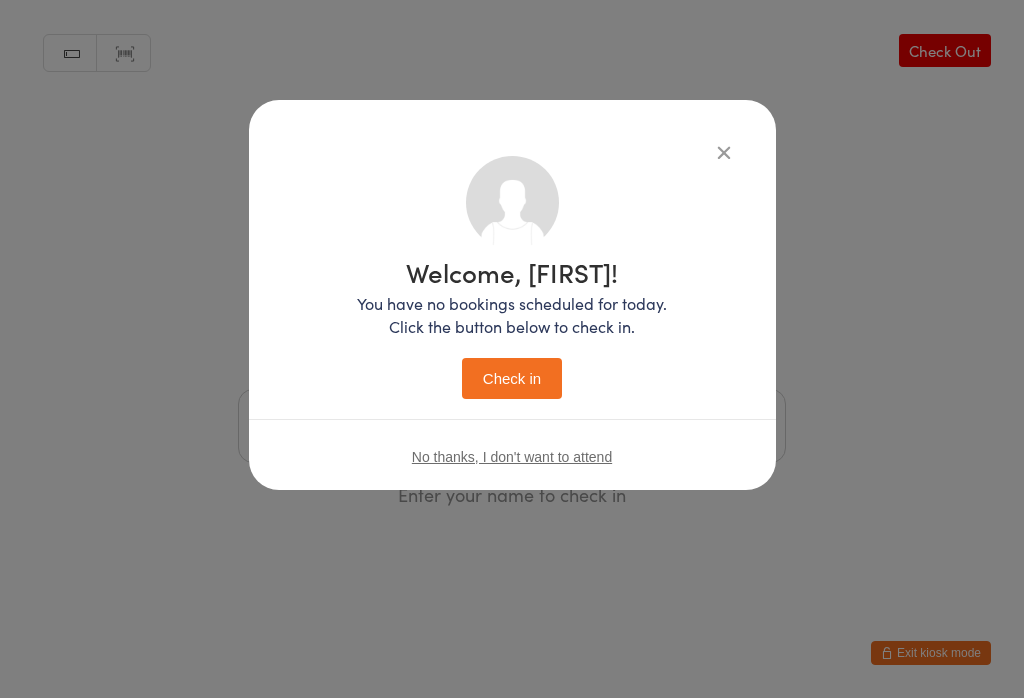 click on "Check in" at bounding box center [512, 378] 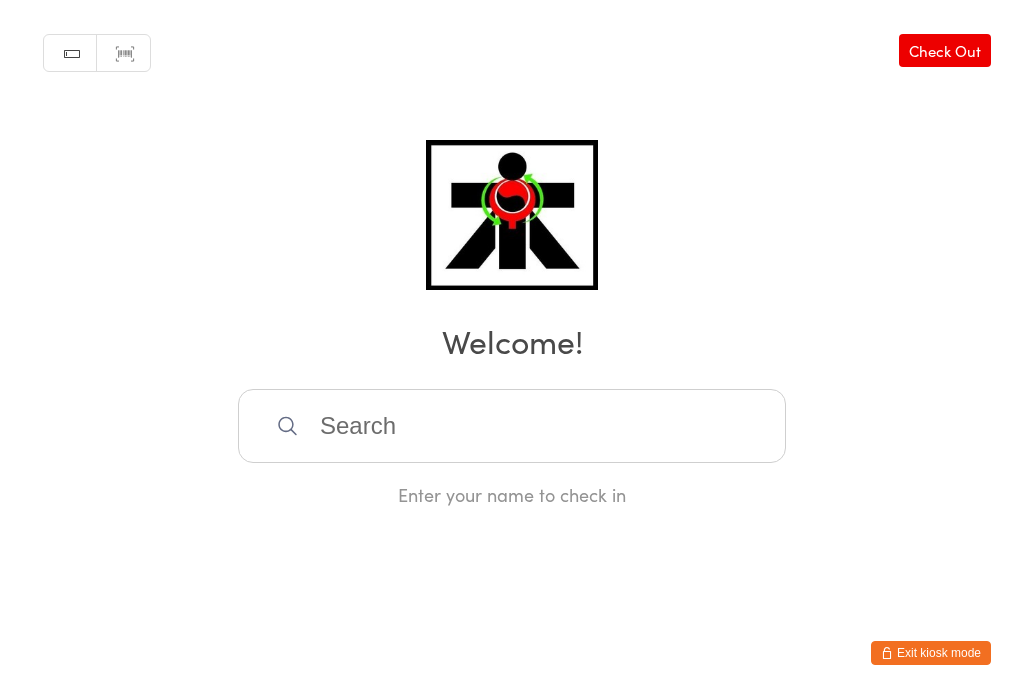 click at bounding box center (512, 426) 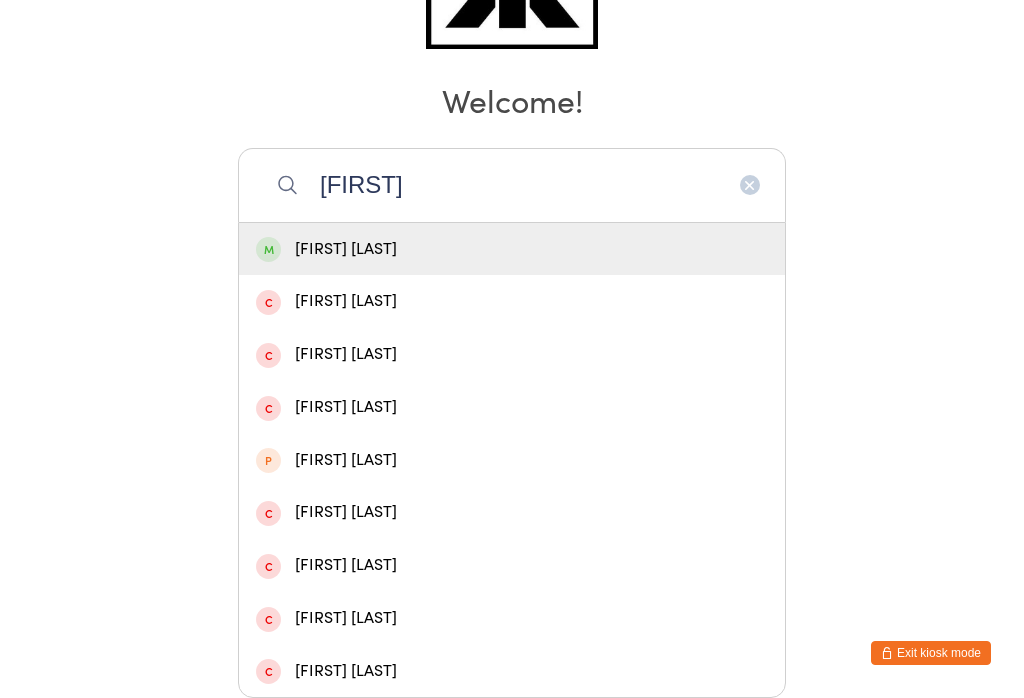 type on "[FIRST]" 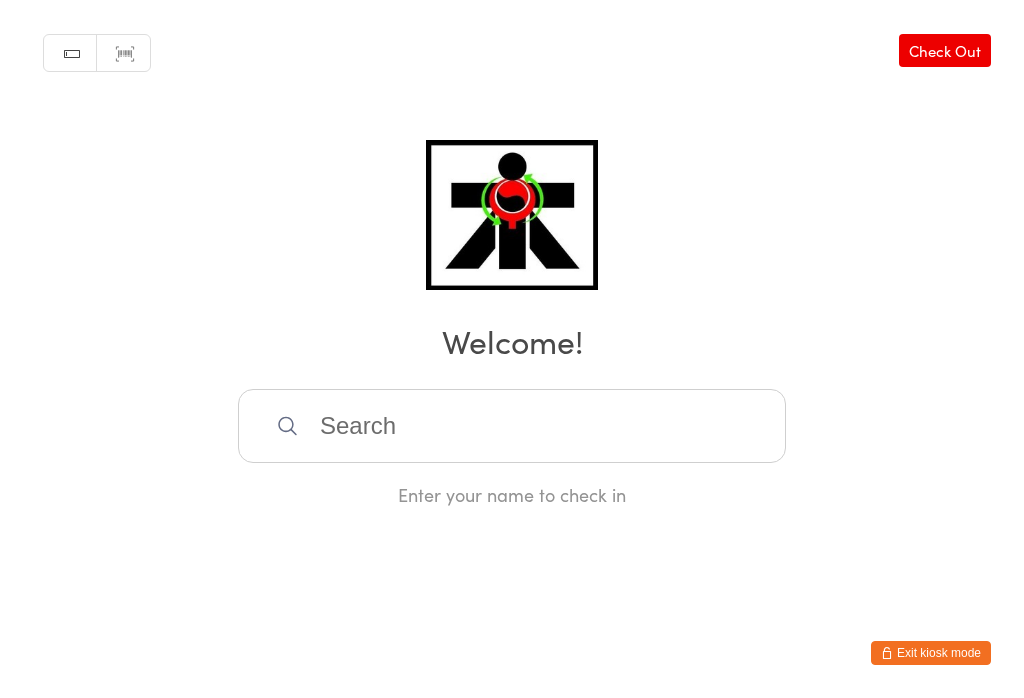 scroll, scrollTop: 0, scrollLeft: 0, axis: both 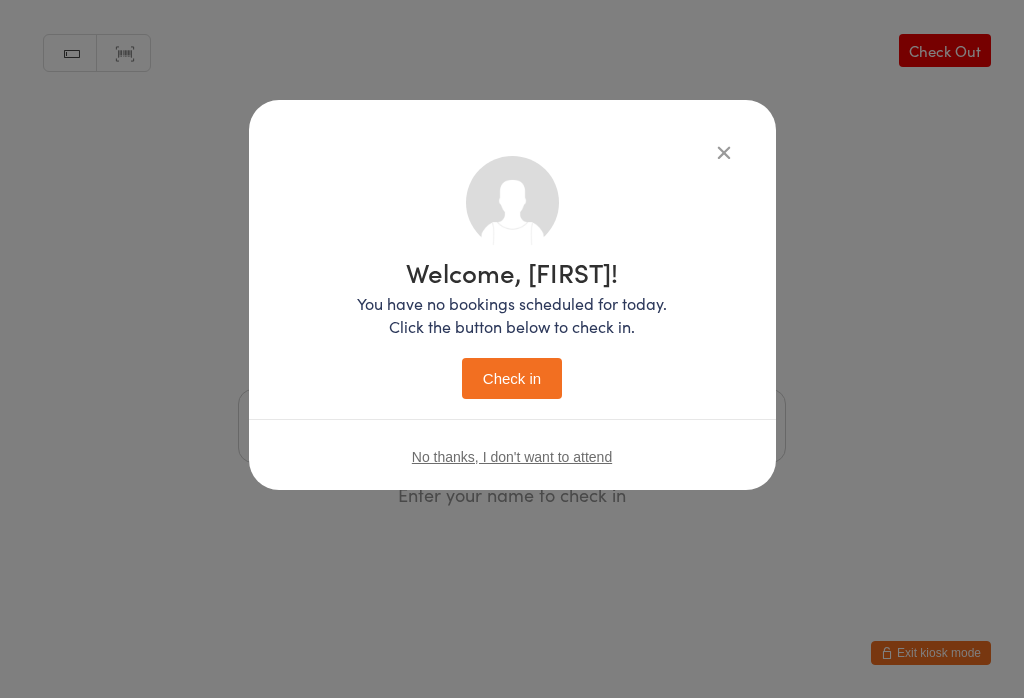 click on "Check in" at bounding box center [512, 378] 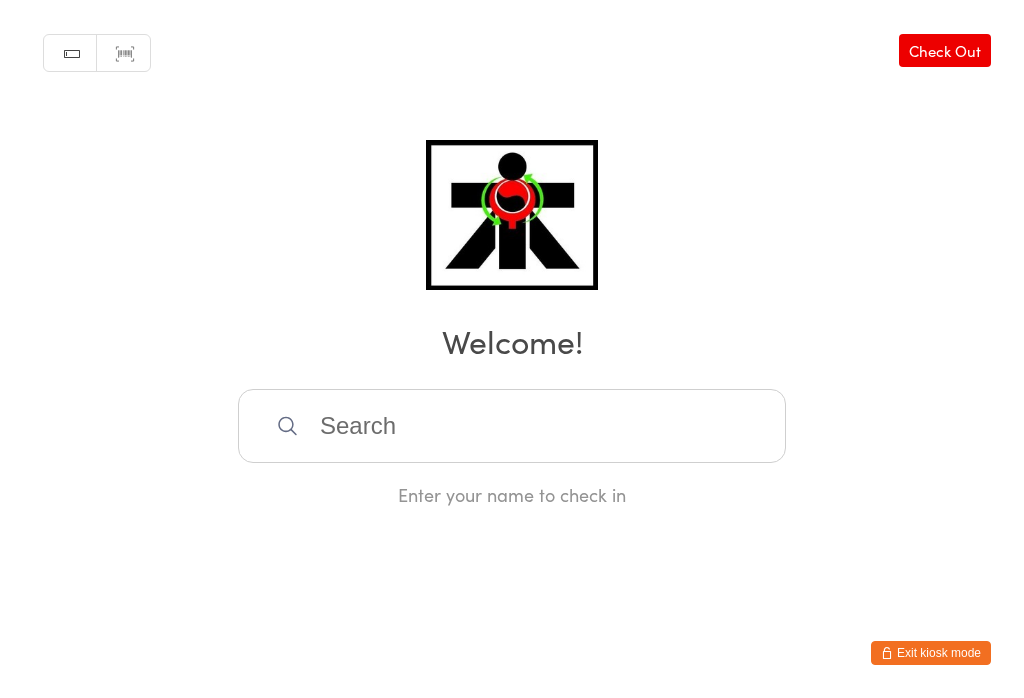 click at bounding box center [512, 426] 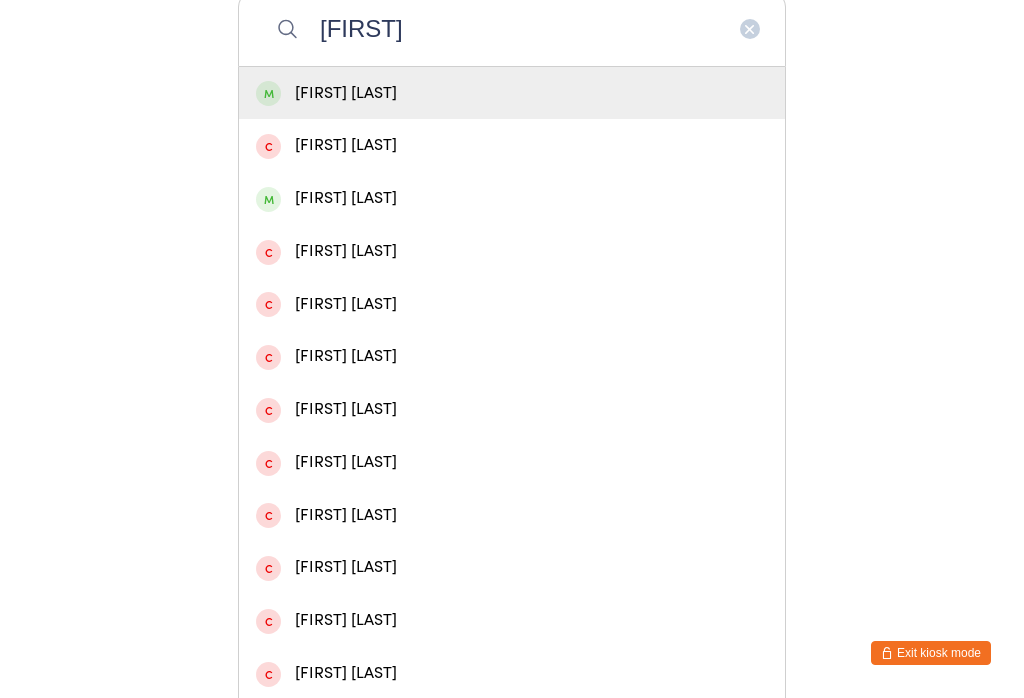 type on "[FIRST]" 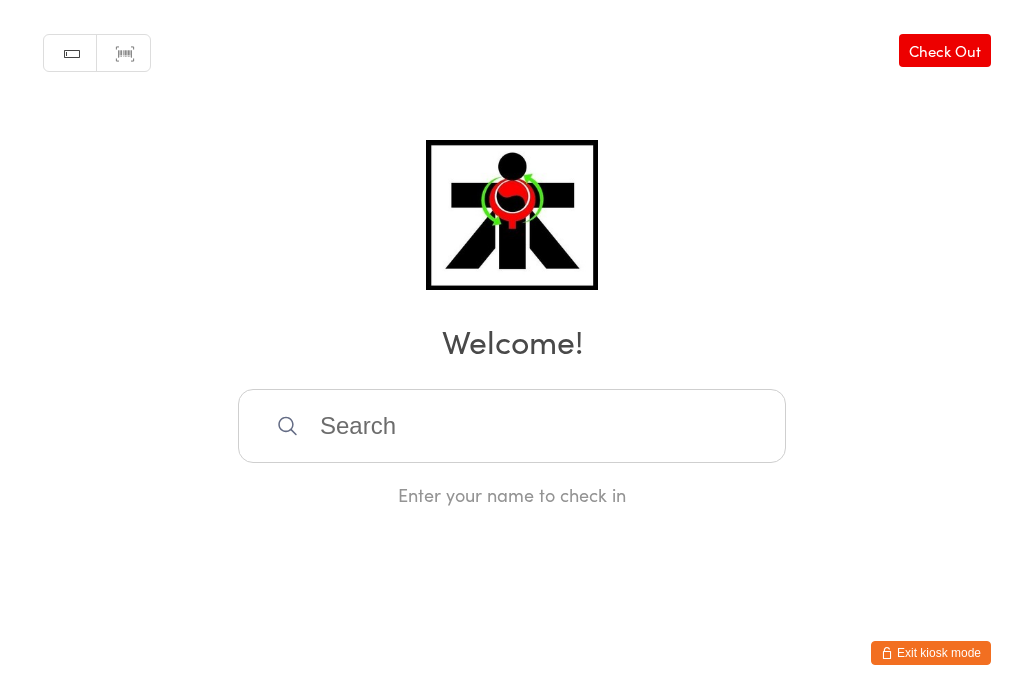 scroll, scrollTop: 0, scrollLeft: 0, axis: both 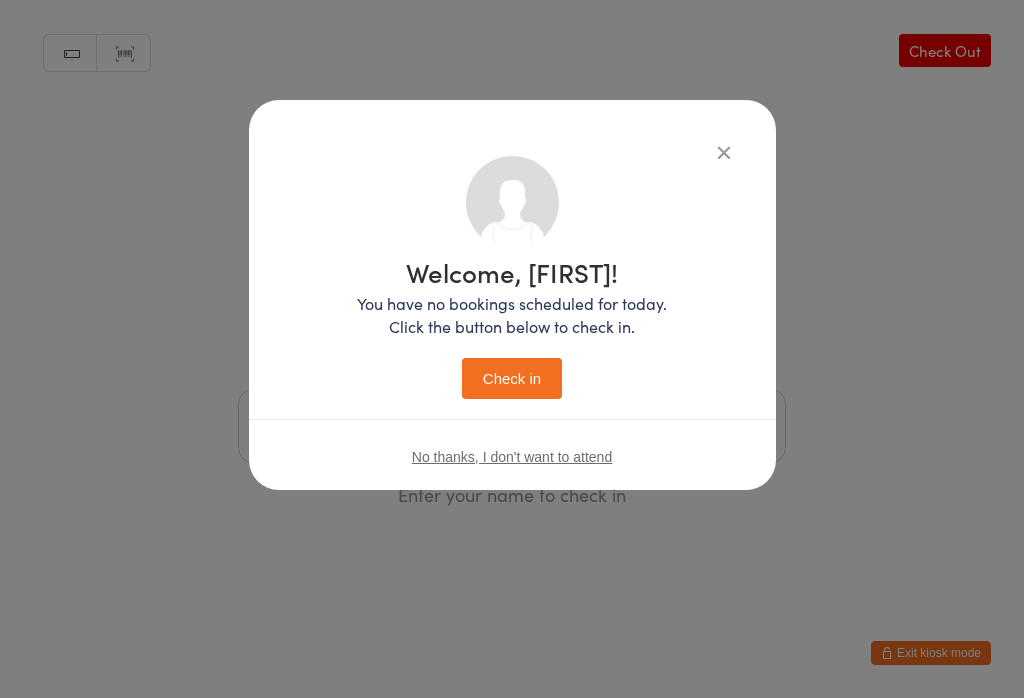 click on "Check in" at bounding box center [512, 378] 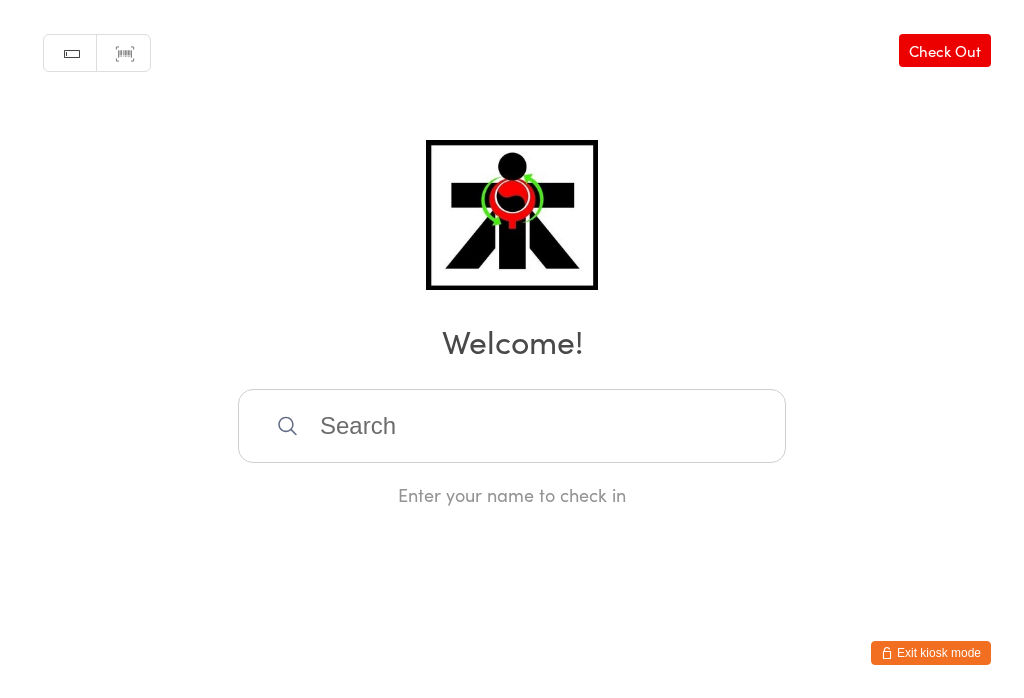 click at bounding box center (512, 426) 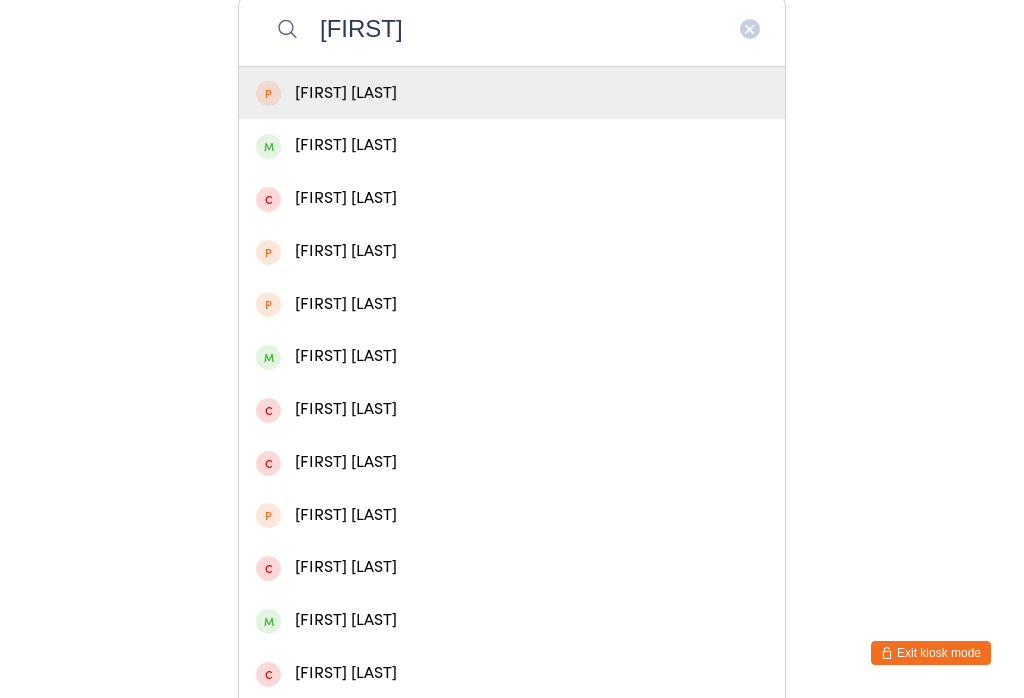 type on "[FIRST]" 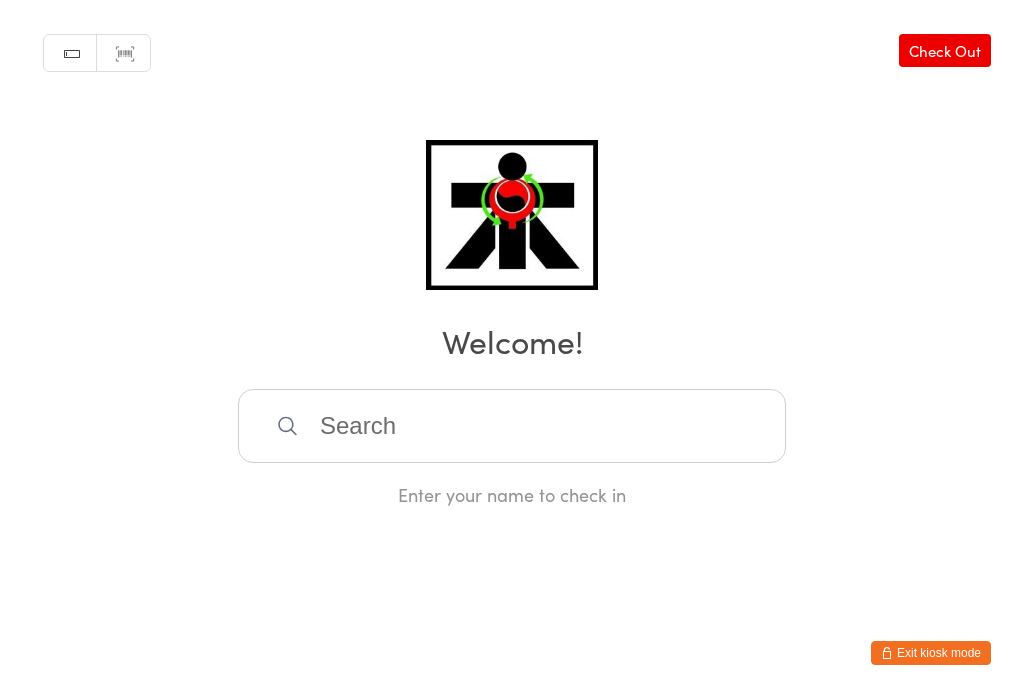 scroll, scrollTop: 0, scrollLeft: 0, axis: both 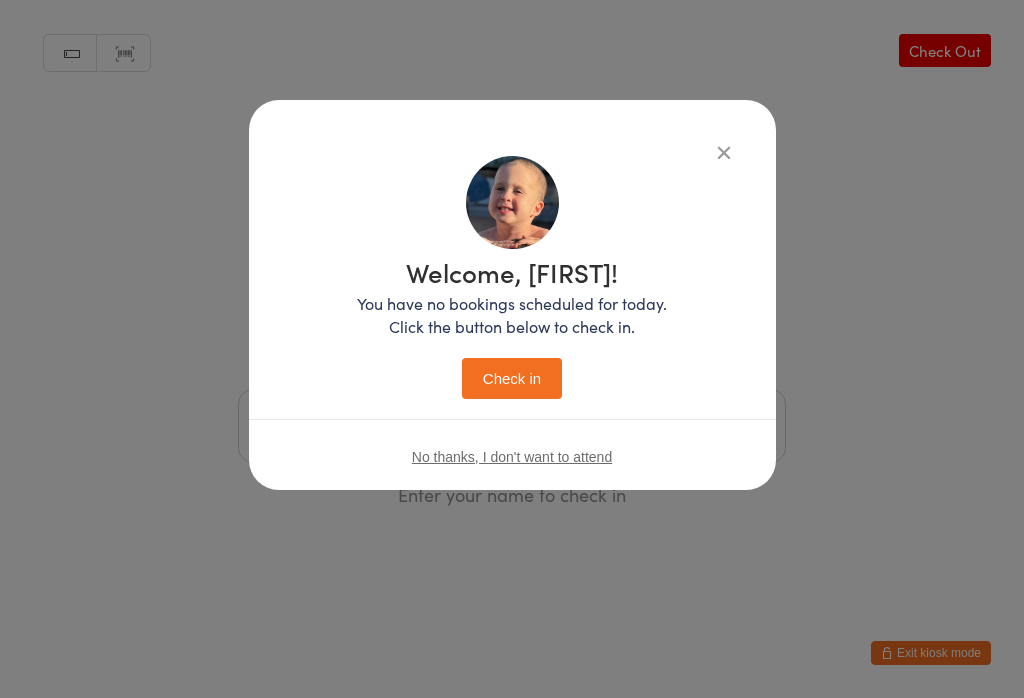 click on "Check in" at bounding box center (512, 378) 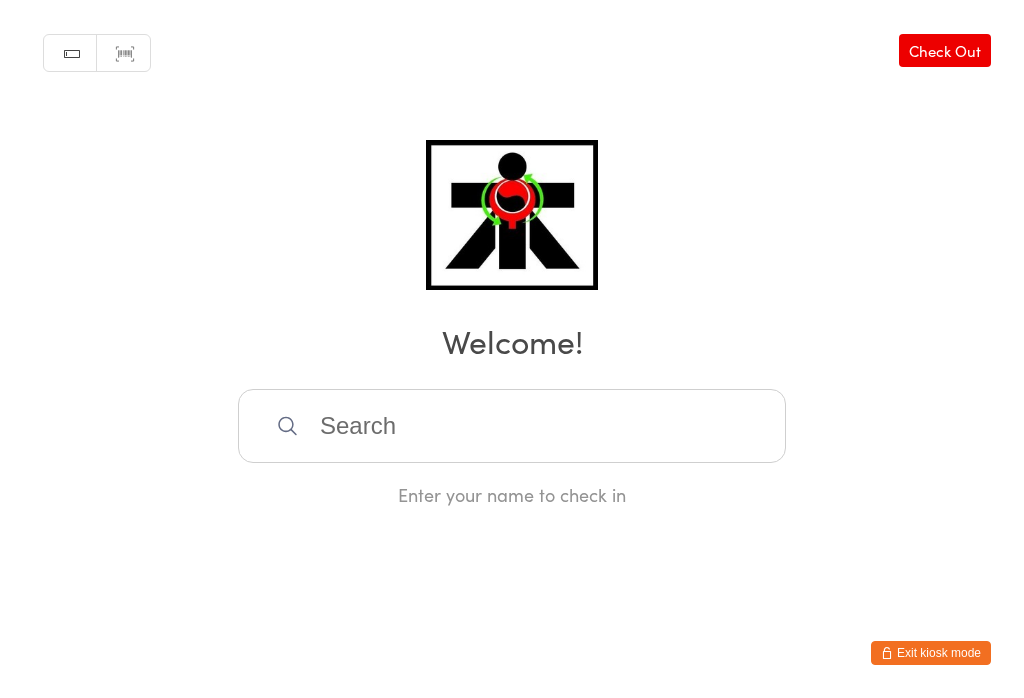 click at bounding box center [512, 426] 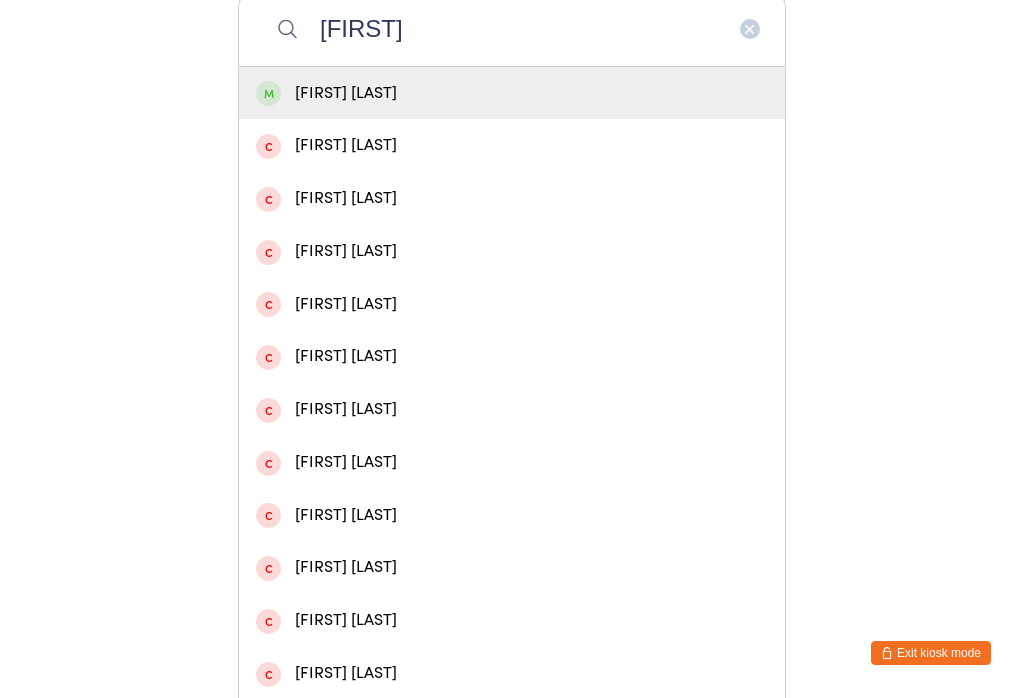 type on "[FIRST]" 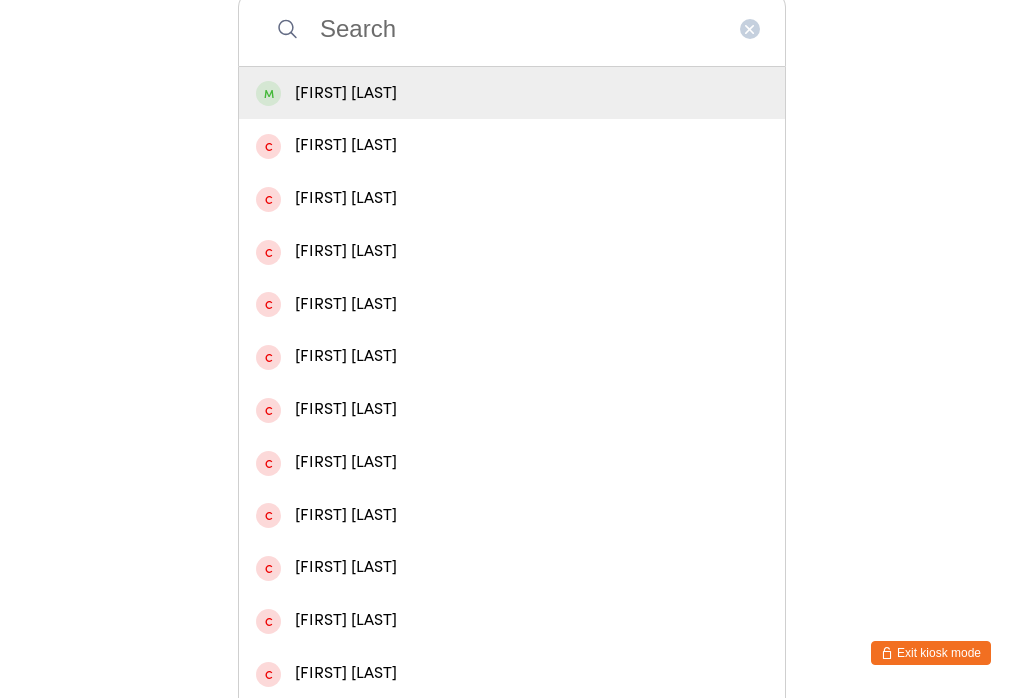 scroll, scrollTop: 0, scrollLeft: 0, axis: both 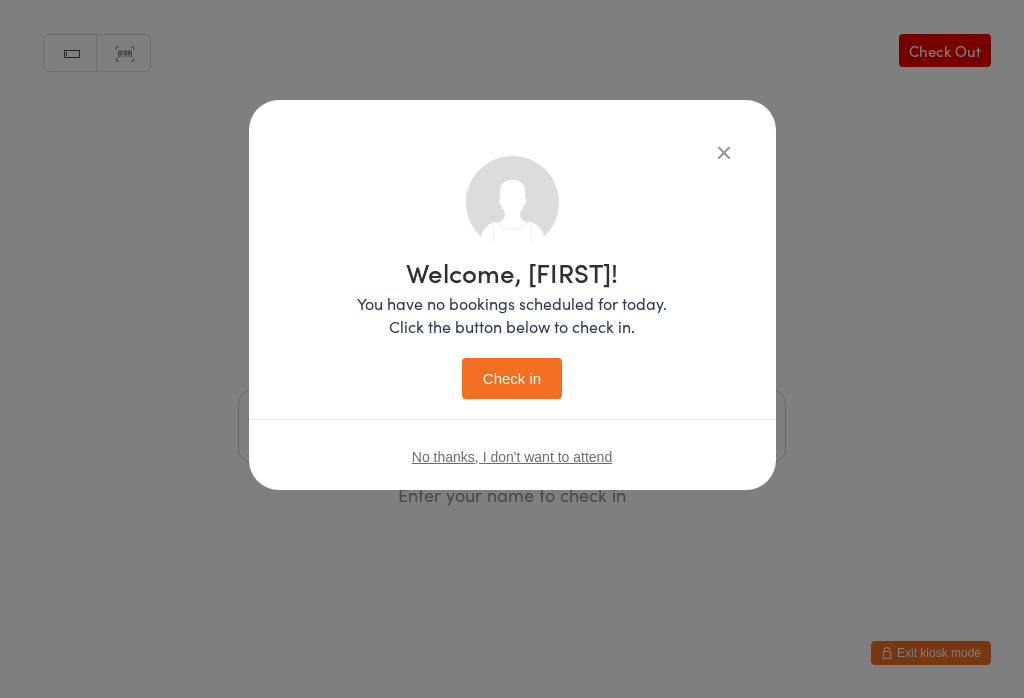 click on "Check in" at bounding box center [512, 378] 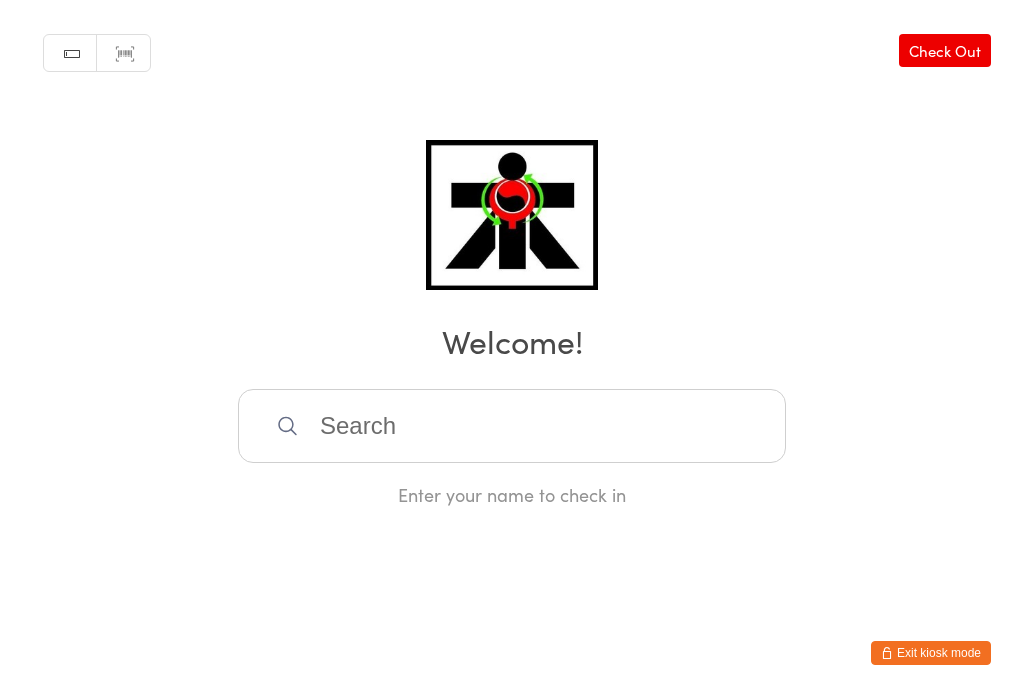 click at bounding box center (512, 426) 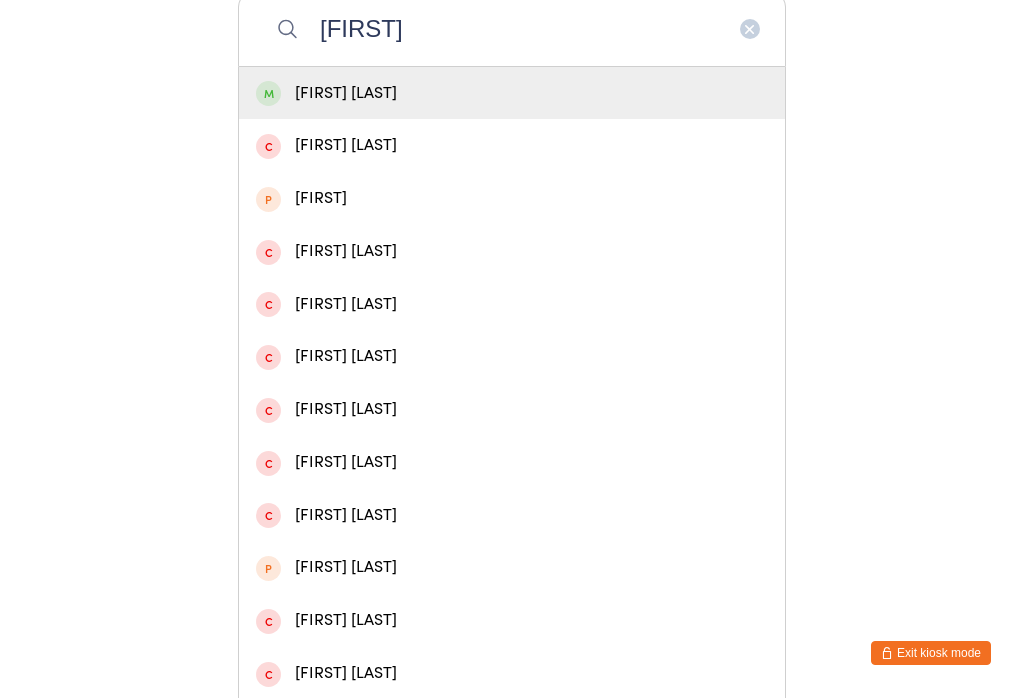 type on "[FIRST]" 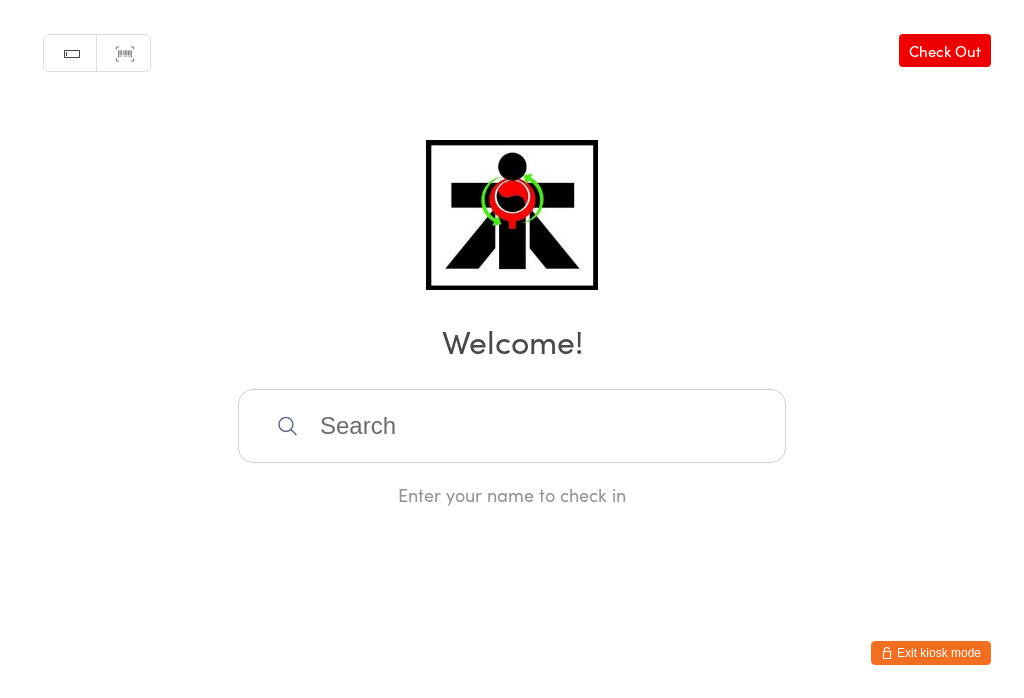 scroll, scrollTop: 0, scrollLeft: 0, axis: both 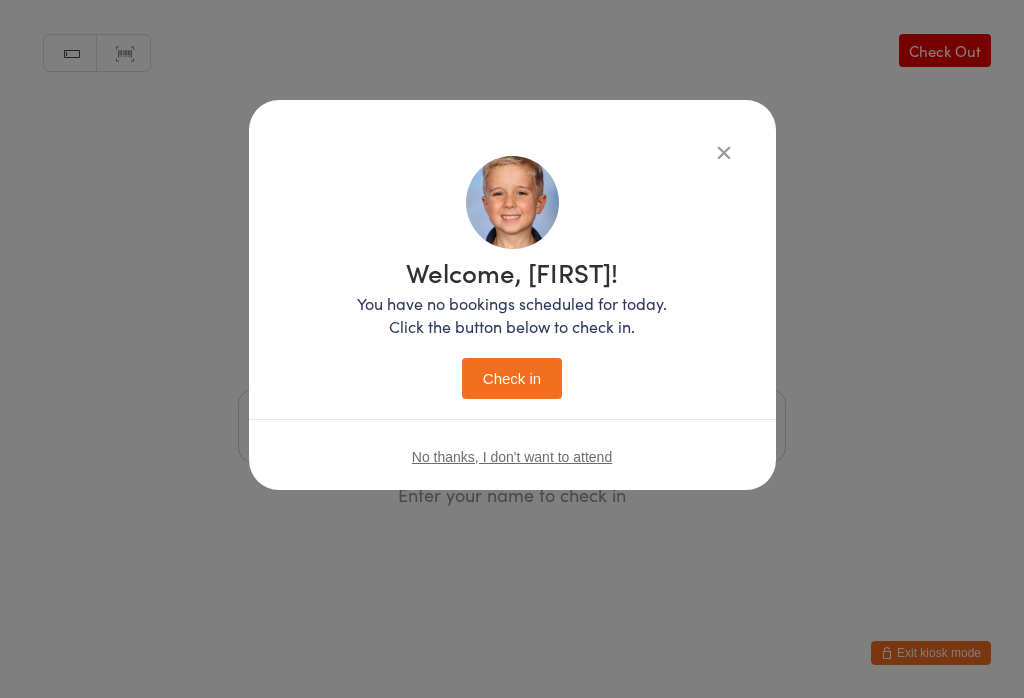 click on "Check in" at bounding box center (512, 378) 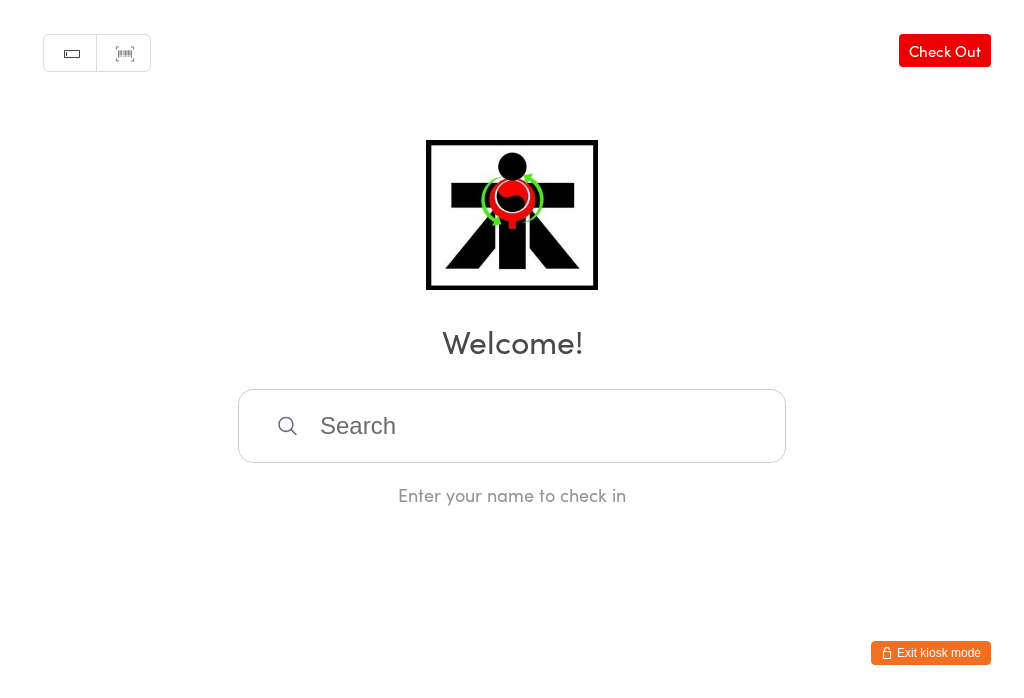 click at bounding box center (512, 426) 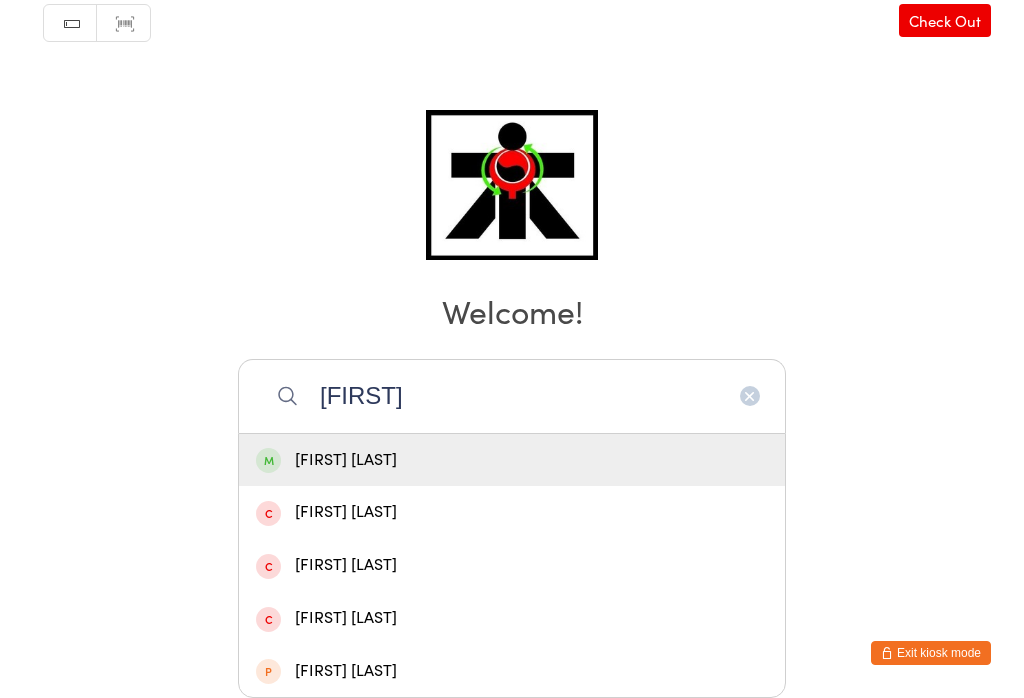 type on "[FIRST]" 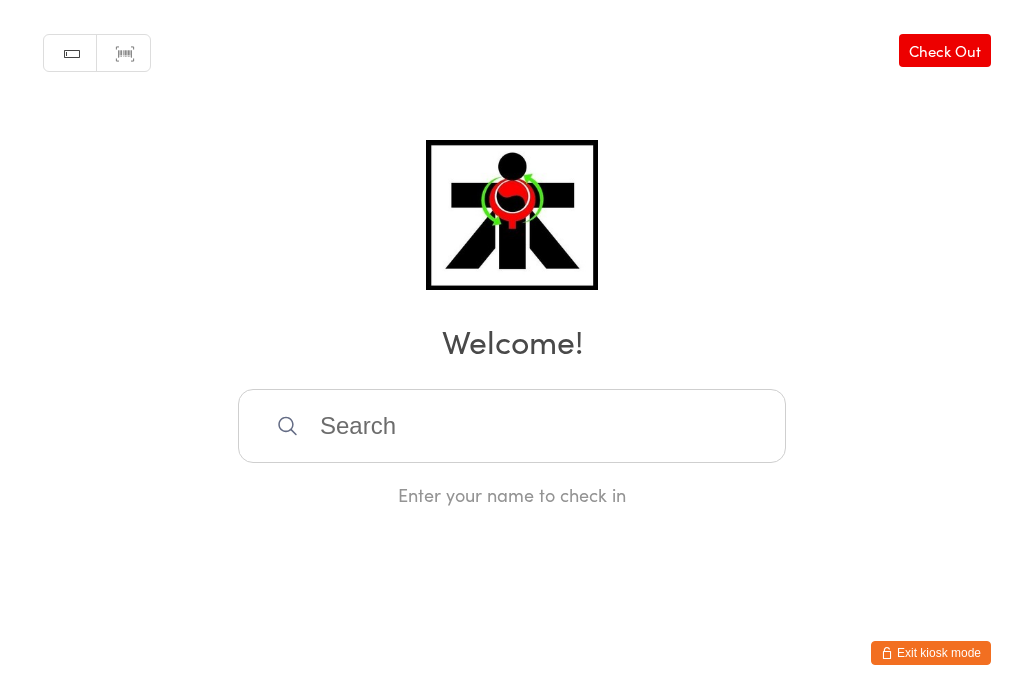 scroll, scrollTop: 0, scrollLeft: 0, axis: both 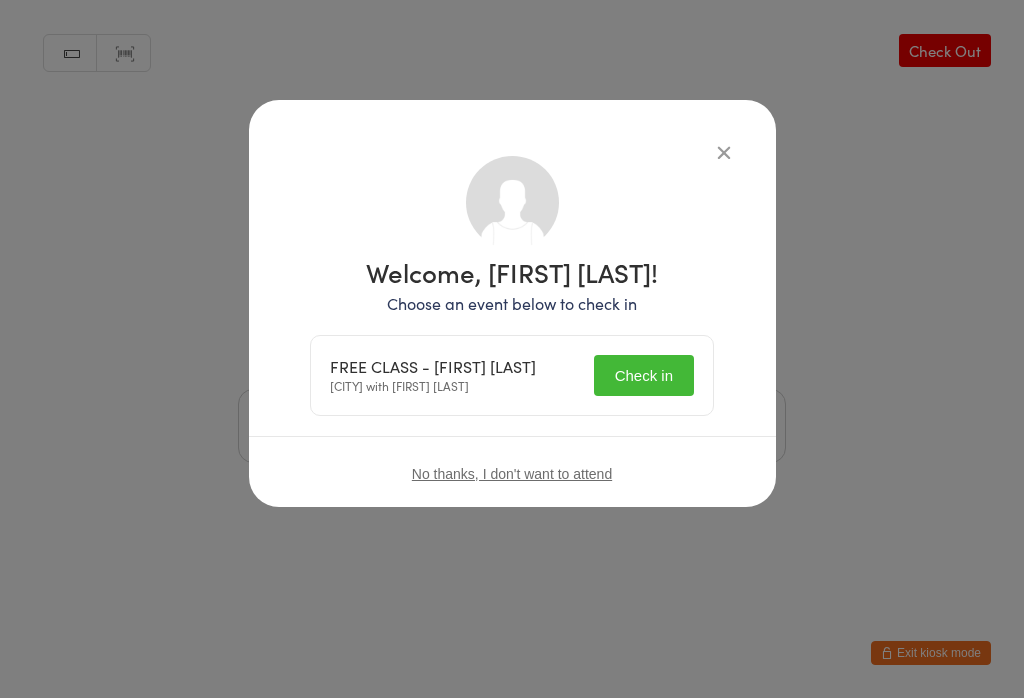 click on "Check in" at bounding box center (644, 375) 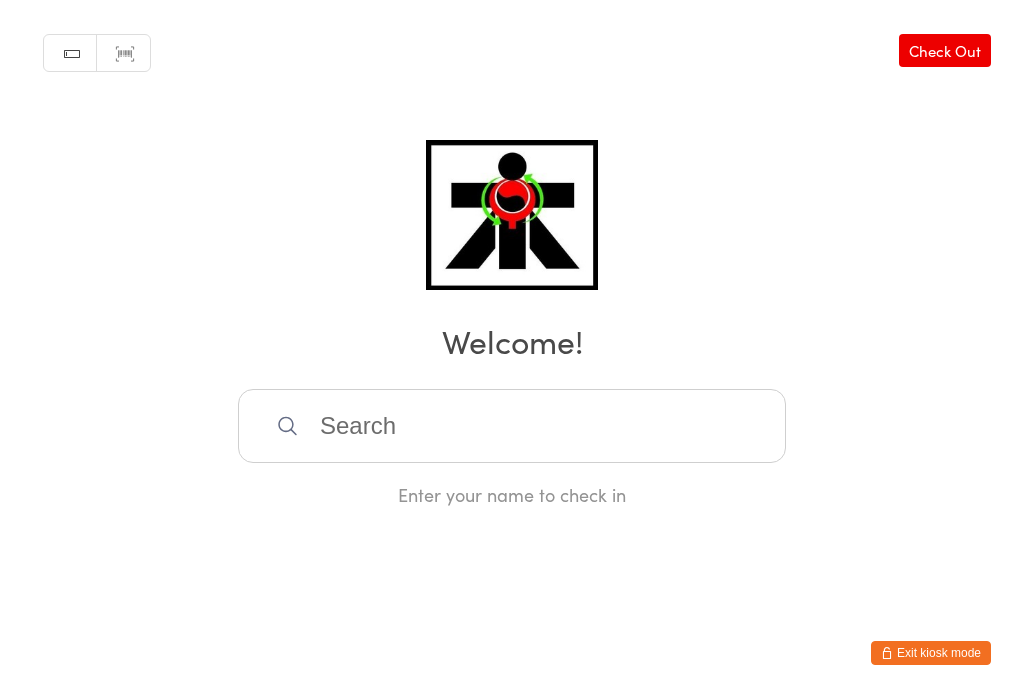 click at bounding box center (512, 426) 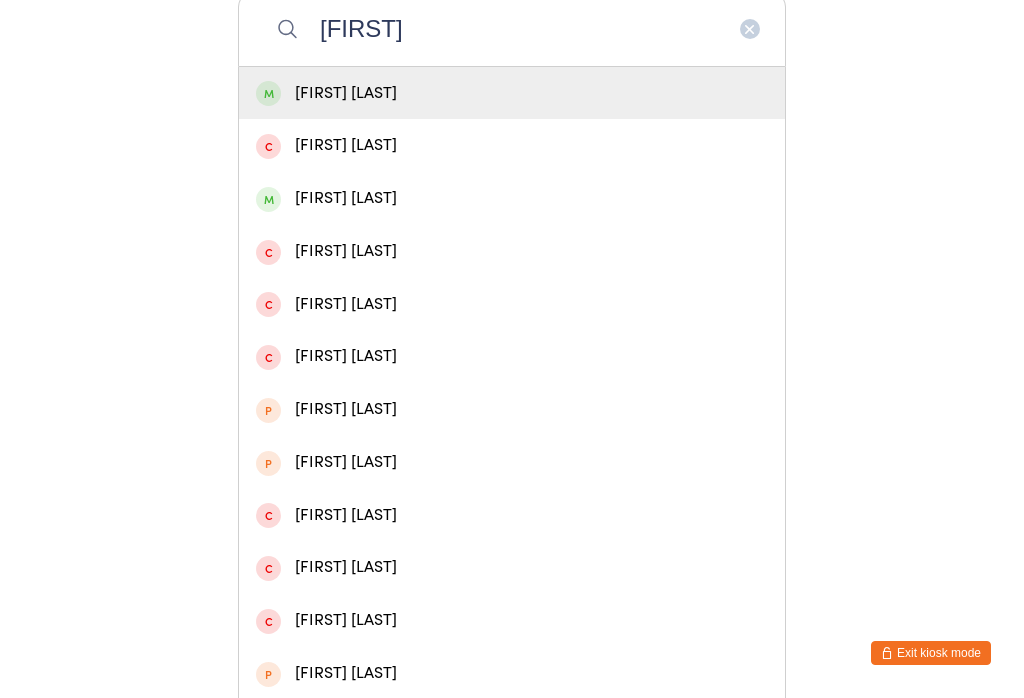 type on "[FIRST]" 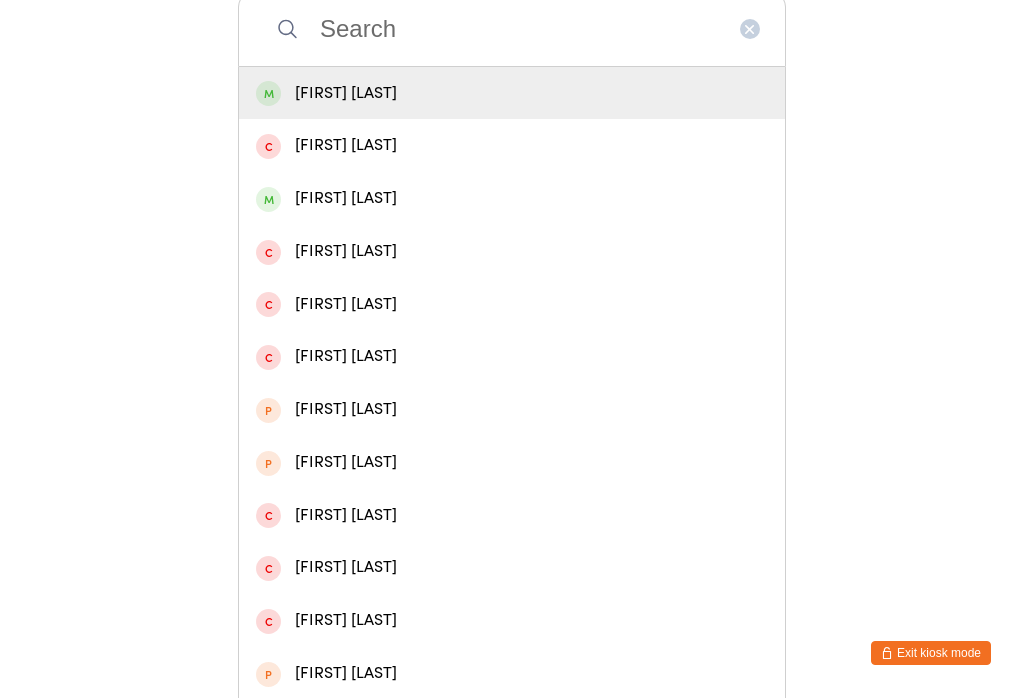 scroll, scrollTop: 0, scrollLeft: 0, axis: both 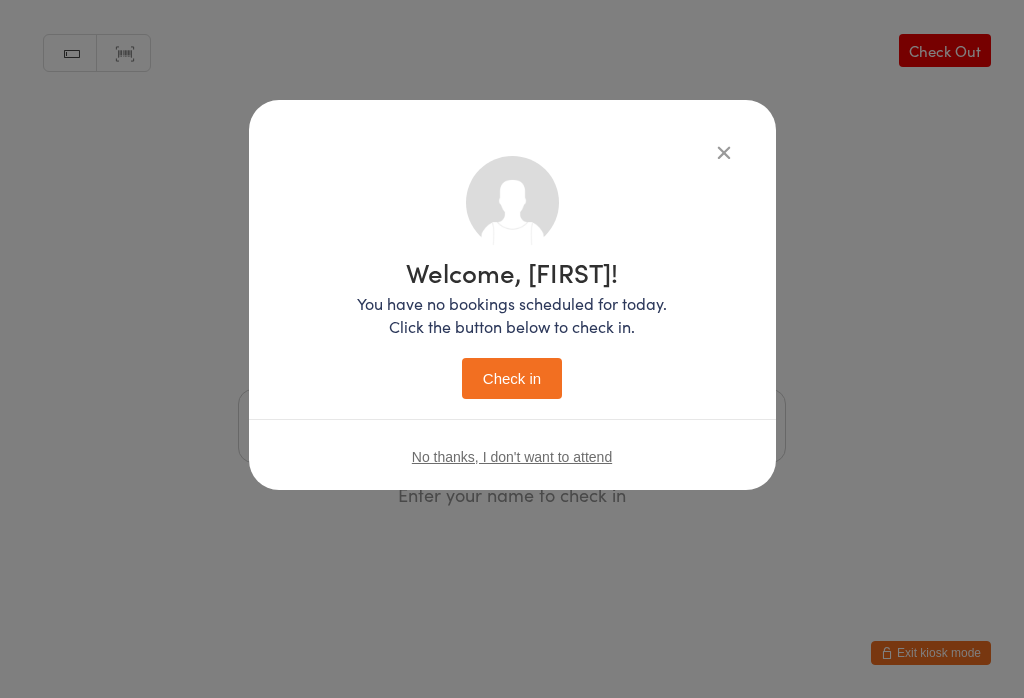 click on "Check in" at bounding box center (512, 378) 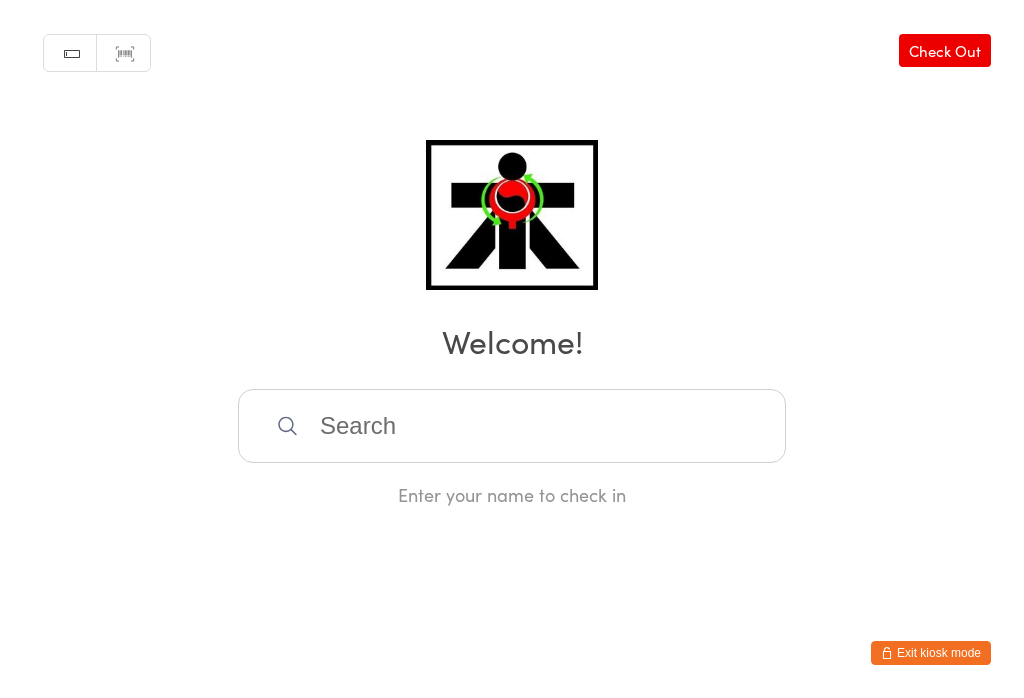 click at bounding box center [512, 426] 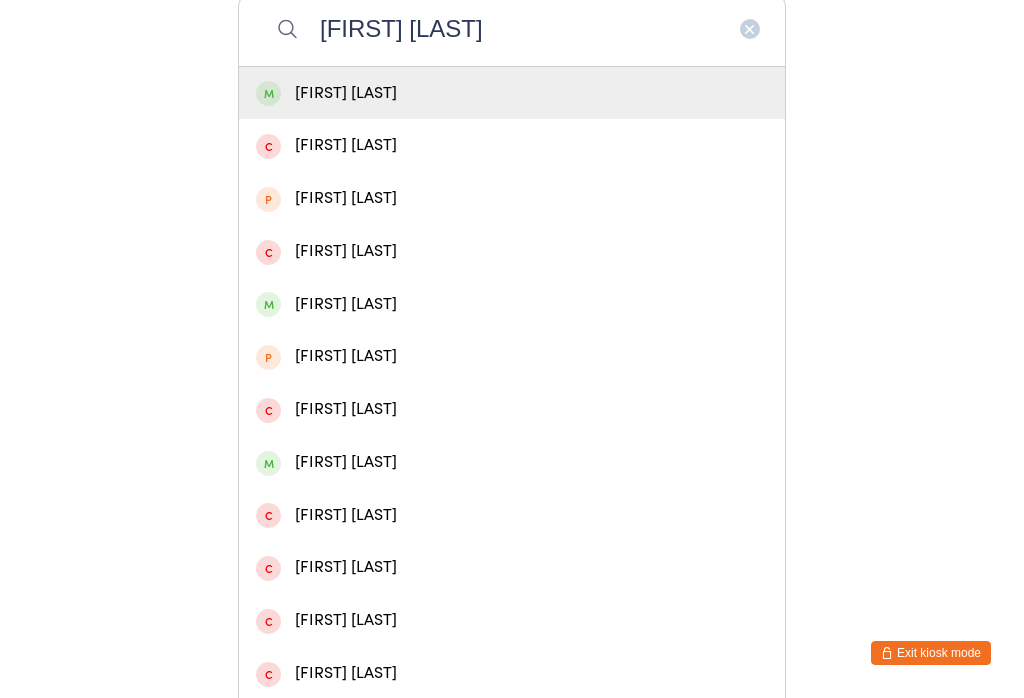 type on "[FIRST] [LAST]" 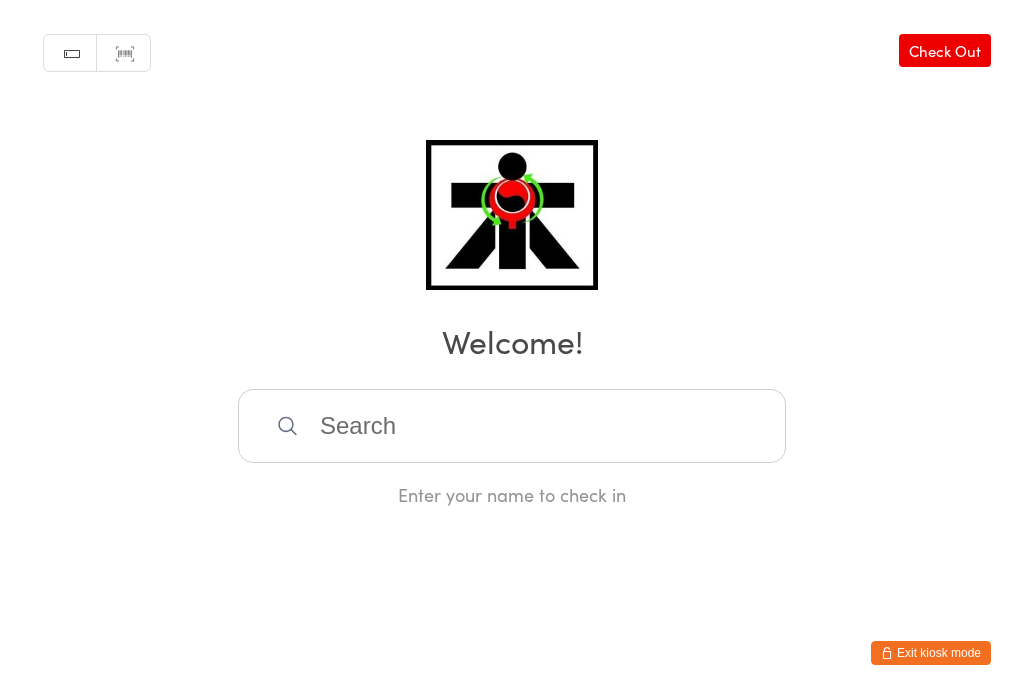 scroll, scrollTop: 0, scrollLeft: 0, axis: both 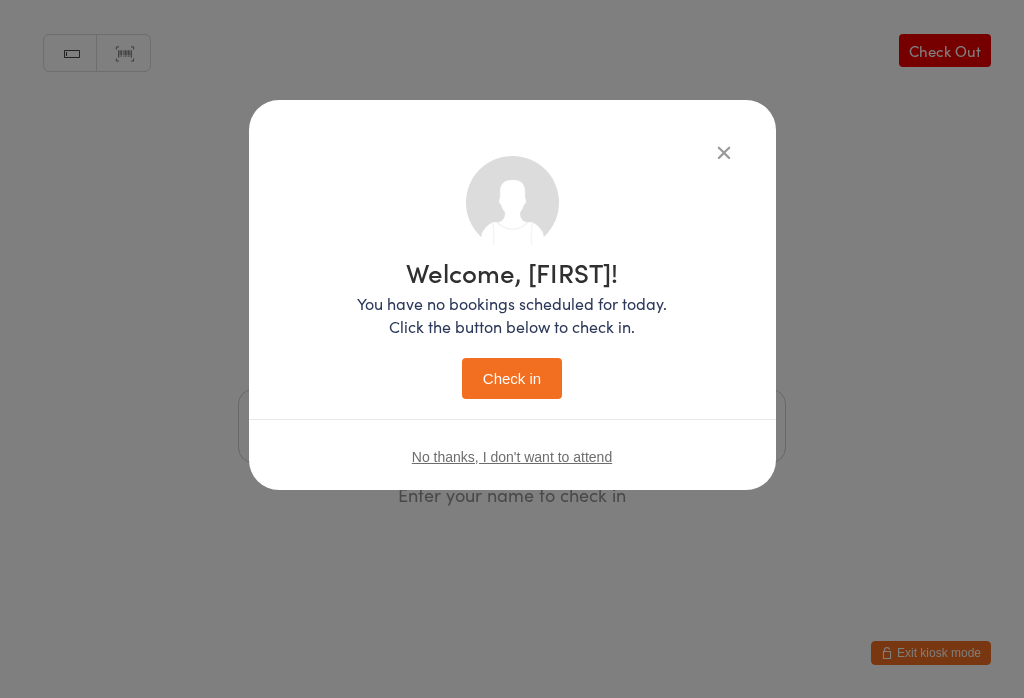 click on "Check in" at bounding box center [512, 378] 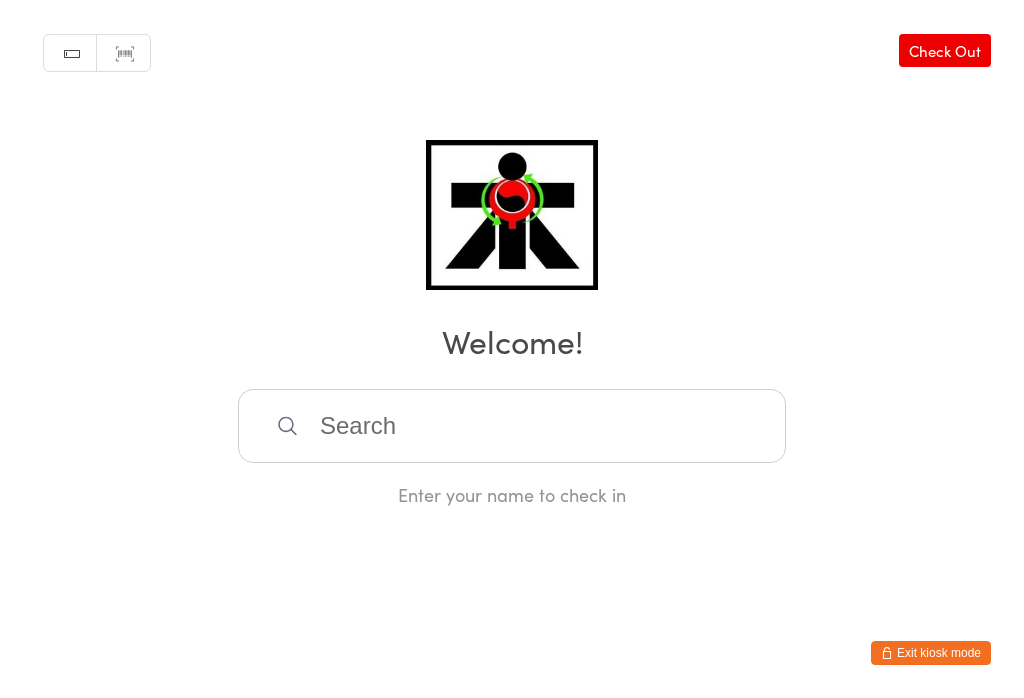 click at bounding box center (512, 426) 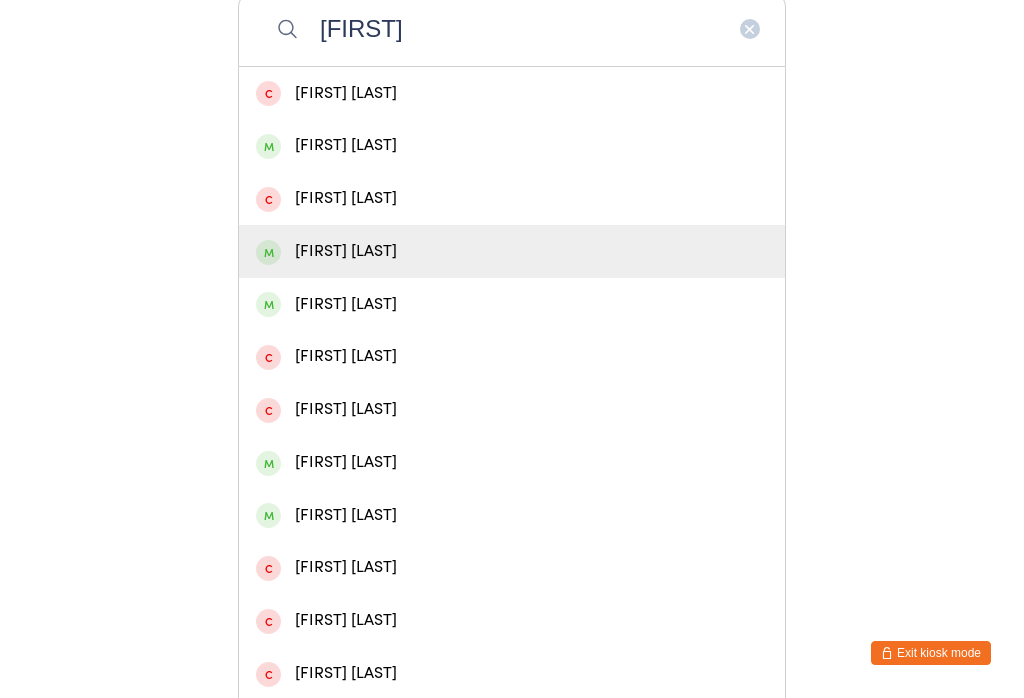 type on "[FIRST]" 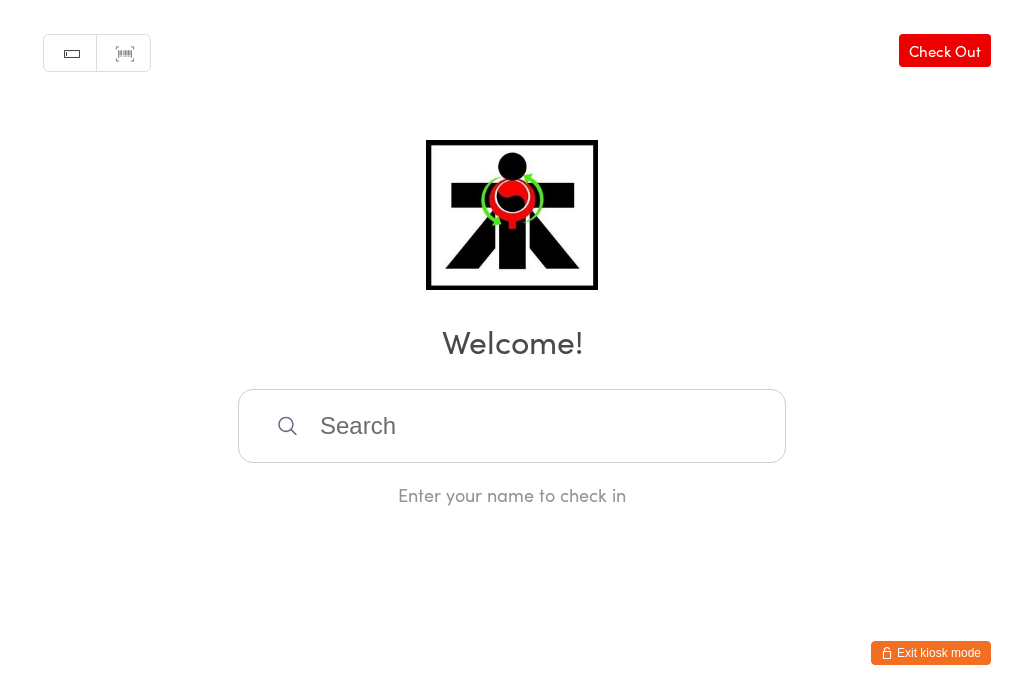 scroll, scrollTop: 0, scrollLeft: 0, axis: both 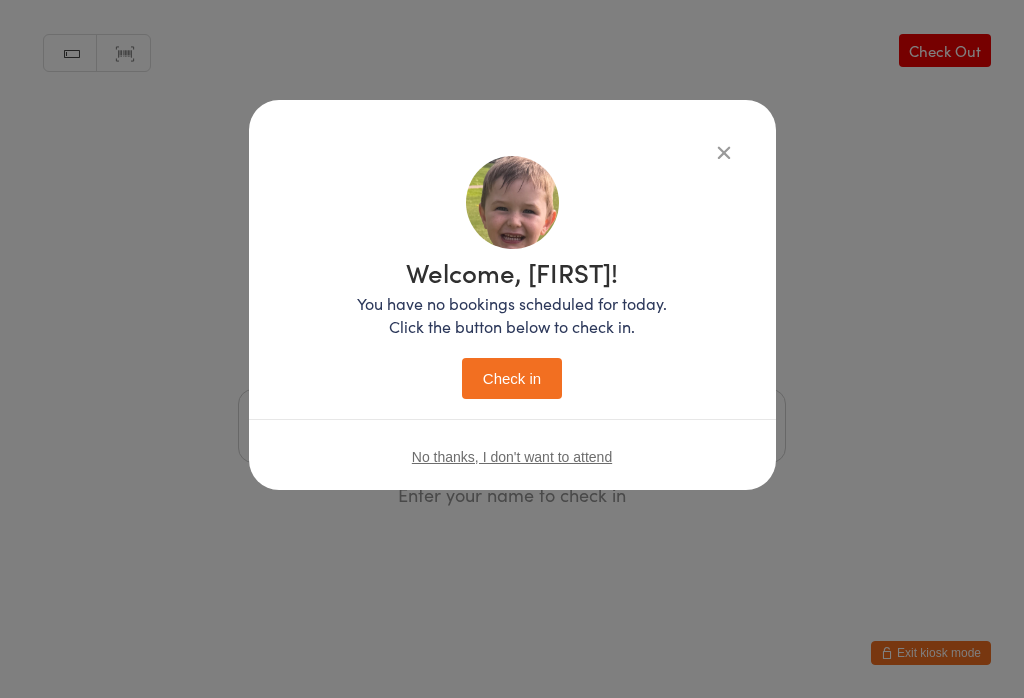 click on "Check in" at bounding box center [512, 378] 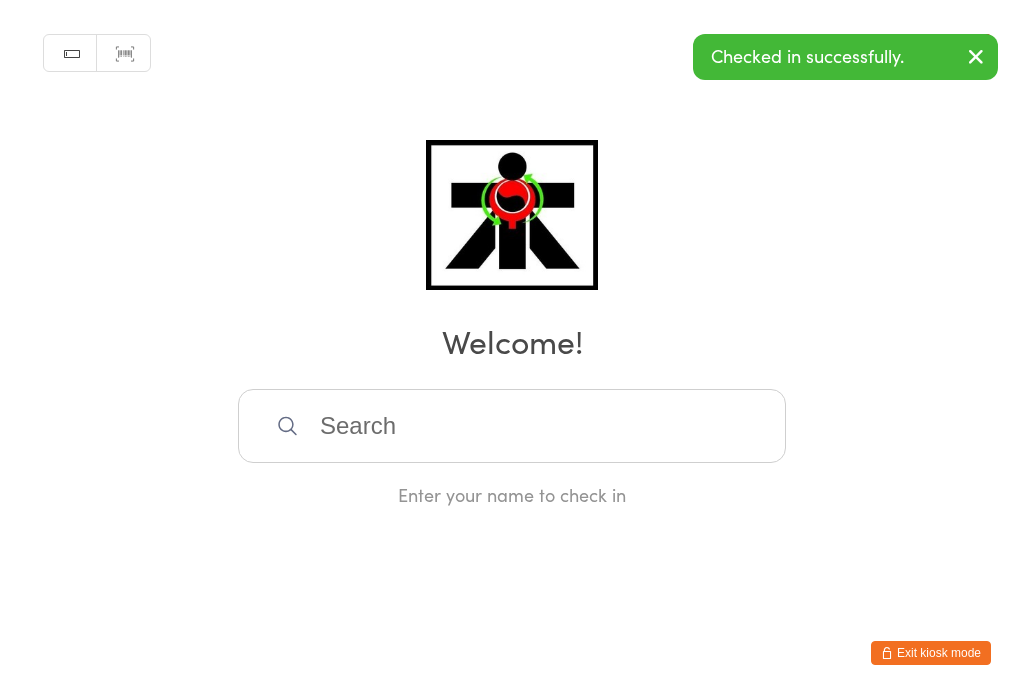 click at bounding box center [512, 426] 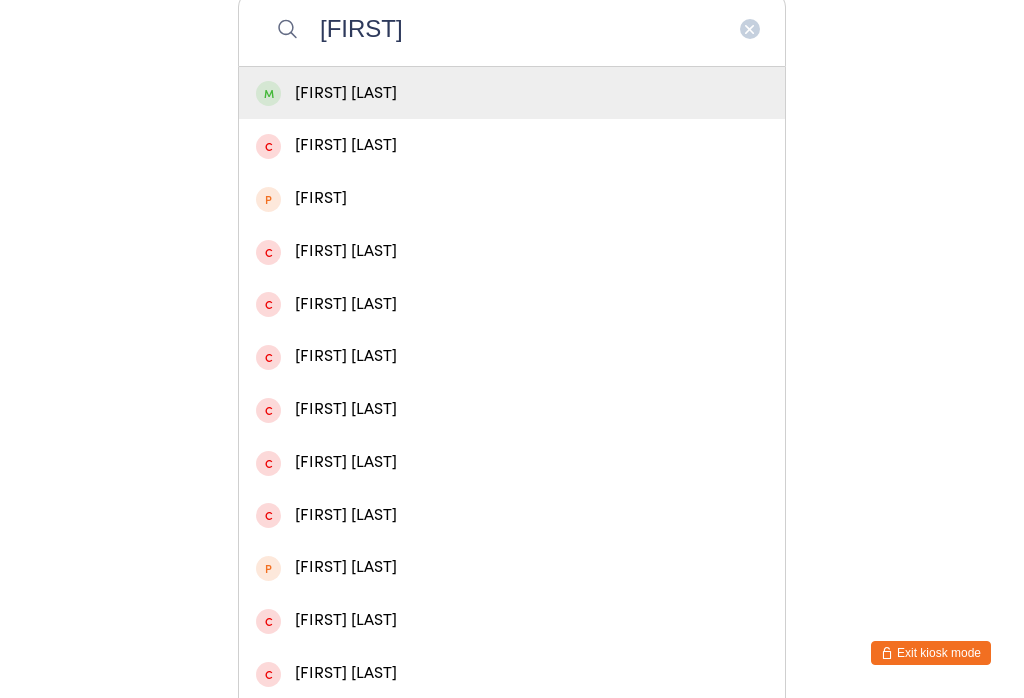 type on "[FIRST]" 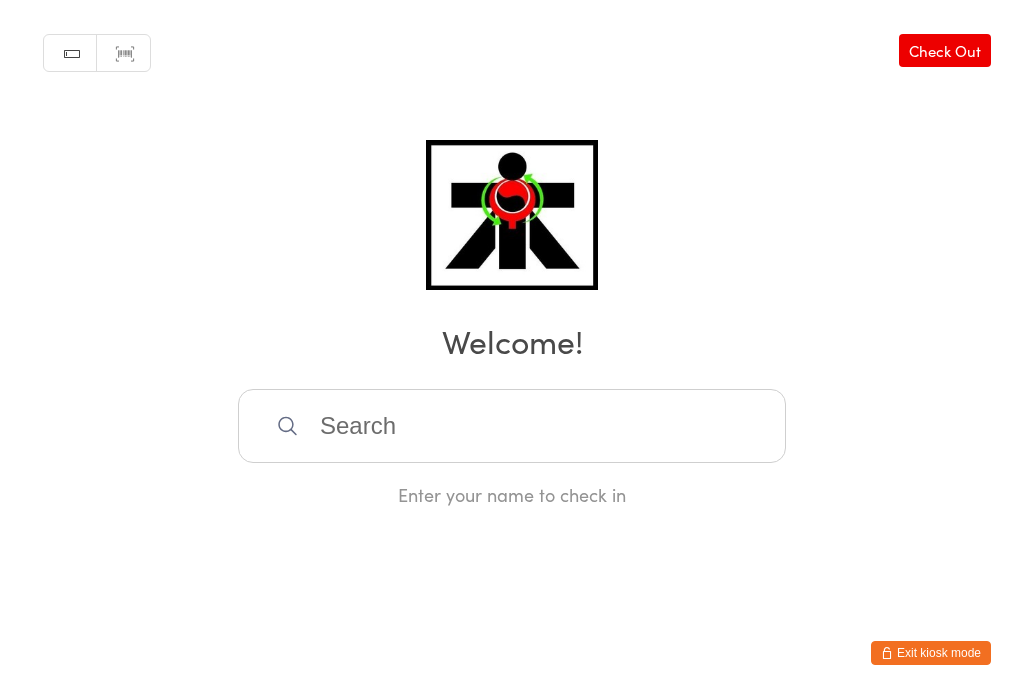 scroll, scrollTop: 0, scrollLeft: 0, axis: both 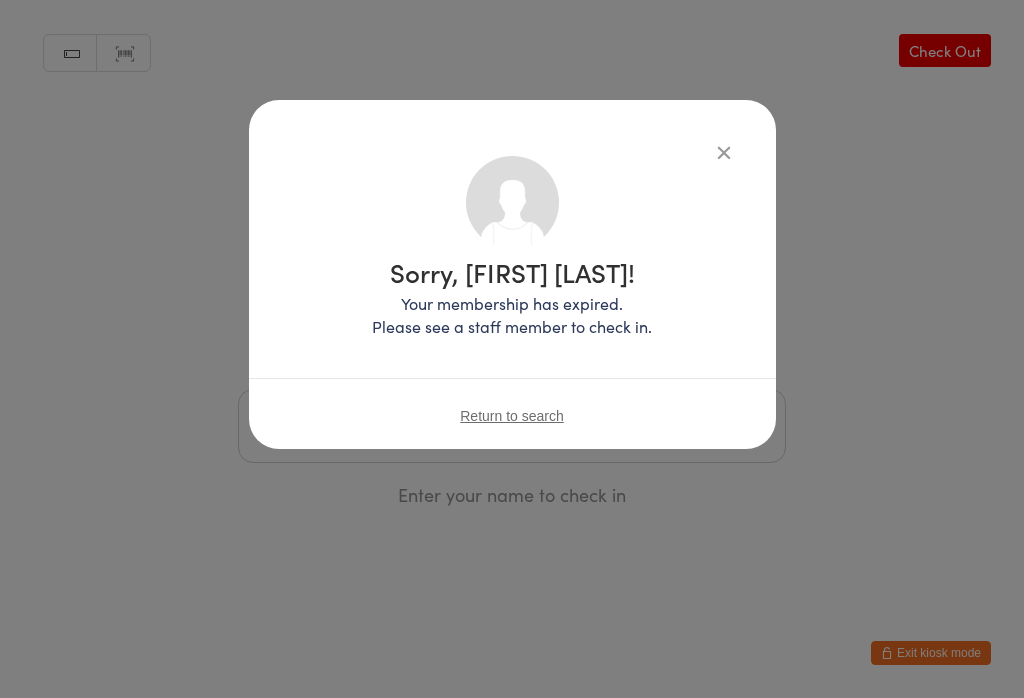 click at bounding box center (724, 152) 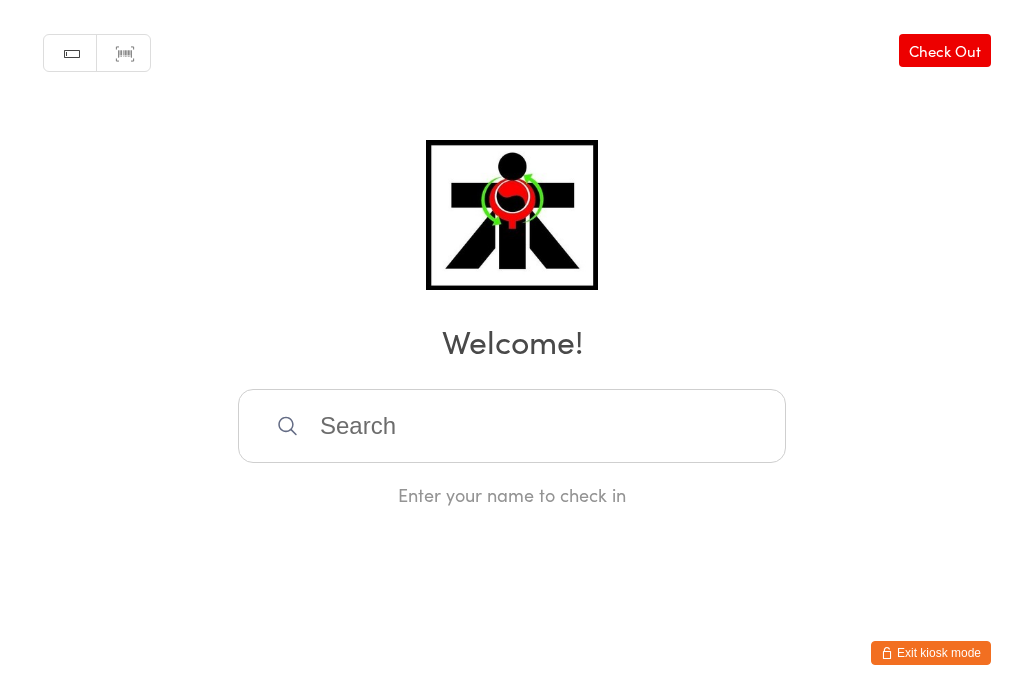 click at bounding box center [512, 426] 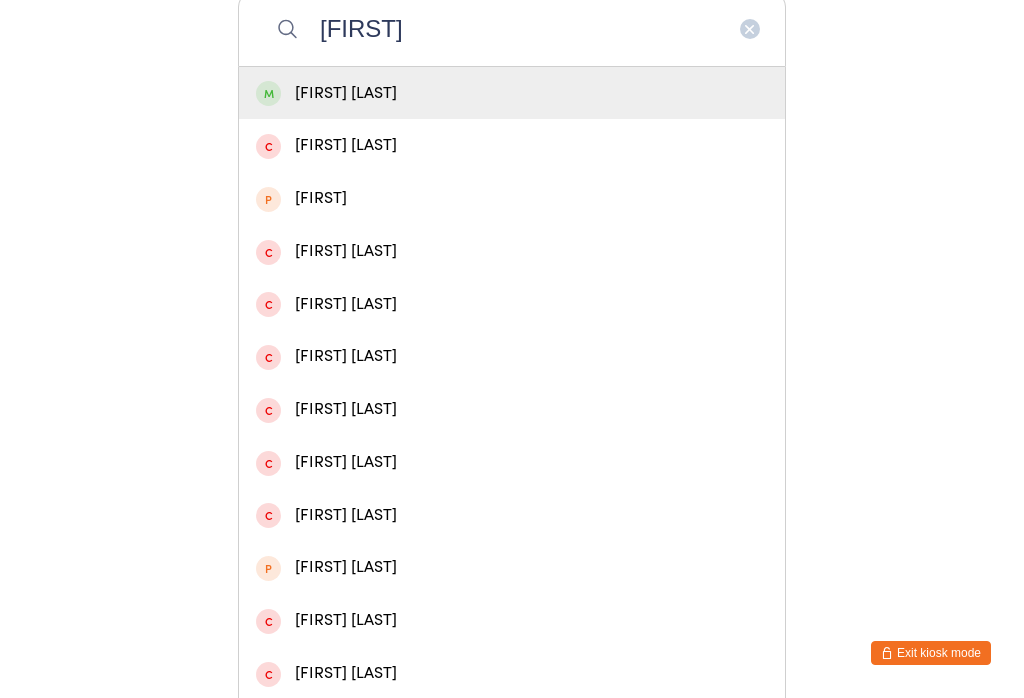 type on "[FIRST]" 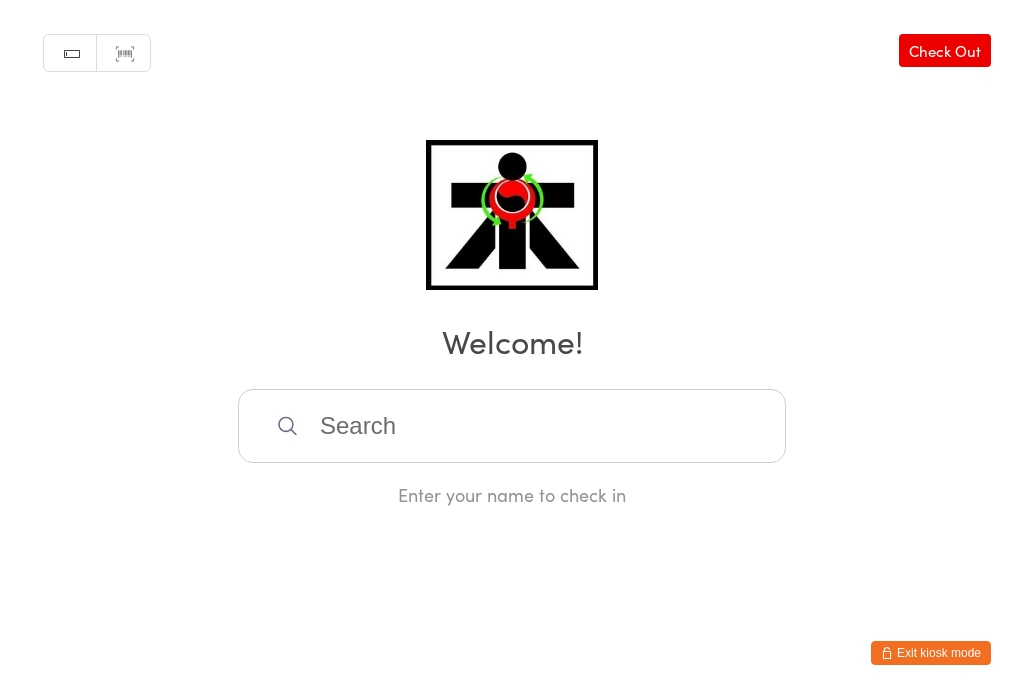 scroll, scrollTop: 0, scrollLeft: 0, axis: both 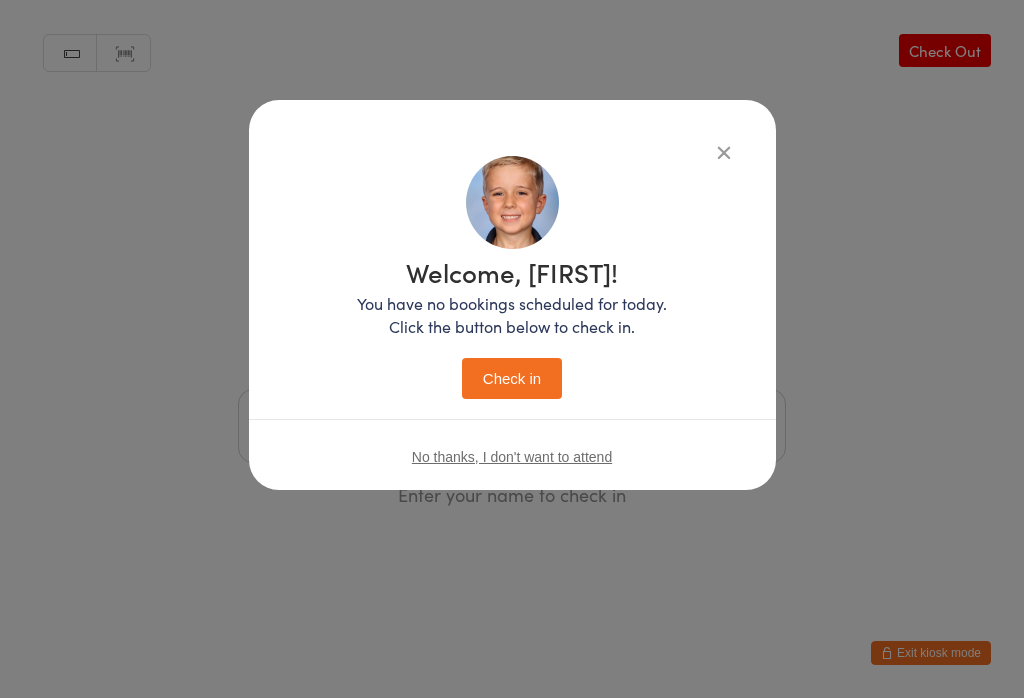 click on "Check in" at bounding box center [512, 378] 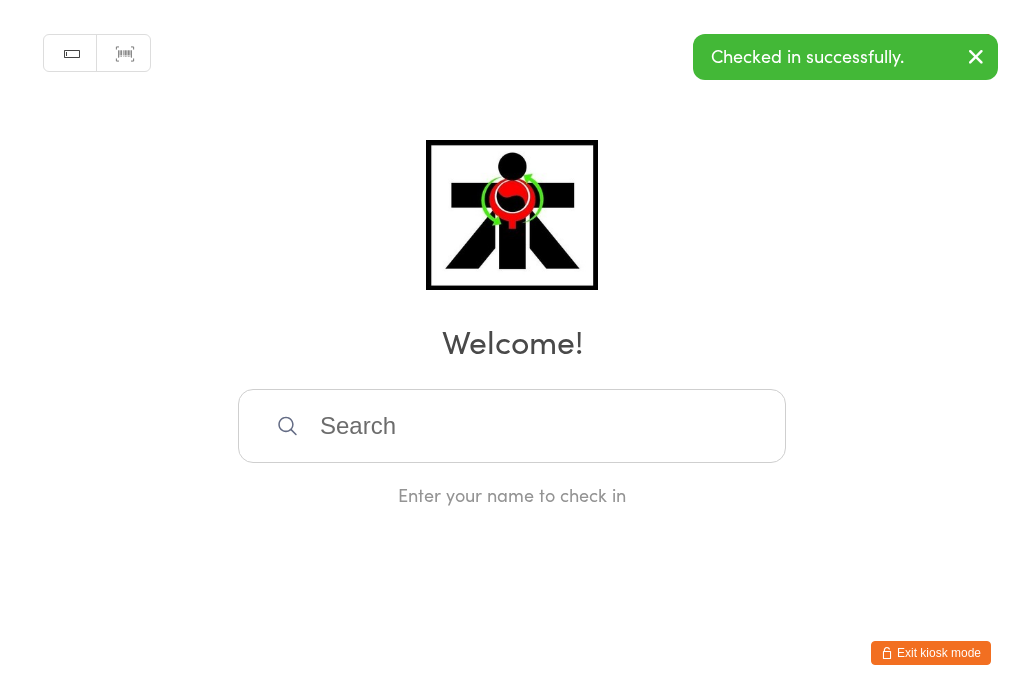 click at bounding box center (512, 426) 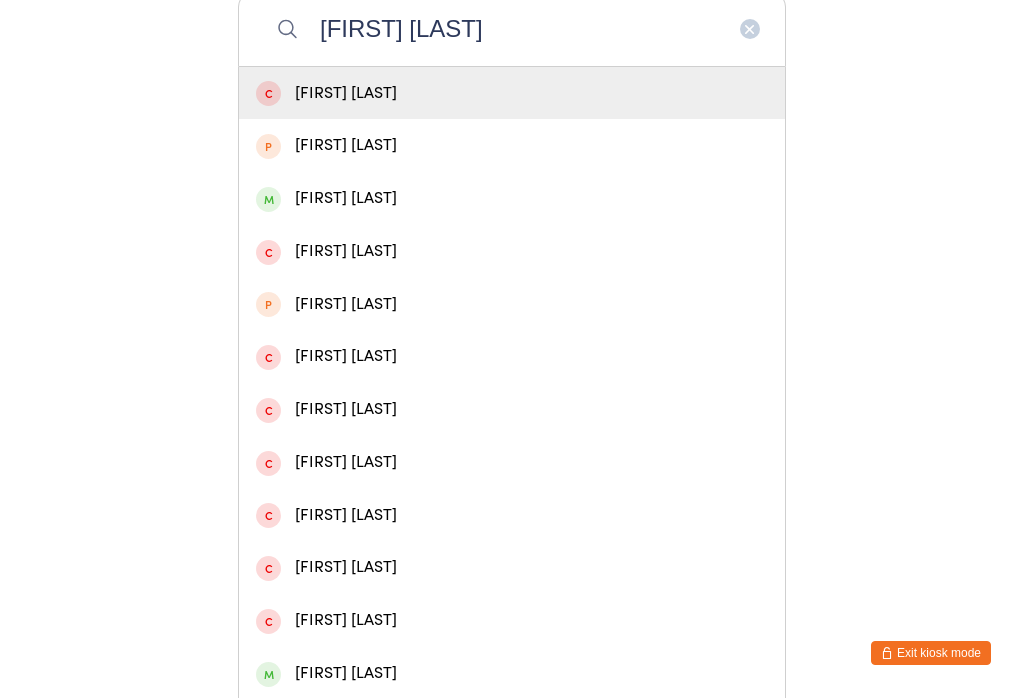 click on "[FIRST] [LAST]" at bounding box center [512, 29] 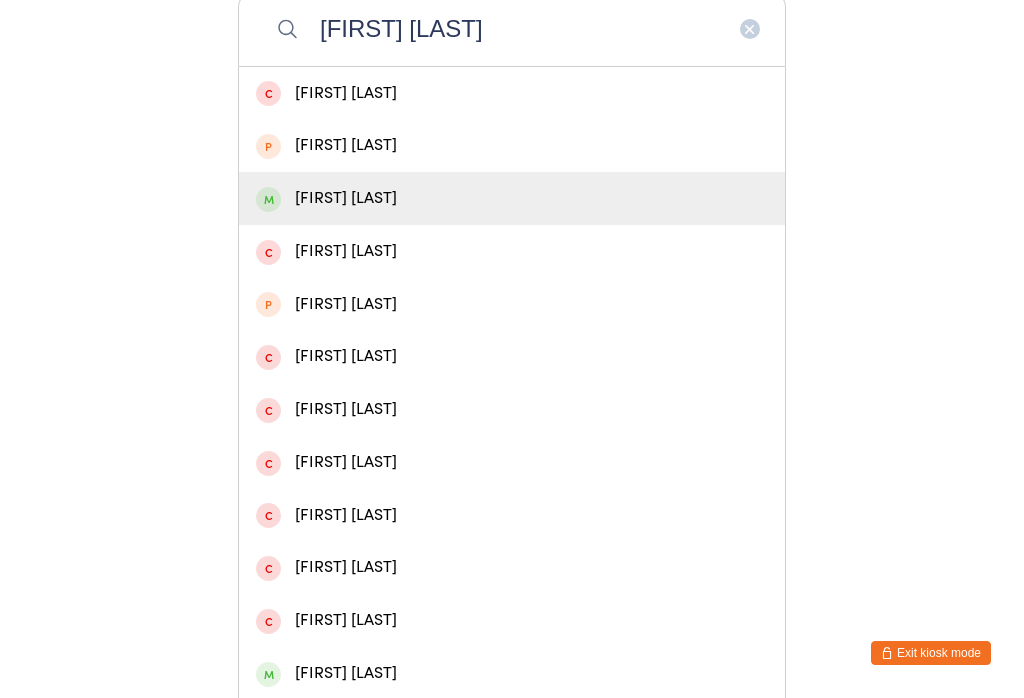 type on "[FIRST] [LAST]" 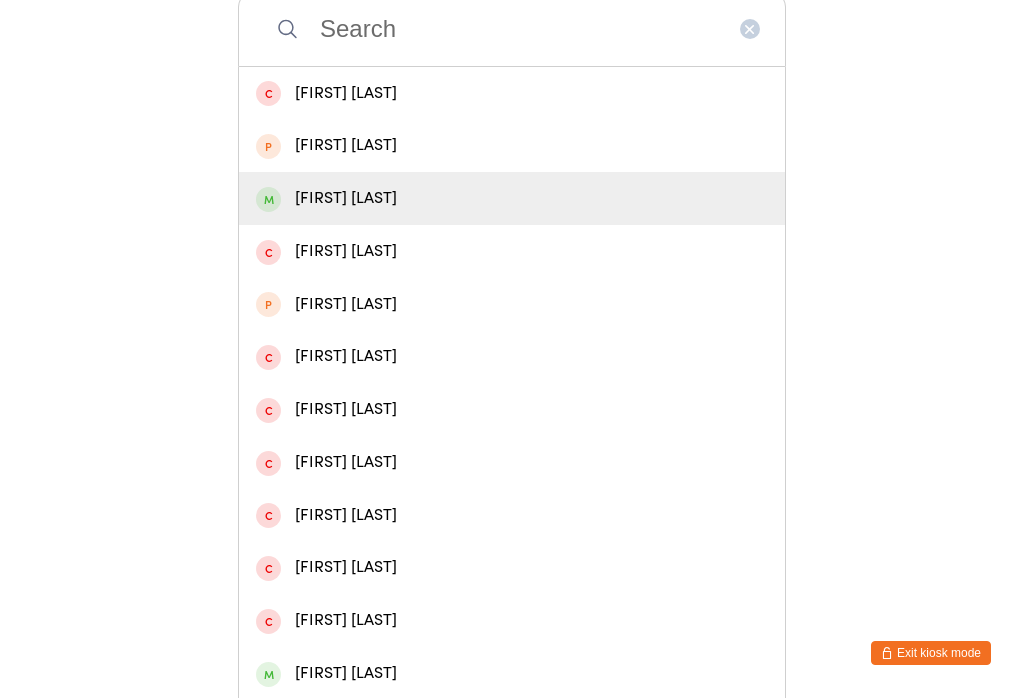 scroll, scrollTop: 0, scrollLeft: 0, axis: both 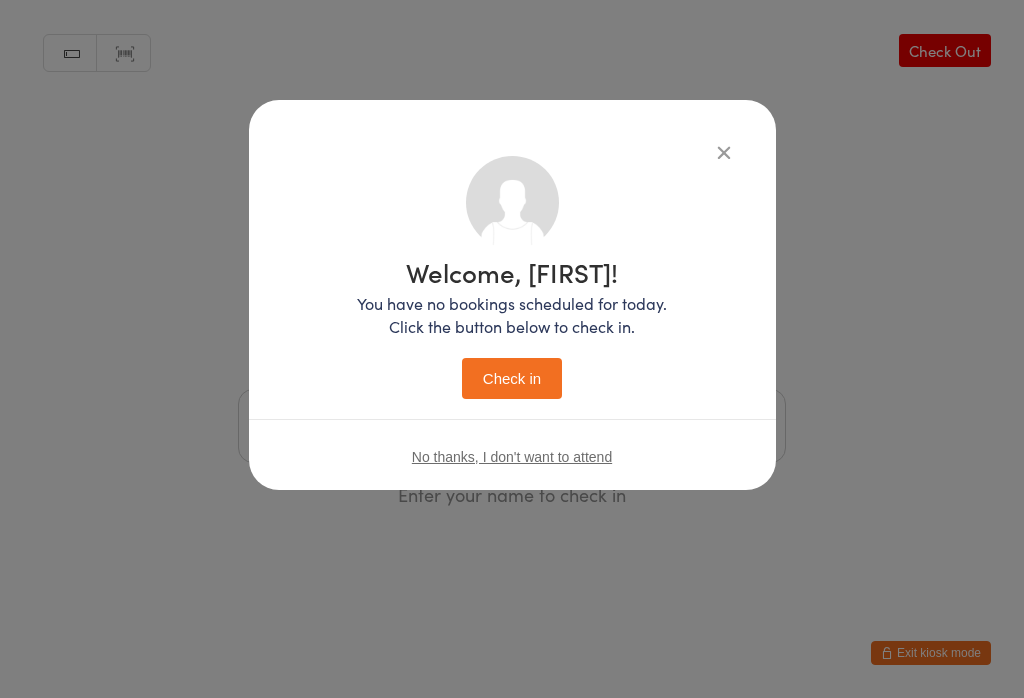 click on "Welcome, [FIRST]! You have no bookings scheduled for today. Click the button below to check in. Check in No thanks, I don't want to attend" at bounding box center [512, 325] 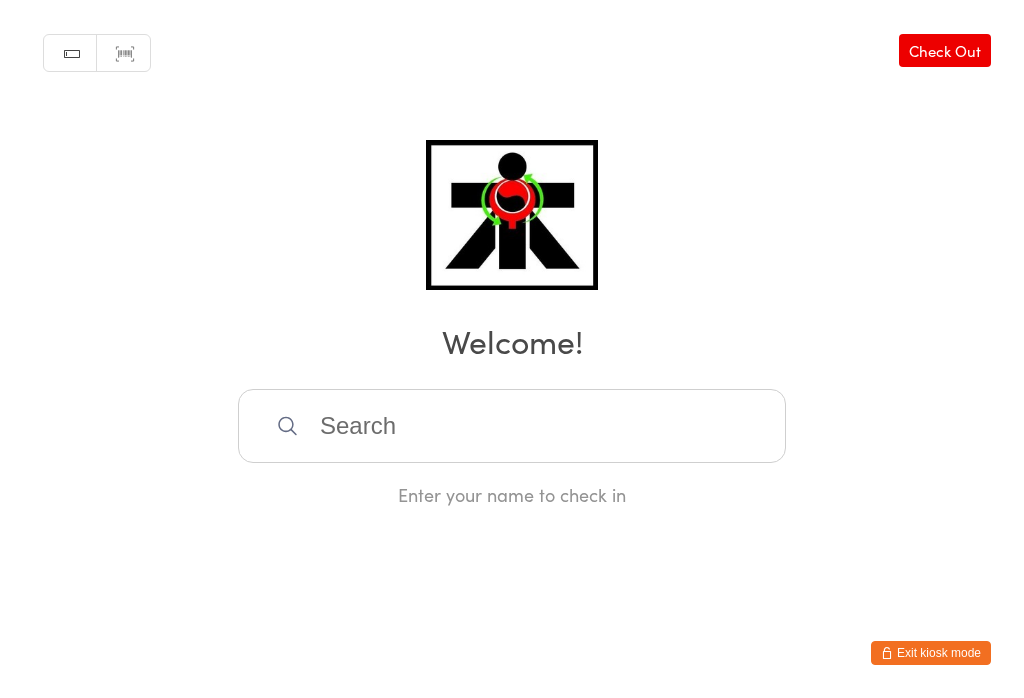 click at bounding box center (512, 426) 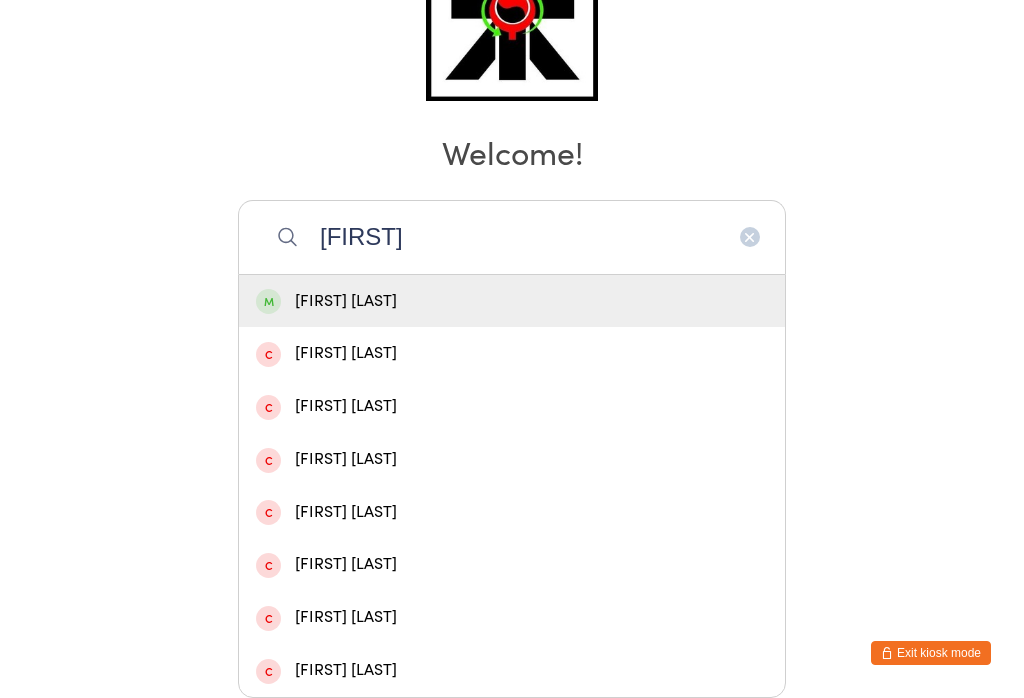 type on "[FIRST]" 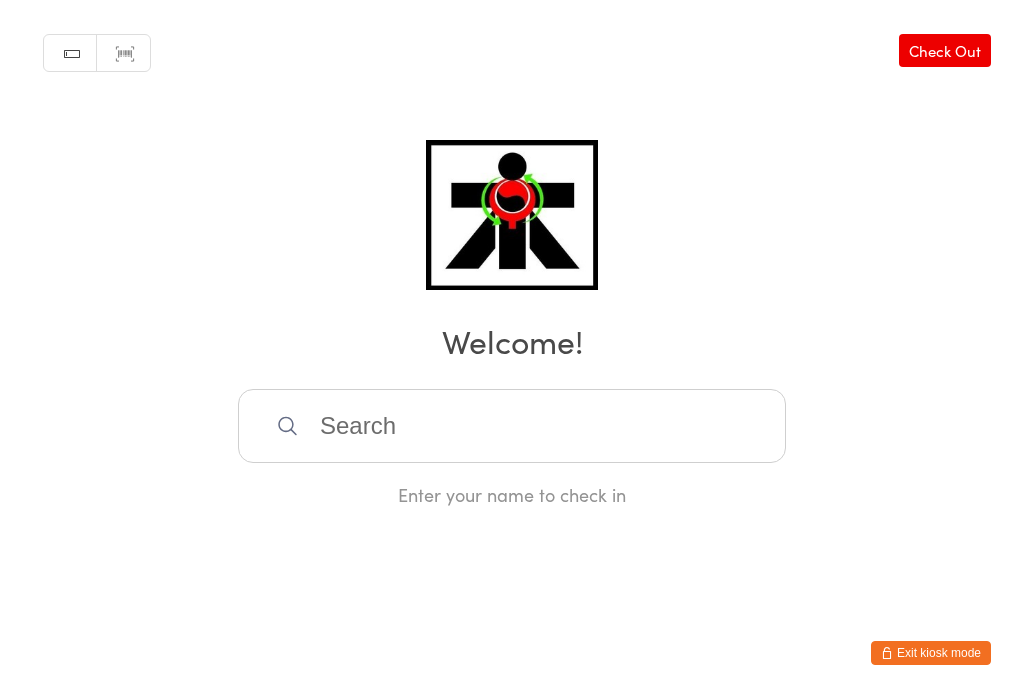 scroll, scrollTop: 0, scrollLeft: 0, axis: both 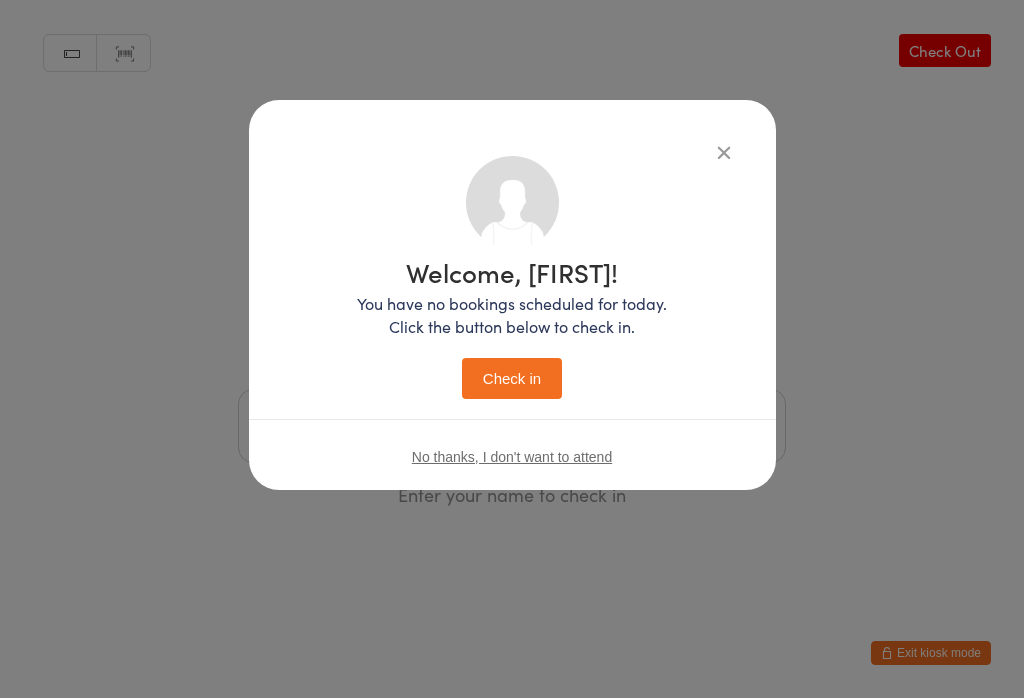 click on "Check in" at bounding box center [512, 378] 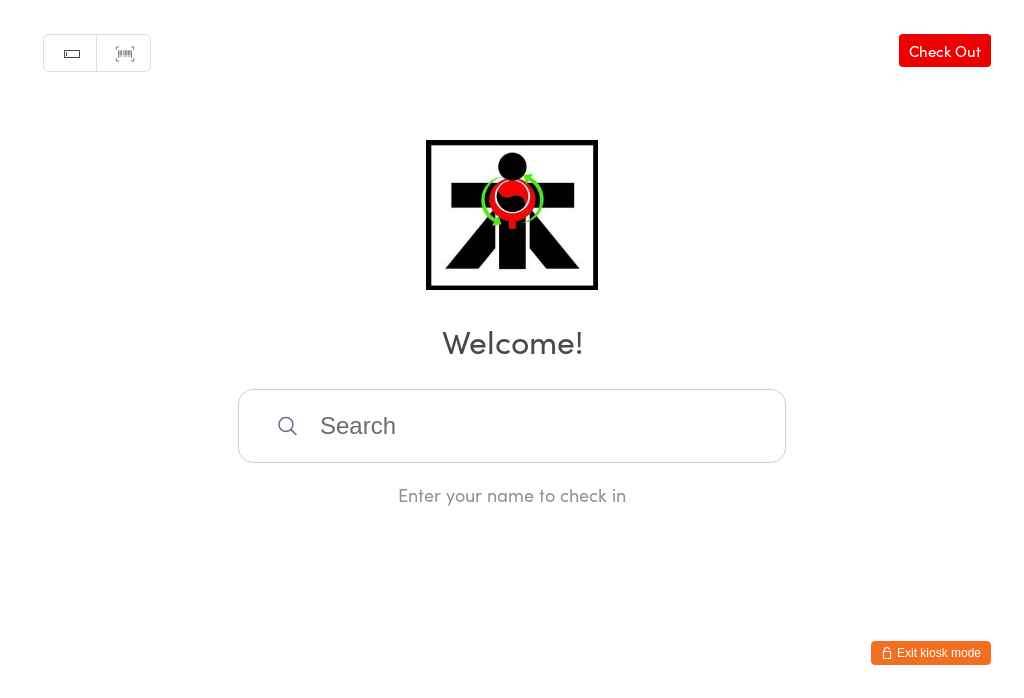 click at bounding box center [512, 426] 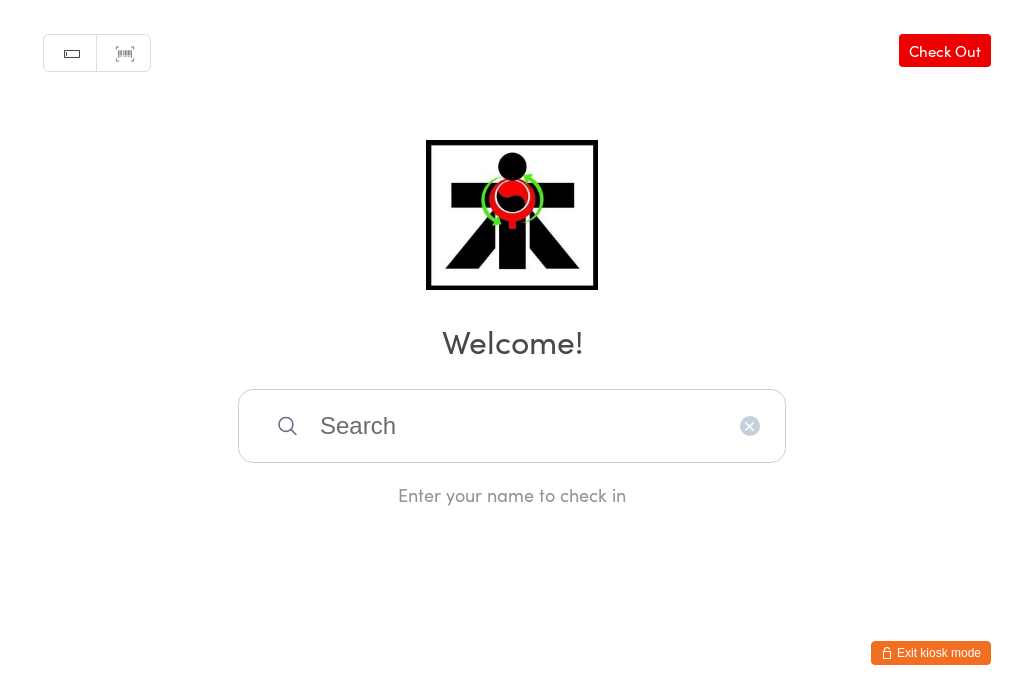 type on "T" 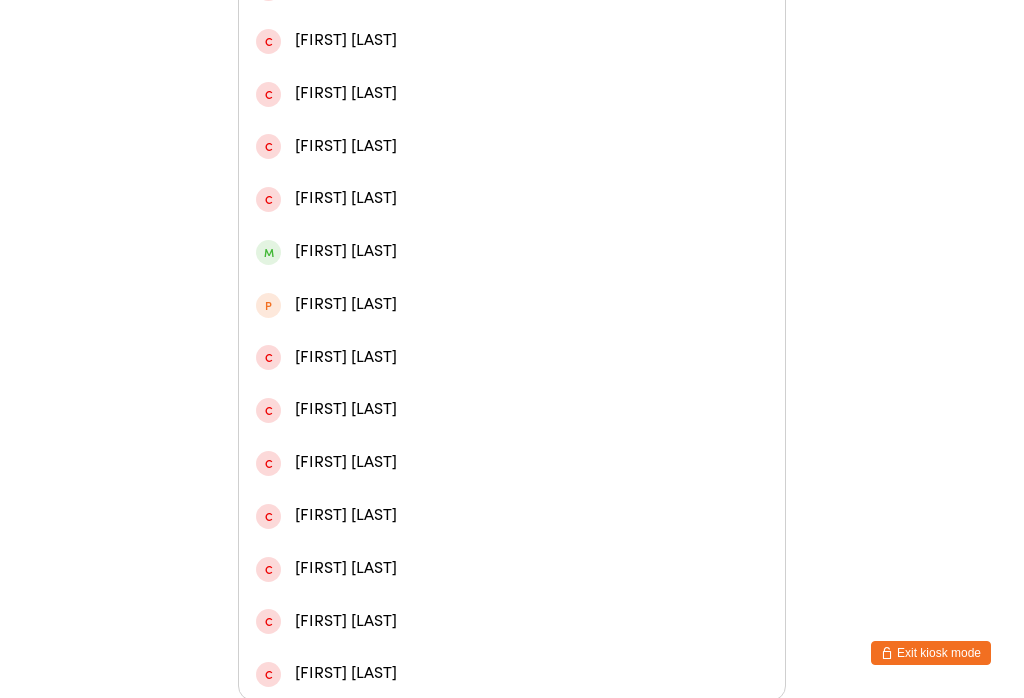 scroll, scrollTop: 554, scrollLeft: 0, axis: vertical 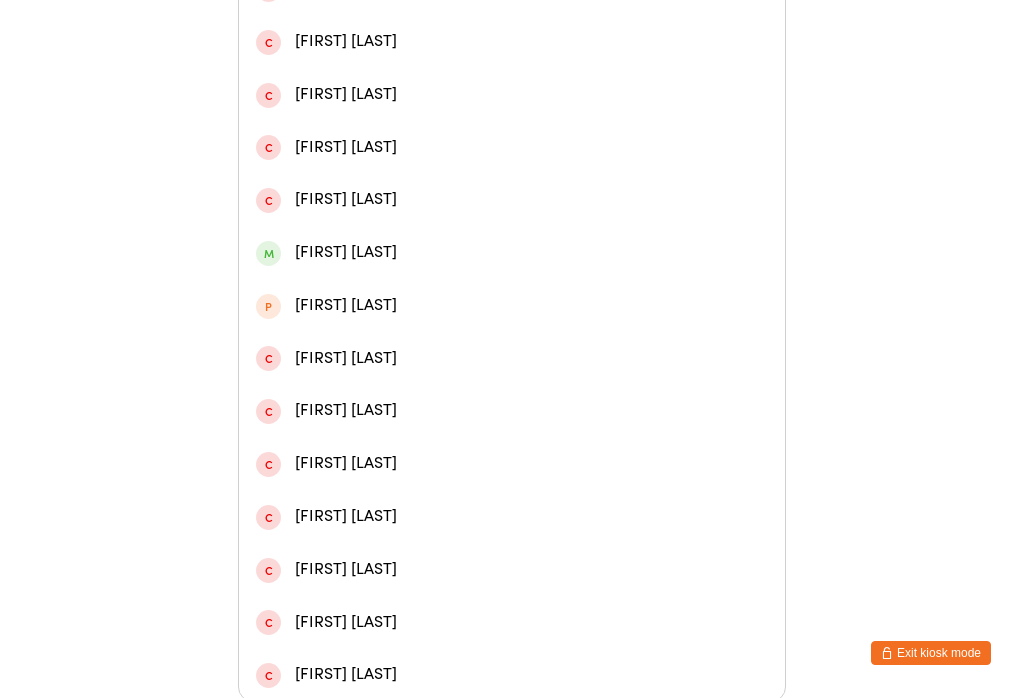 type on "Archi" 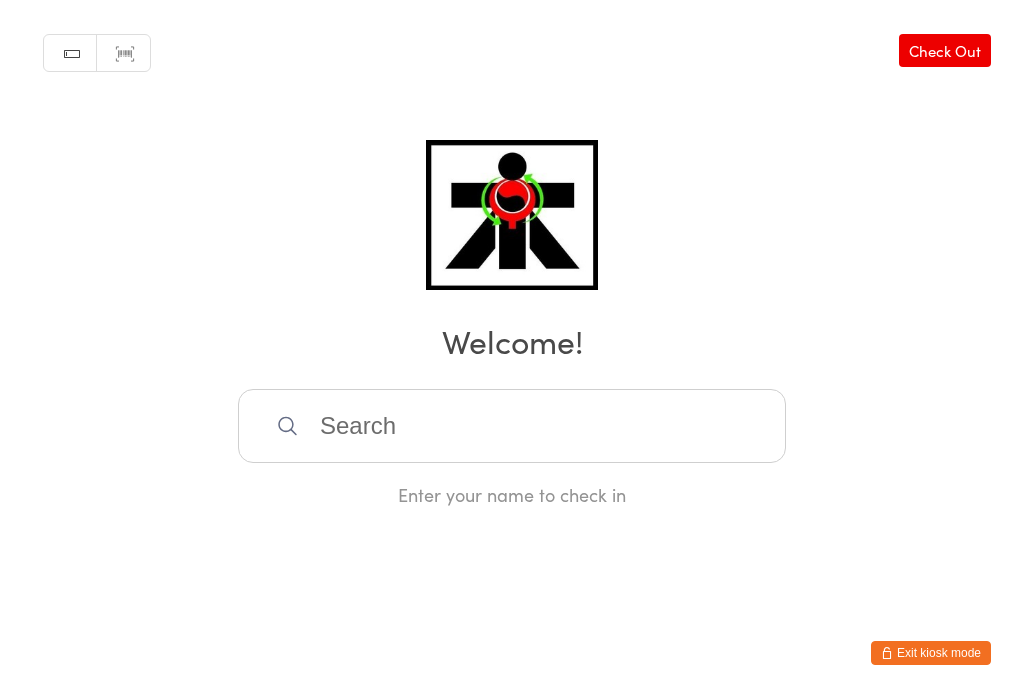 scroll, scrollTop: 0, scrollLeft: 0, axis: both 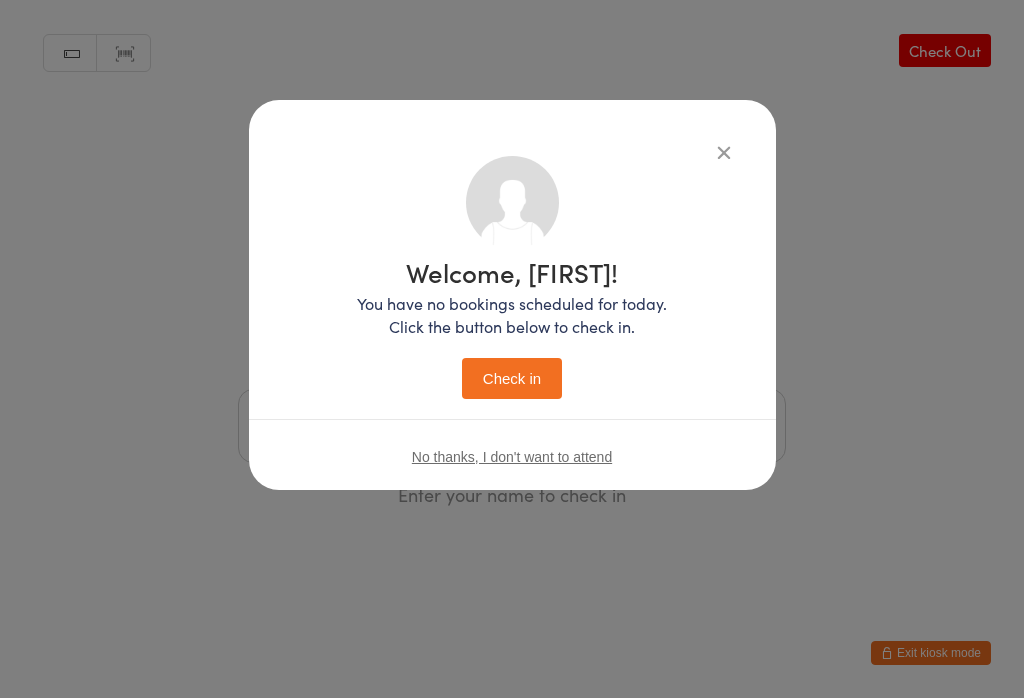 click on "Check in" at bounding box center [512, 378] 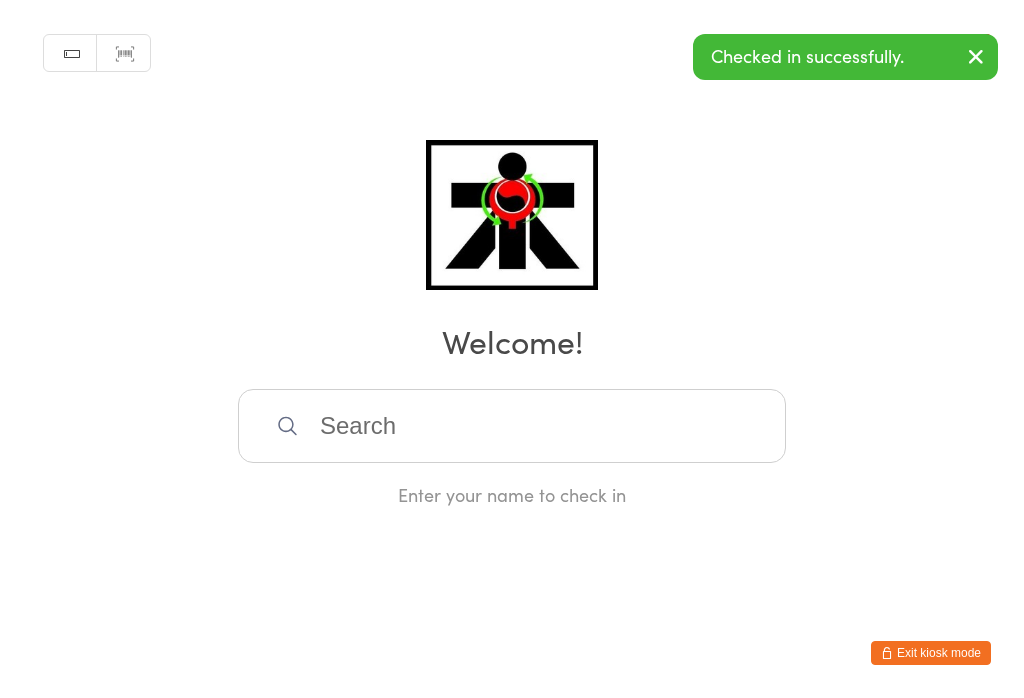 click at bounding box center (512, 426) 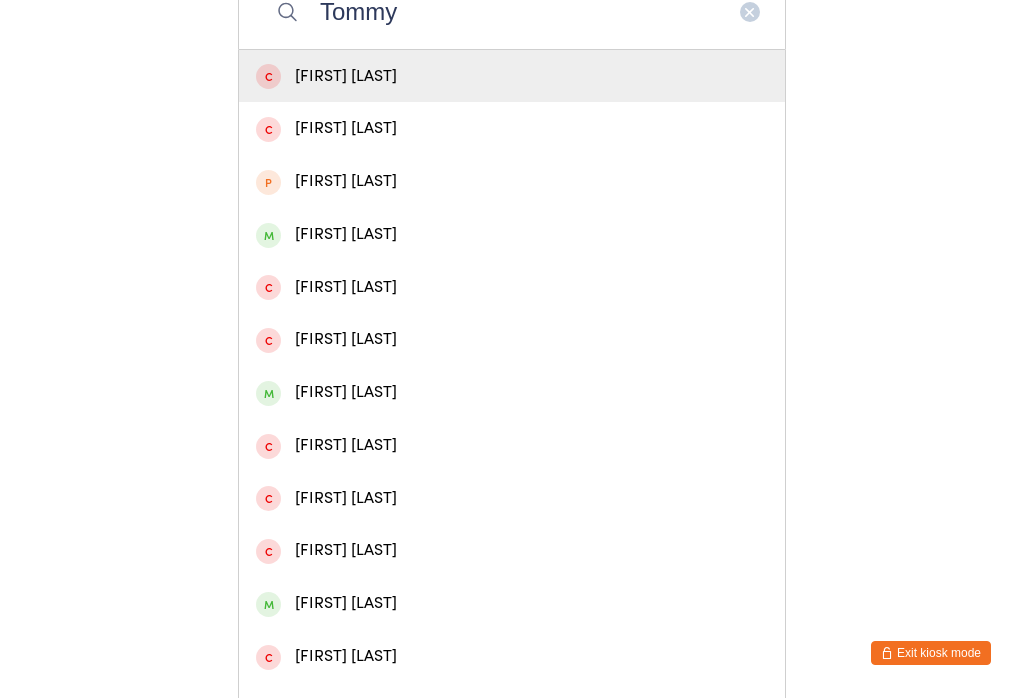 scroll, scrollTop: 417, scrollLeft: 0, axis: vertical 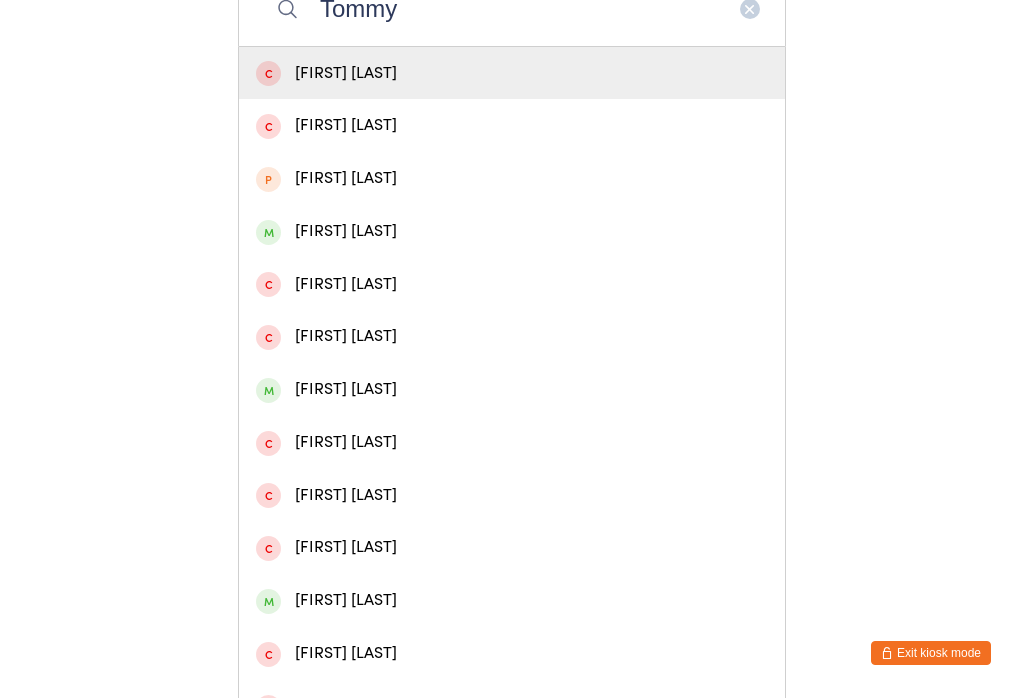 type on "Tommy" 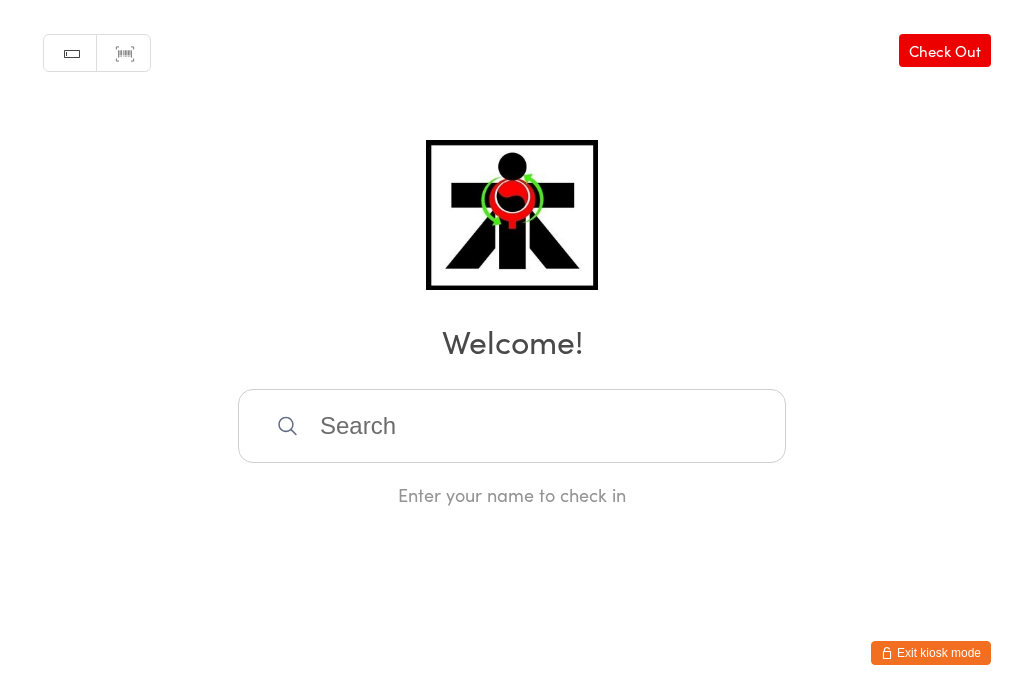 scroll, scrollTop: 0, scrollLeft: 0, axis: both 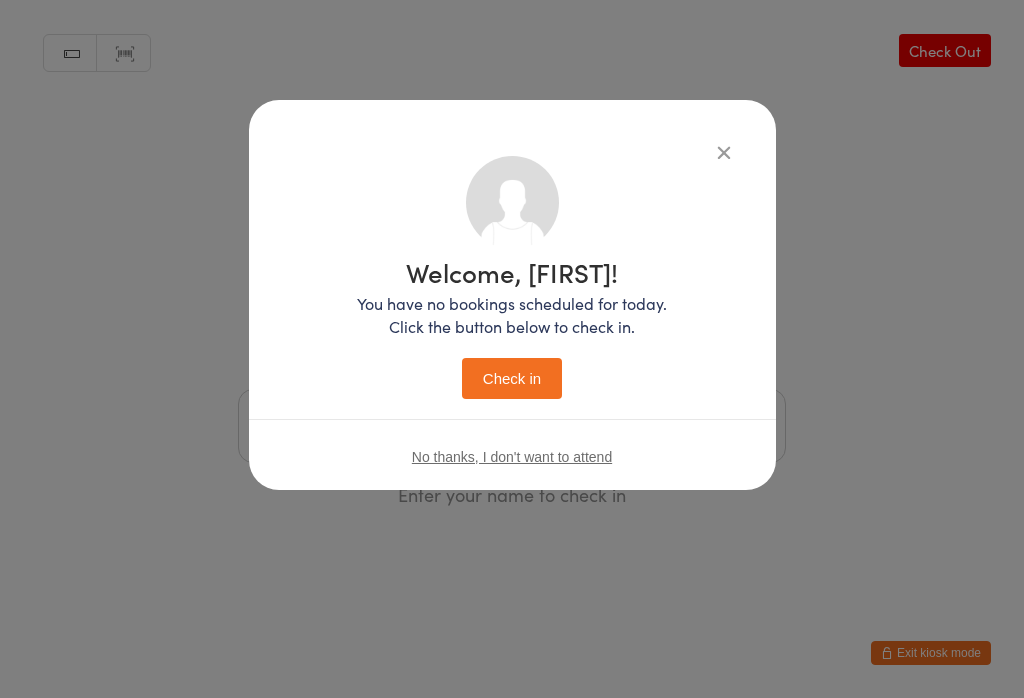 click on "Check in" at bounding box center (512, 378) 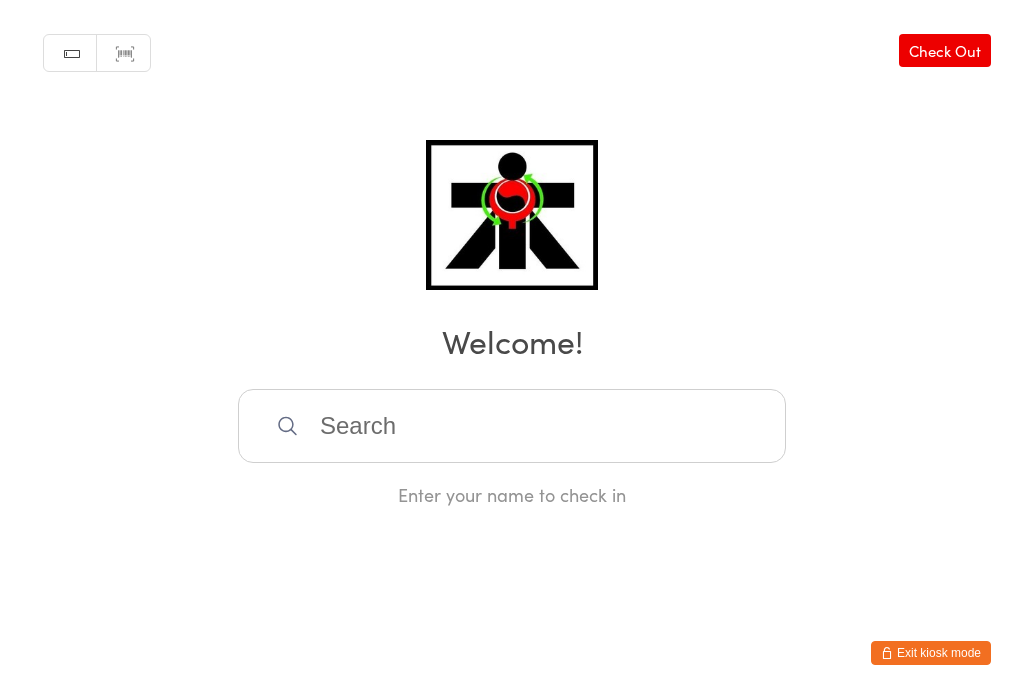 click at bounding box center [512, 426] 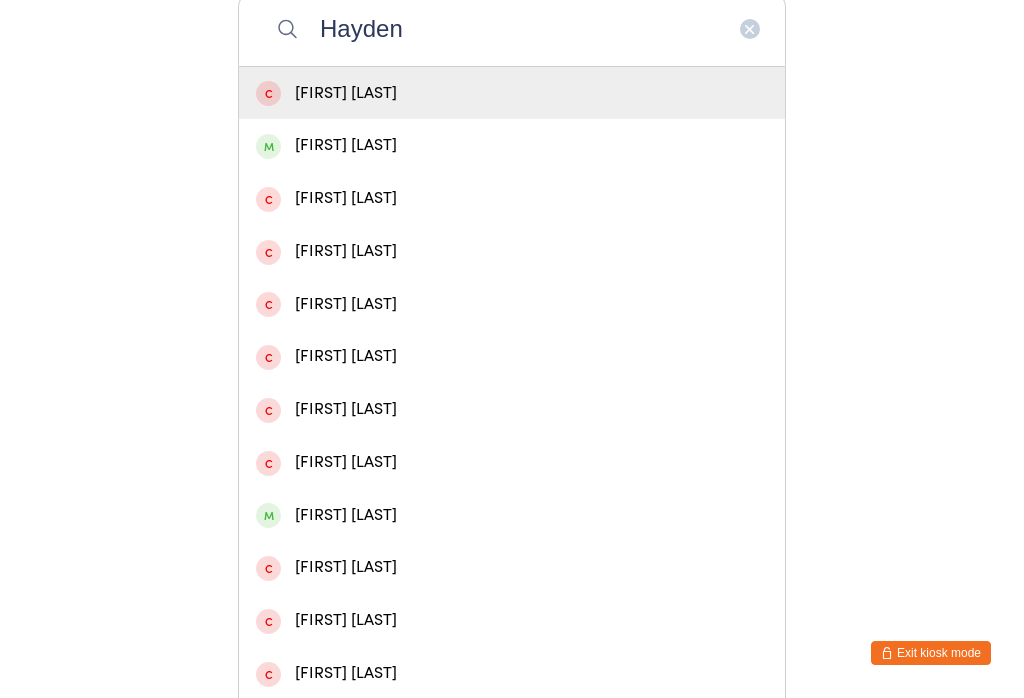 type on "Hayden" 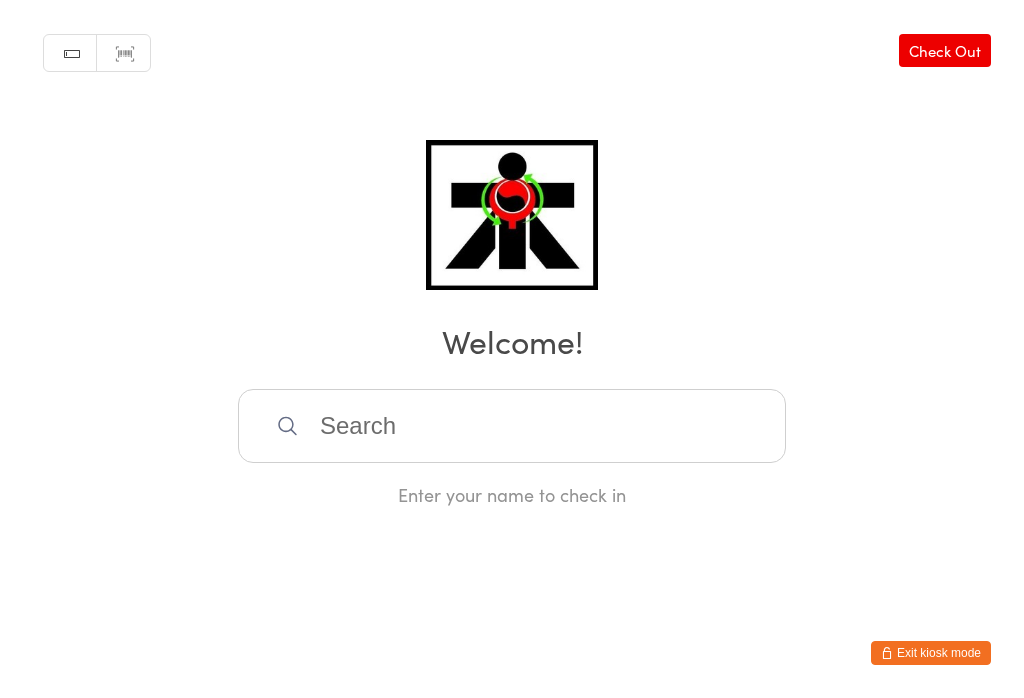 scroll, scrollTop: 0, scrollLeft: 0, axis: both 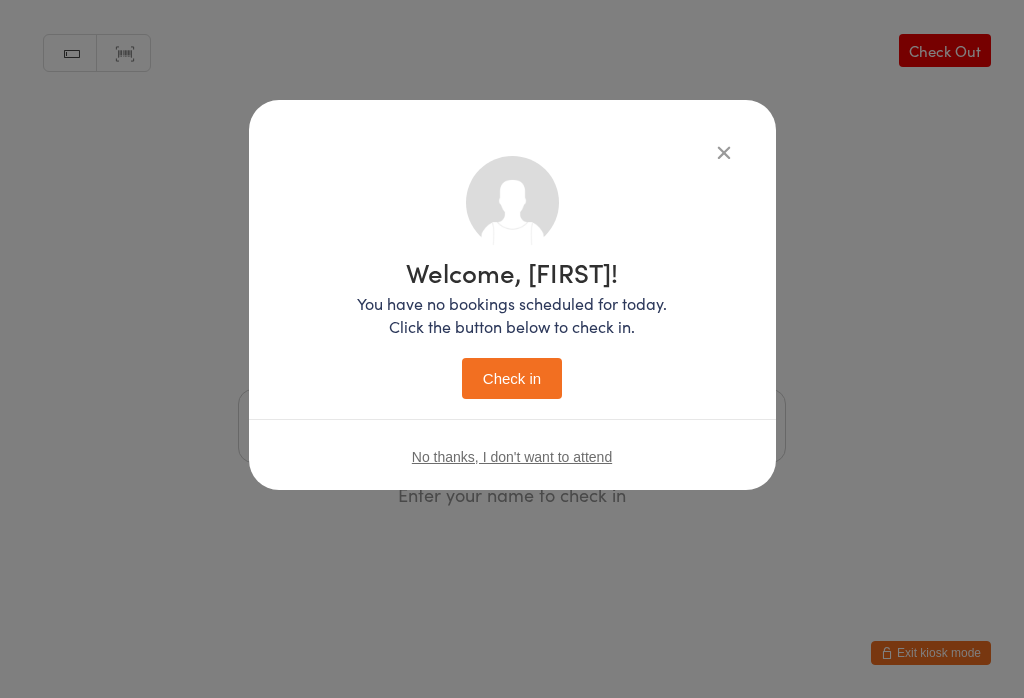 click on "Check in" at bounding box center [512, 378] 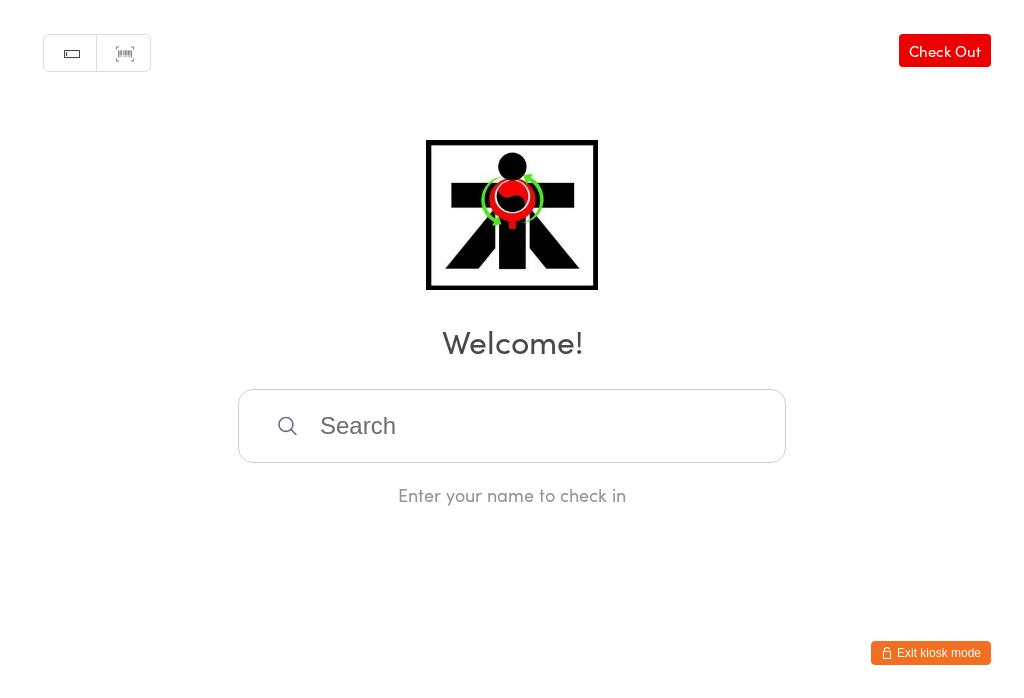 click at bounding box center (512, 426) 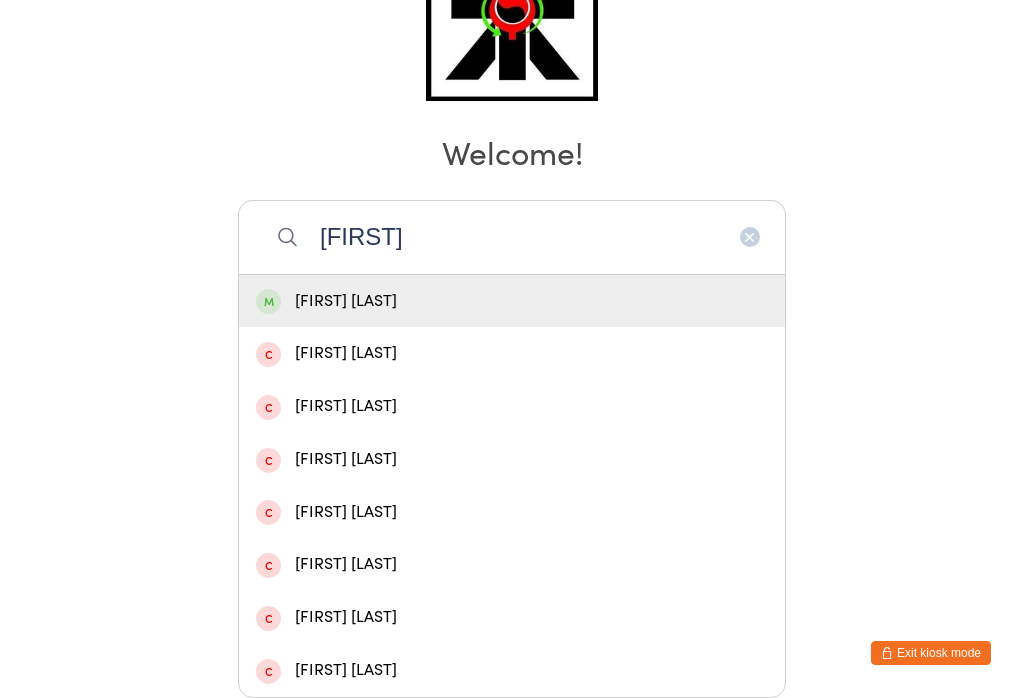 type on "[FIRST]" 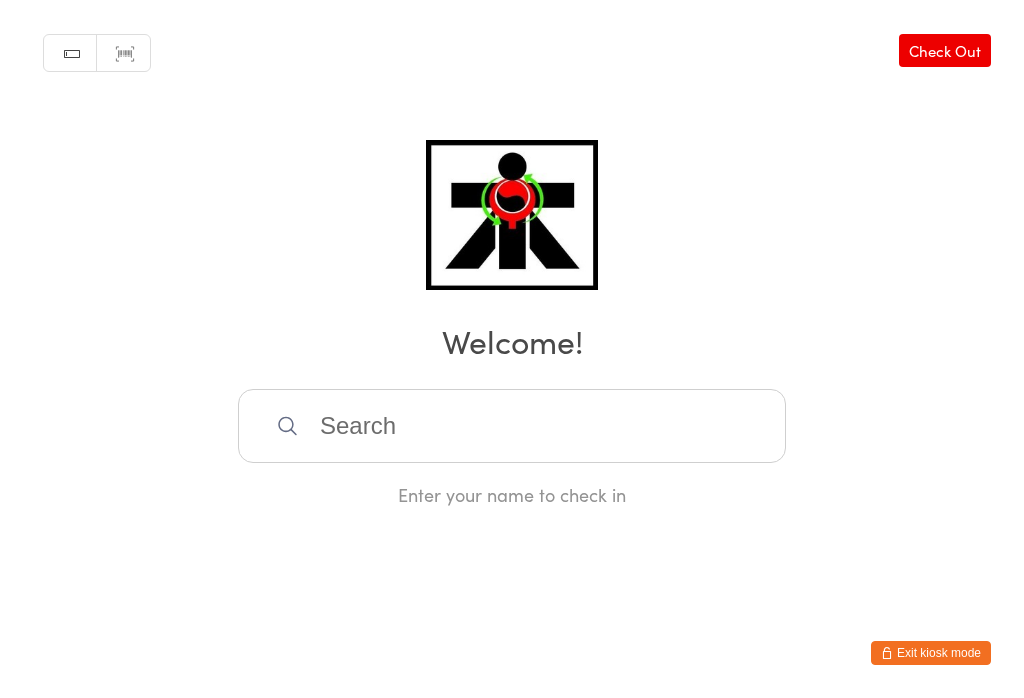scroll, scrollTop: 0, scrollLeft: 0, axis: both 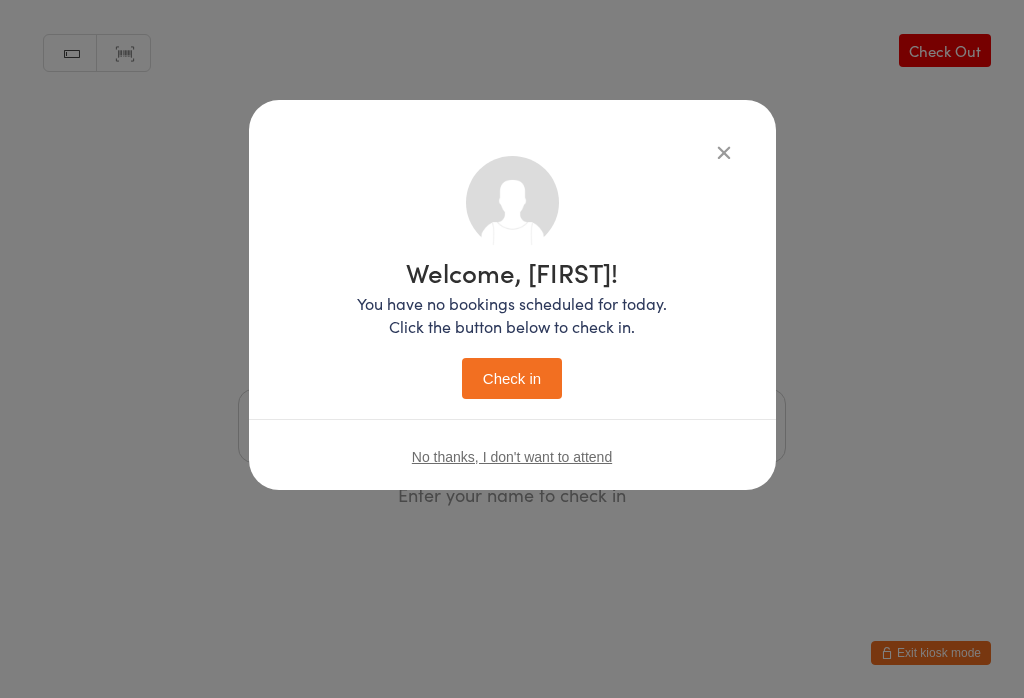 click on "Check in" at bounding box center (512, 378) 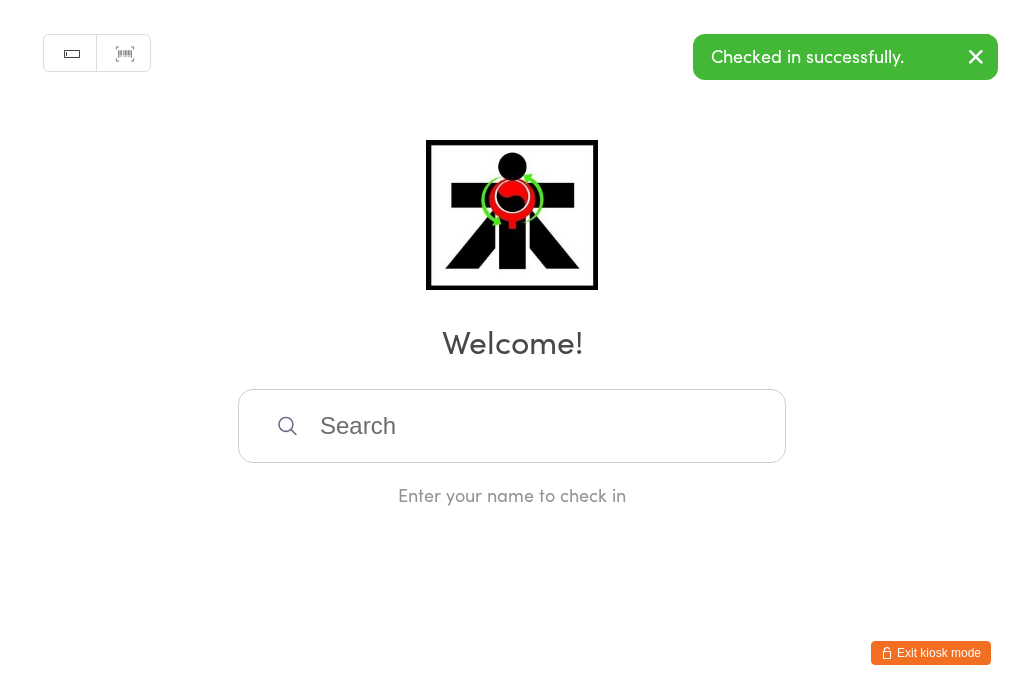 click at bounding box center [512, 426] 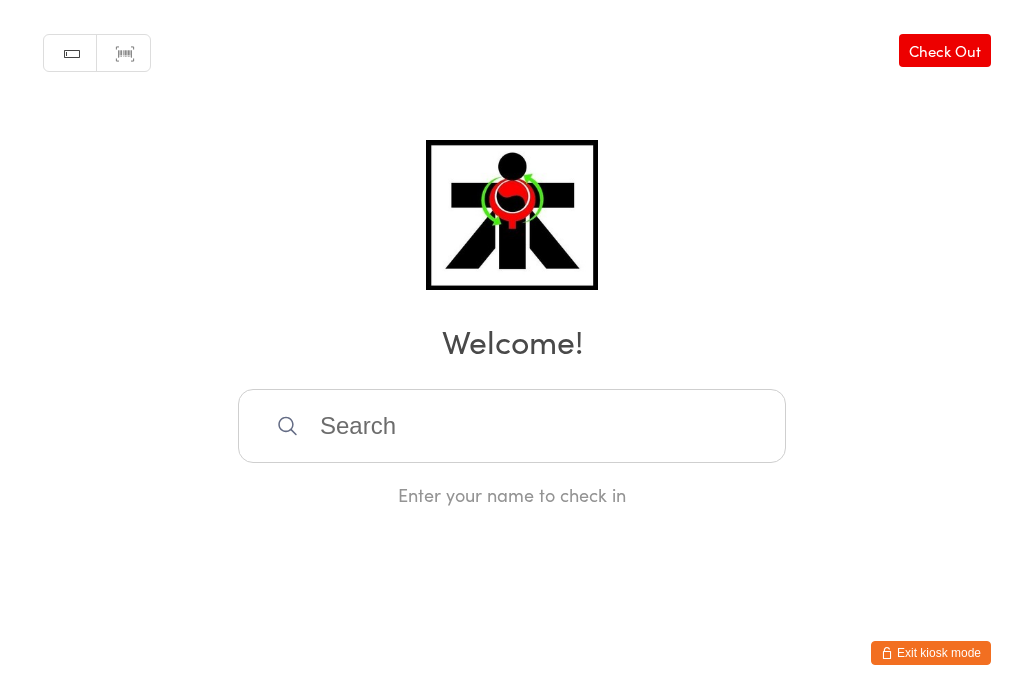 scroll, scrollTop: 397, scrollLeft: 0, axis: vertical 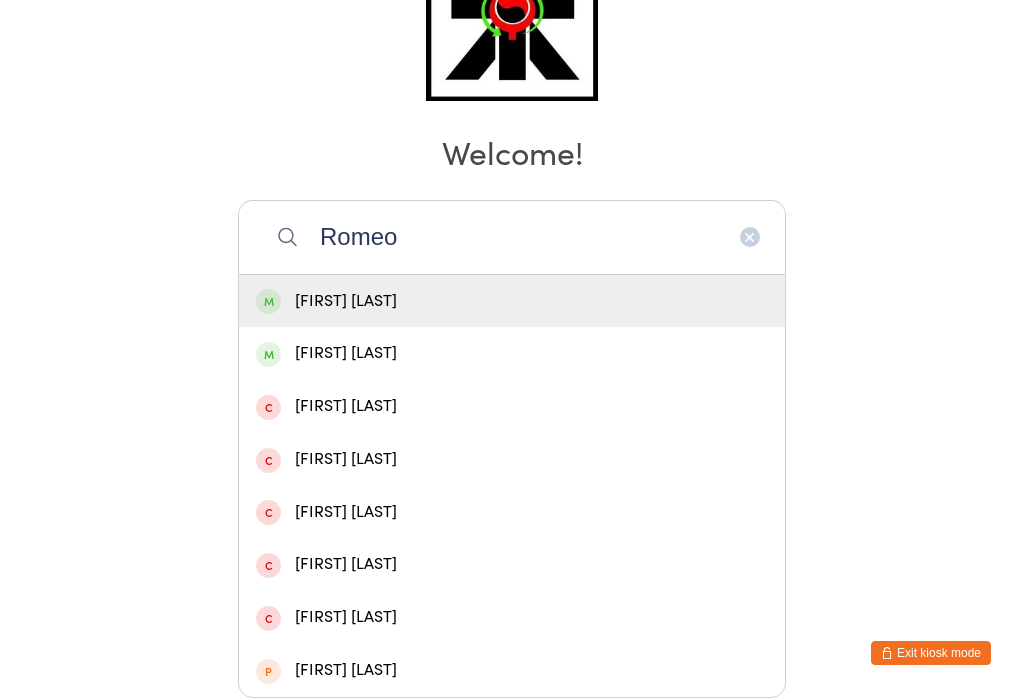type on "Romeo" 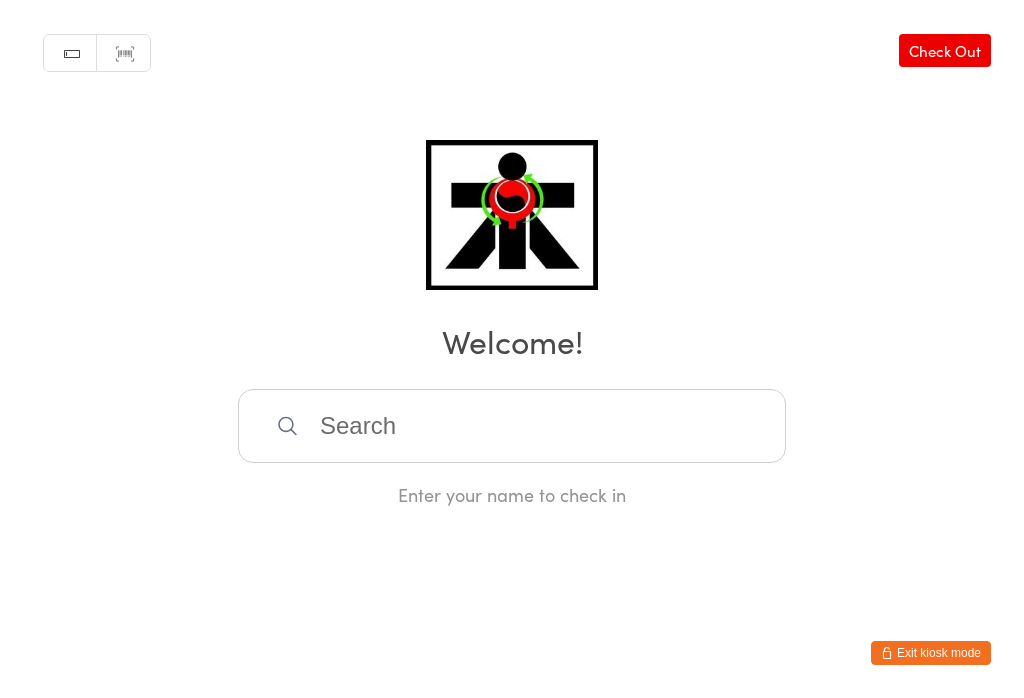 scroll, scrollTop: 0, scrollLeft: 0, axis: both 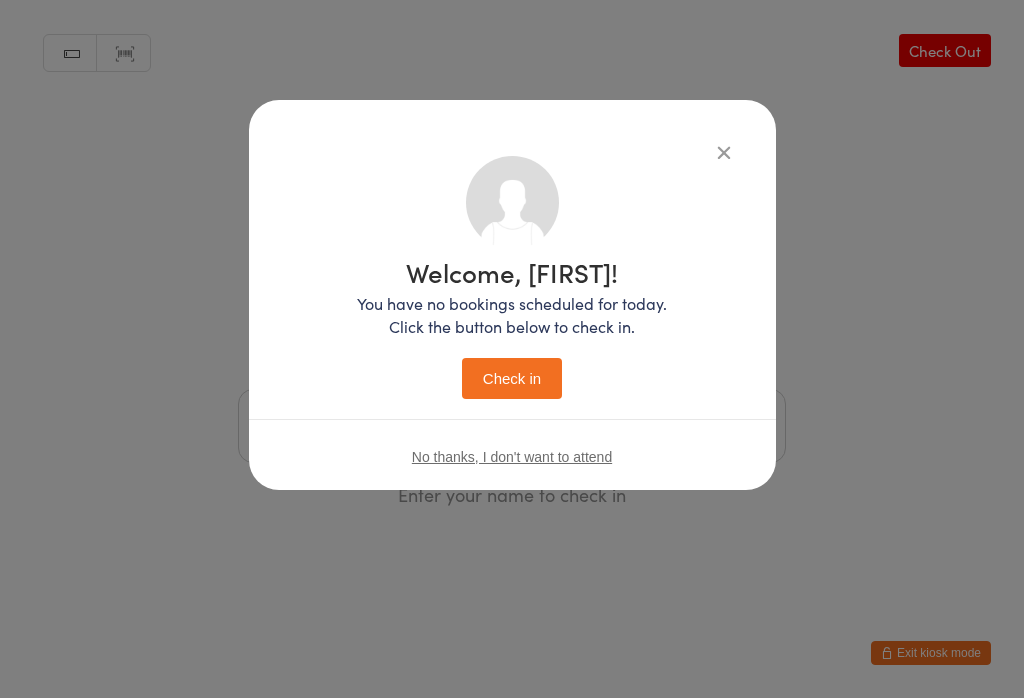 click on "Check in" at bounding box center (512, 378) 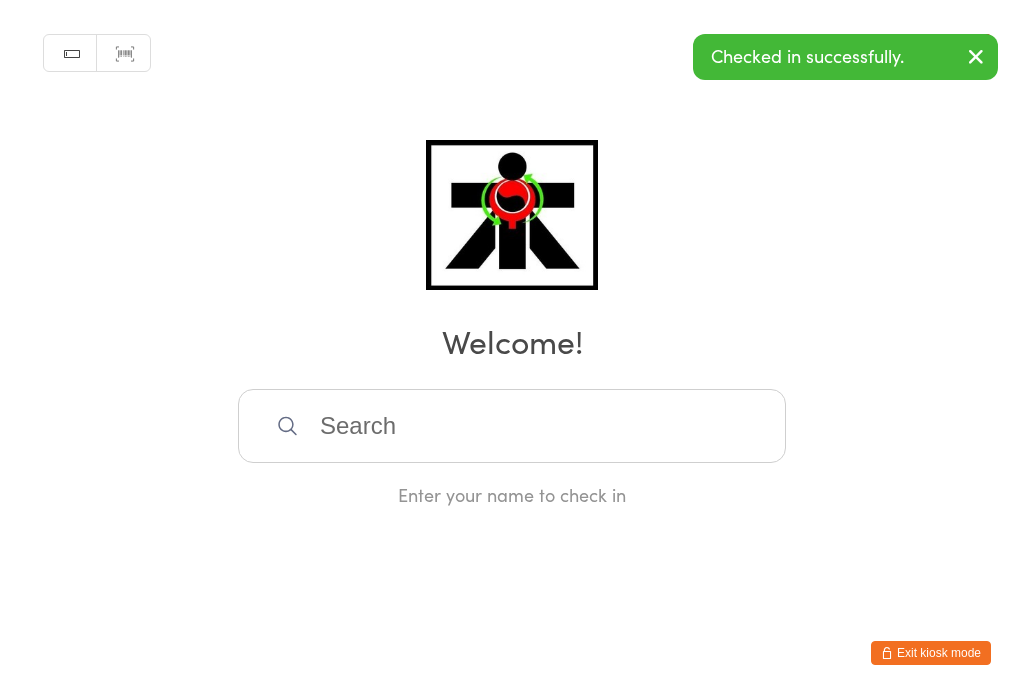 click at bounding box center (512, 426) 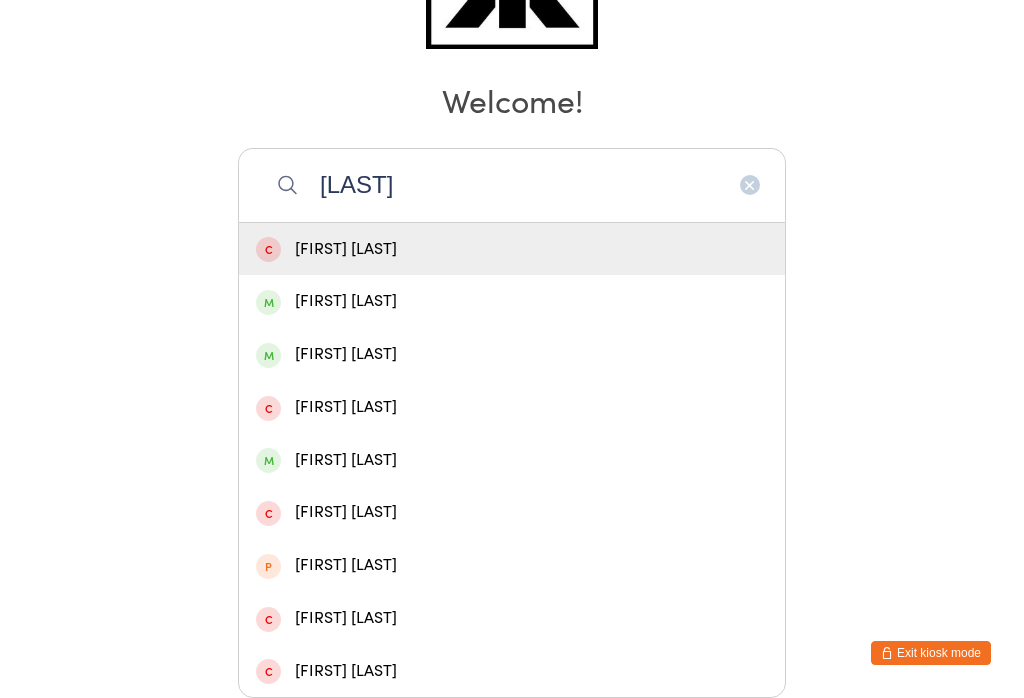 type on "[LAST]" 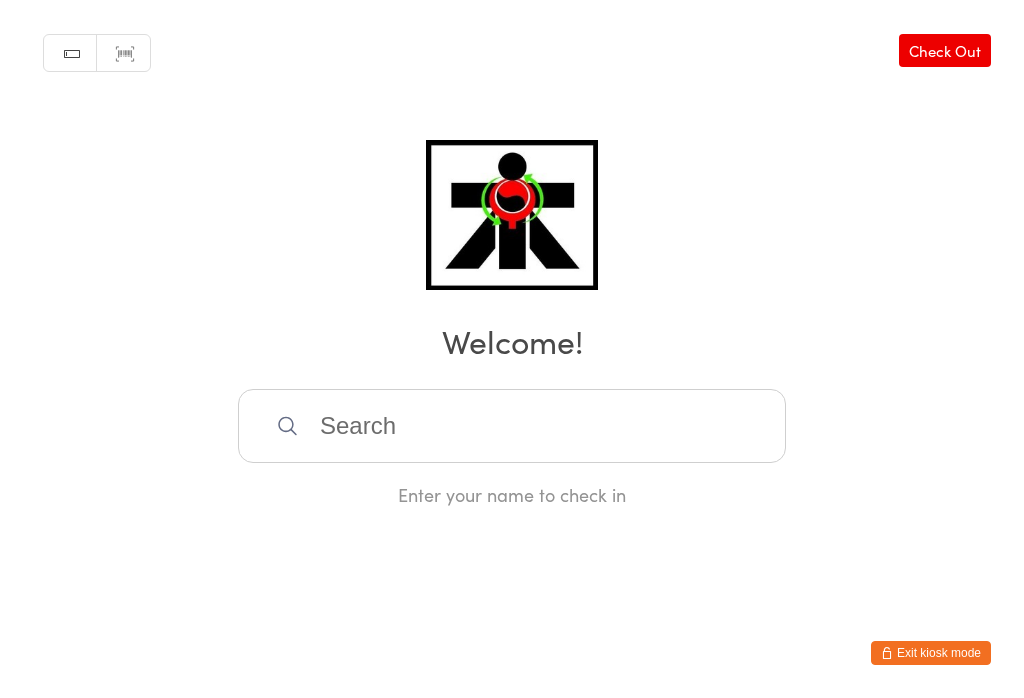 scroll, scrollTop: 0, scrollLeft: 0, axis: both 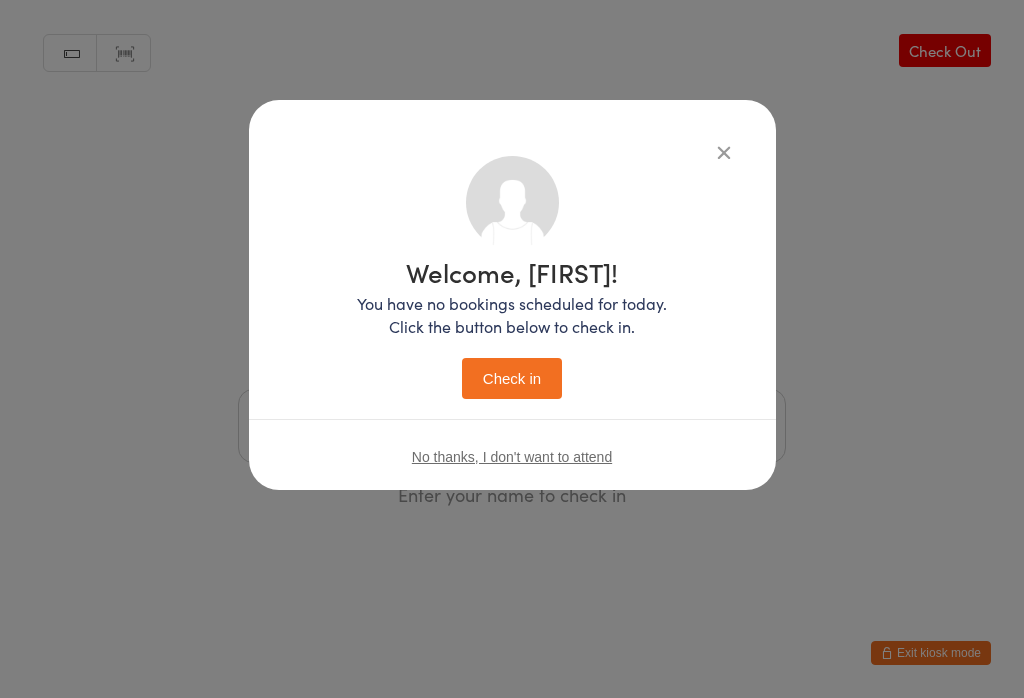 click on "Check in" at bounding box center (512, 378) 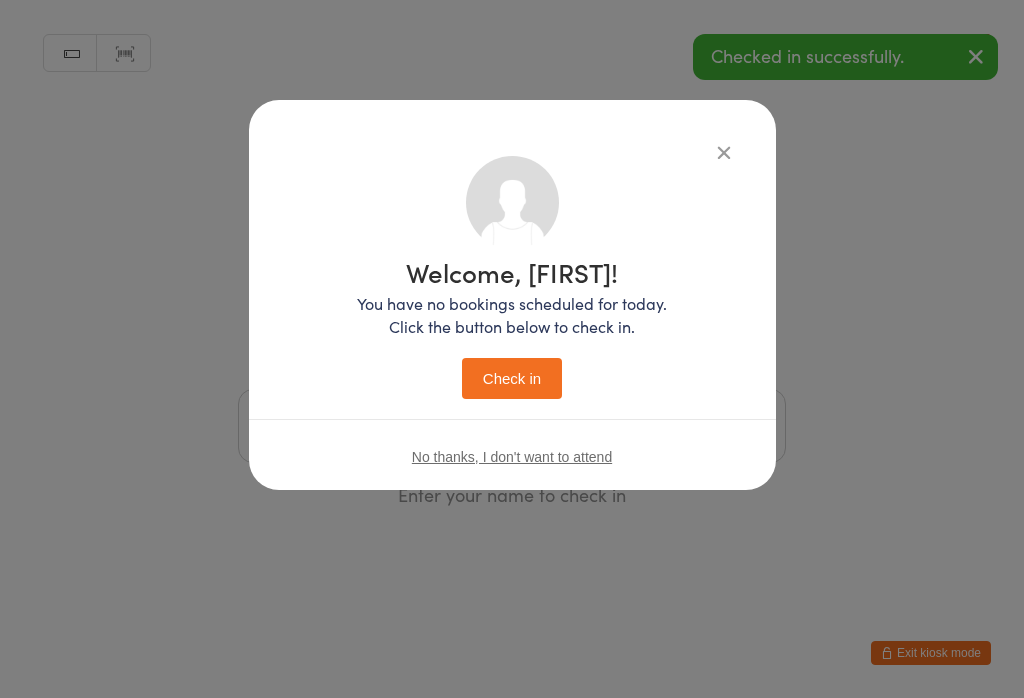 click on "Manual search Scanner input Check Out Welcome! Enter your name to check in" at bounding box center (512, 253) 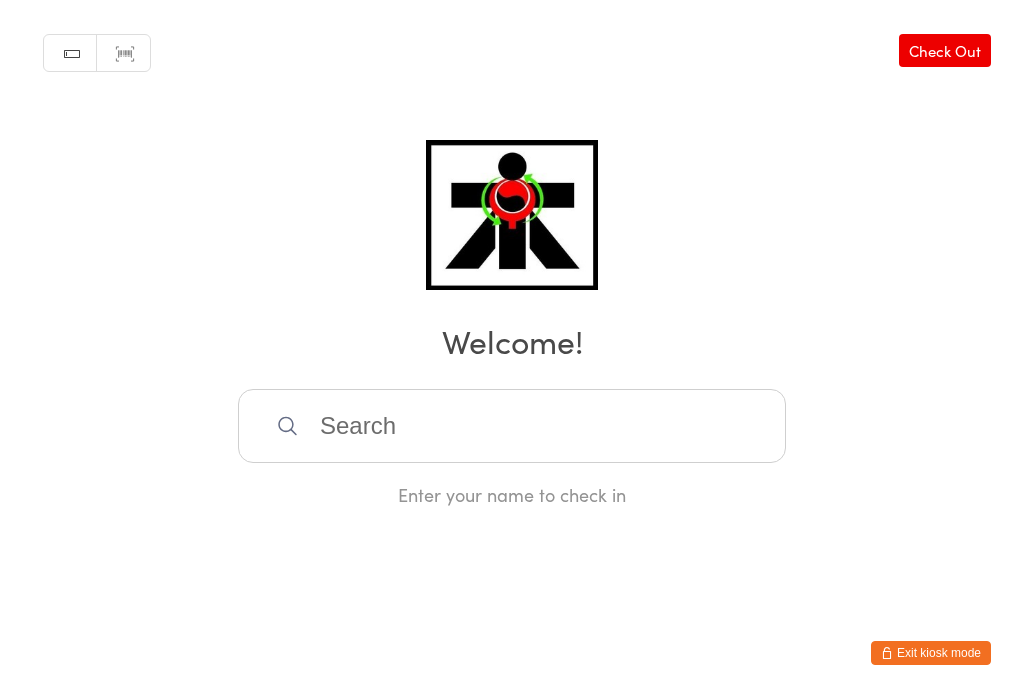 click at bounding box center (512, 426) 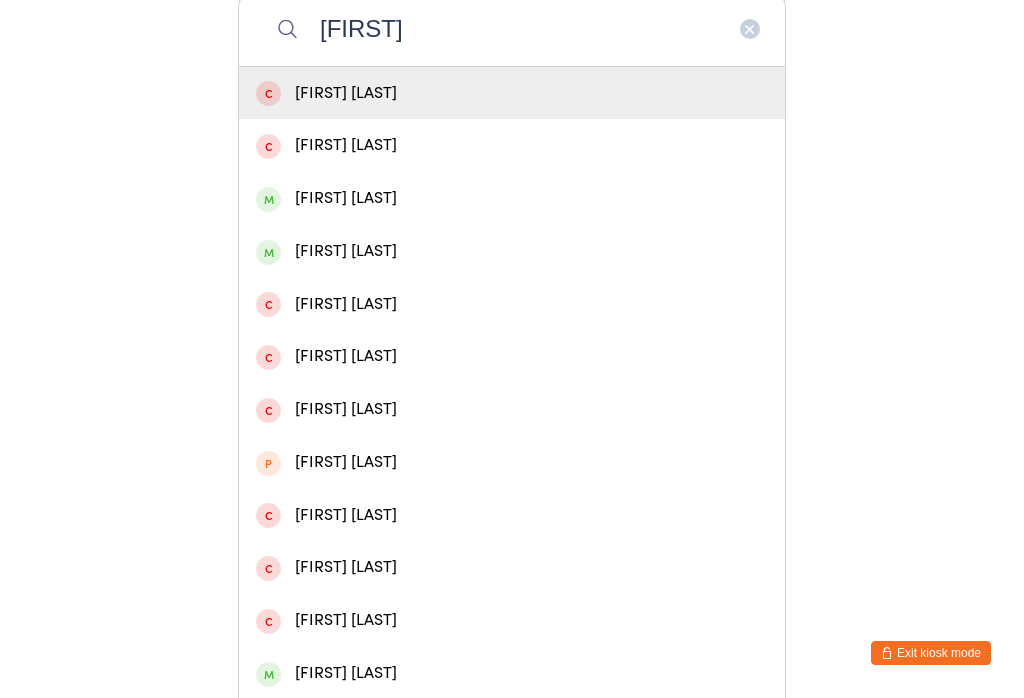 type on "[FIRST]" 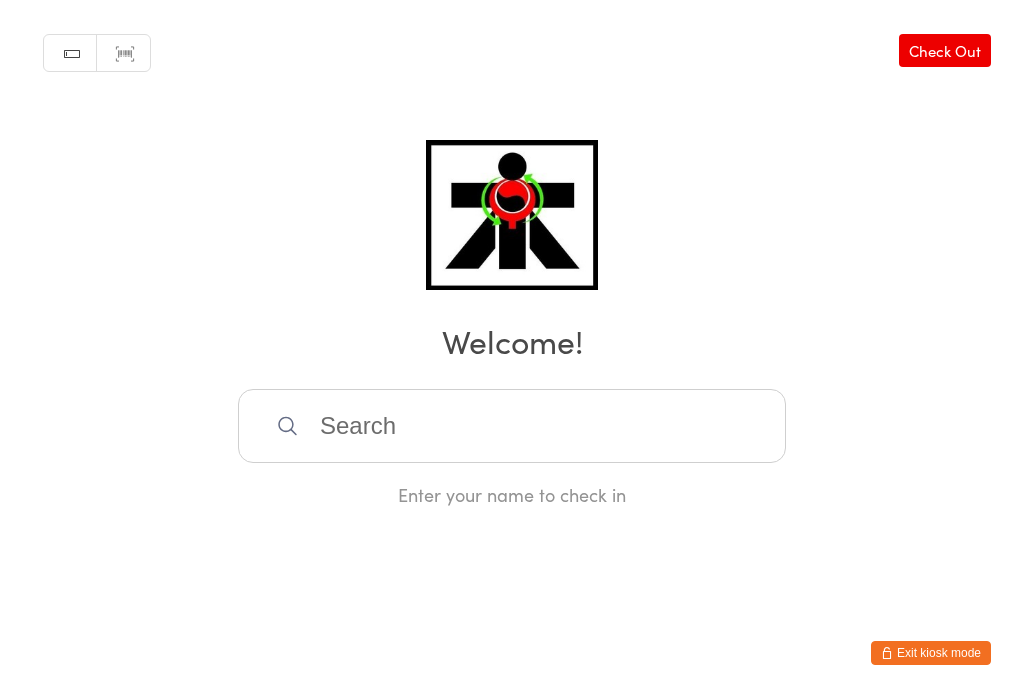 scroll, scrollTop: 0, scrollLeft: 0, axis: both 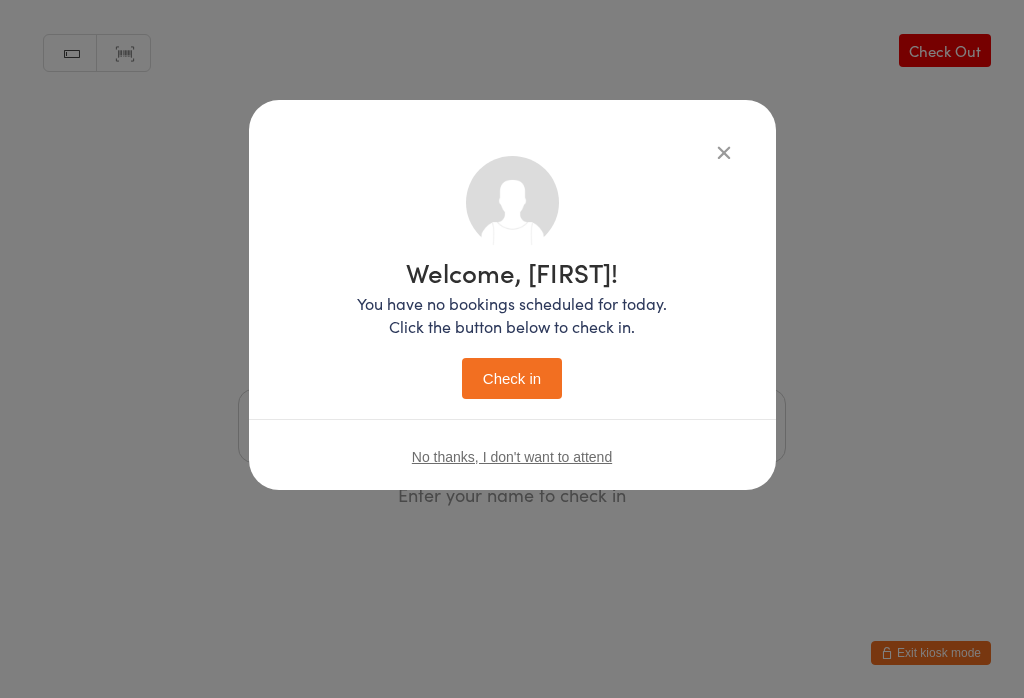 click on "Check in" at bounding box center (512, 378) 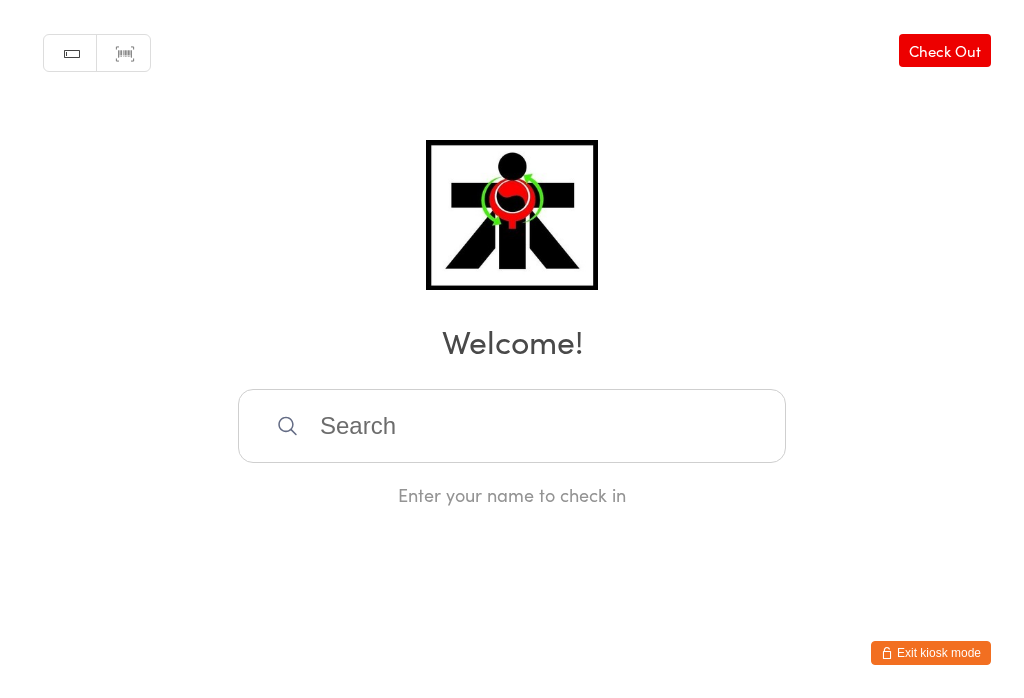 click at bounding box center [512, 426] 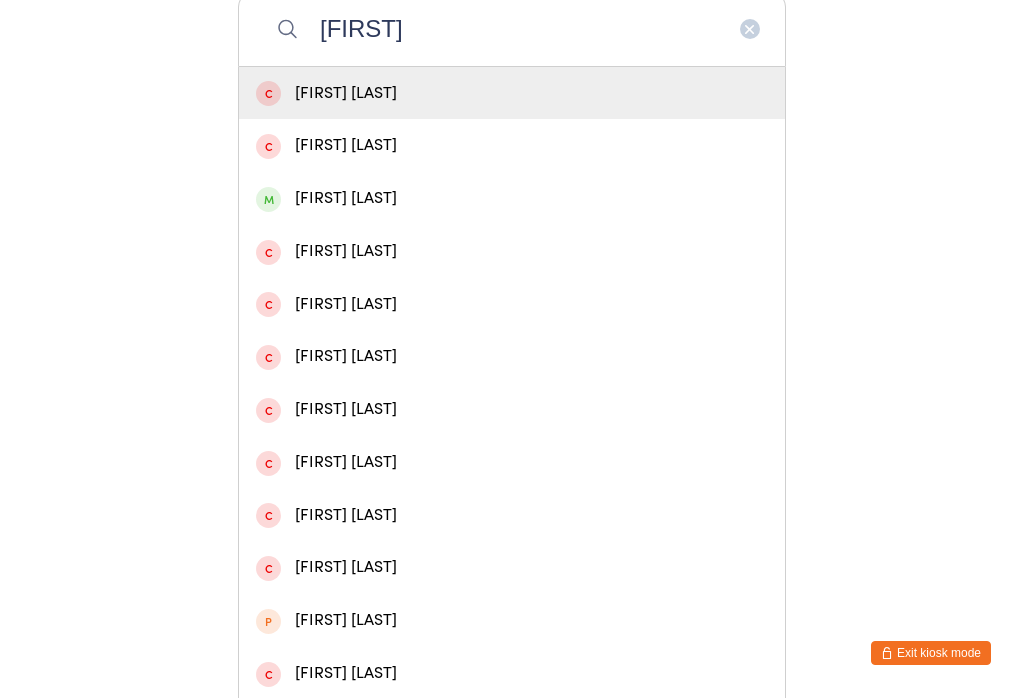 type on "[FIRST]" 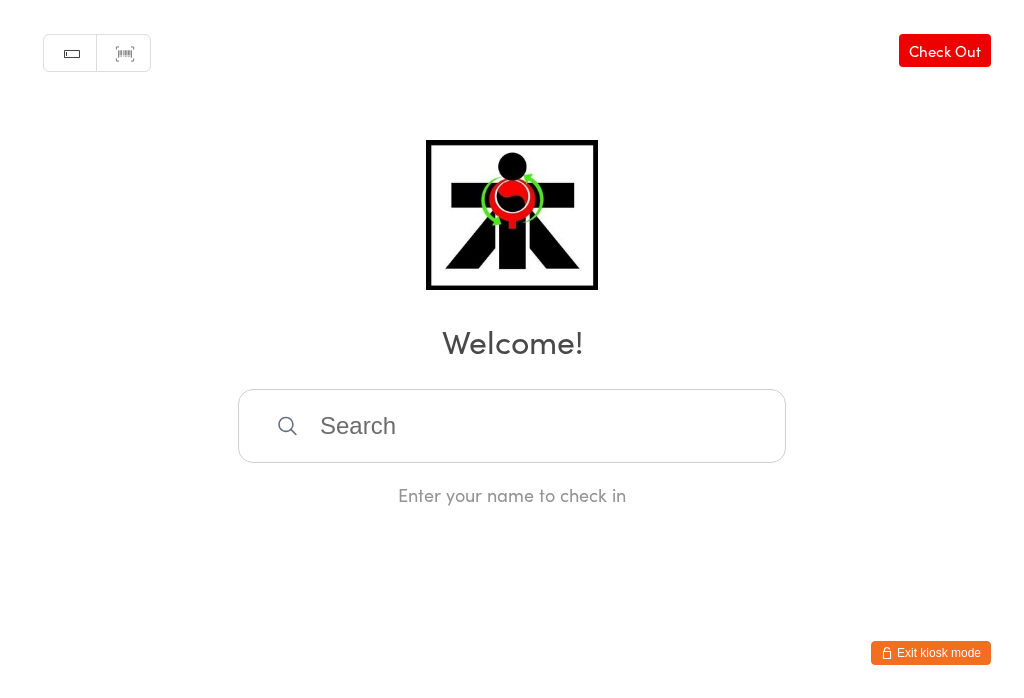 scroll, scrollTop: 0, scrollLeft: 0, axis: both 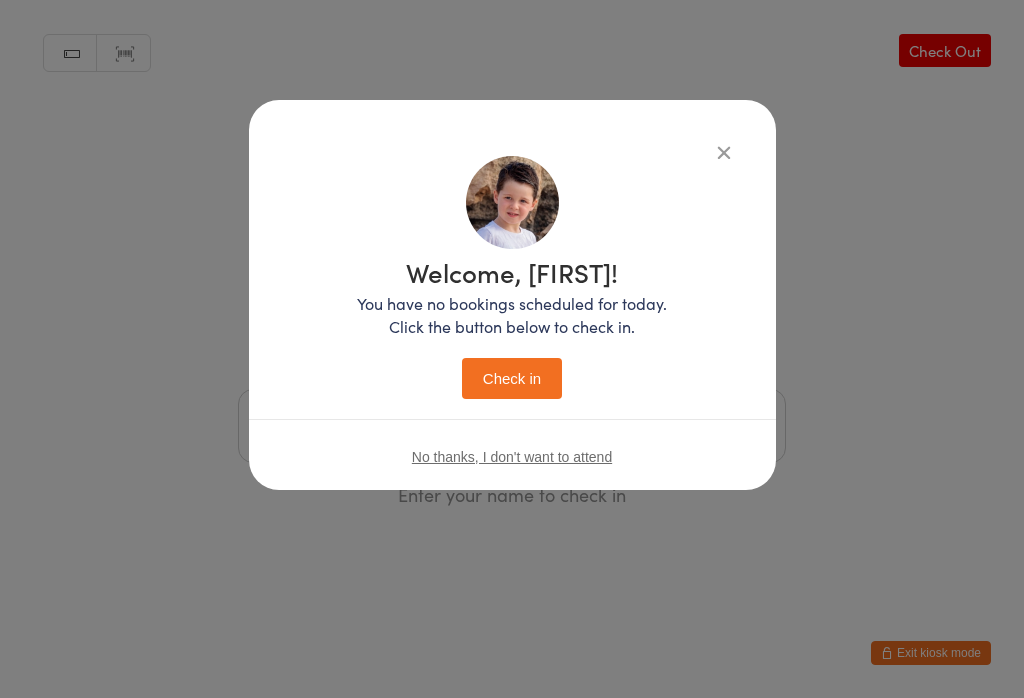 click on "Check in" at bounding box center (512, 378) 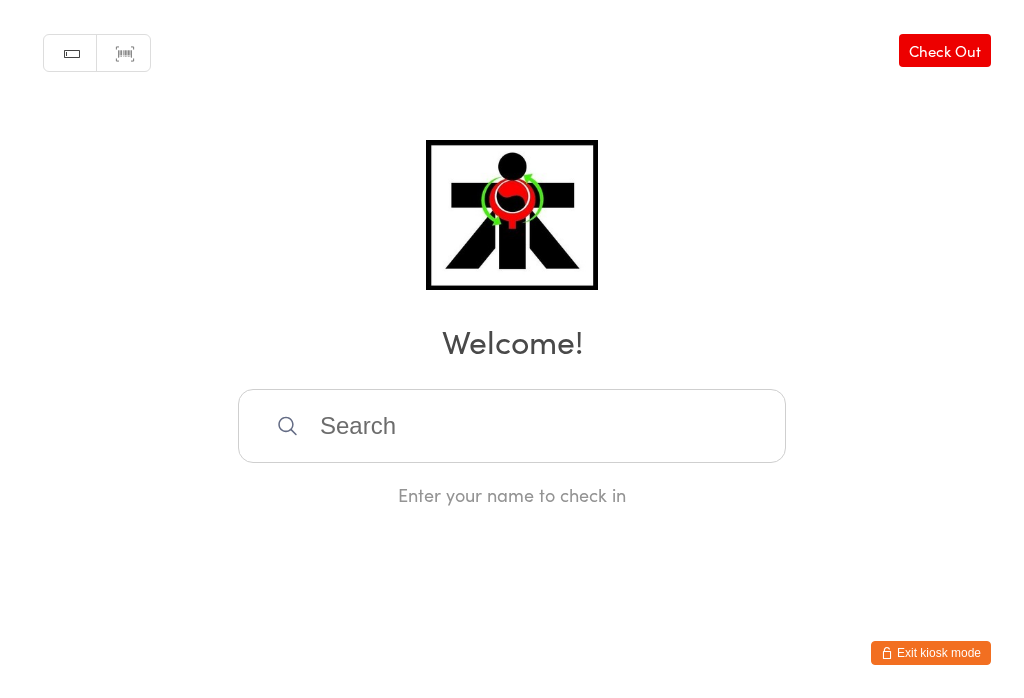 click at bounding box center (512, 426) 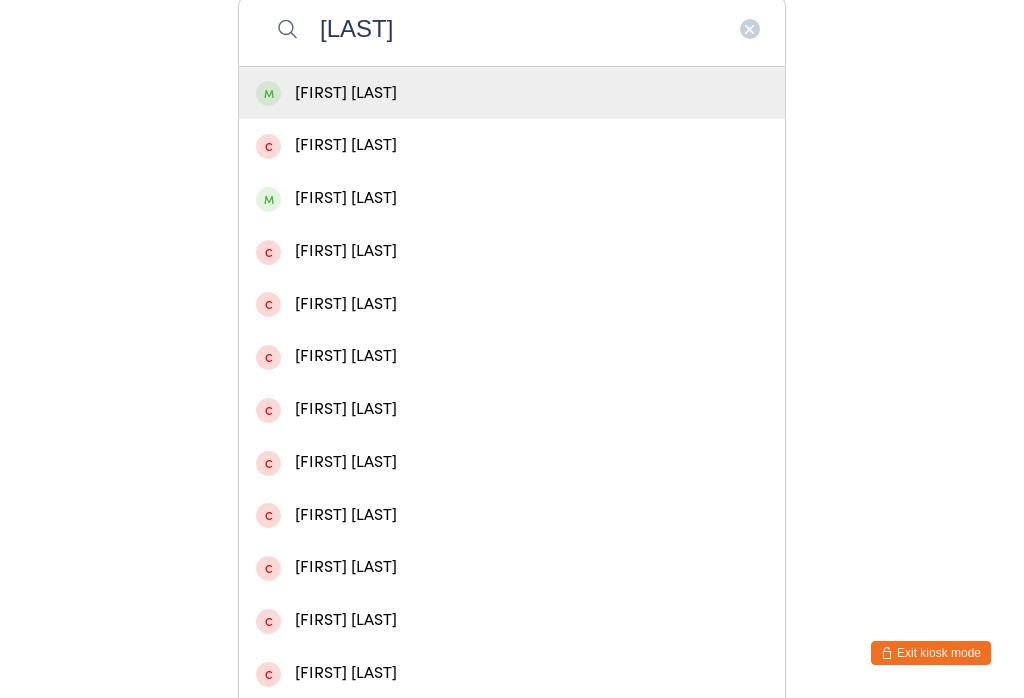 type on "[LAST]" 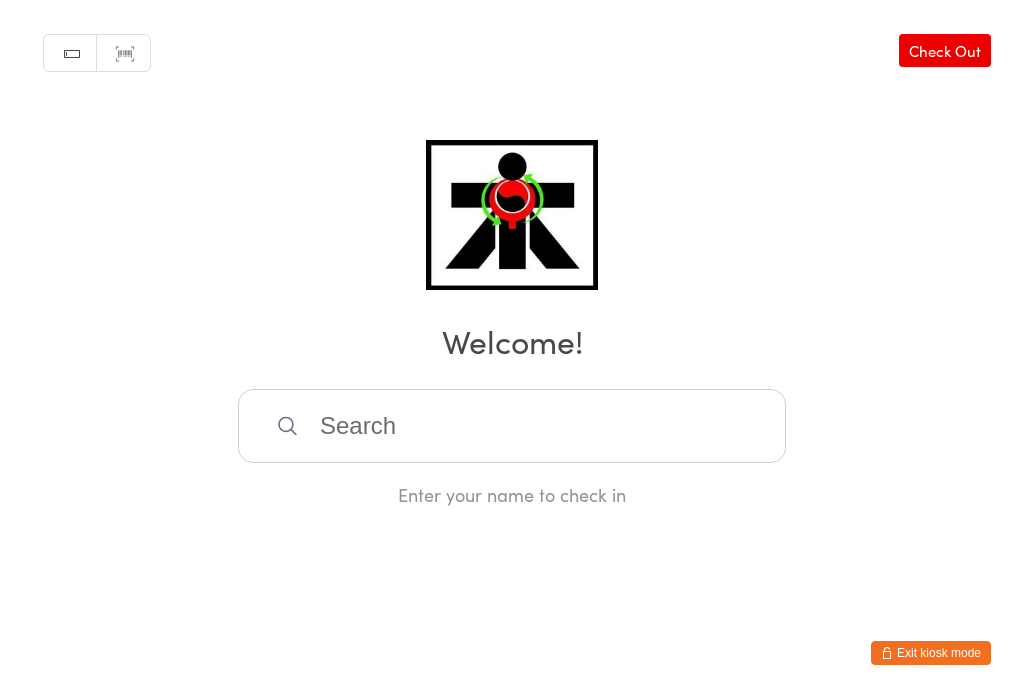 scroll, scrollTop: 0, scrollLeft: 0, axis: both 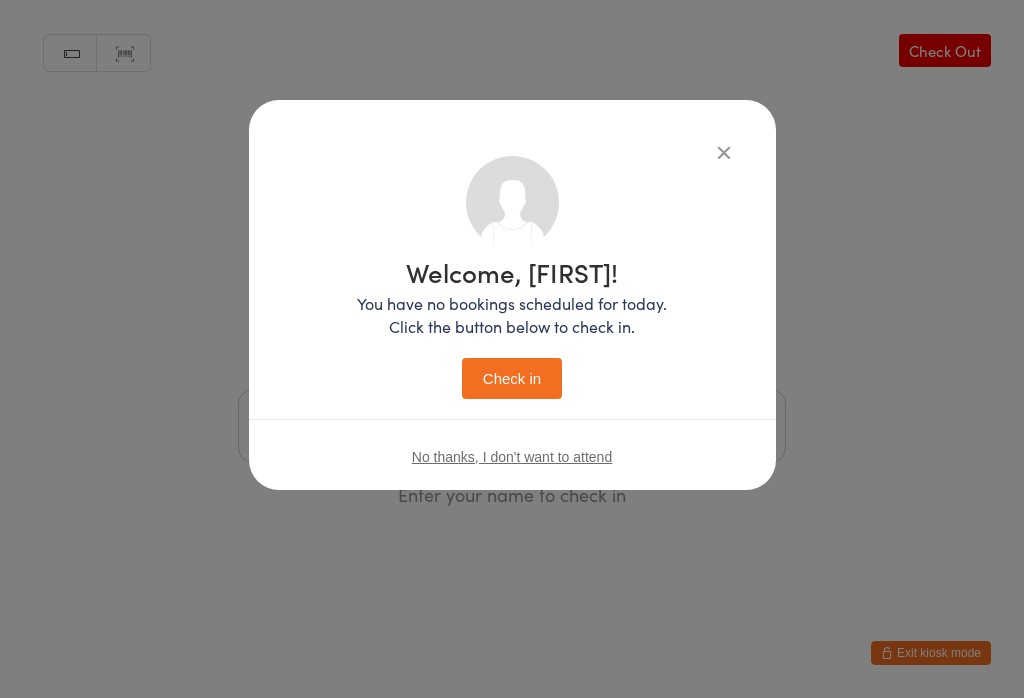 click on "Check in" at bounding box center [512, 378] 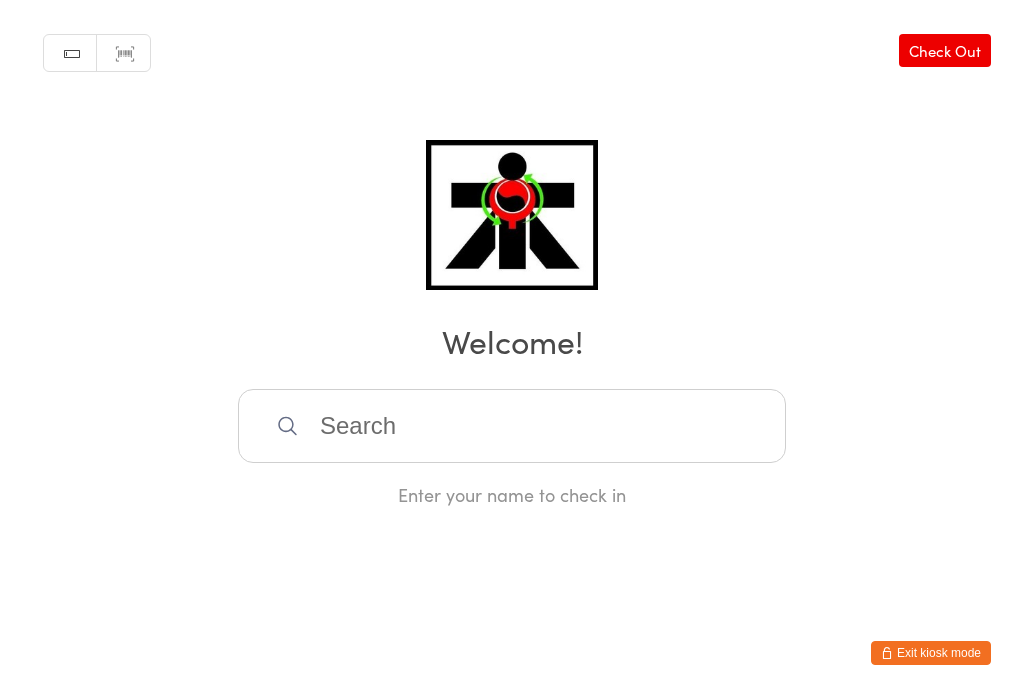 click at bounding box center (512, 426) 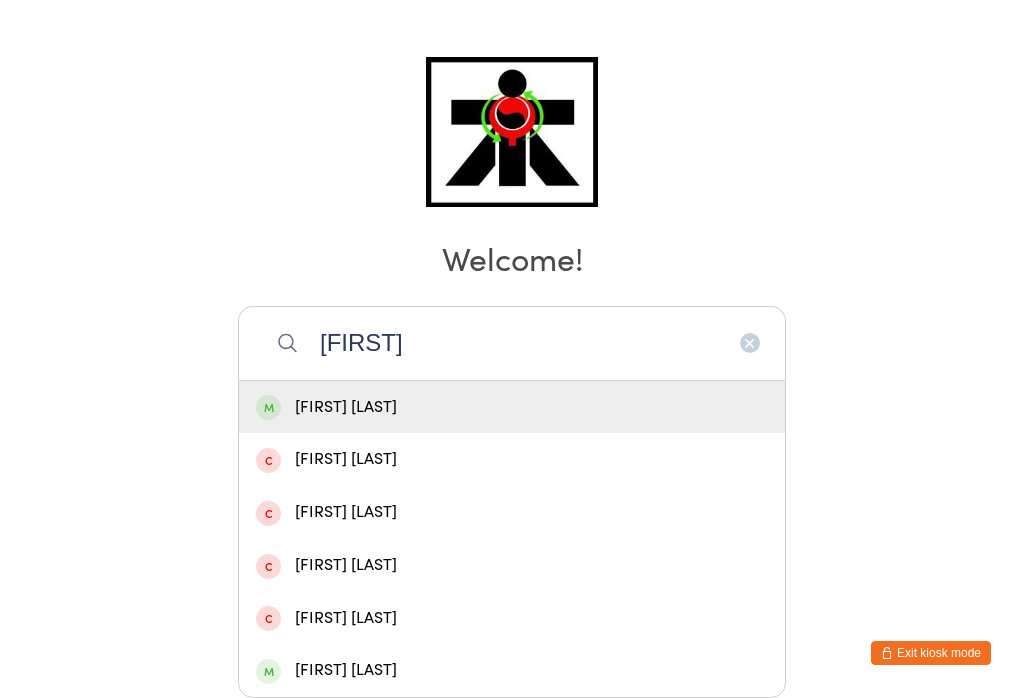 type on "[FIRST]" 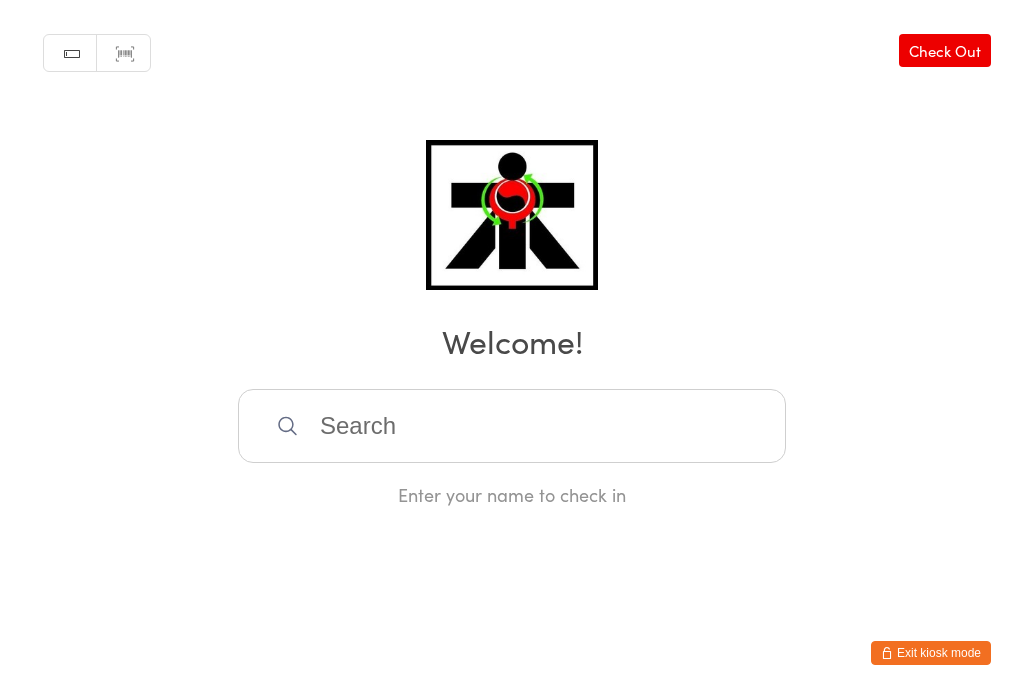 scroll, scrollTop: 0, scrollLeft: 0, axis: both 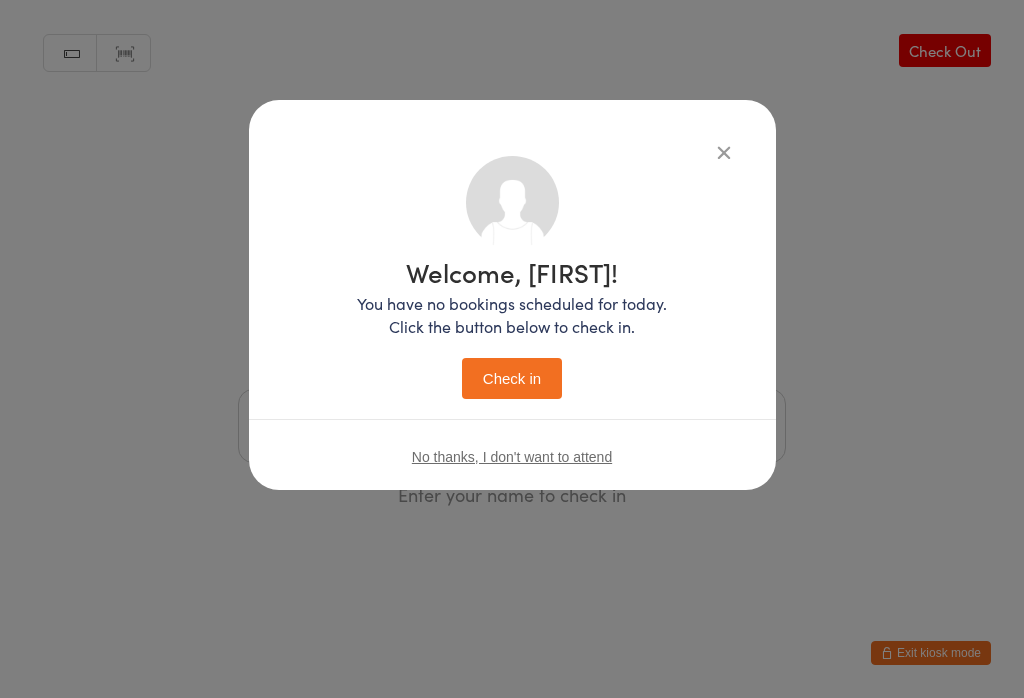 click on "Check in" at bounding box center (512, 378) 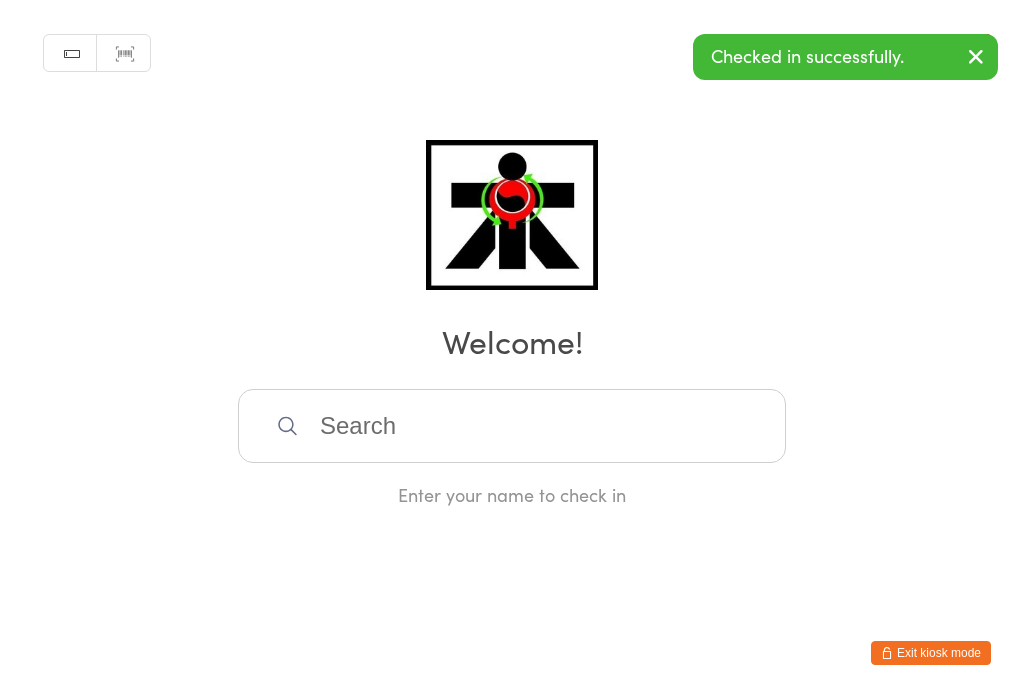 click at bounding box center [512, 426] 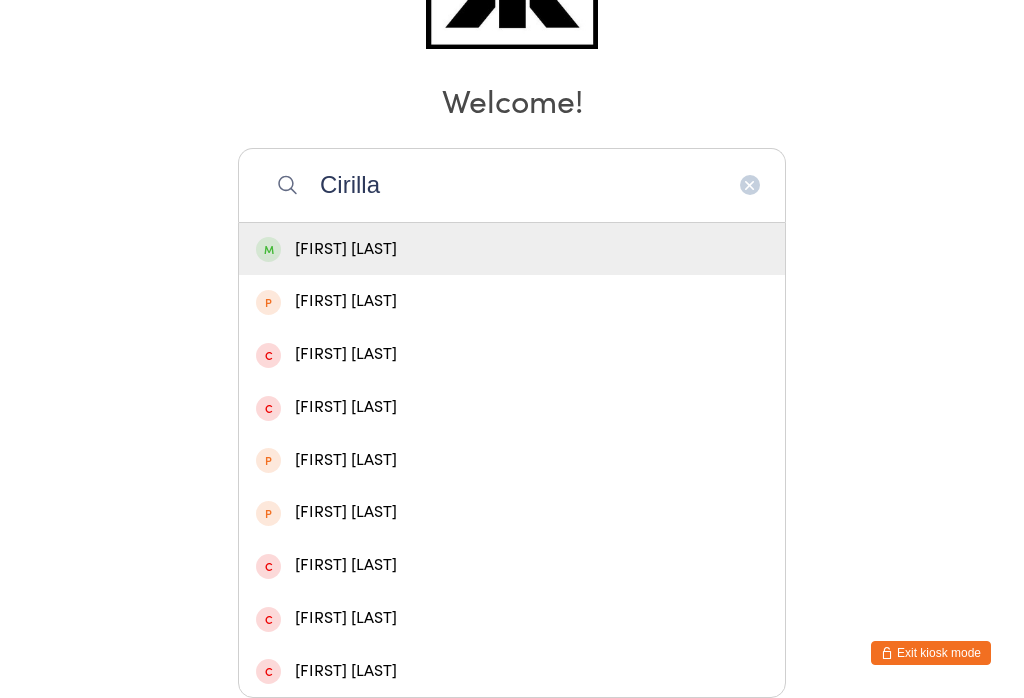 type on "Cirilla" 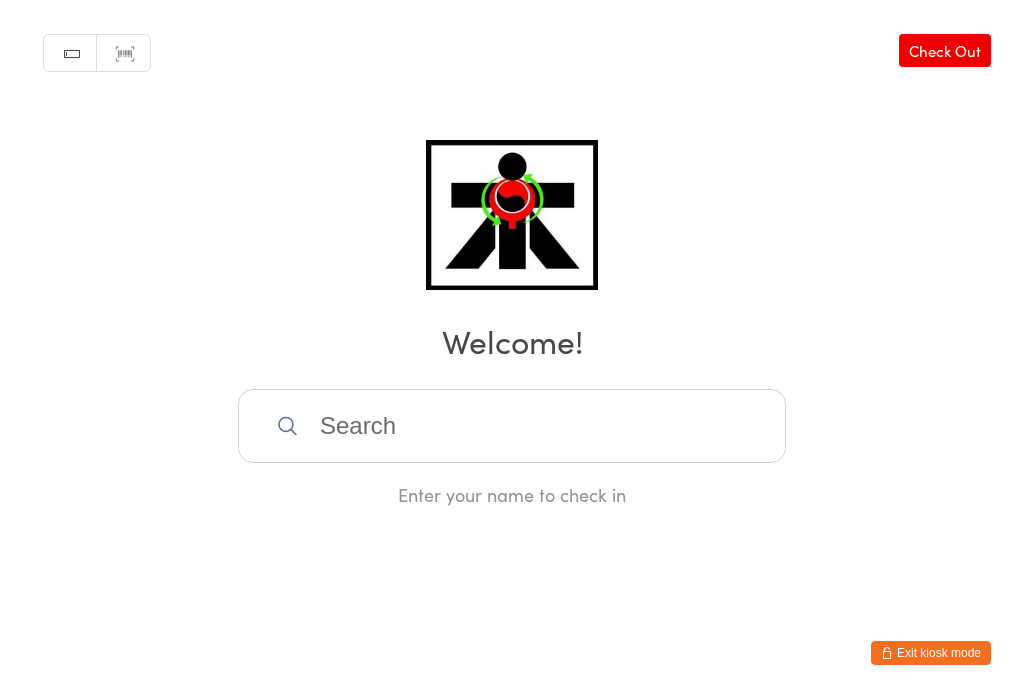 scroll, scrollTop: 0, scrollLeft: 0, axis: both 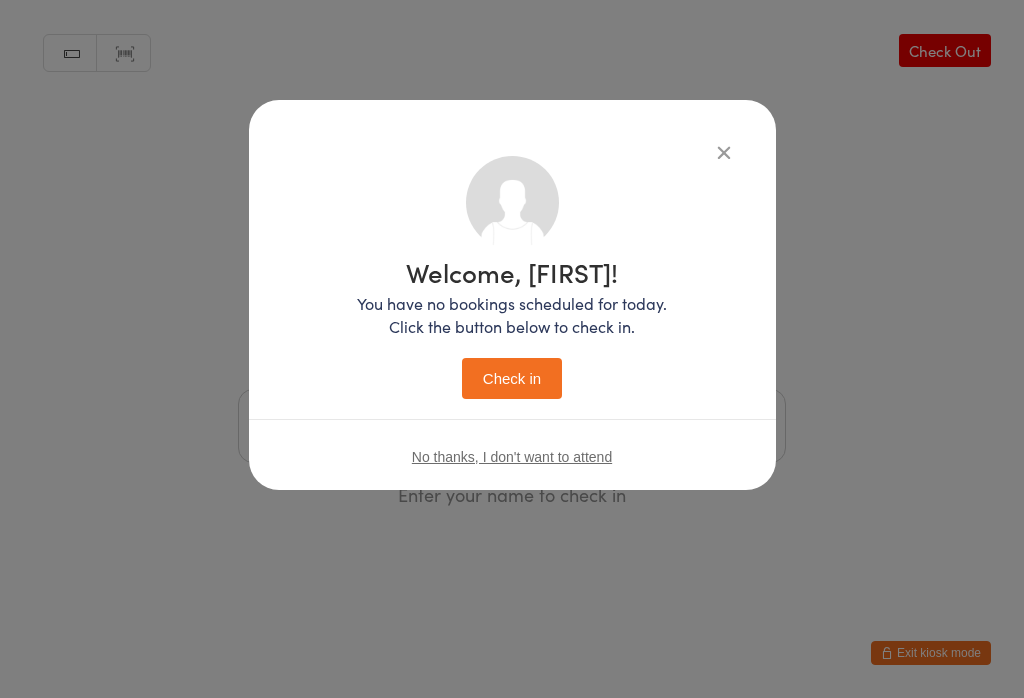 click on "Check in" at bounding box center (512, 378) 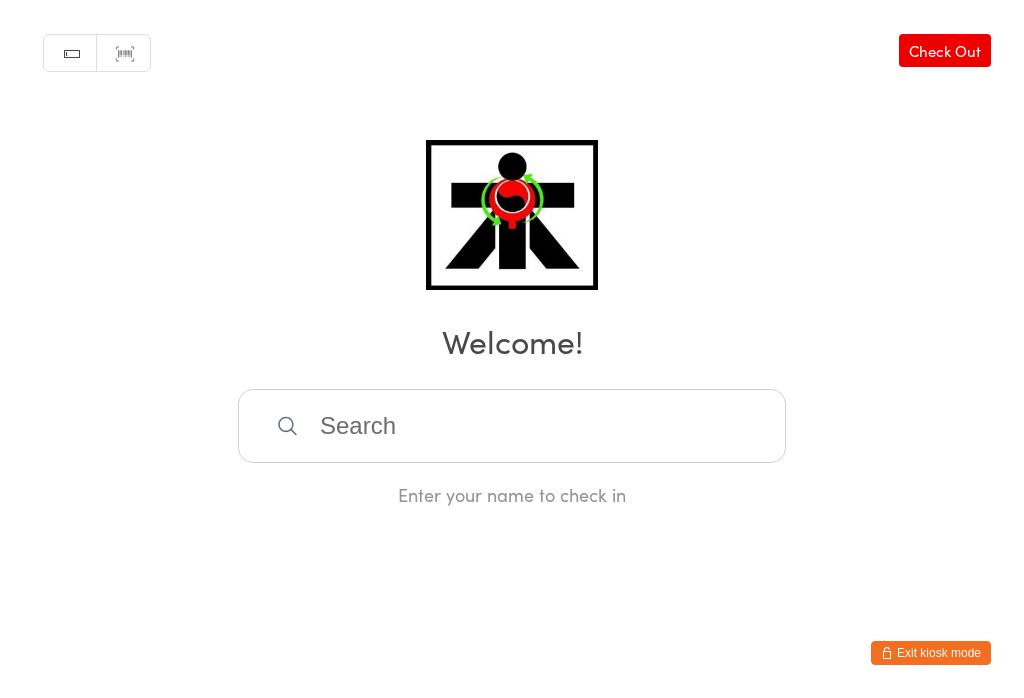 click at bounding box center [512, 426] 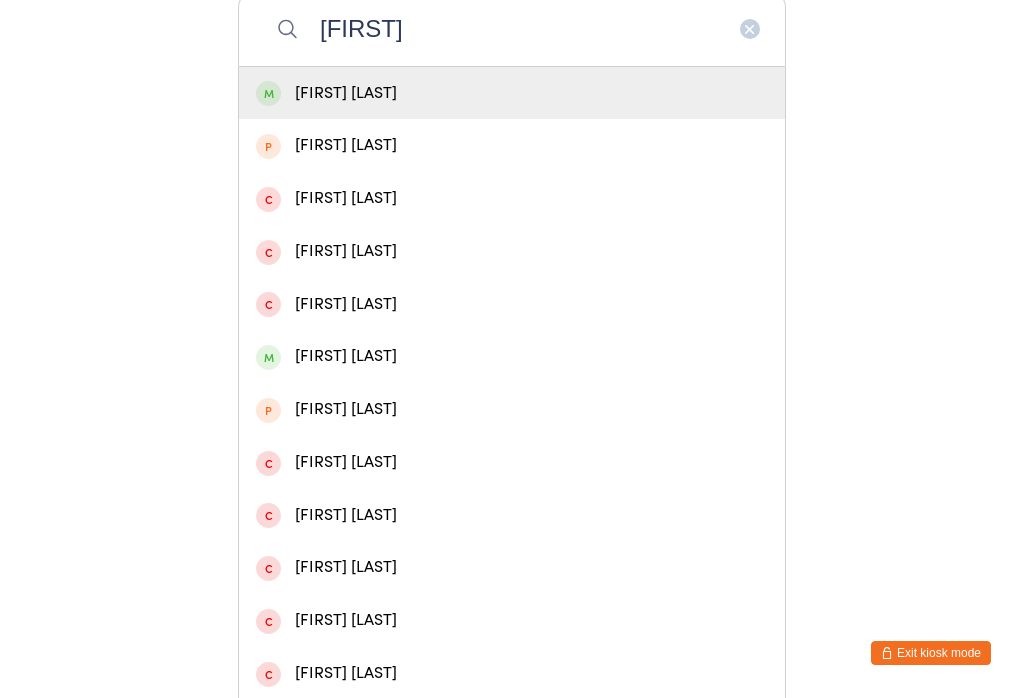 type on "[FIRST]" 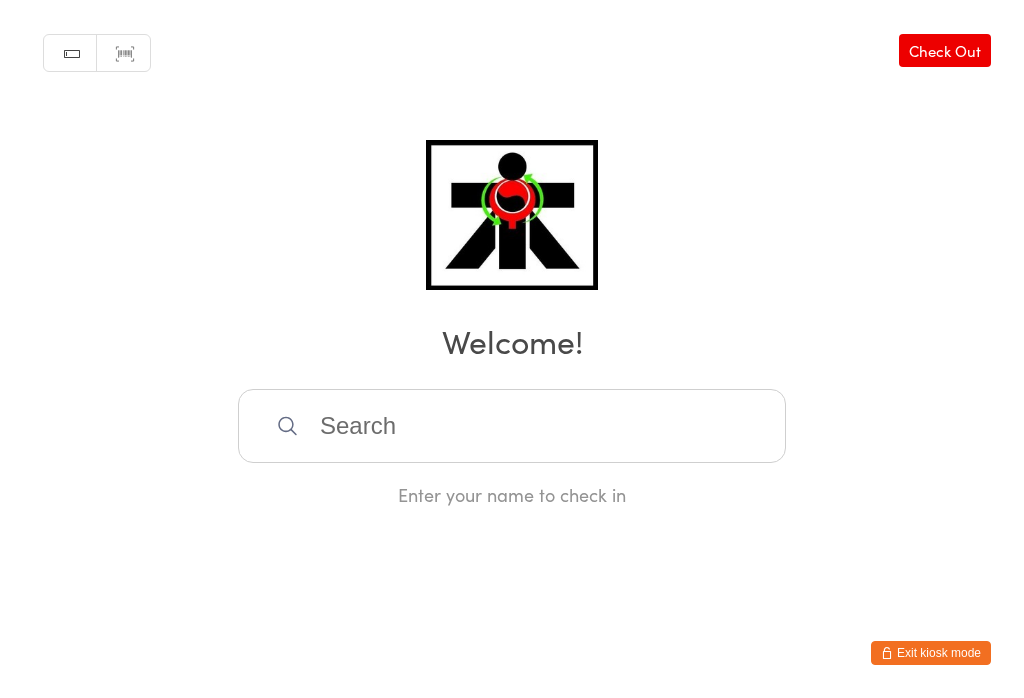 scroll, scrollTop: 0, scrollLeft: 0, axis: both 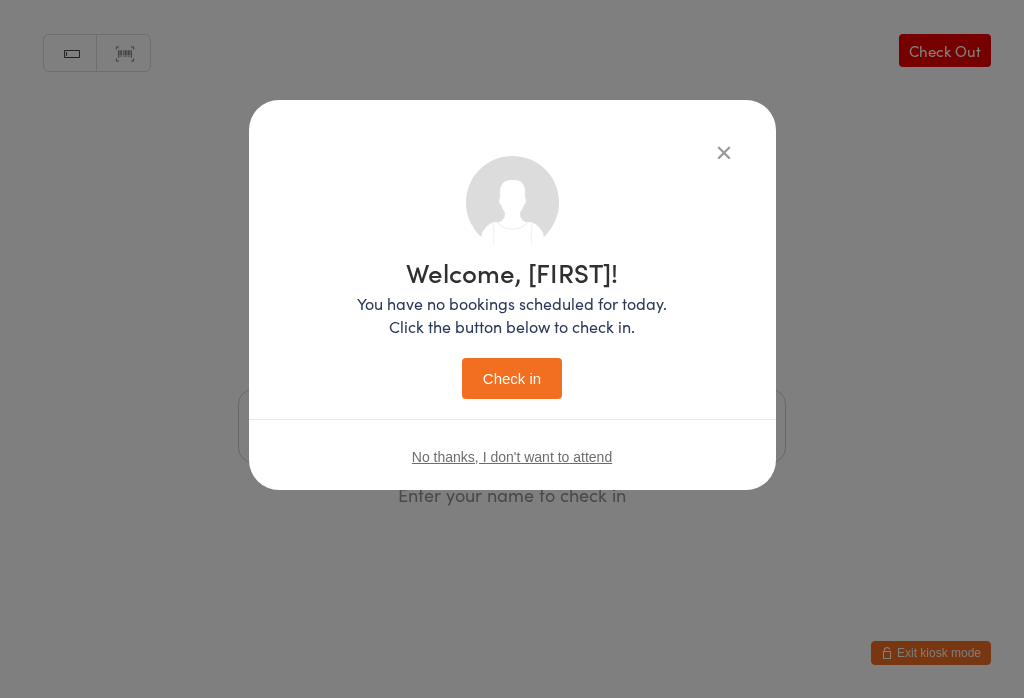 click on "Check in" at bounding box center [512, 378] 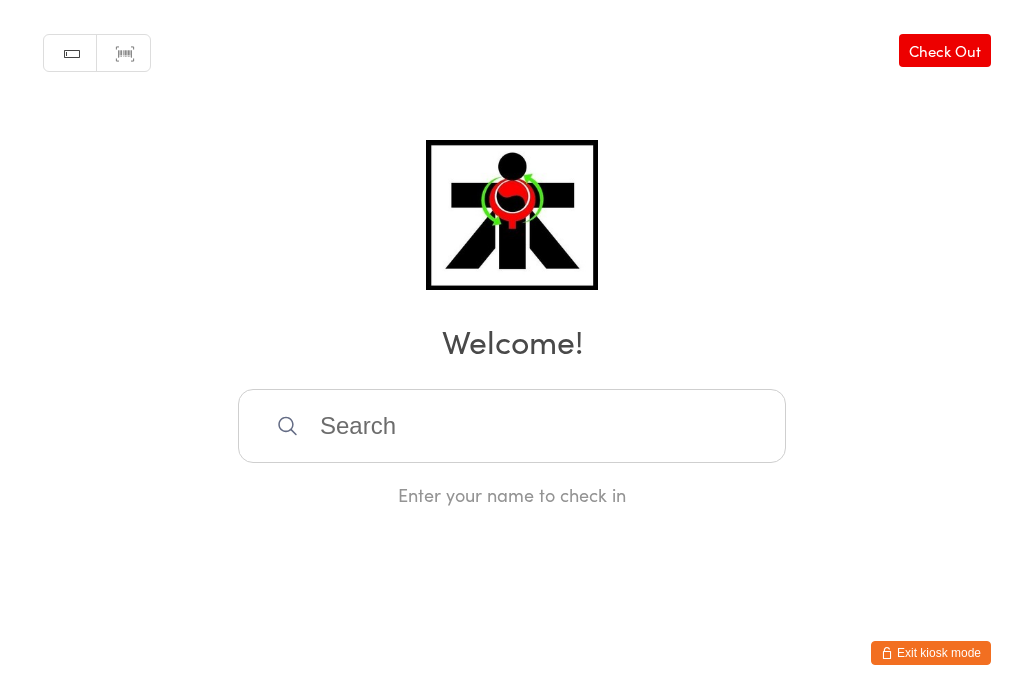 click at bounding box center [512, 426] 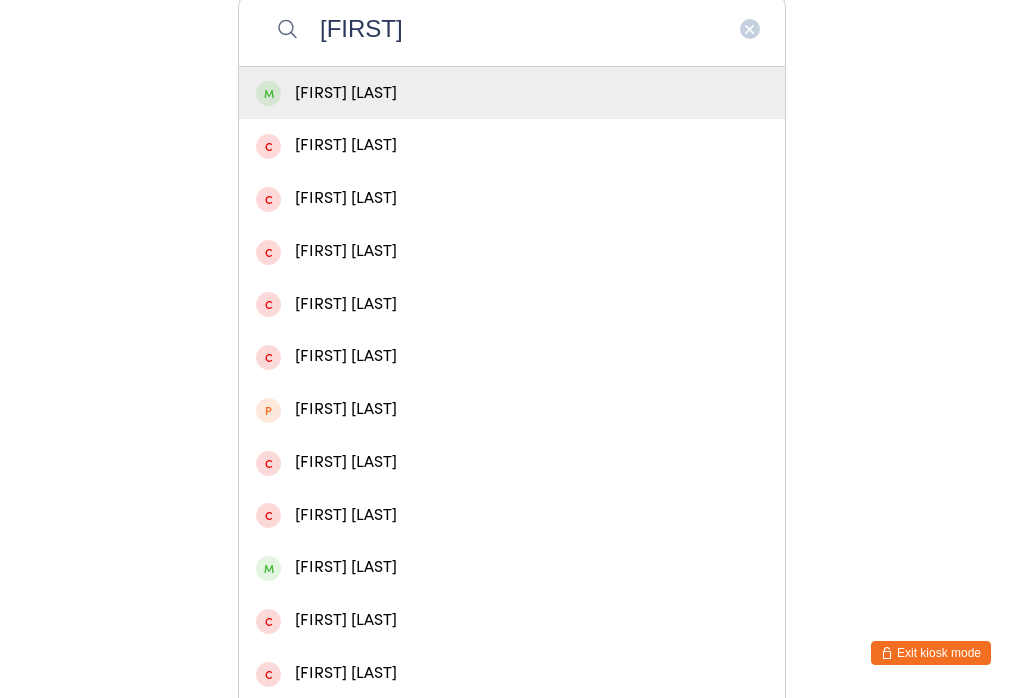 type on "[FIRST]" 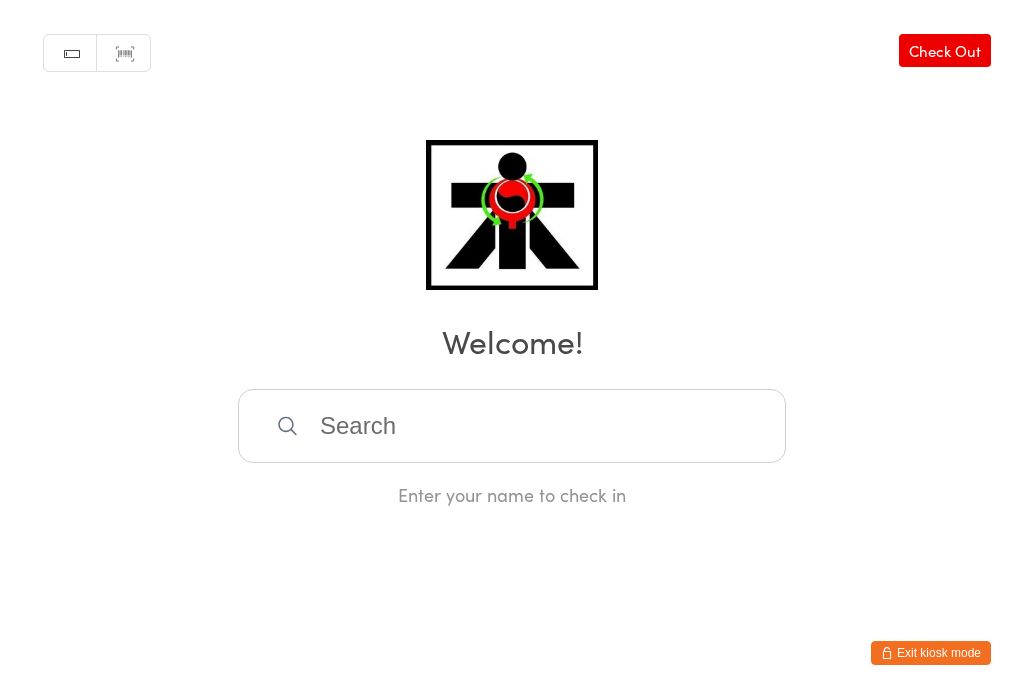 scroll, scrollTop: 0, scrollLeft: 0, axis: both 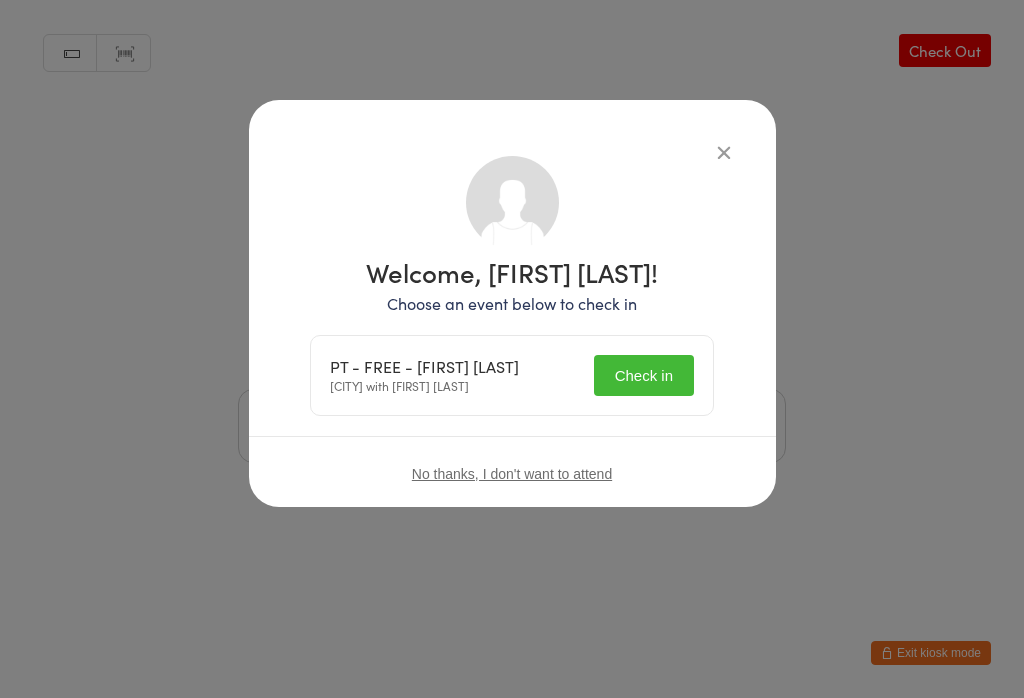 click on "Check in" at bounding box center [644, 375] 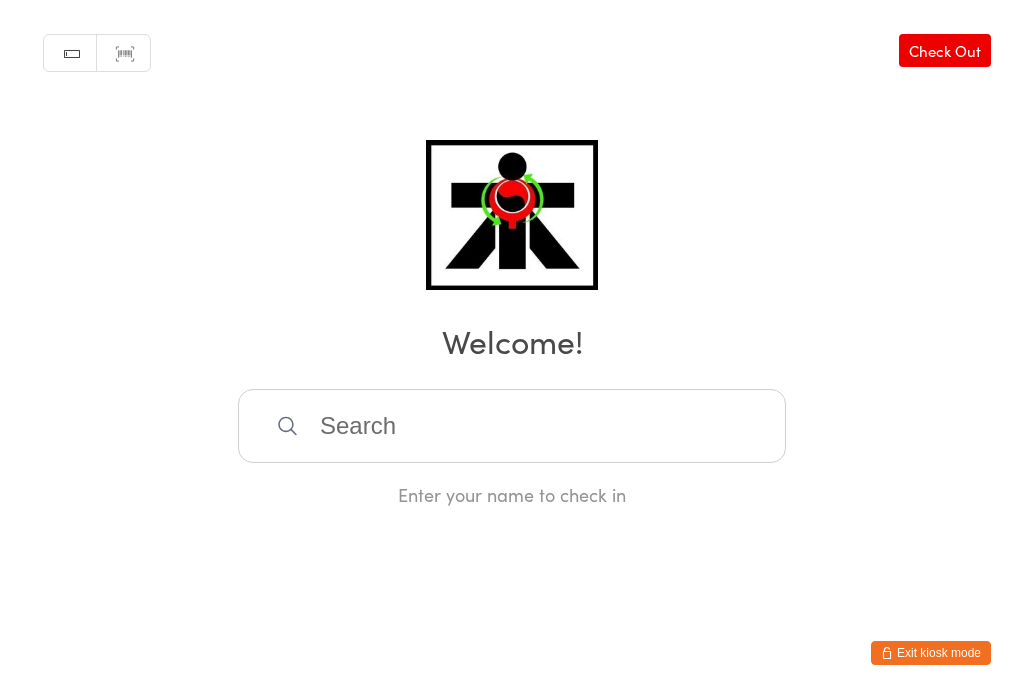 click at bounding box center [512, 426] 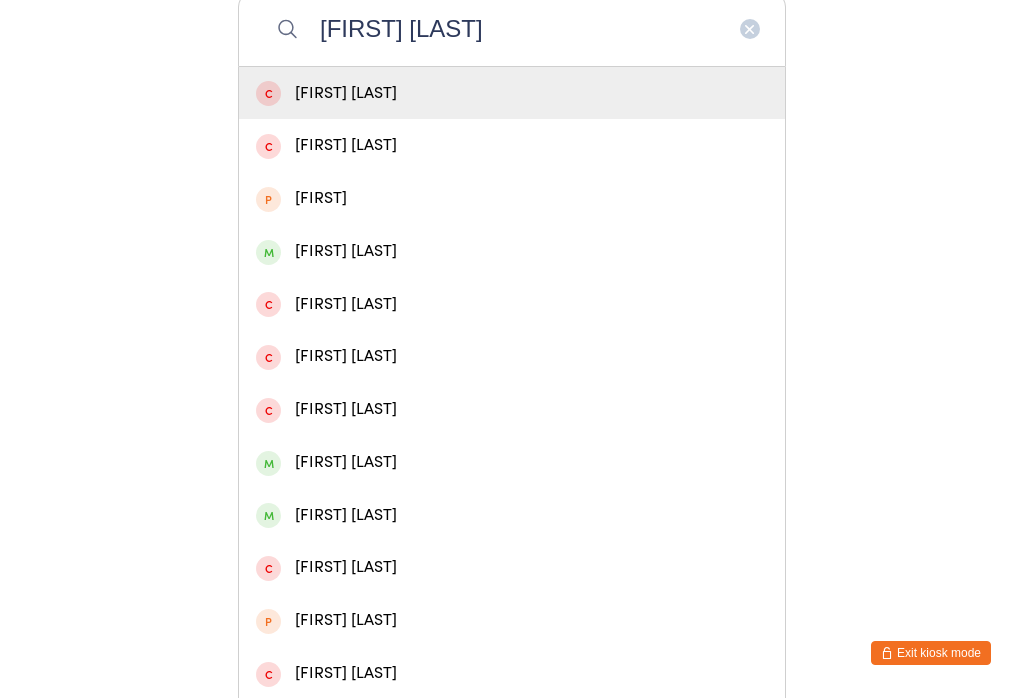 type on "[FIRST] [LAST]" 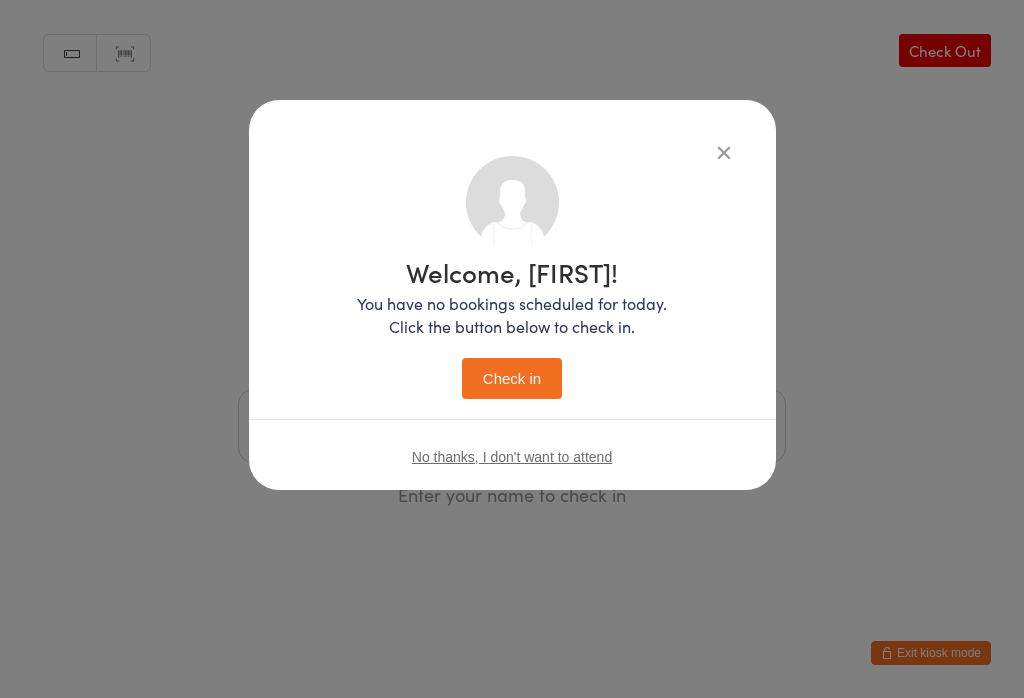 scroll, scrollTop: 0, scrollLeft: 0, axis: both 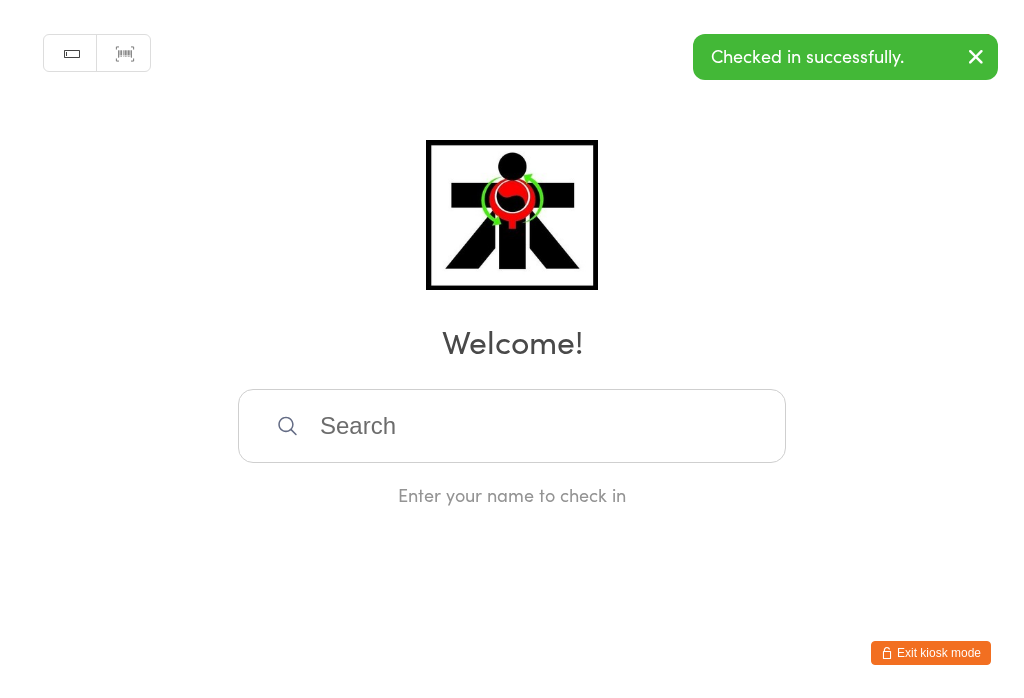 click at bounding box center (512, 426) 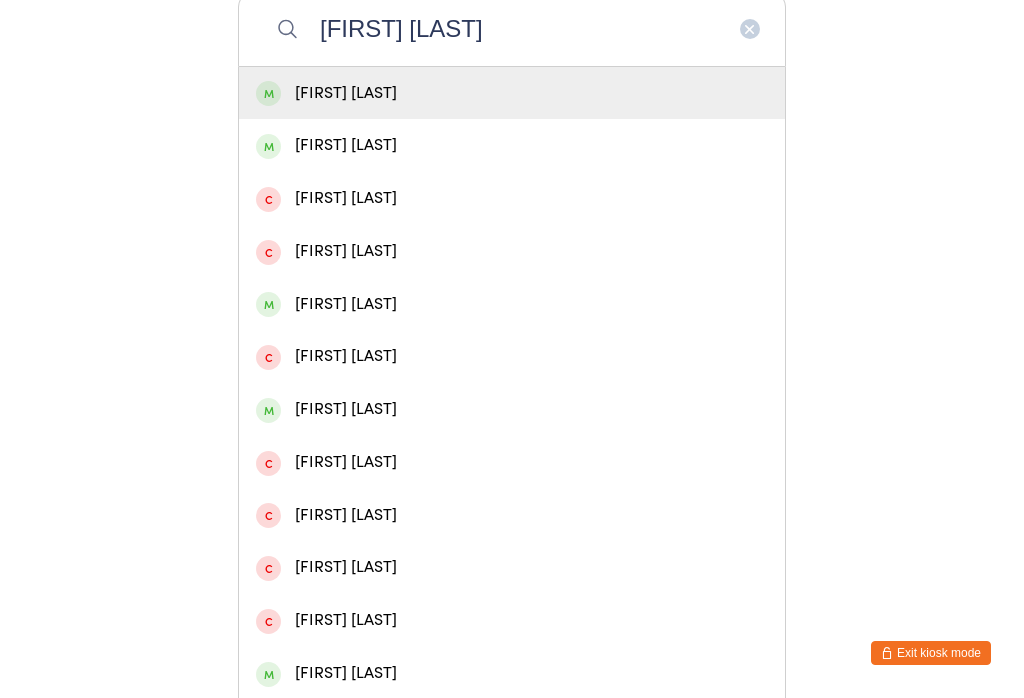 type on "[FIRST] [LAST]" 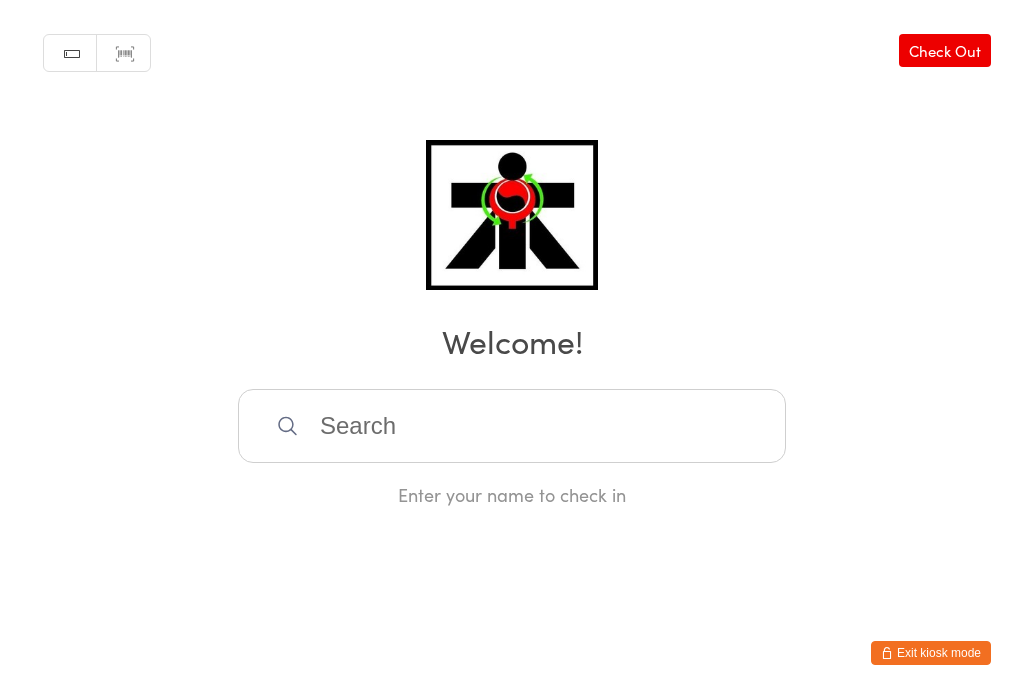 scroll, scrollTop: 0, scrollLeft: 0, axis: both 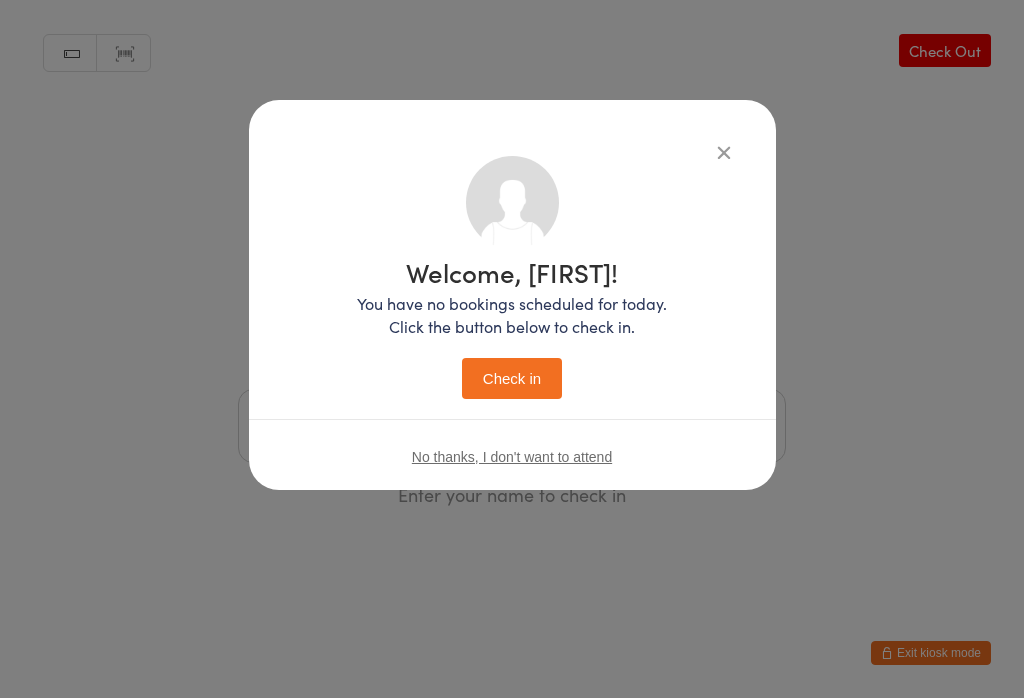 click on "Check in" at bounding box center (512, 378) 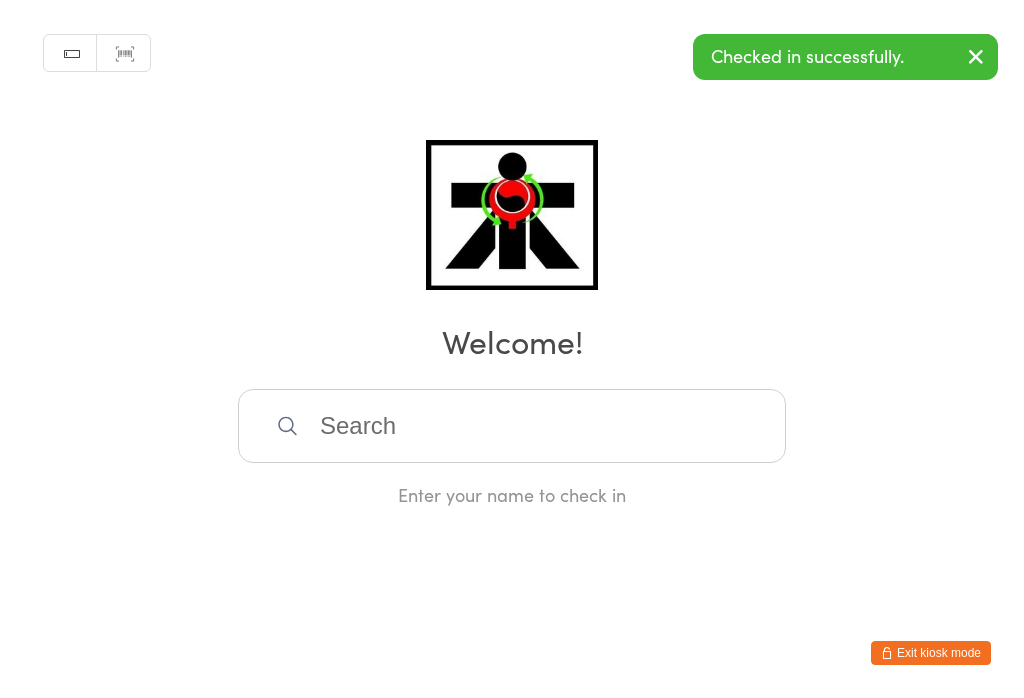click at bounding box center (512, 426) 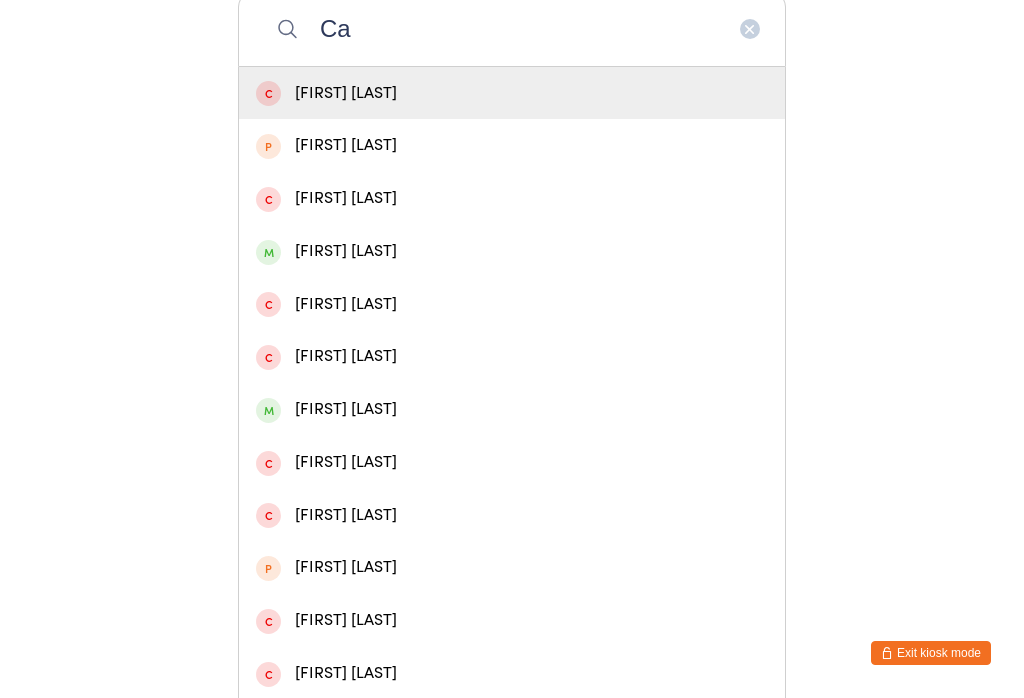 type on "C" 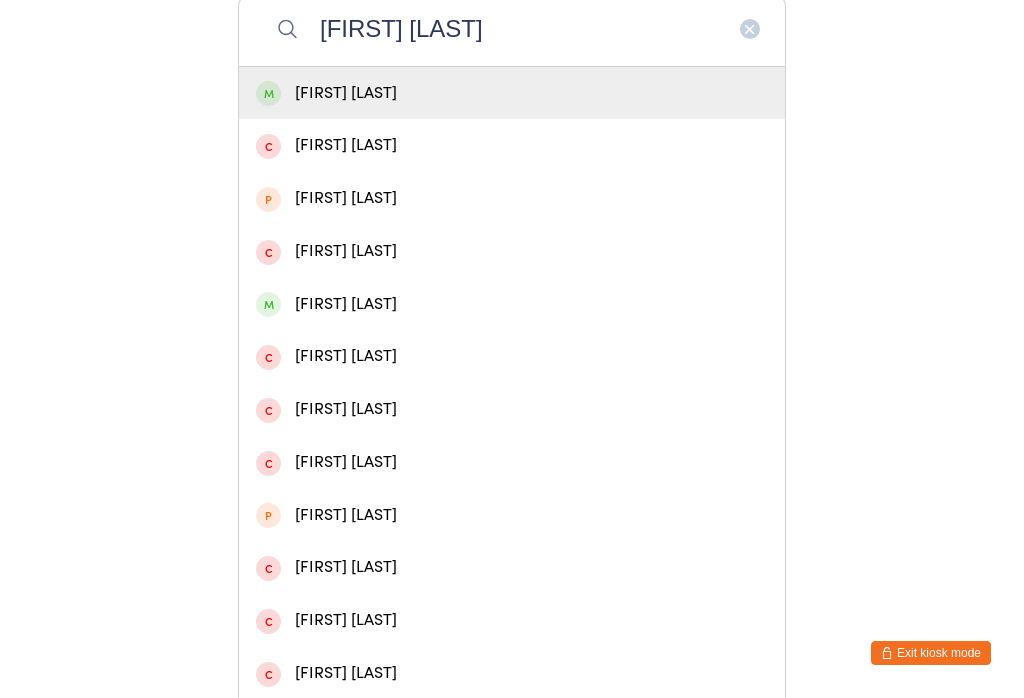 type on "[FIRST] [LAST]" 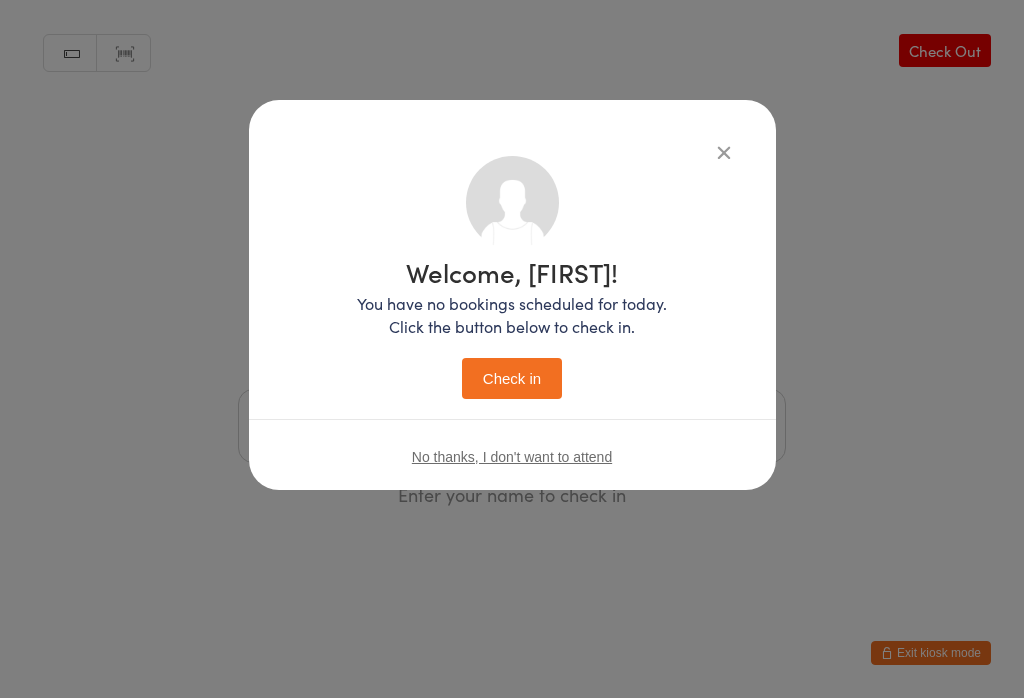 scroll, scrollTop: 0, scrollLeft: 0, axis: both 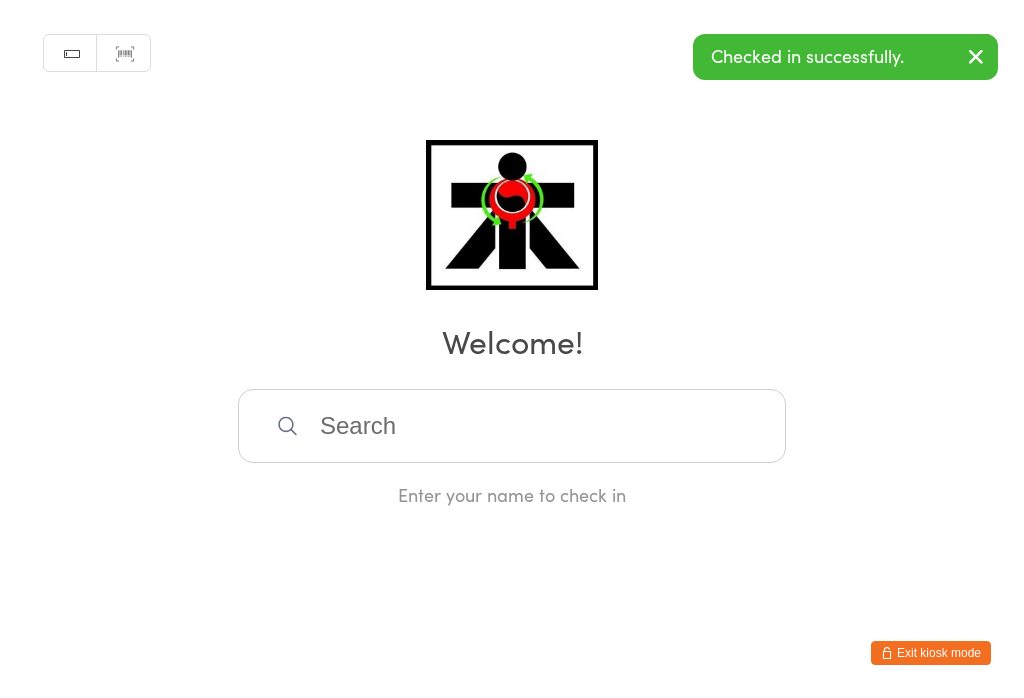 click at bounding box center [512, 426] 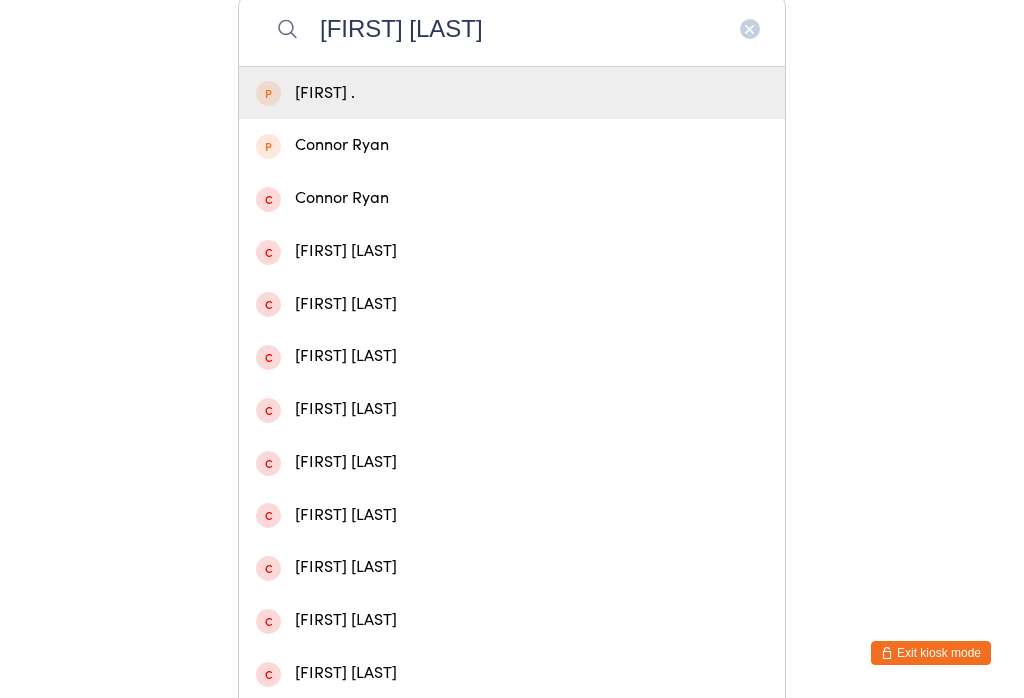 type on "[FIRST] [LAST]" 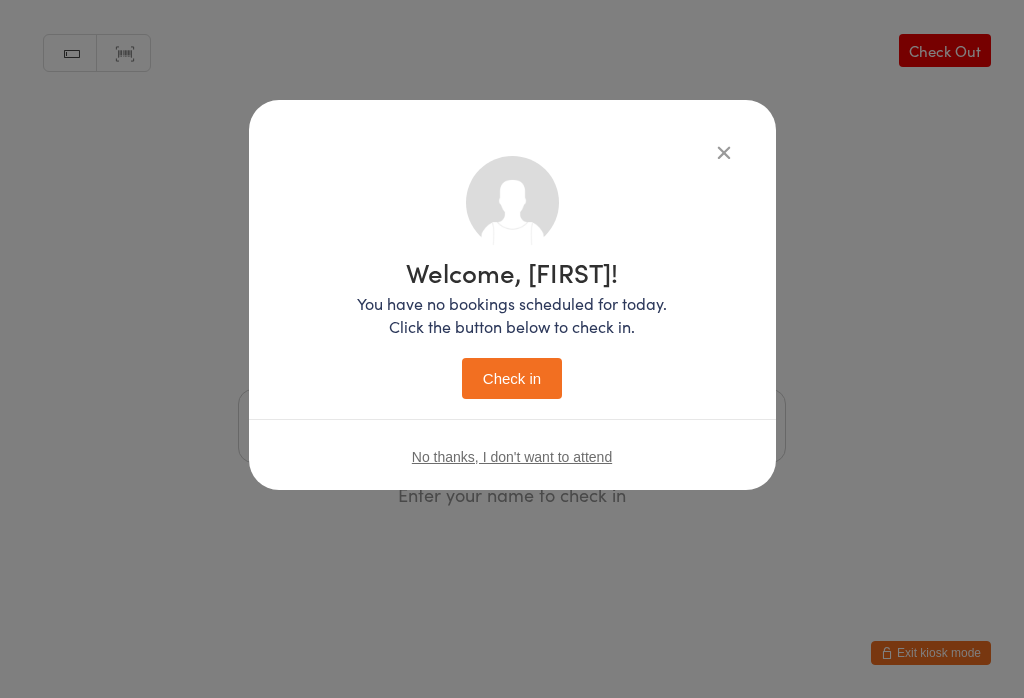 scroll, scrollTop: 0, scrollLeft: 0, axis: both 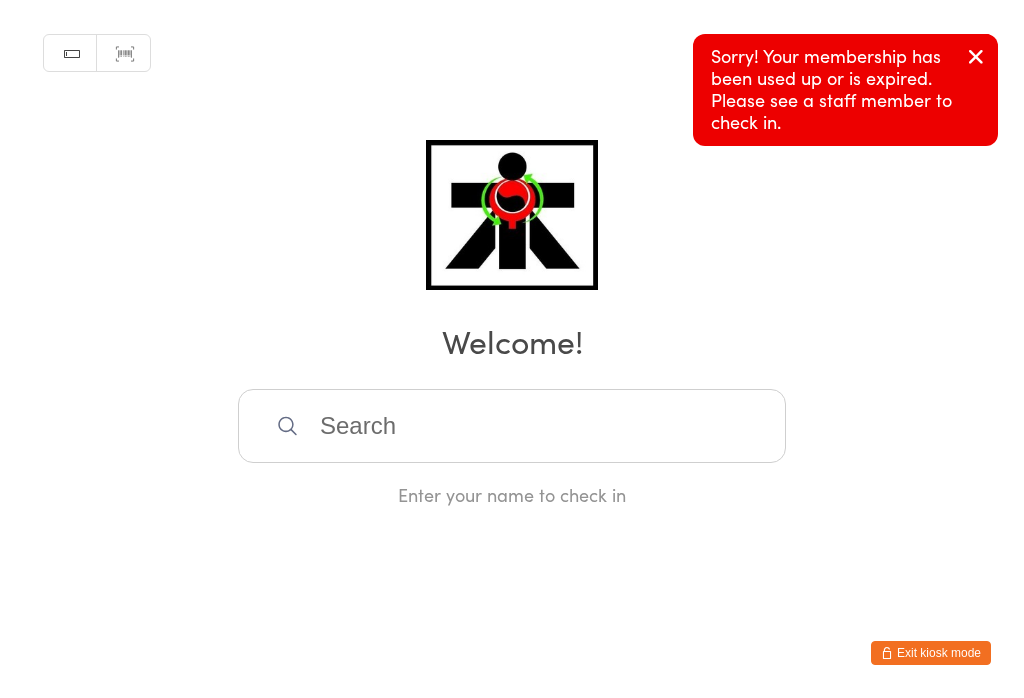 click at bounding box center (512, 426) 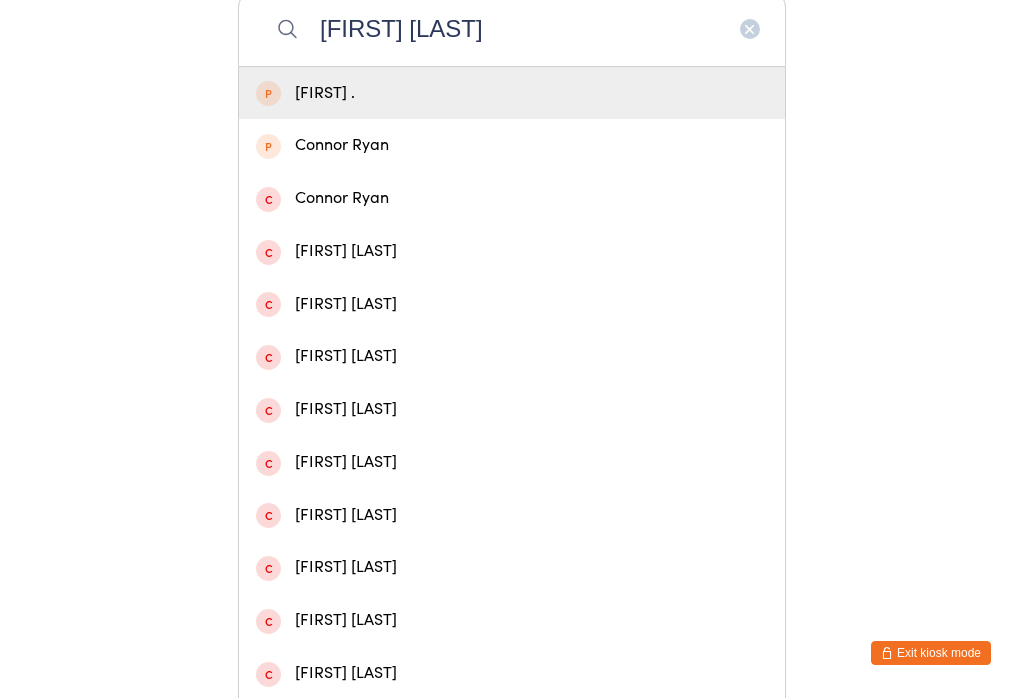 type on "[FIRST] [LAST]" 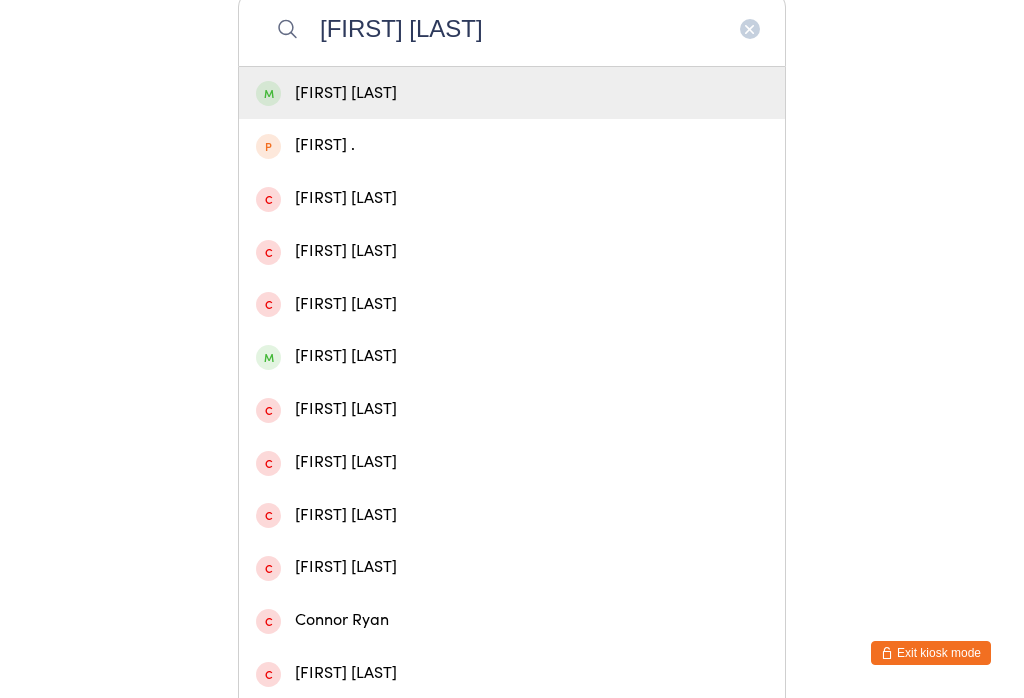 type 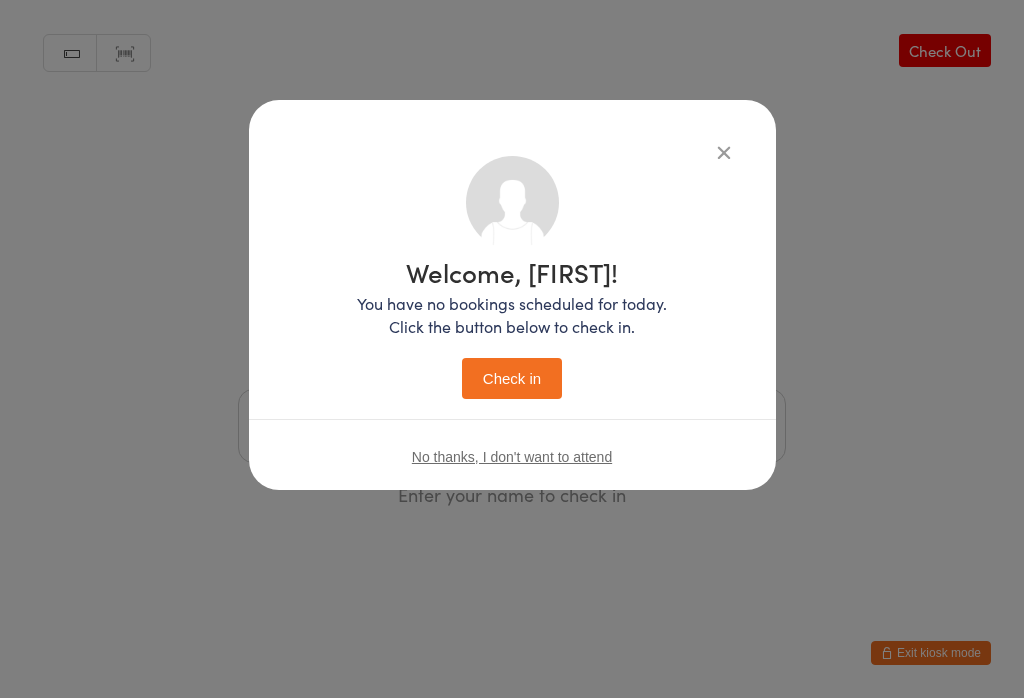 scroll, scrollTop: 0, scrollLeft: 0, axis: both 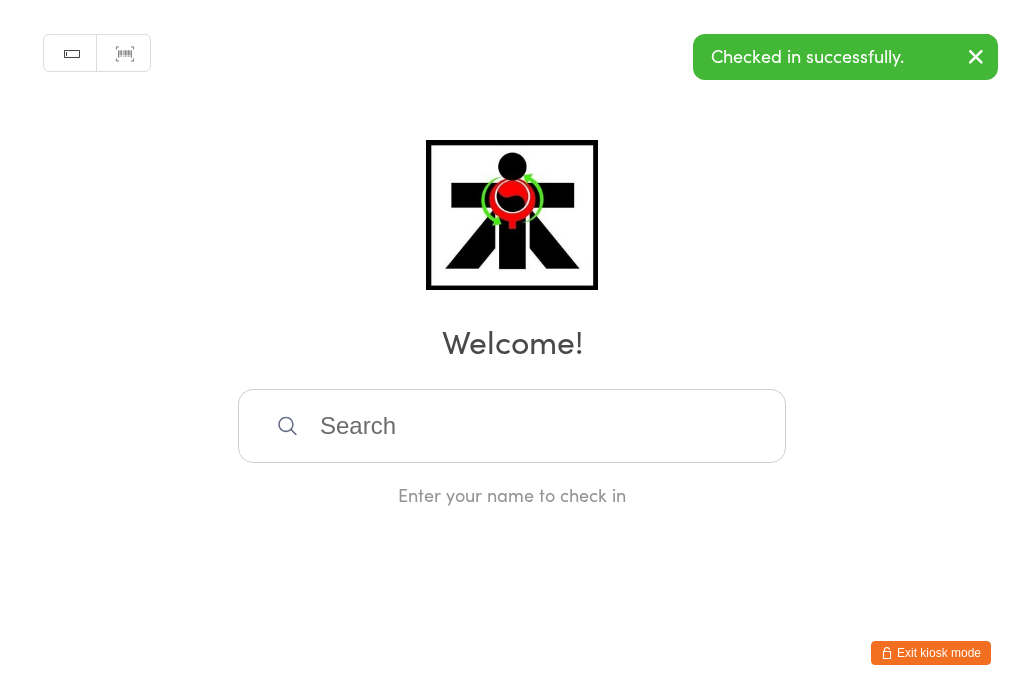 click at bounding box center (976, 56) 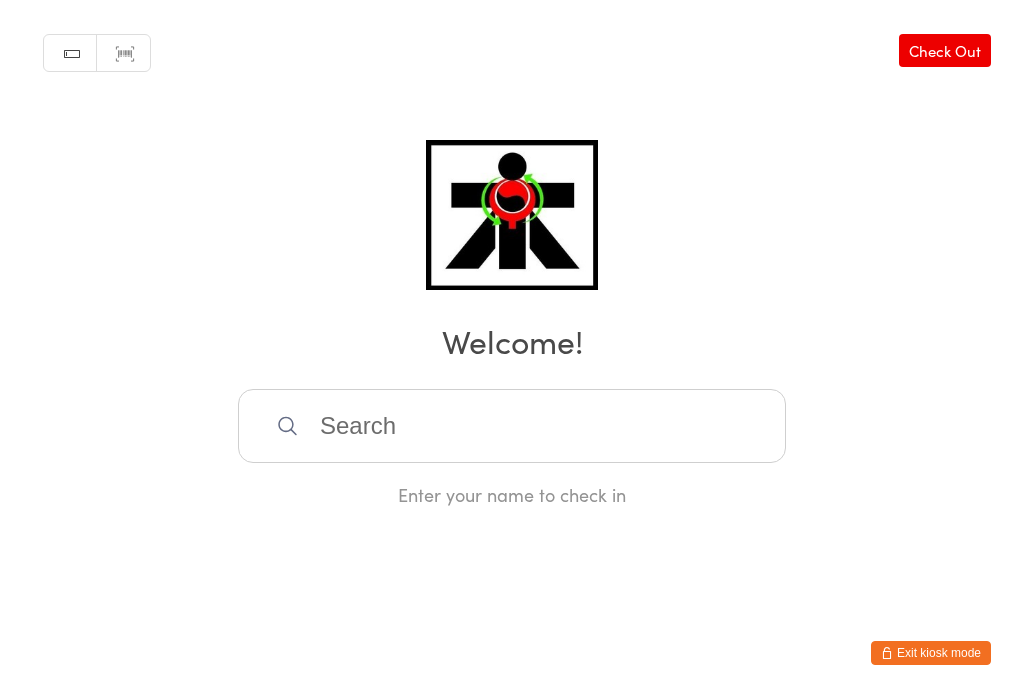 click on "Check Out" at bounding box center (945, 50) 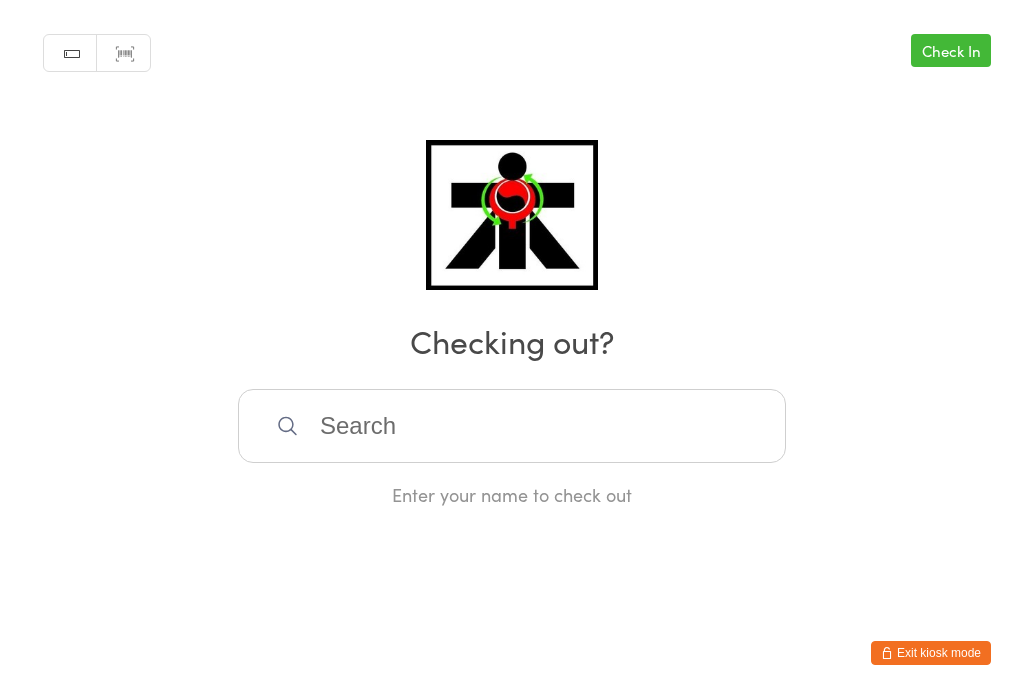 click at bounding box center [512, 426] 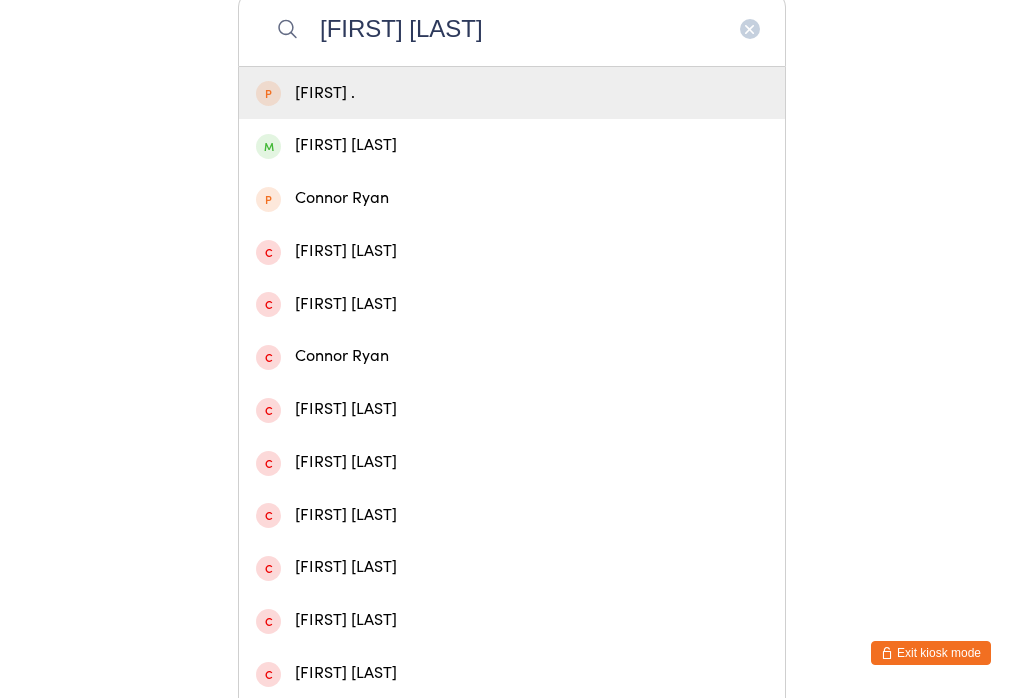 type on "[FIRST] [LAST]" 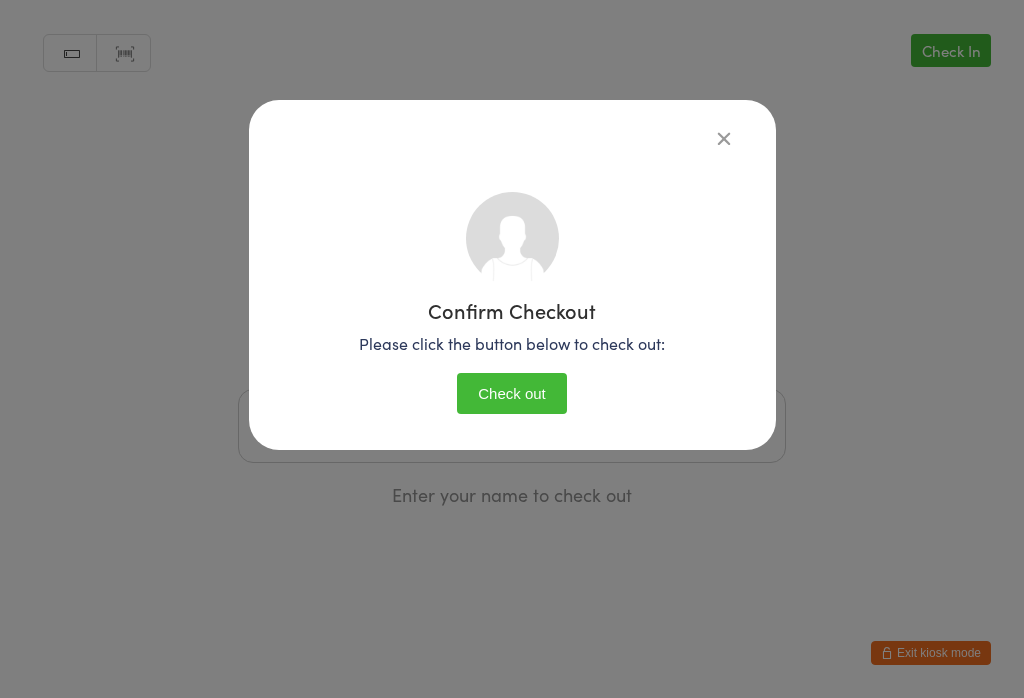 scroll, scrollTop: 0, scrollLeft: 0, axis: both 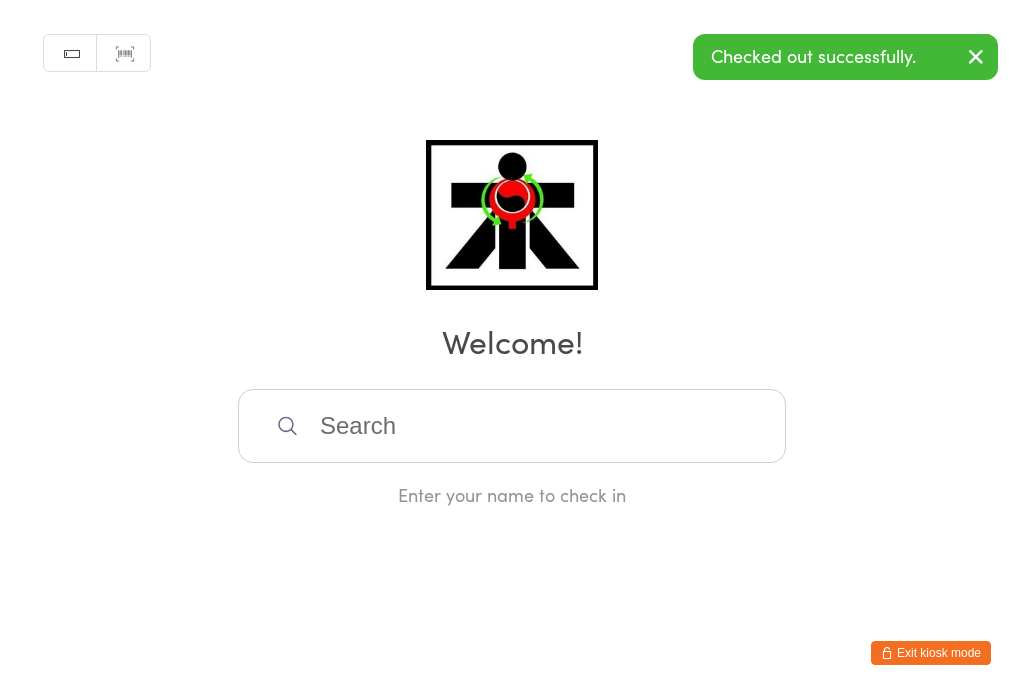 click at bounding box center (512, 426) 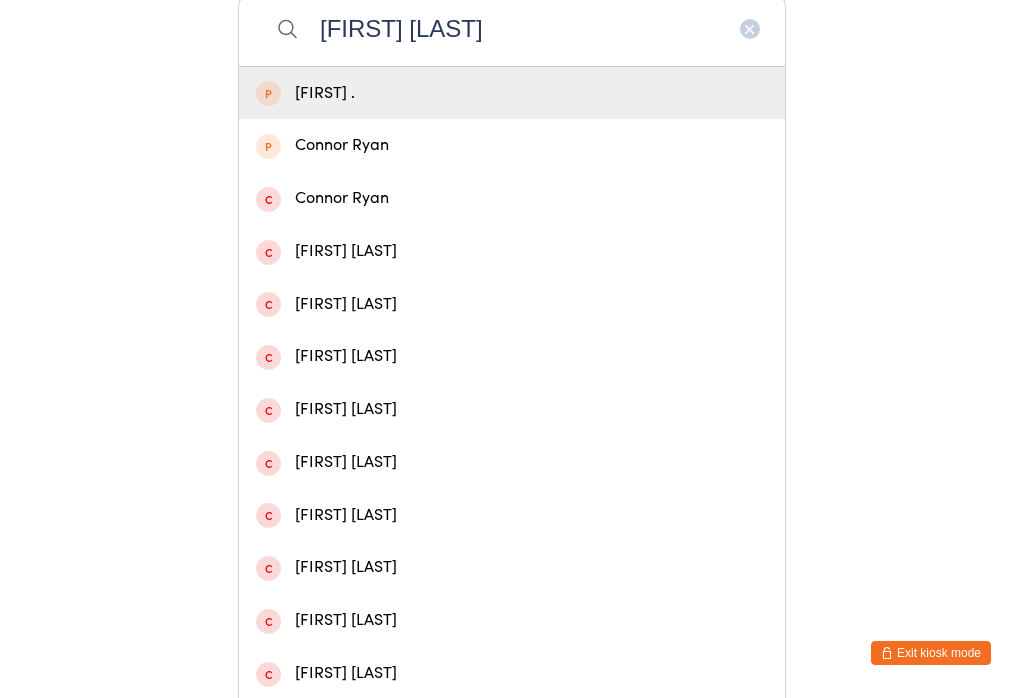 type on "[FIRST] [LAST]" 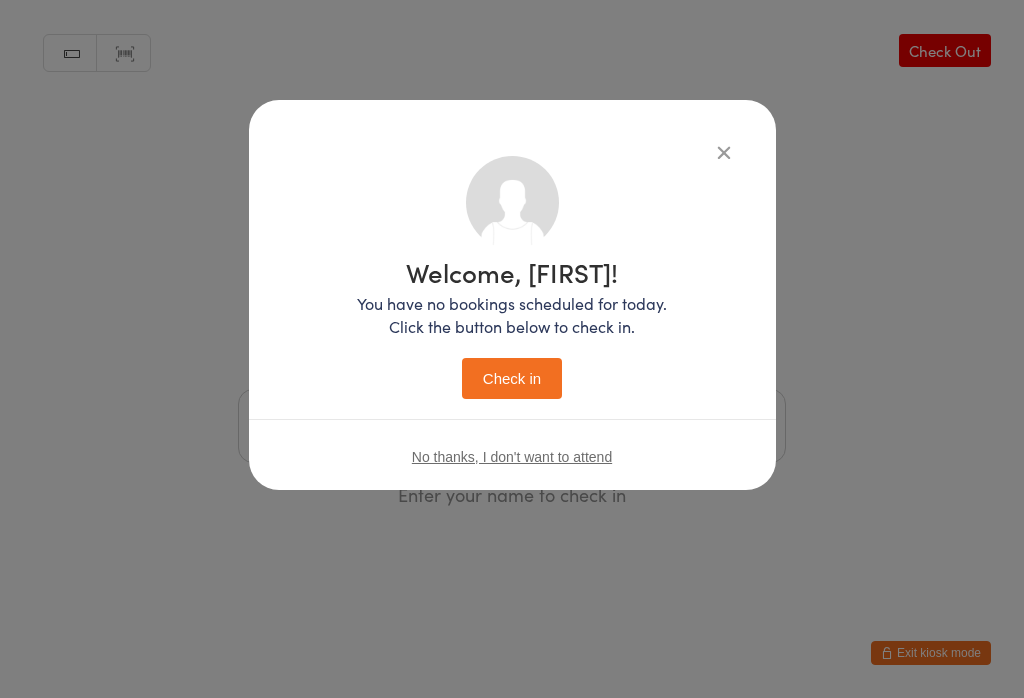scroll, scrollTop: 0, scrollLeft: 0, axis: both 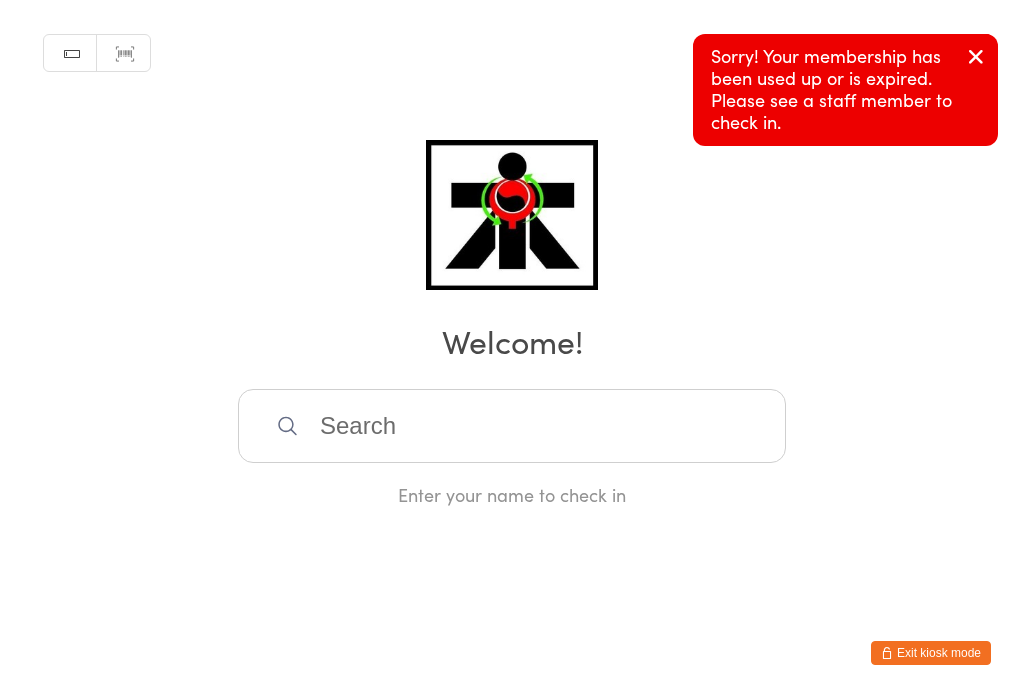 click at bounding box center (512, 426) 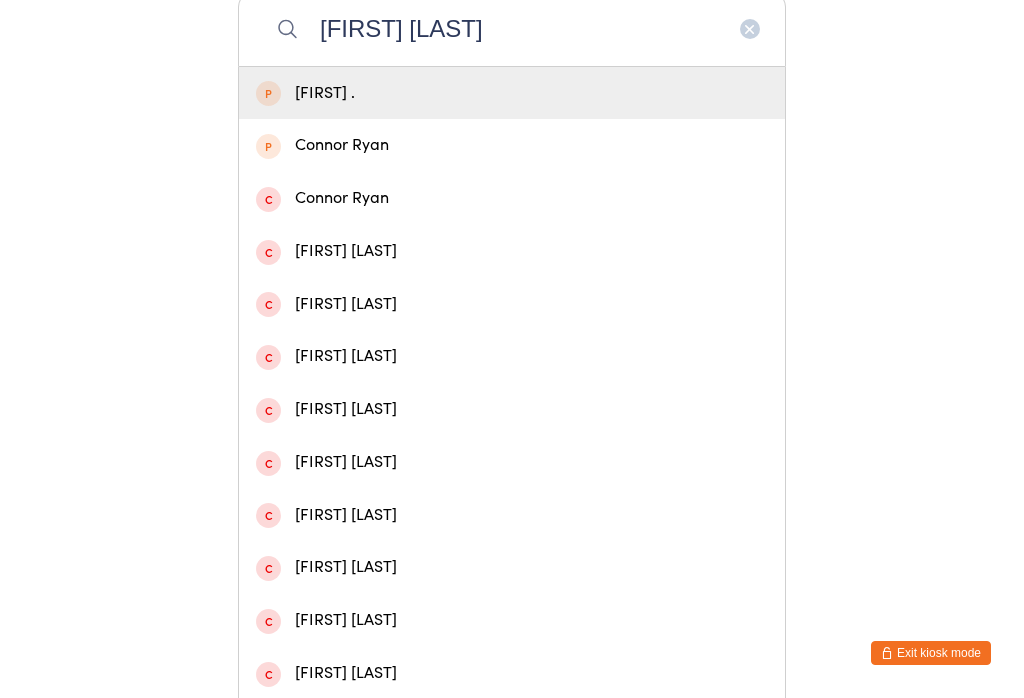 type on "[FIRST] [LAST]" 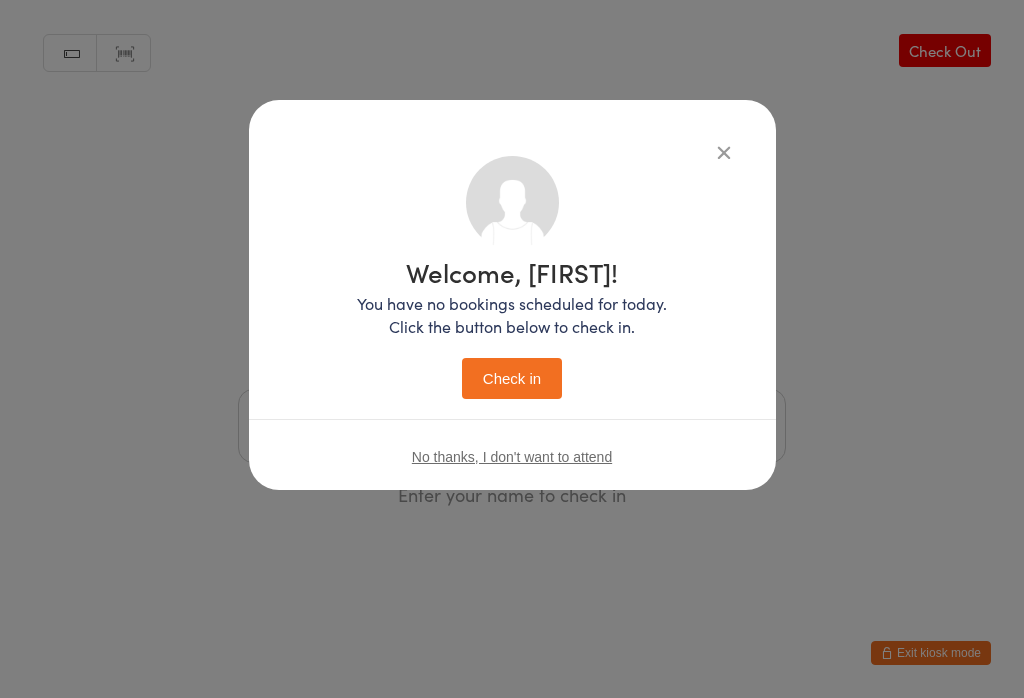 scroll, scrollTop: 0, scrollLeft: 0, axis: both 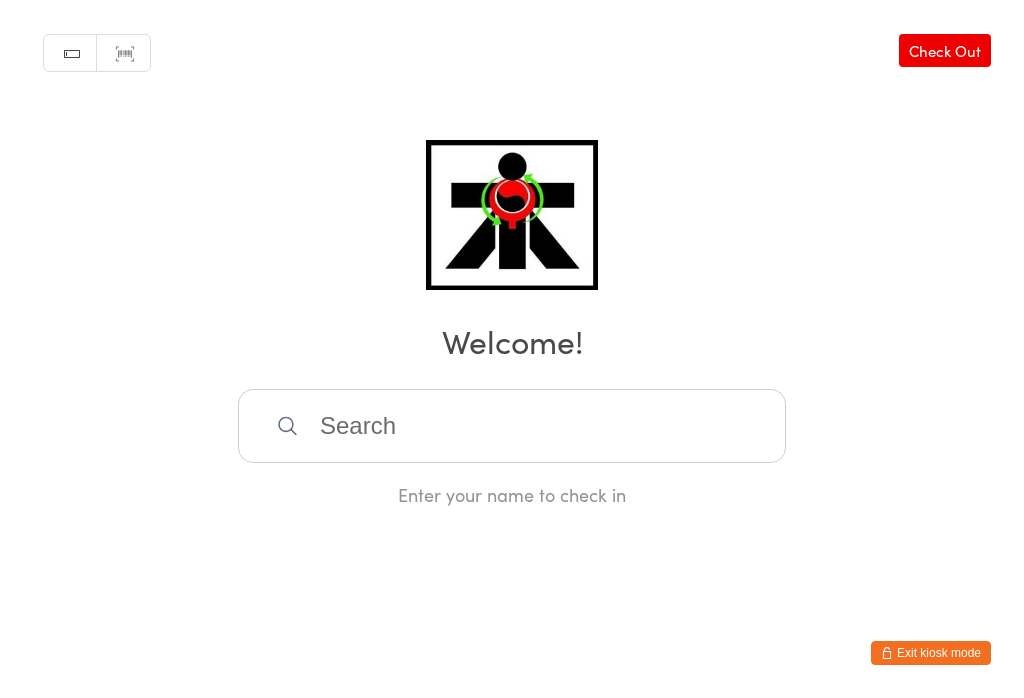click on "Check Out" at bounding box center [945, 50] 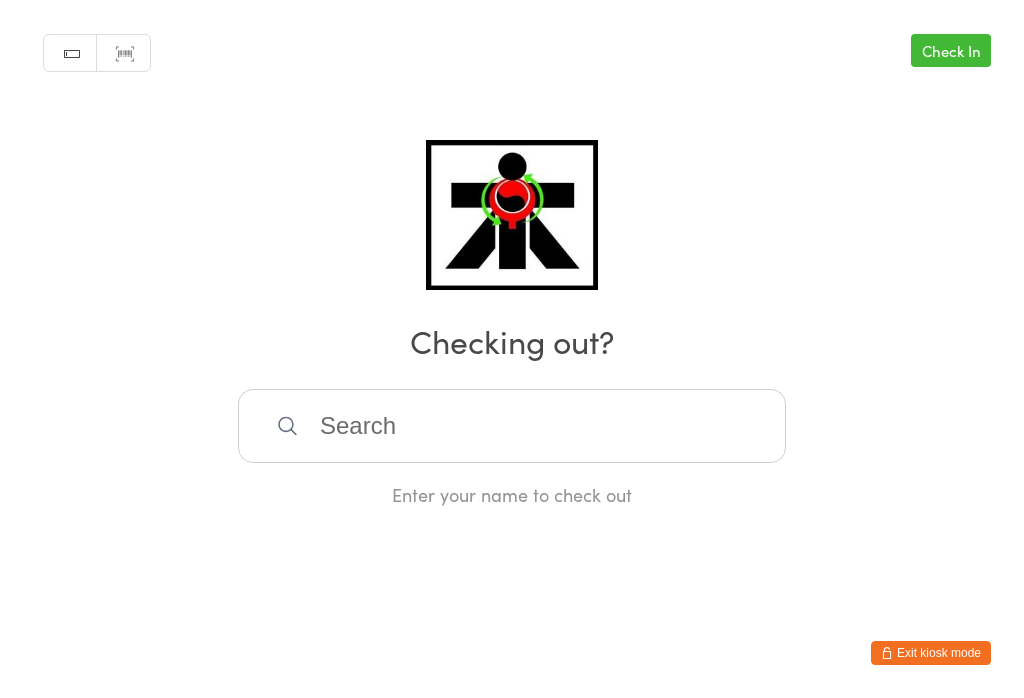 click at bounding box center (512, 426) 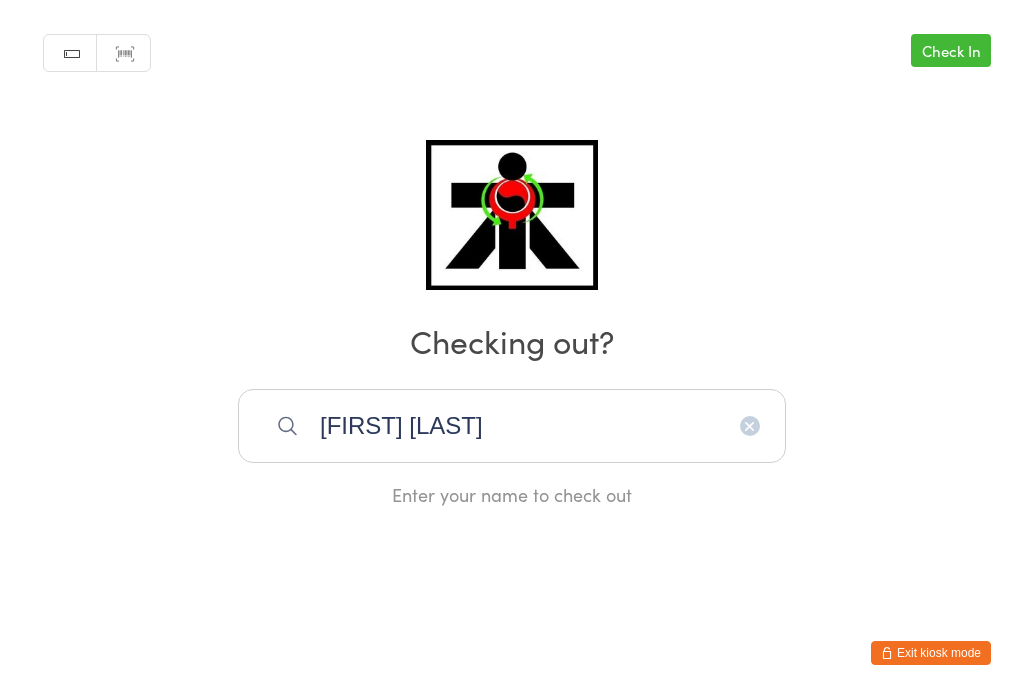 type on "[FIRST] [LAST]" 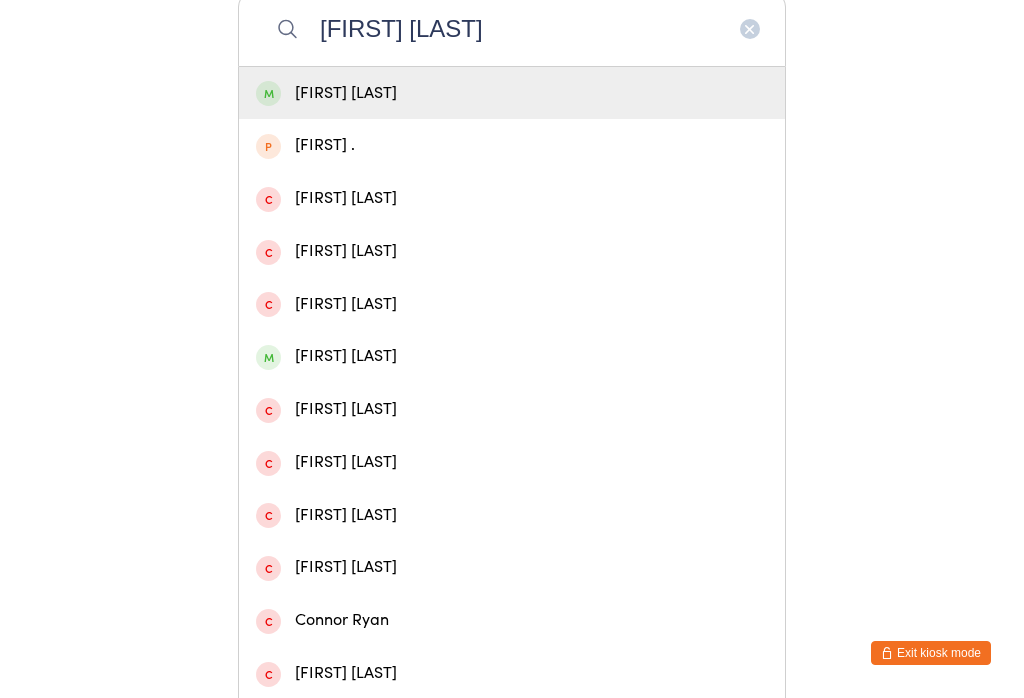 type 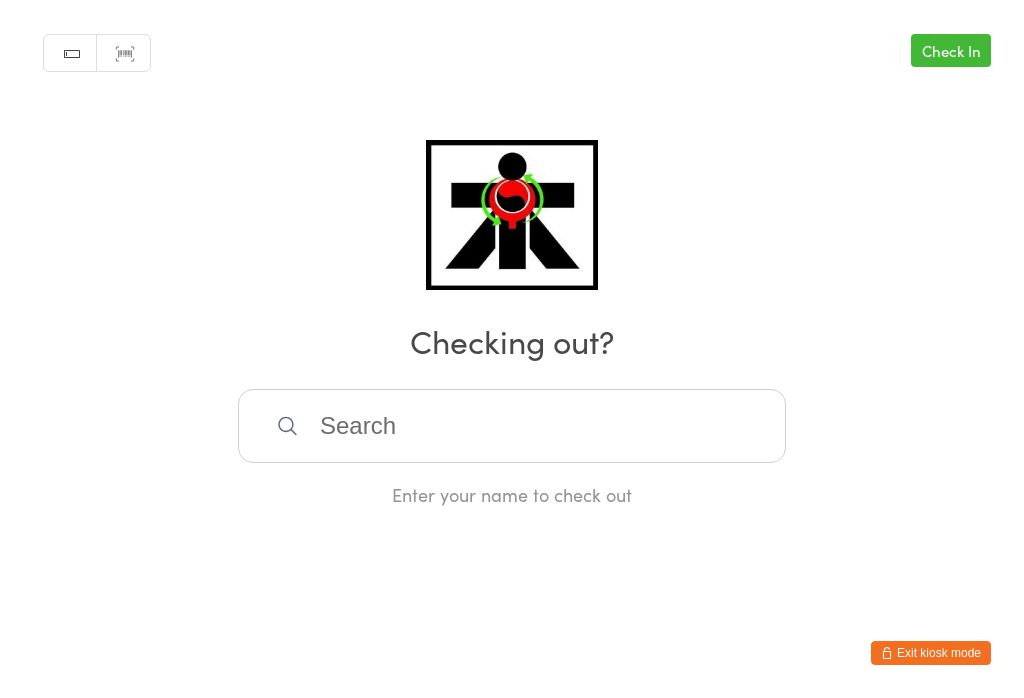 scroll, scrollTop: 0, scrollLeft: 0, axis: both 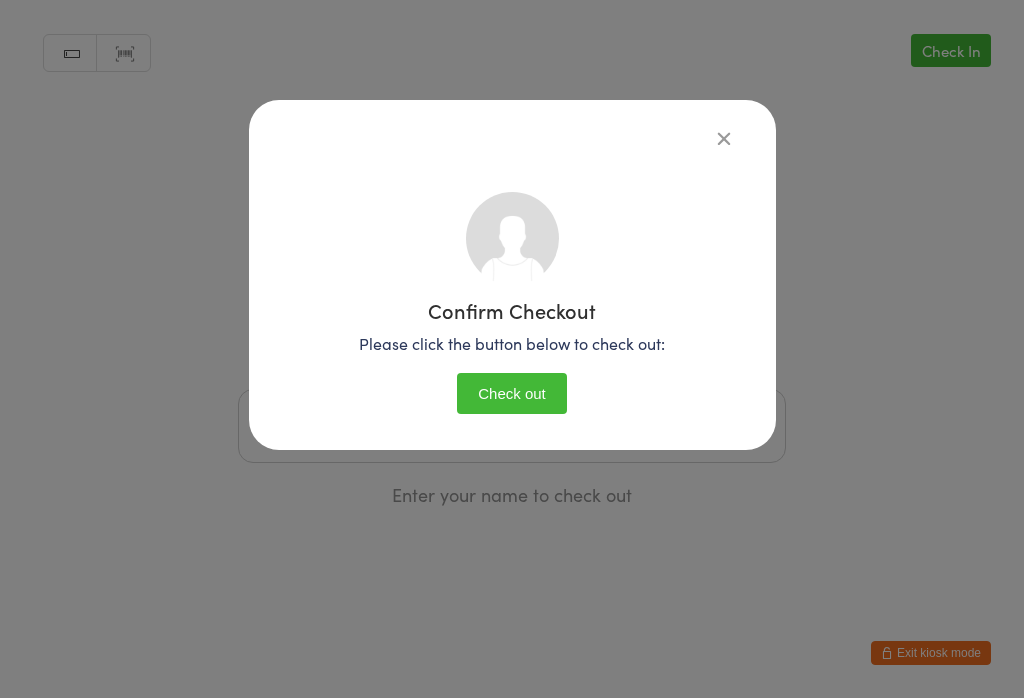 click on "Check out" at bounding box center [512, 393] 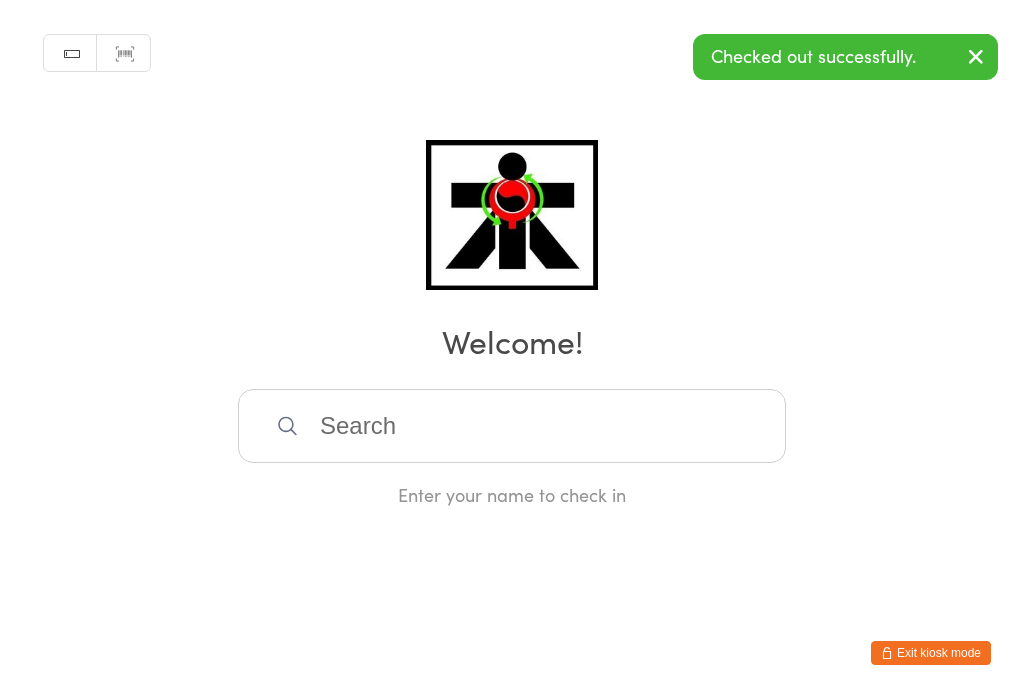 click at bounding box center [512, 426] 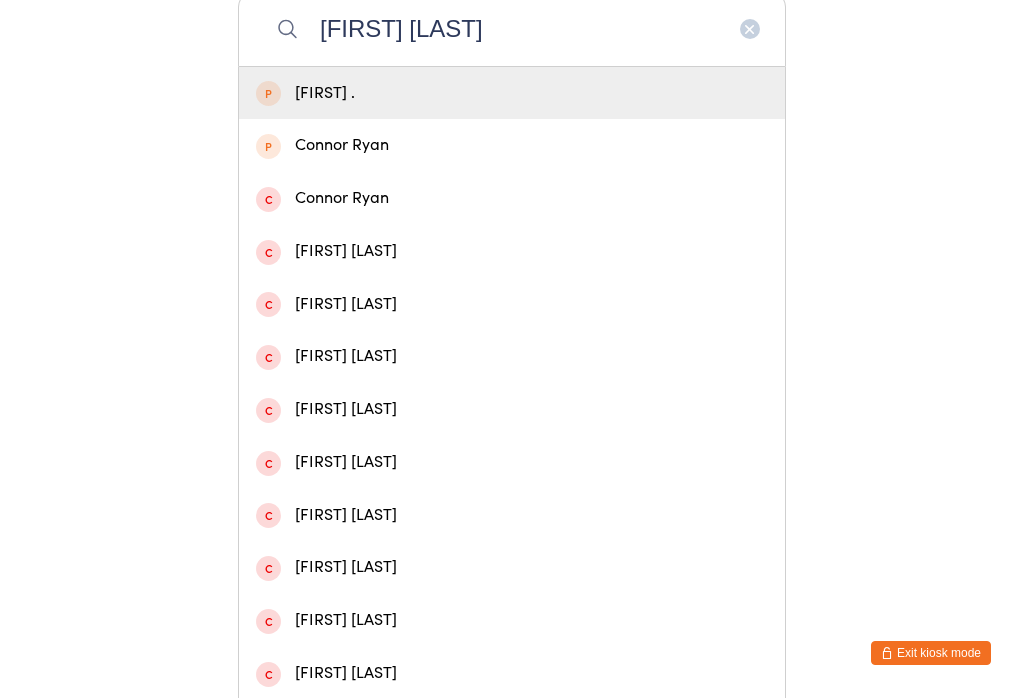 type on "[FIRST] [LAST]" 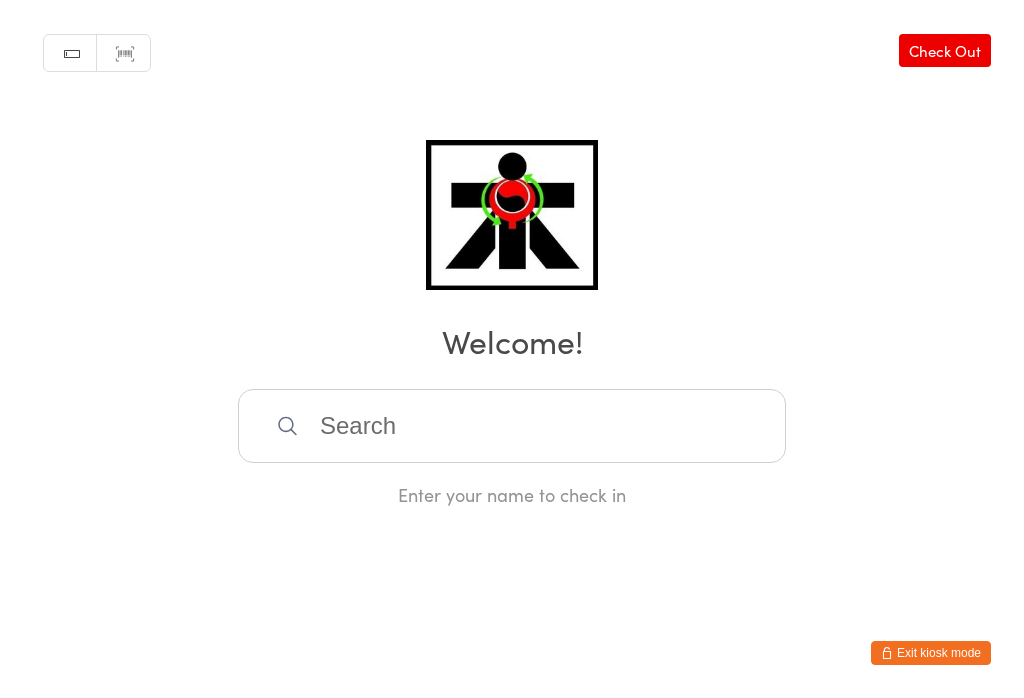 scroll, scrollTop: 0, scrollLeft: 0, axis: both 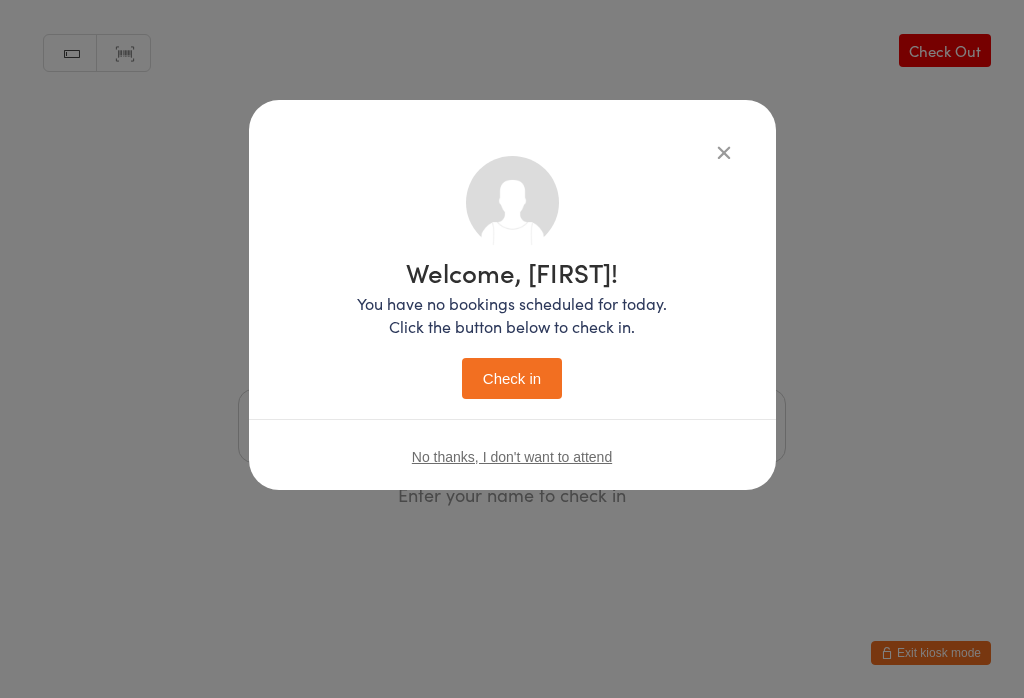click on "Check in" at bounding box center [512, 378] 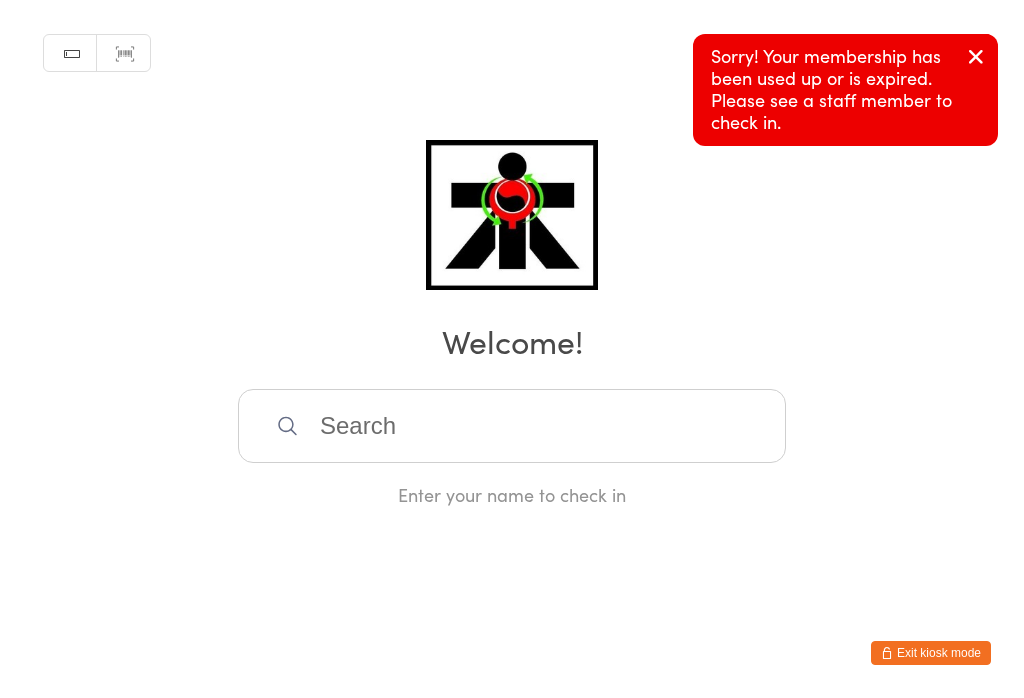 click at bounding box center [976, 58] 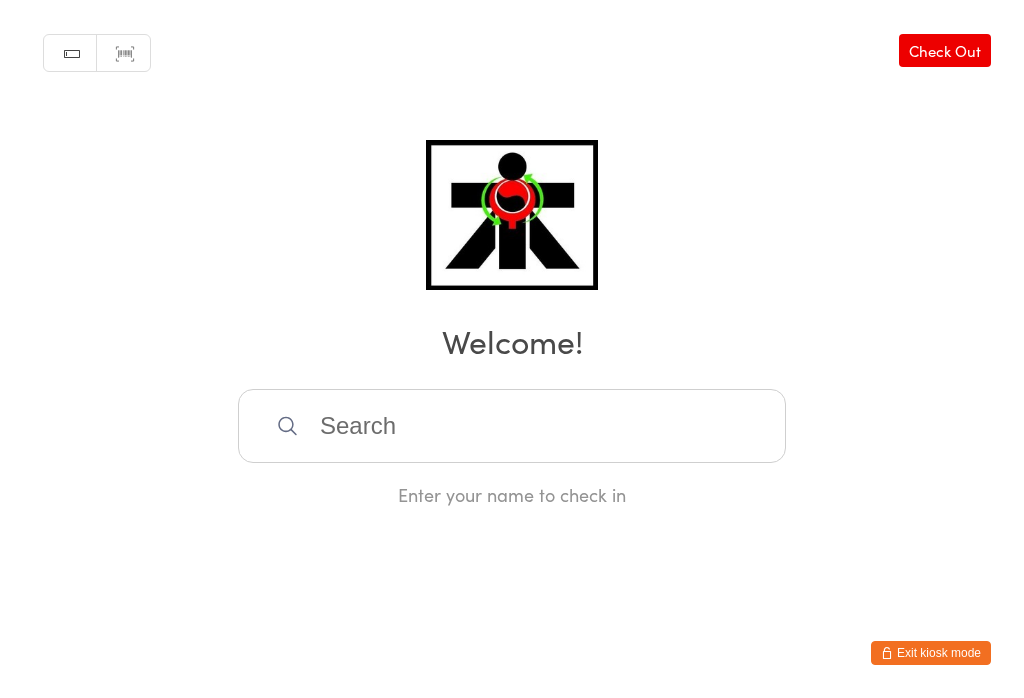 click on "Check Out" at bounding box center [945, 50] 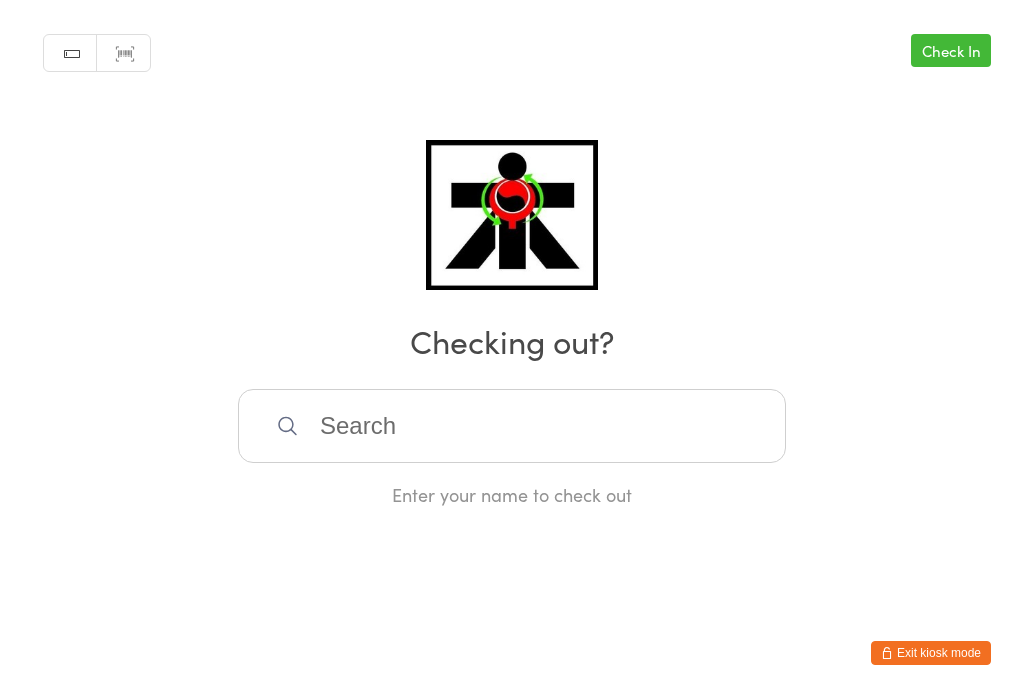 click on "Check In" at bounding box center (951, 50) 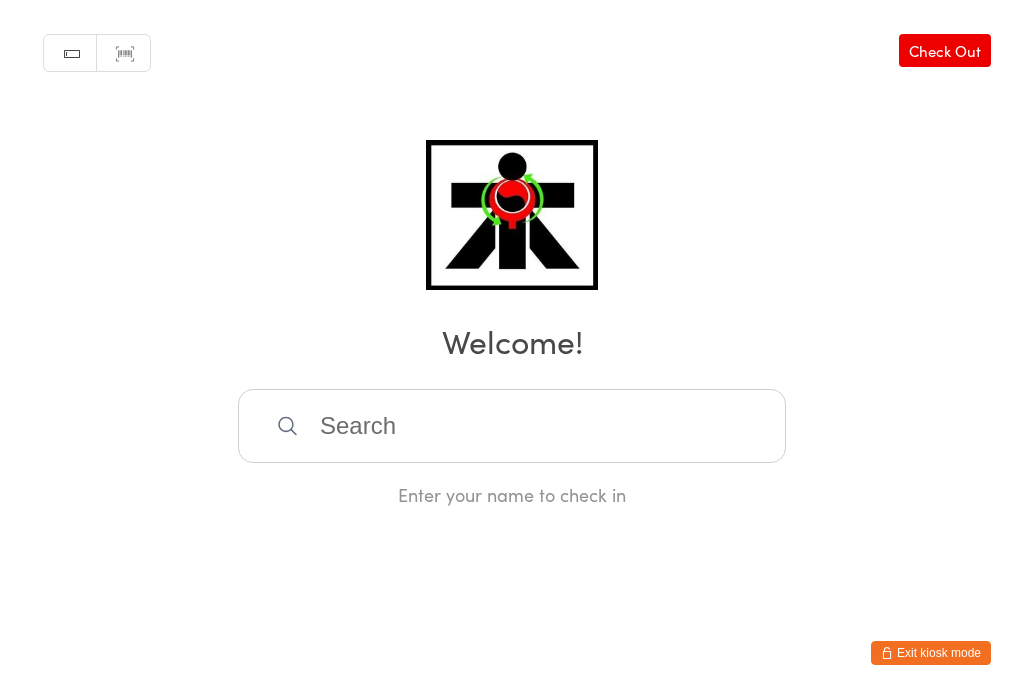 click at bounding box center [512, 426] 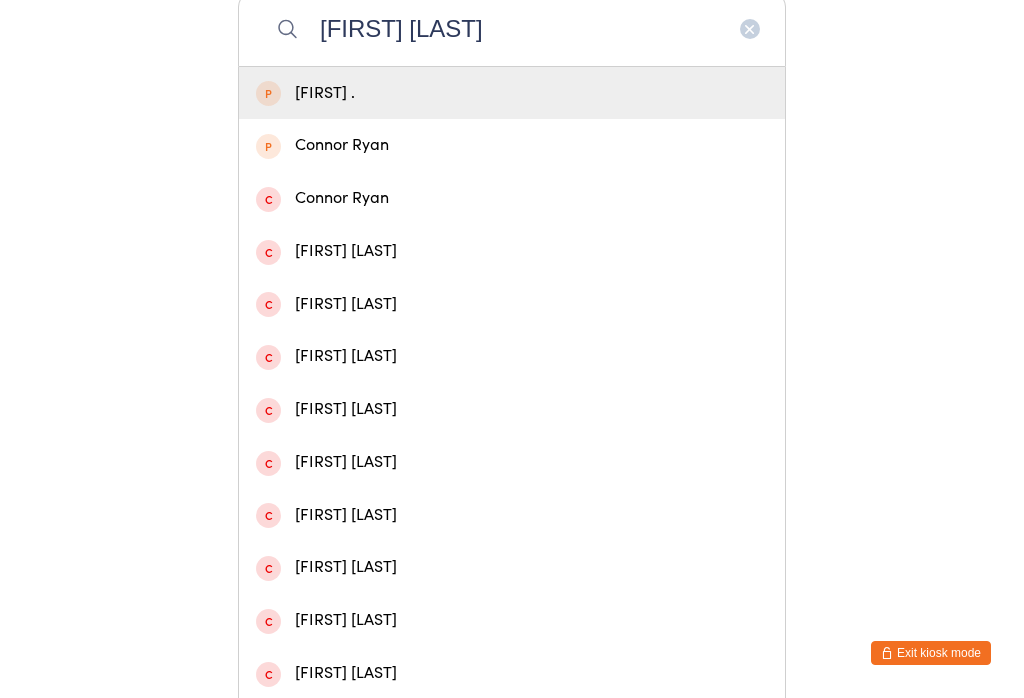 type on "[FIRST] [LAST]" 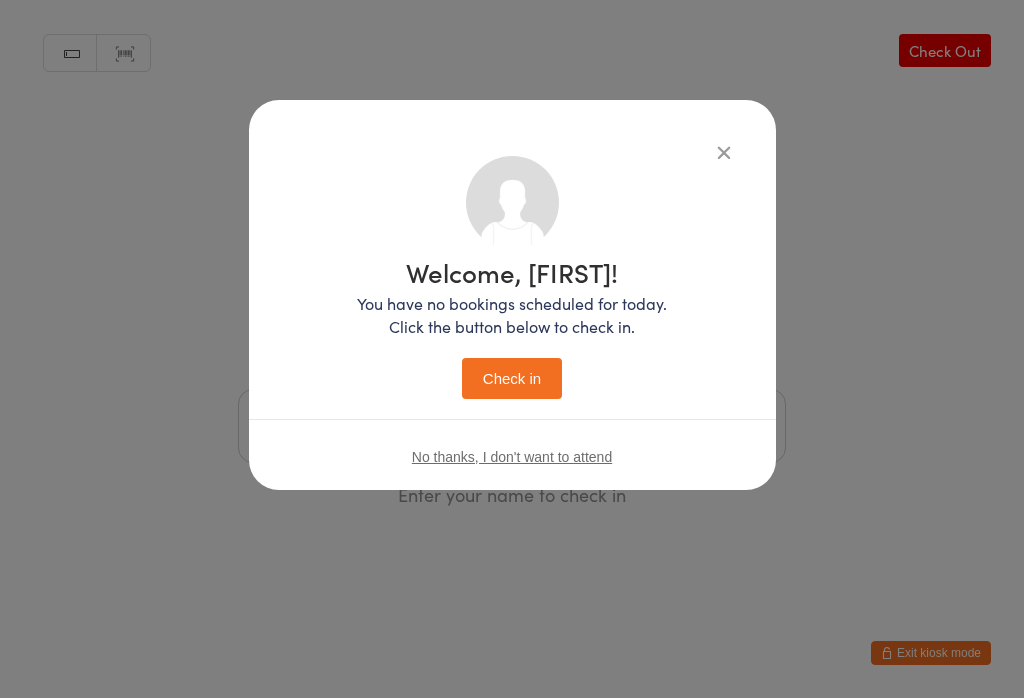 scroll, scrollTop: 0, scrollLeft: 0, axis: both 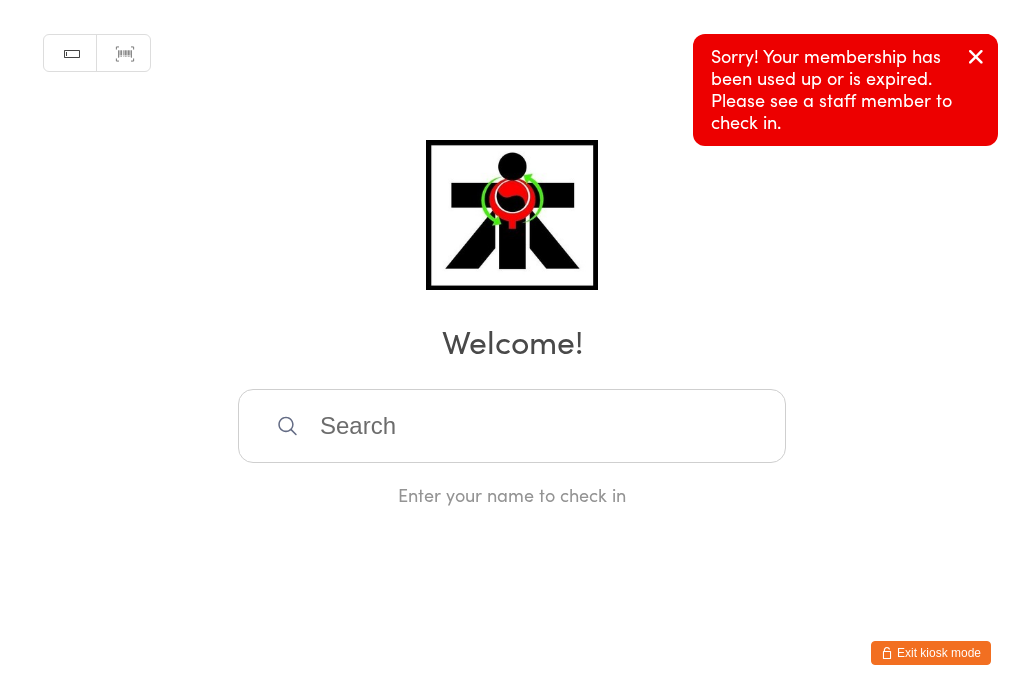 click at bounding box center (976, 56) 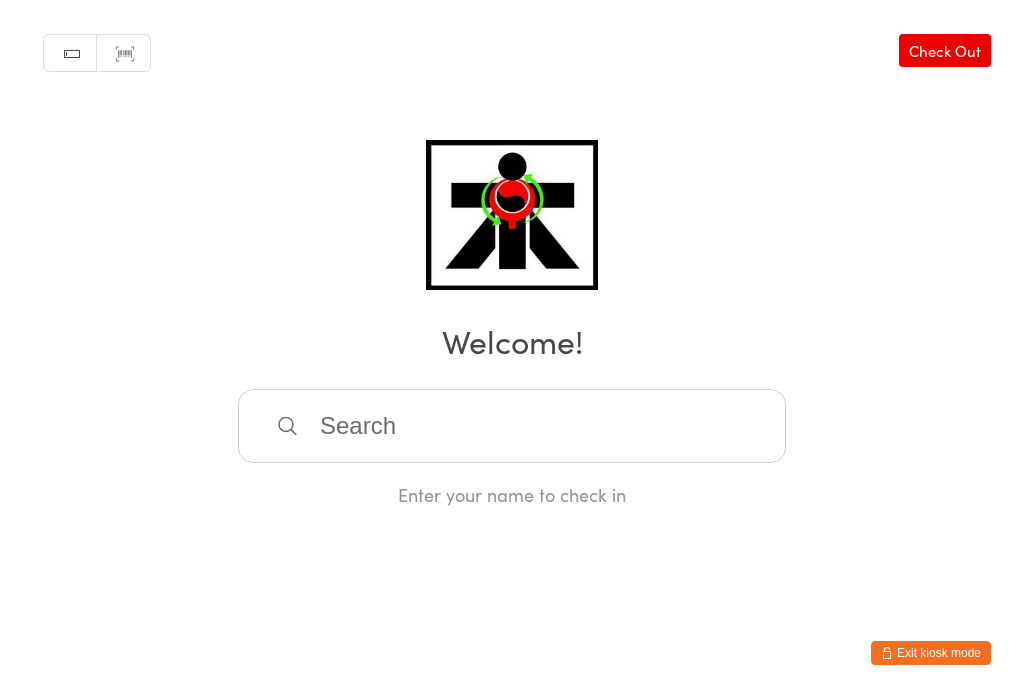 click at bounding box center [512, 426] 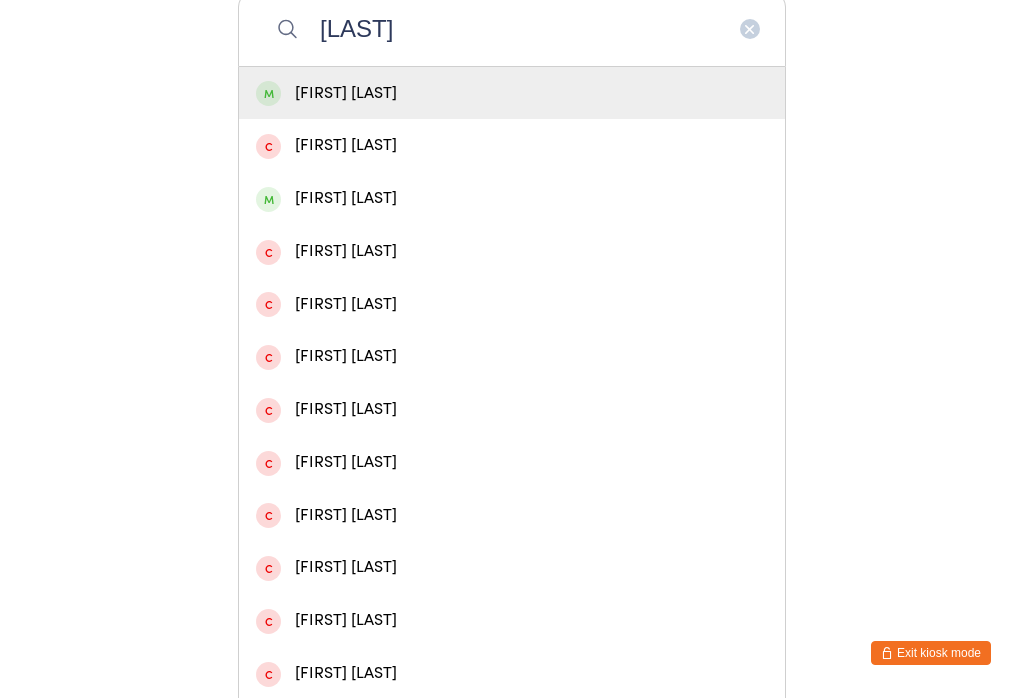 type on "[LAST]" 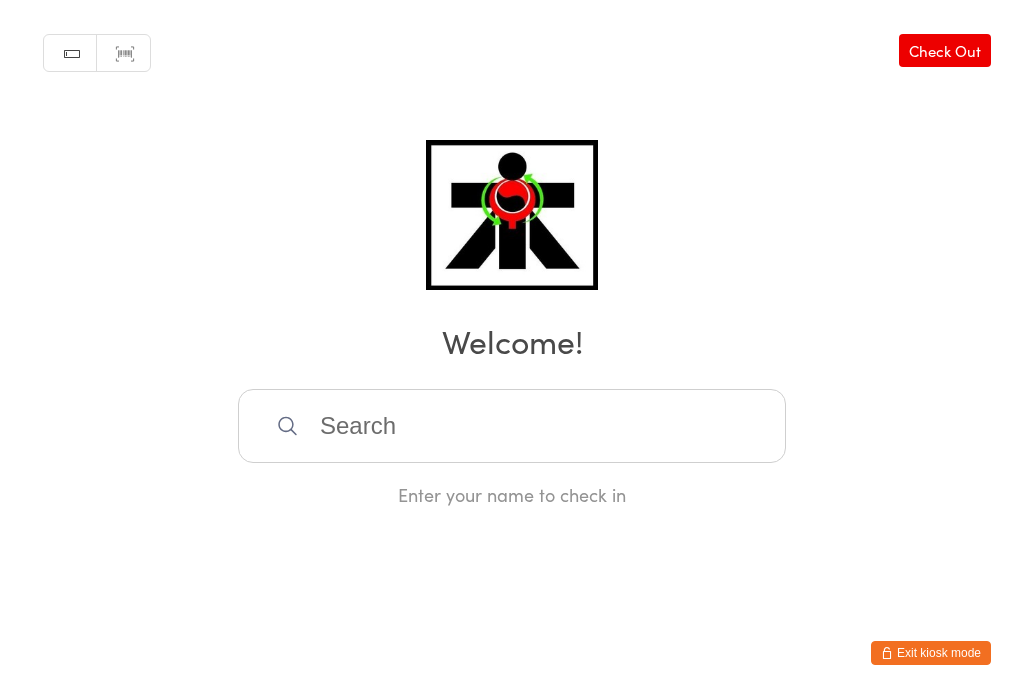 scroll, scrollTop: 0, scrollLeft: 0, axis: both 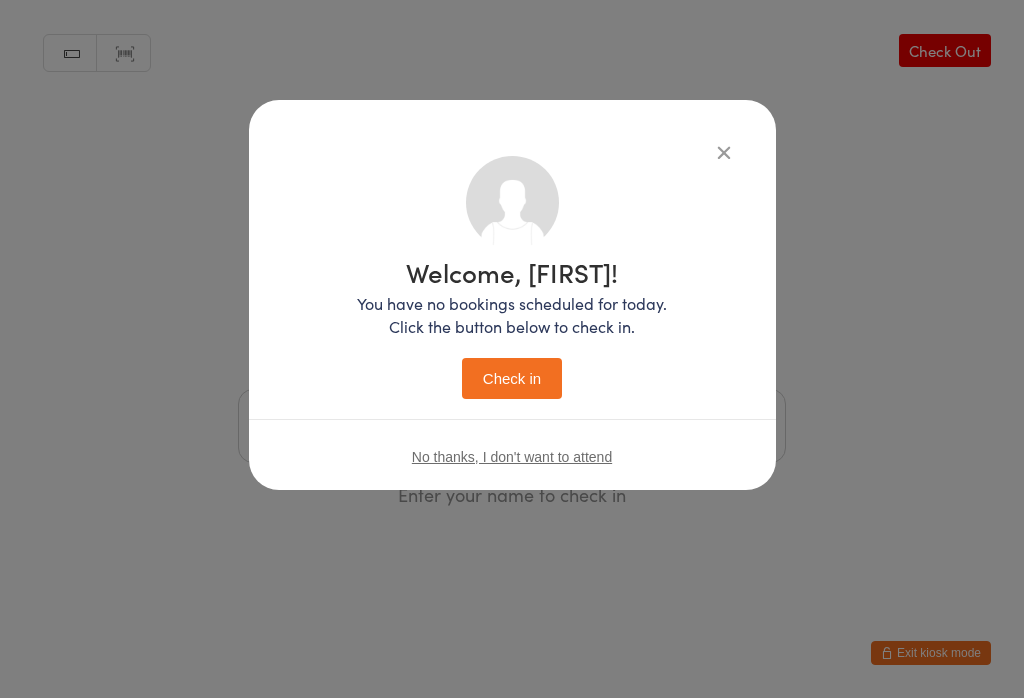 click on "Check in" at bounding box center [512, 378] 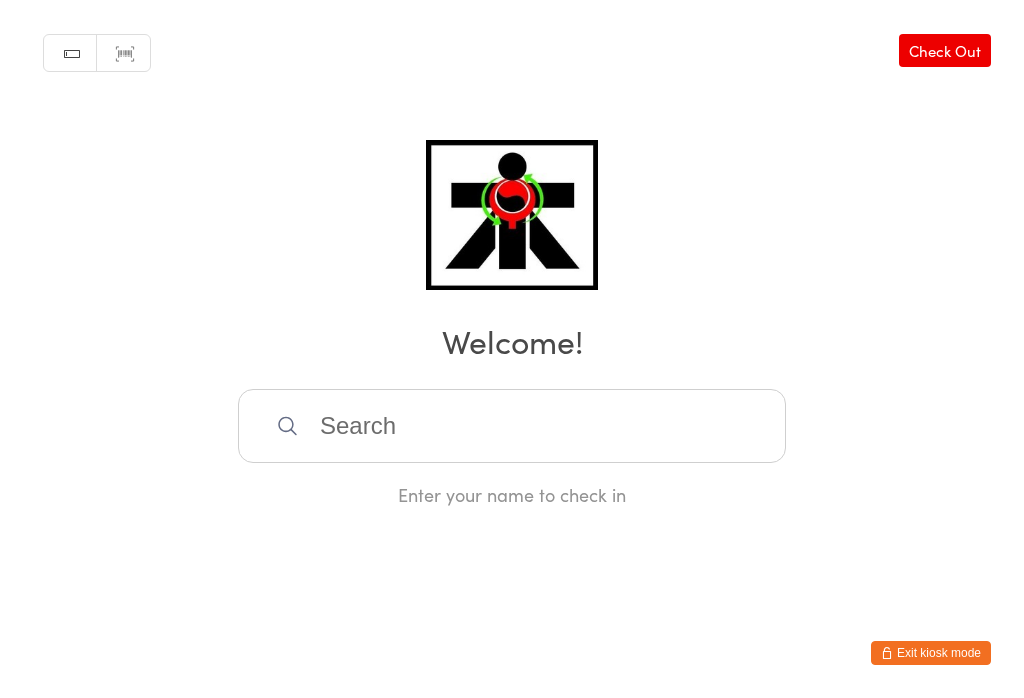 scroll, scrollTop: 0, scrollLeft: 0, axis: both 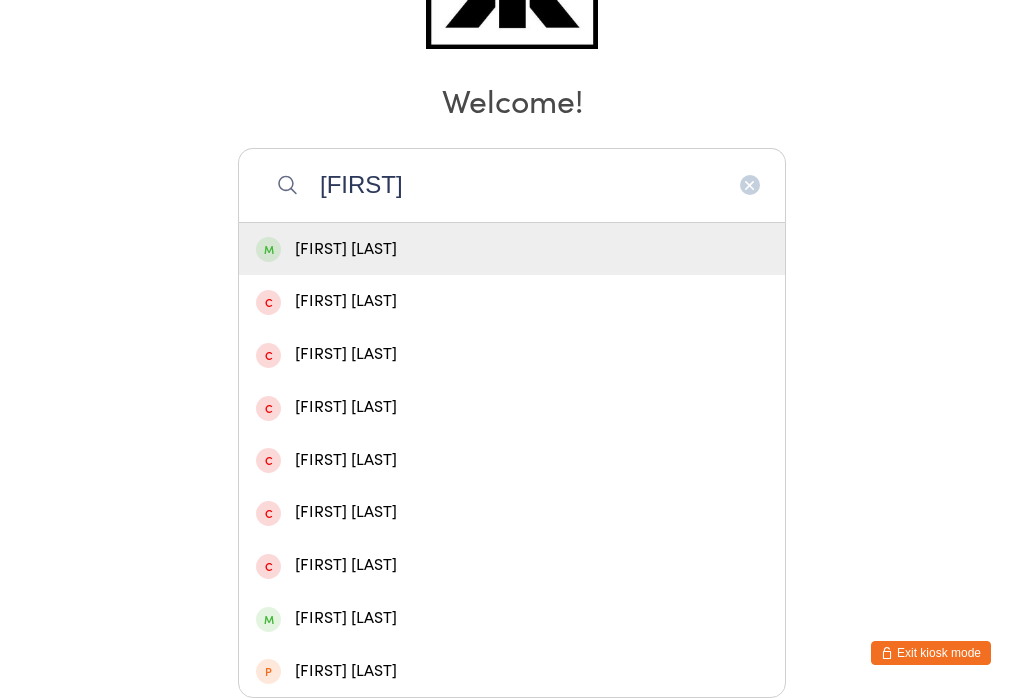 type on "[FIRST]" 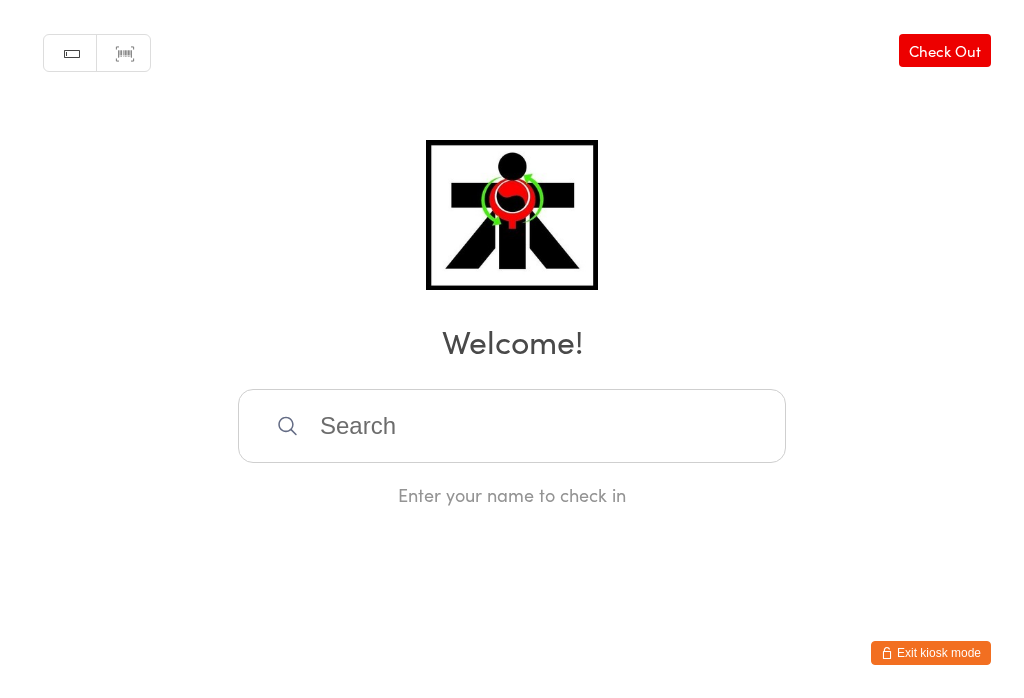 scroll, scrollTop: 0, scrollLeft: 0, axis: both 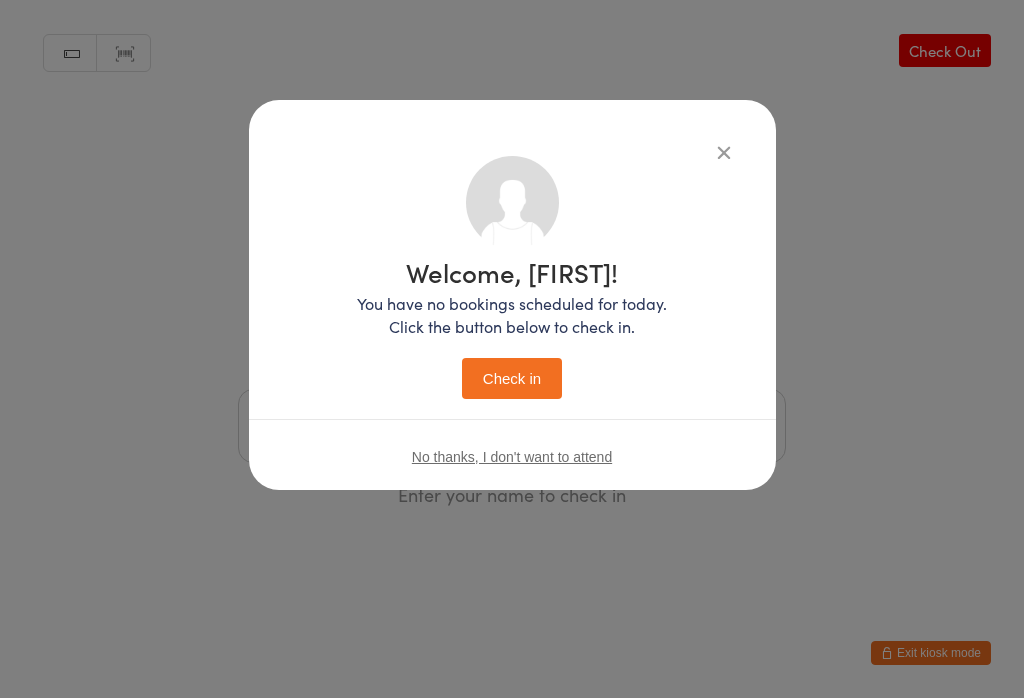 click on "Check in" at bounding box center [512, 378] 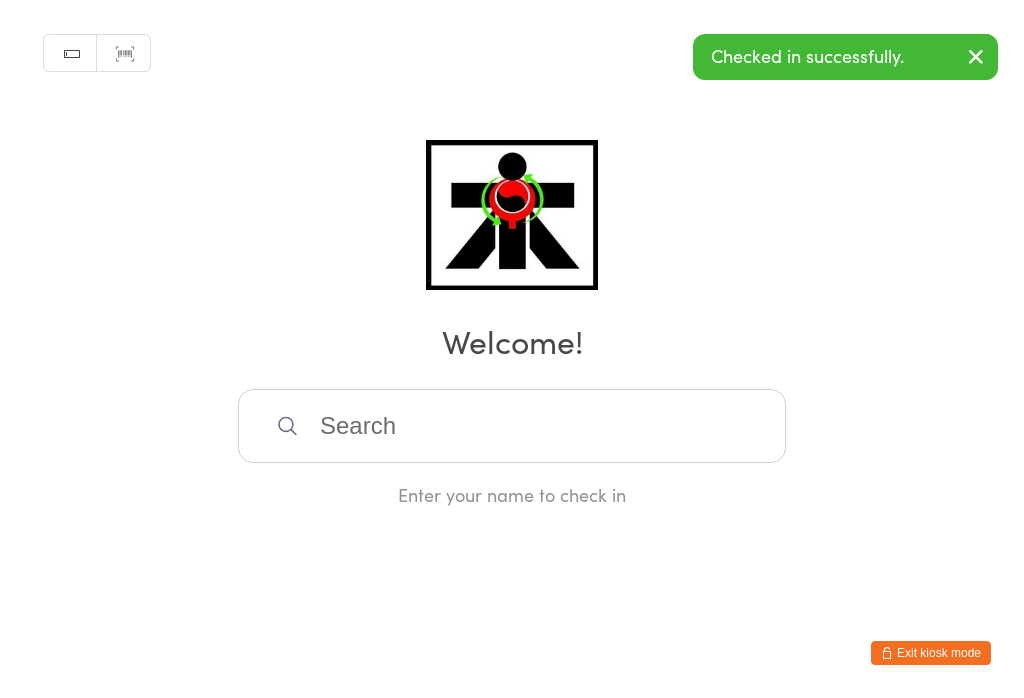 click at bounding box center [512, 426] 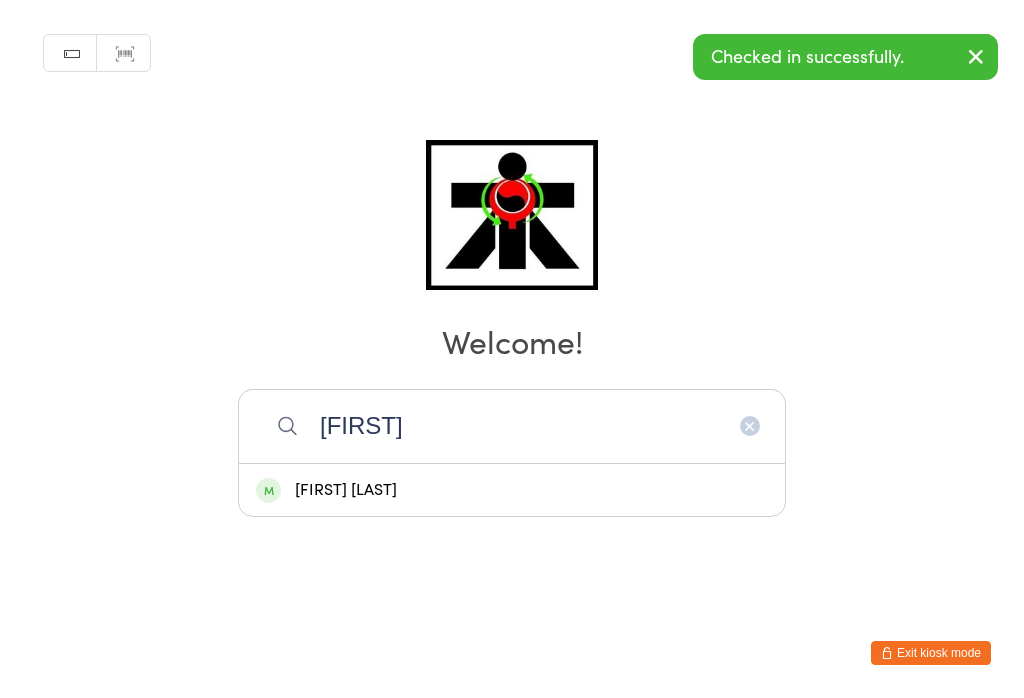 type on "[FIRST]" 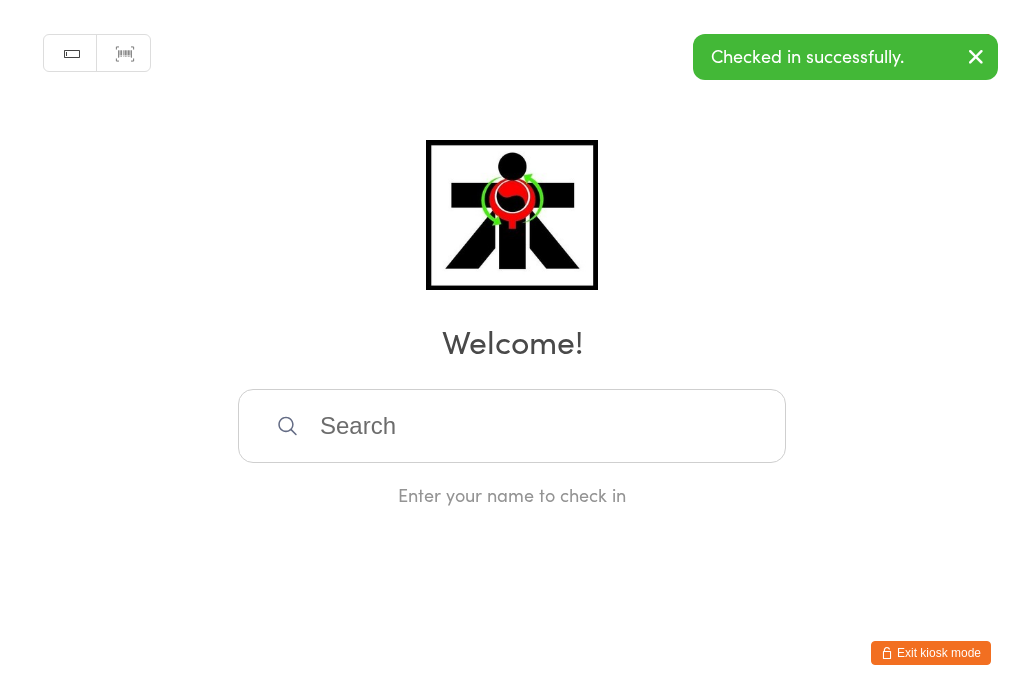 scroll, scrollTop: 0, scrollLeft: 0, axis: both 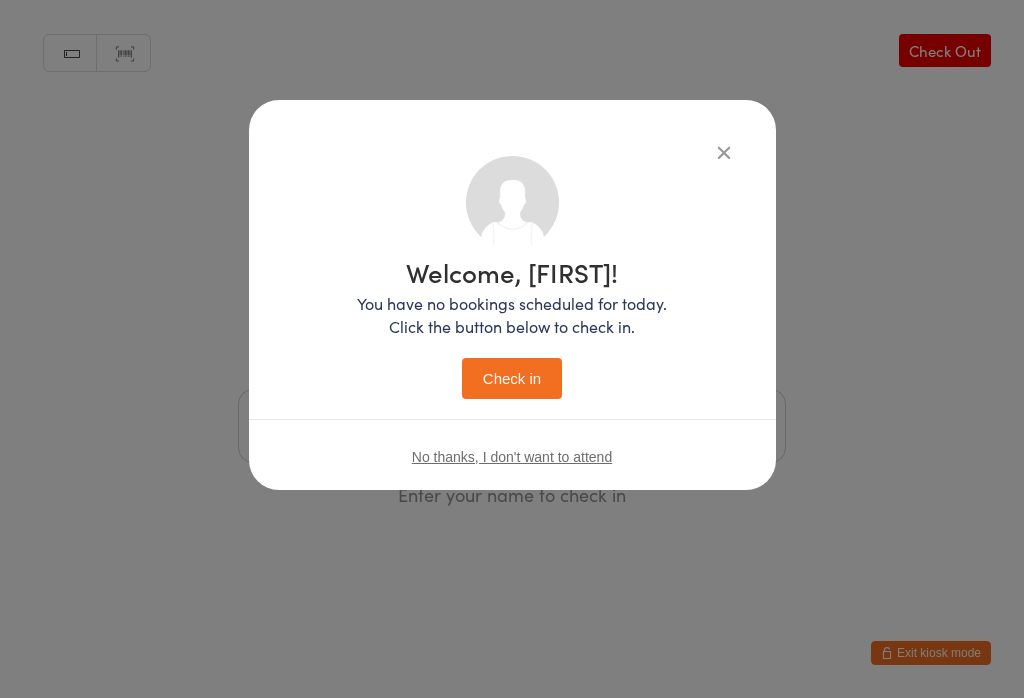 click on "Check in" at bounding box center [512, 378] 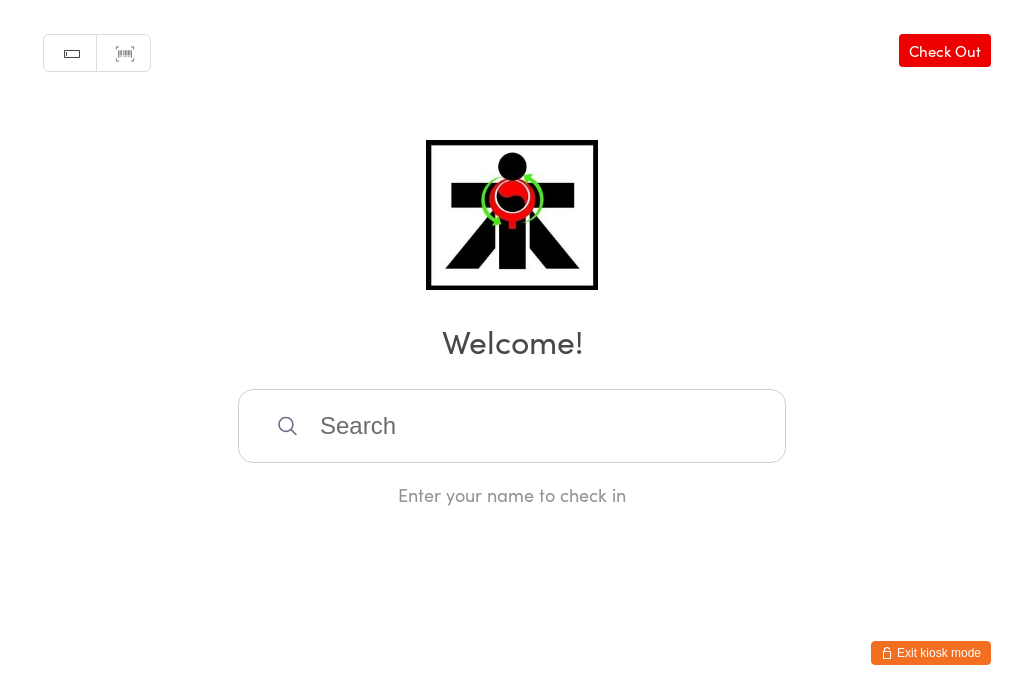 click at bounding box center [512, 426] 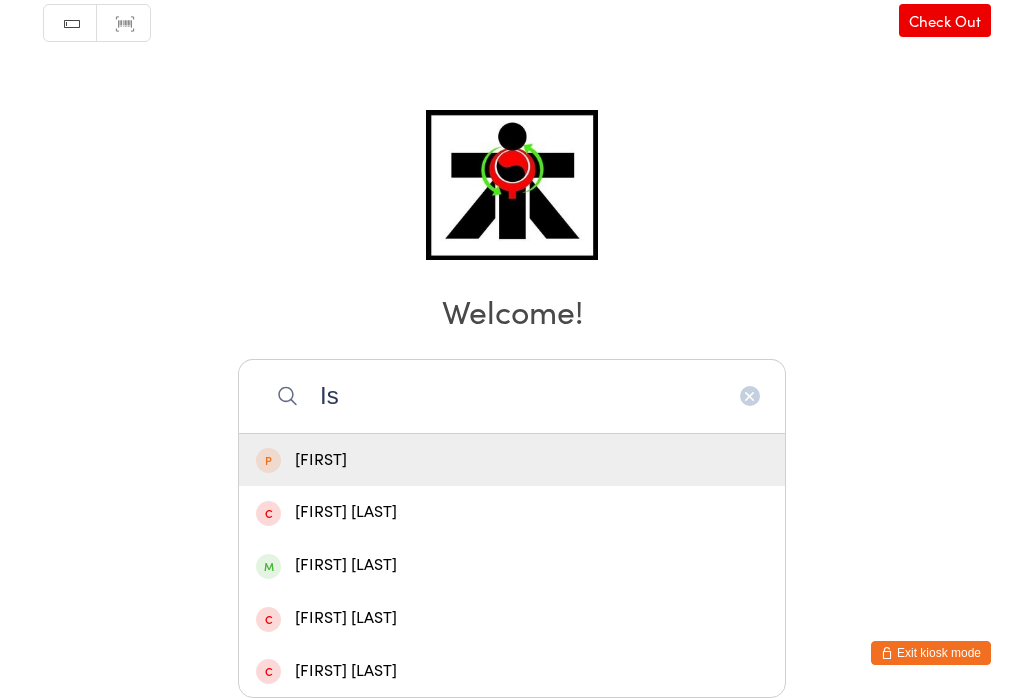 type on "I" 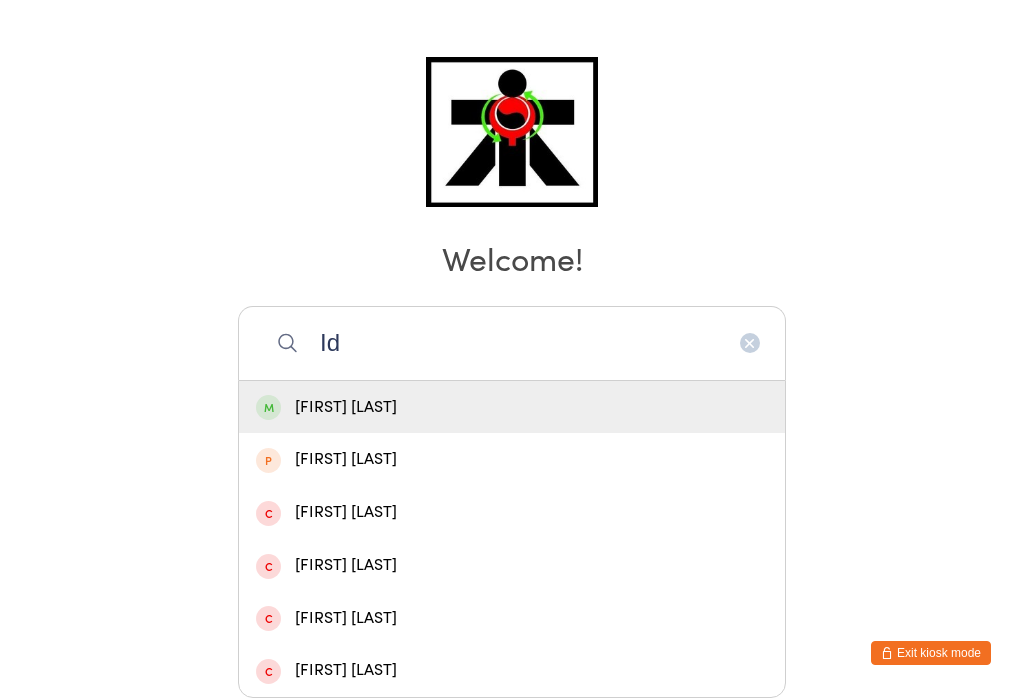 type on "I" 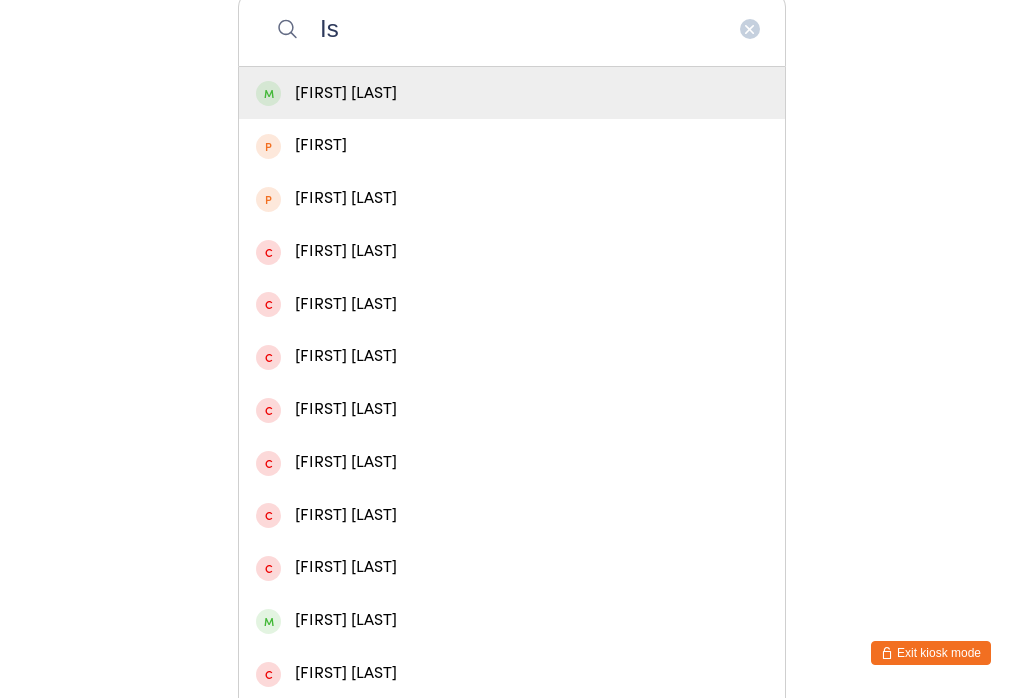 type on "I" 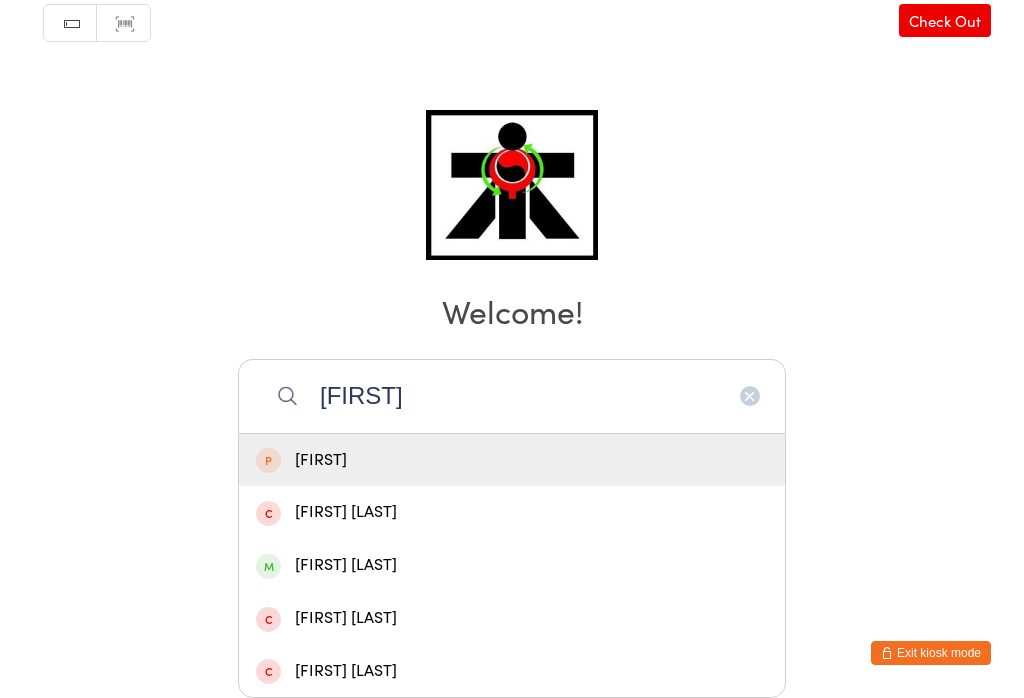 type on "[FIRST]" 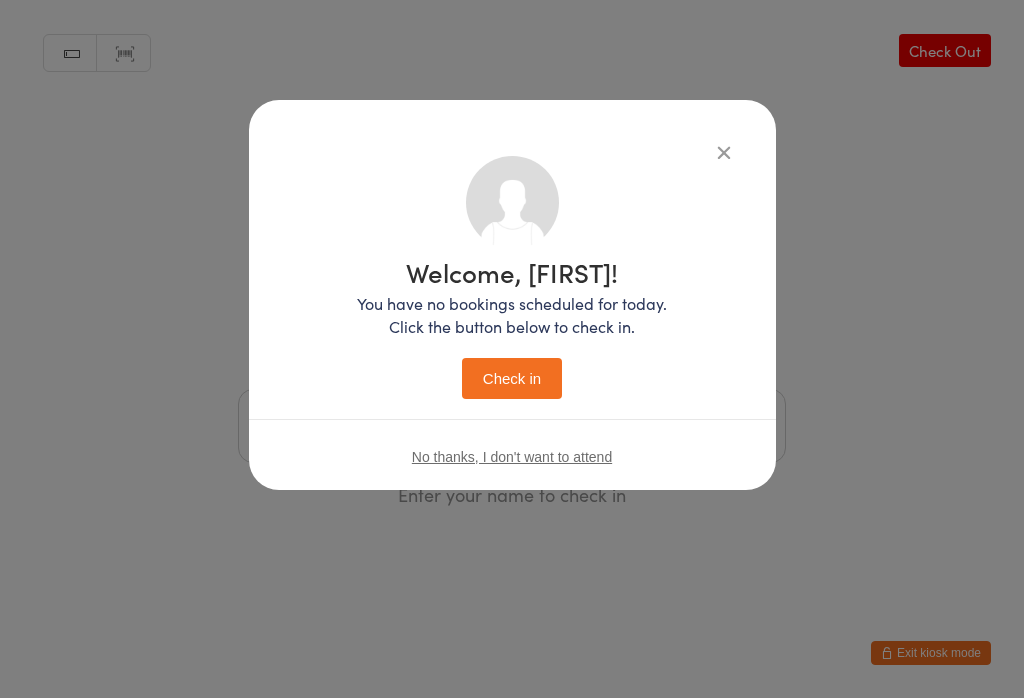 scroll, scrollTop: 0, scrollLeft: 0, axis: both 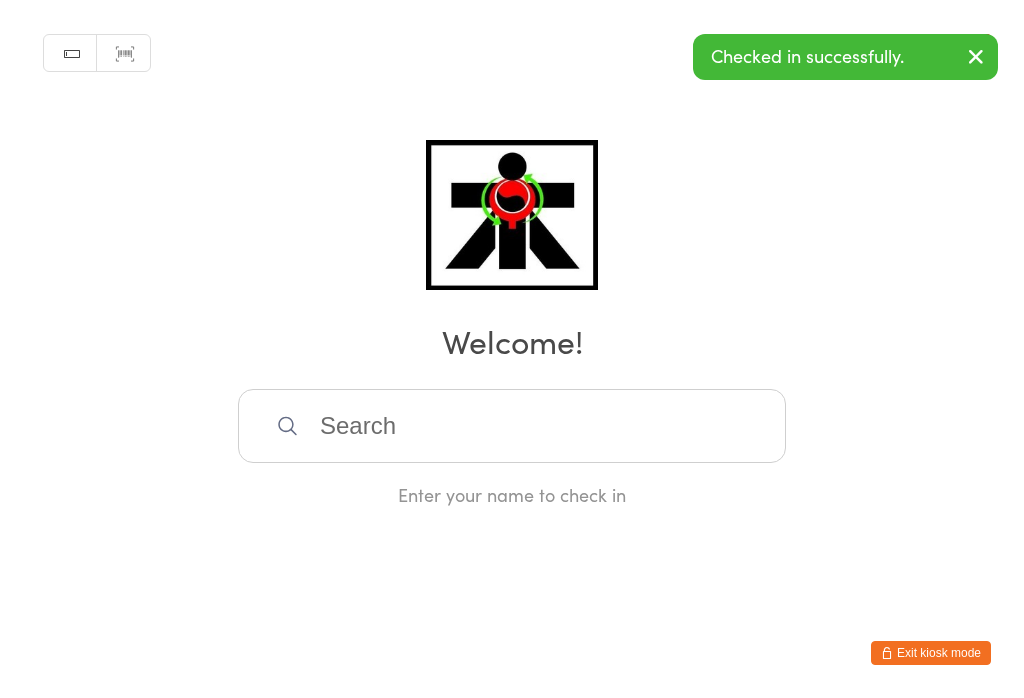 click at bounding box center [512, 426] 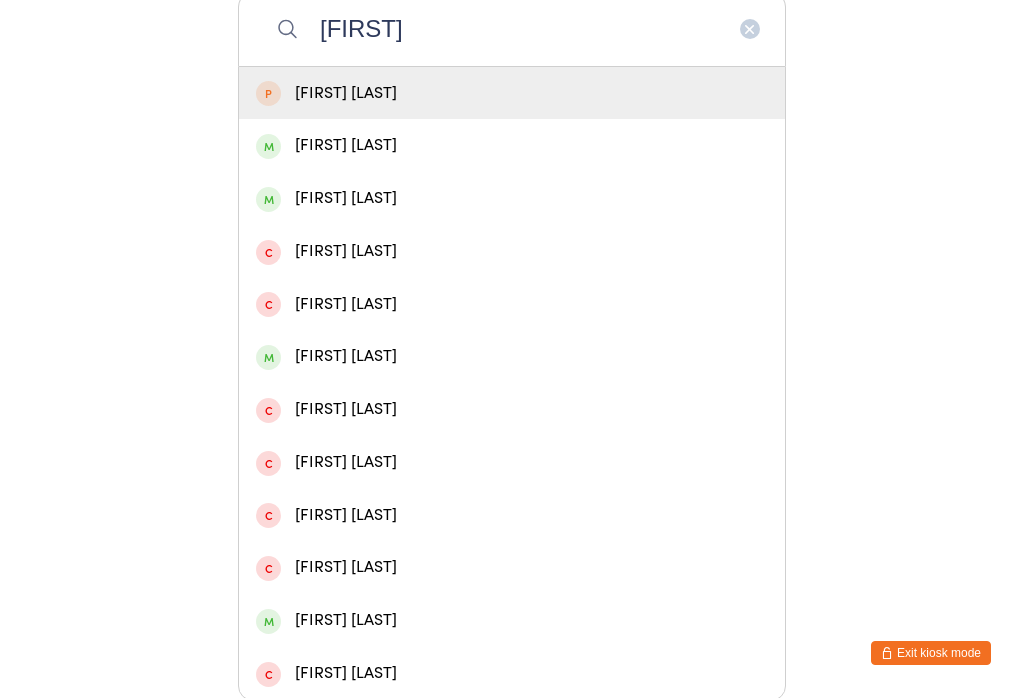 type on "[FIRST]" 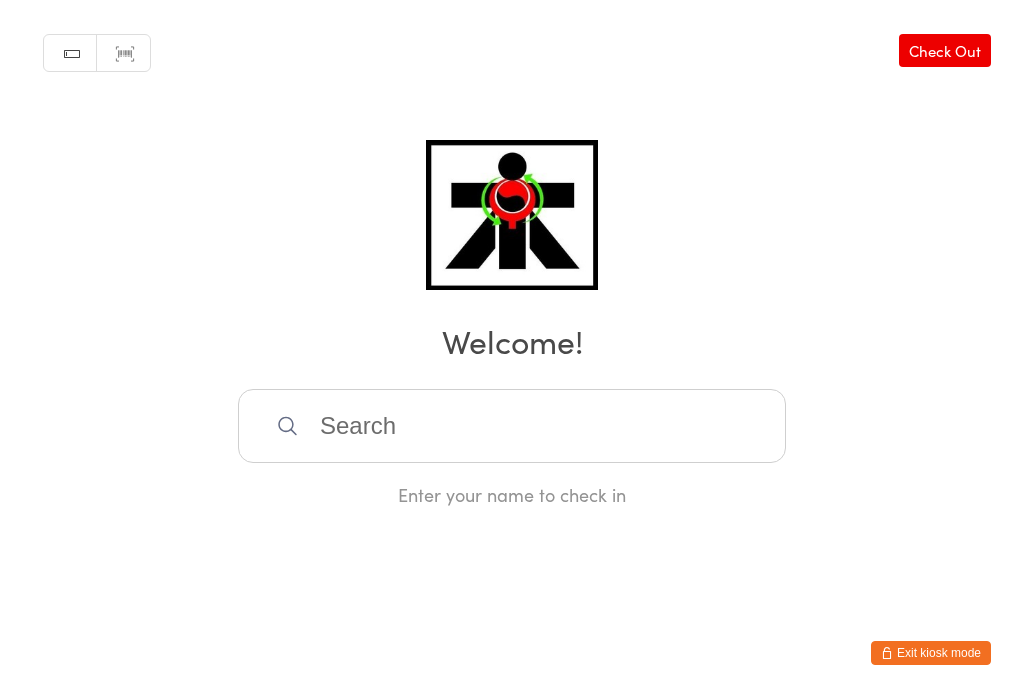 scroll, scrollTop: 0, scrollLeft: 0, axis: both 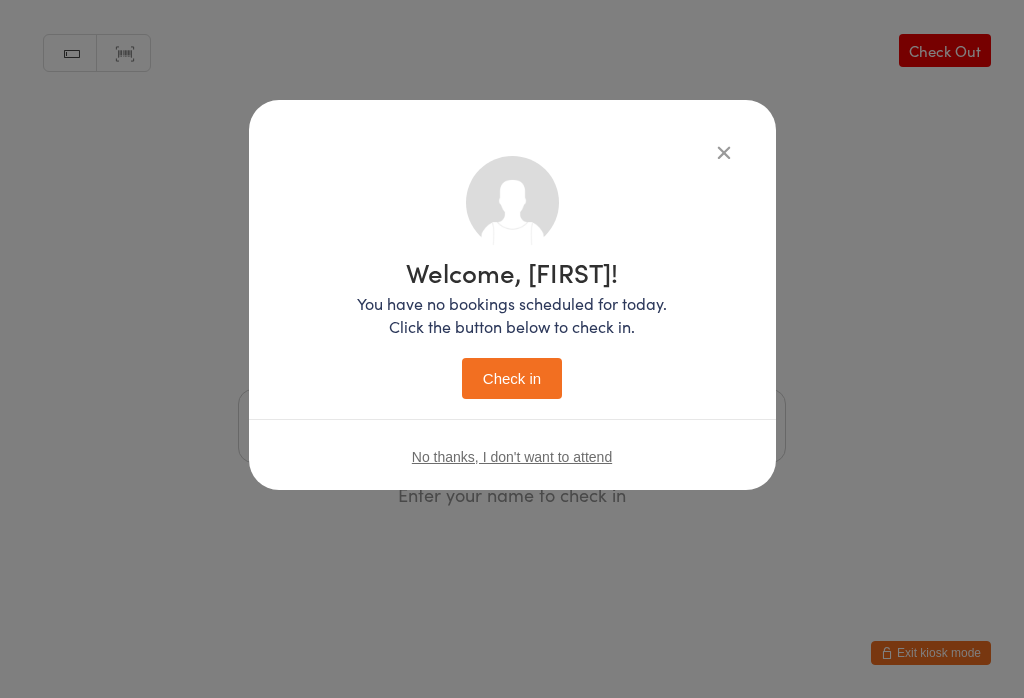 click on "Check in" at bounding box center [512, 378] 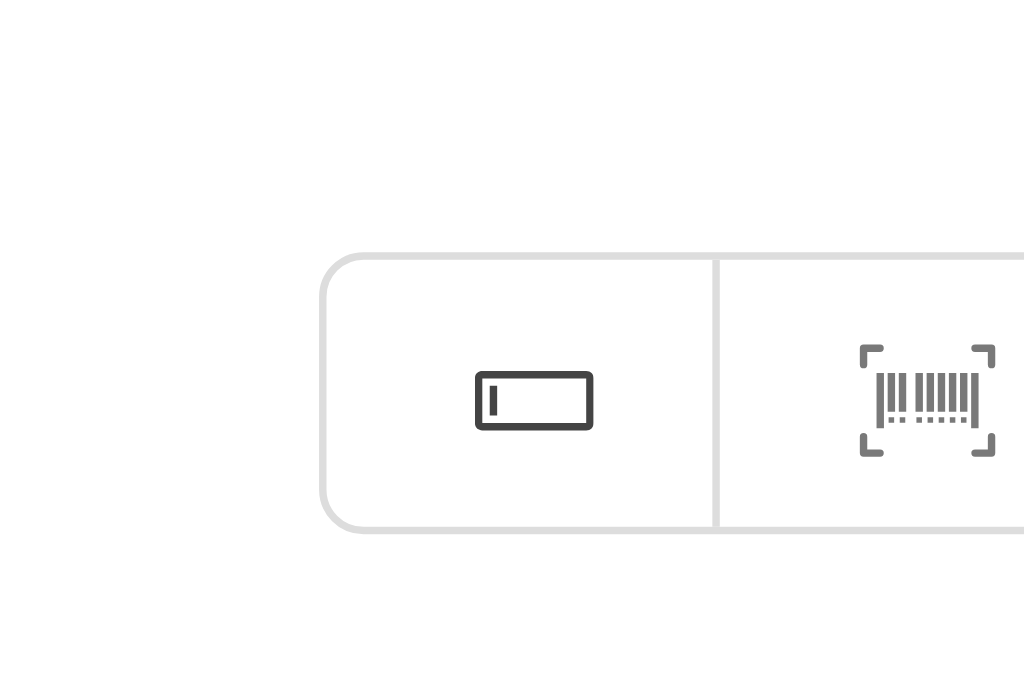 scroll, scrollTop: 341, scrollLeft: 515, axis: both 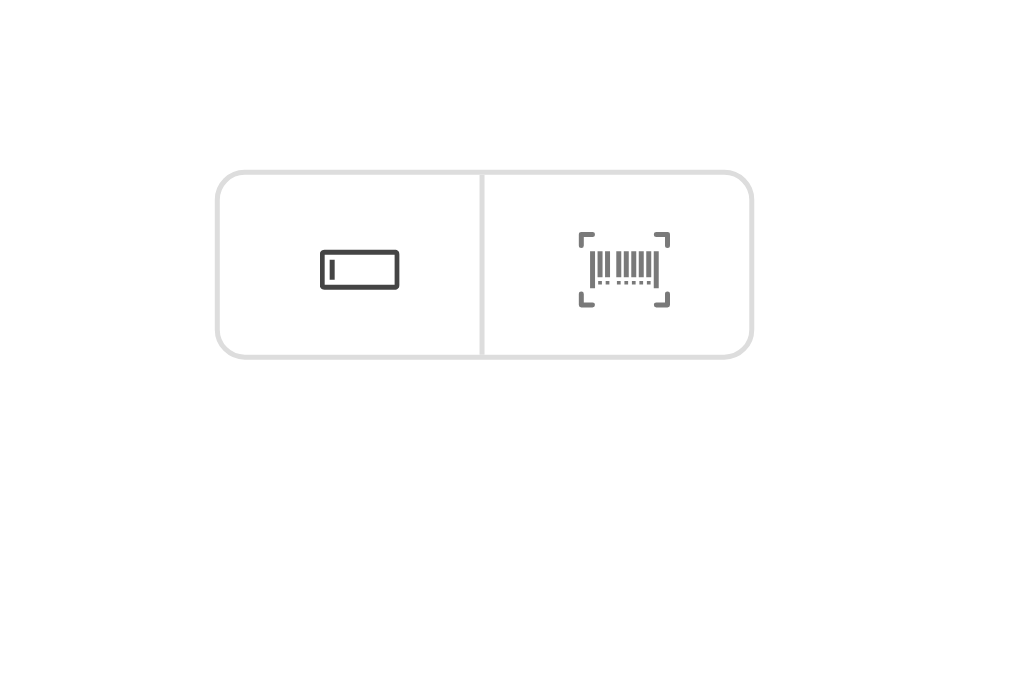 click at bounding box center [512, 426] 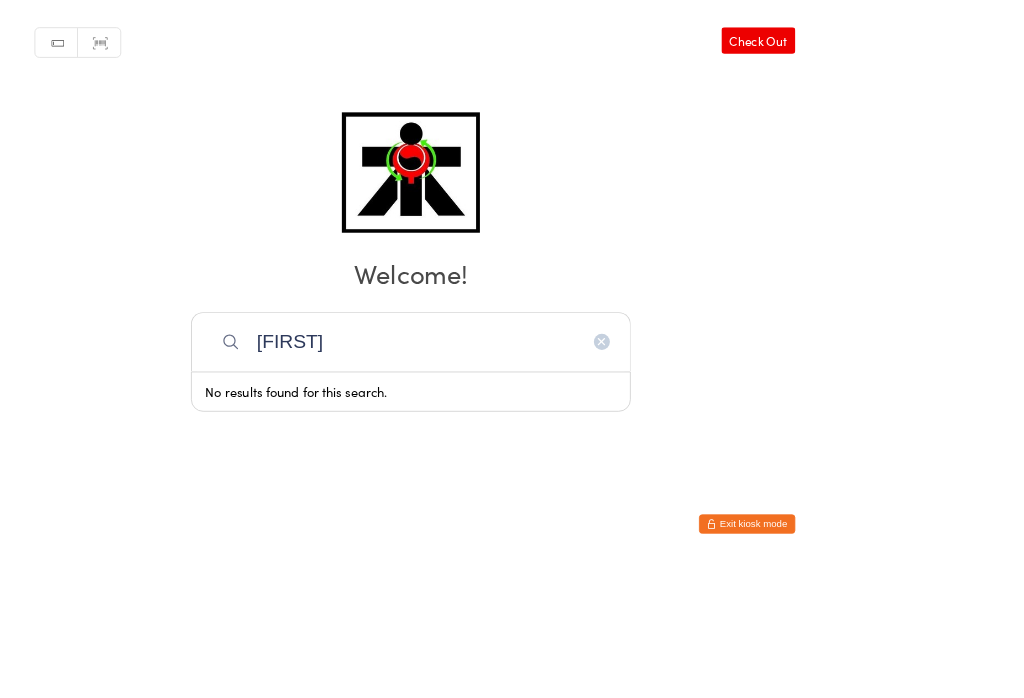 scroll, scrollTop: 191, scrollLeft: 0, axis: vertical 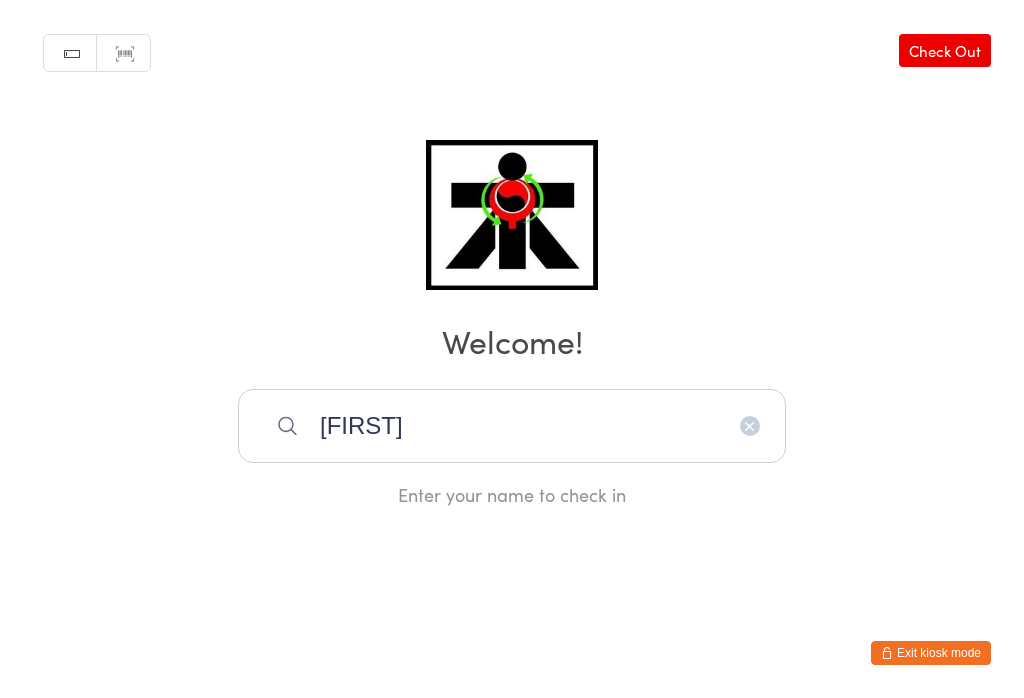 type on "J" 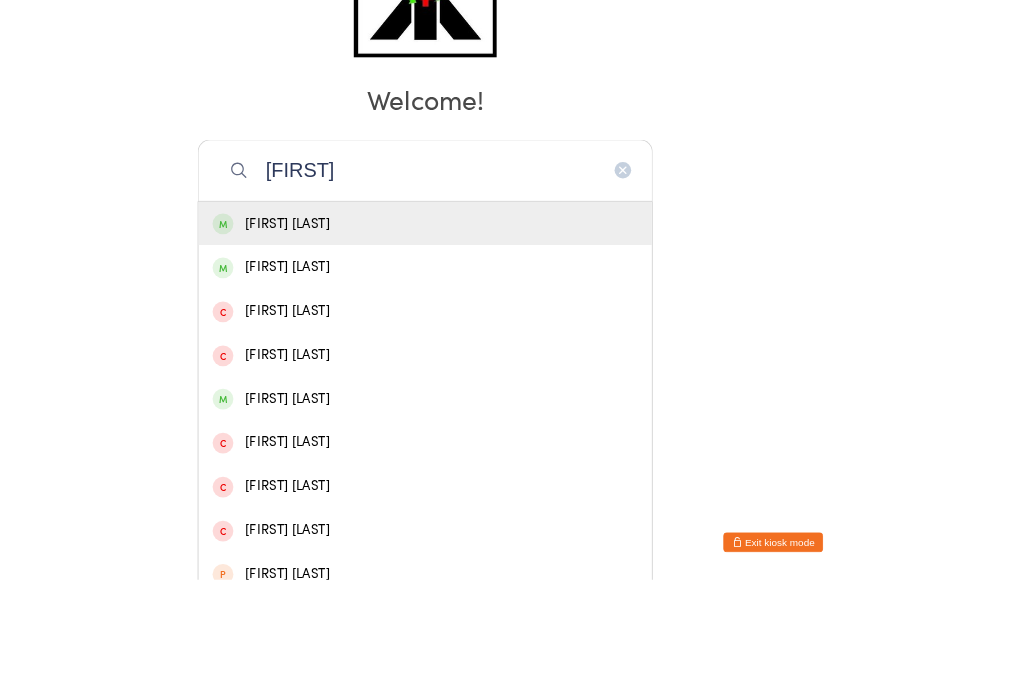scroll, scrollTop: 280, scrollLeft: 0, axis: vertical 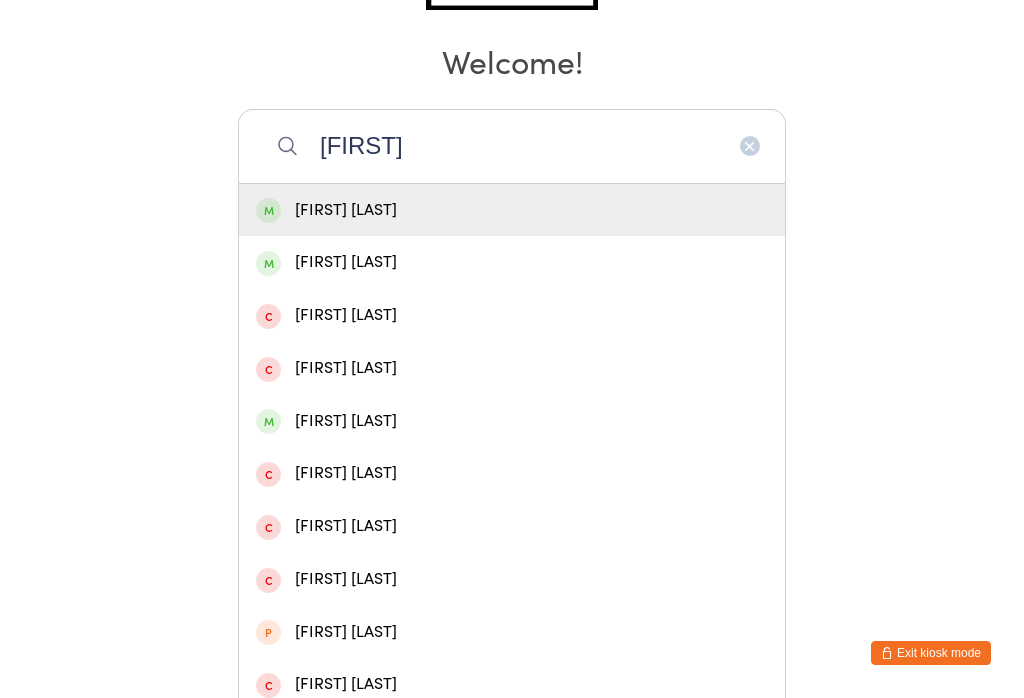 type on "[FIRST]" 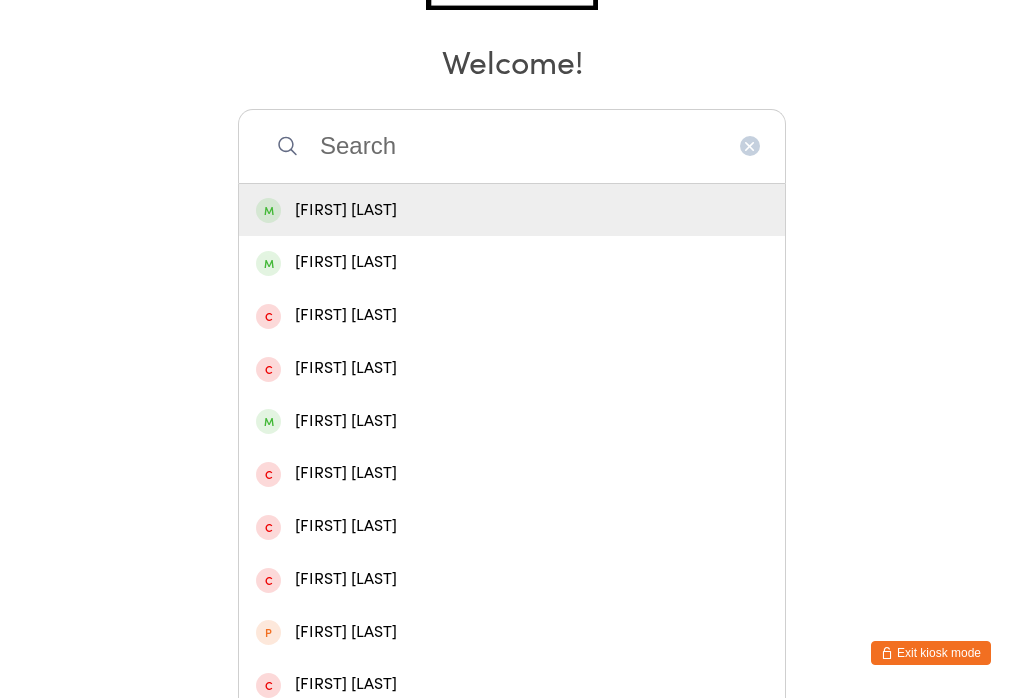 scroll, scrollTop: 0, scrollLeft: 0, axis: both 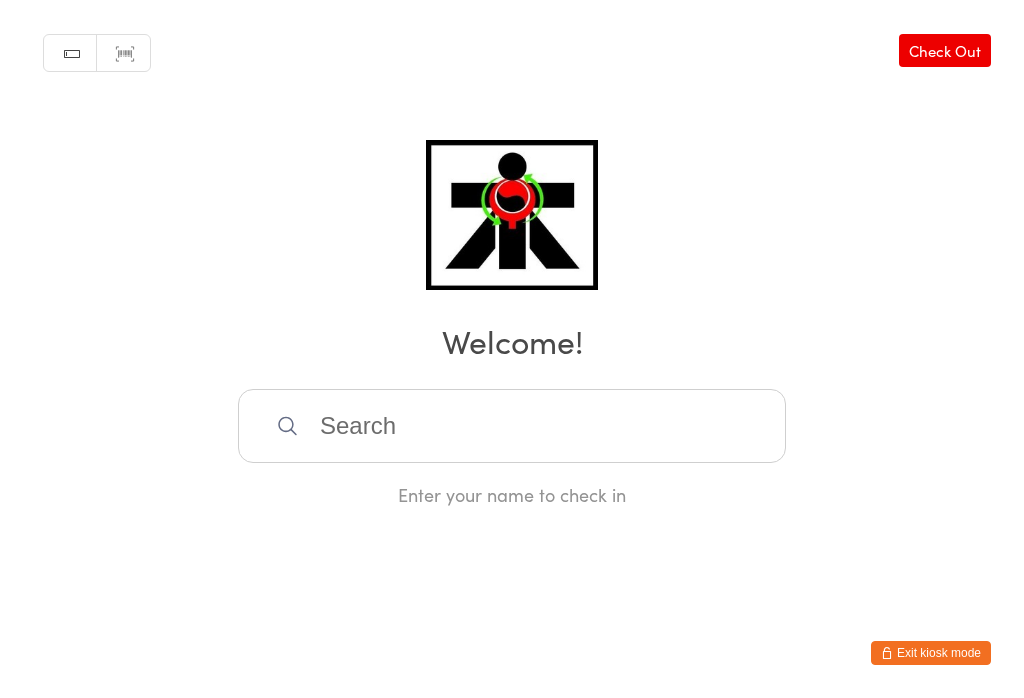 click at bounding box center (511, 215) 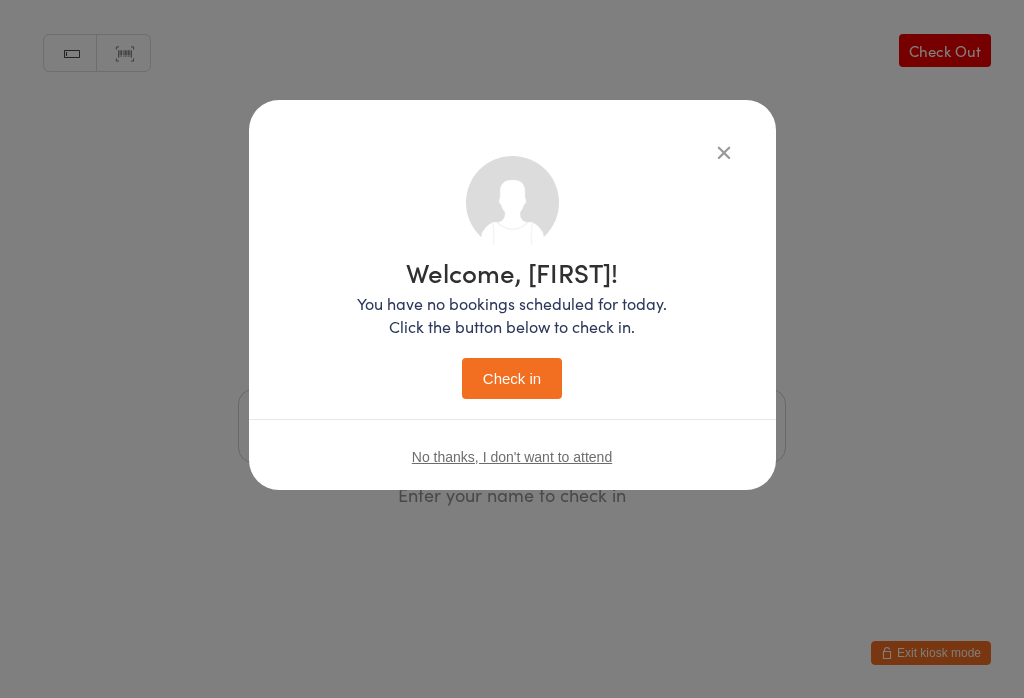 click on "Check in" at bounding box center (512, 378) 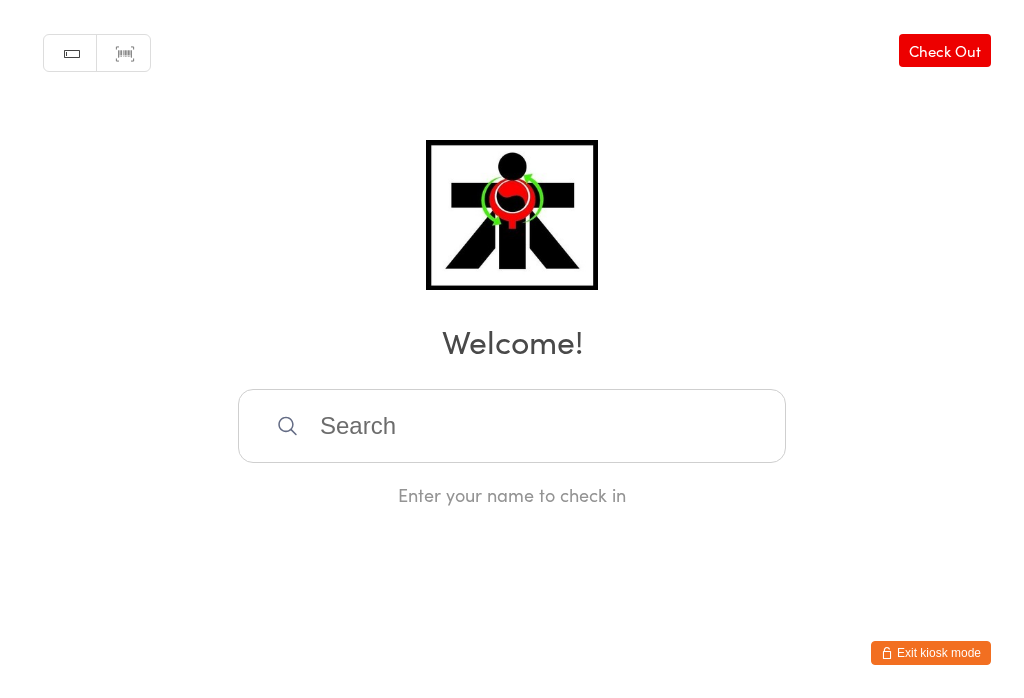 click at bounding box center (512, 426) 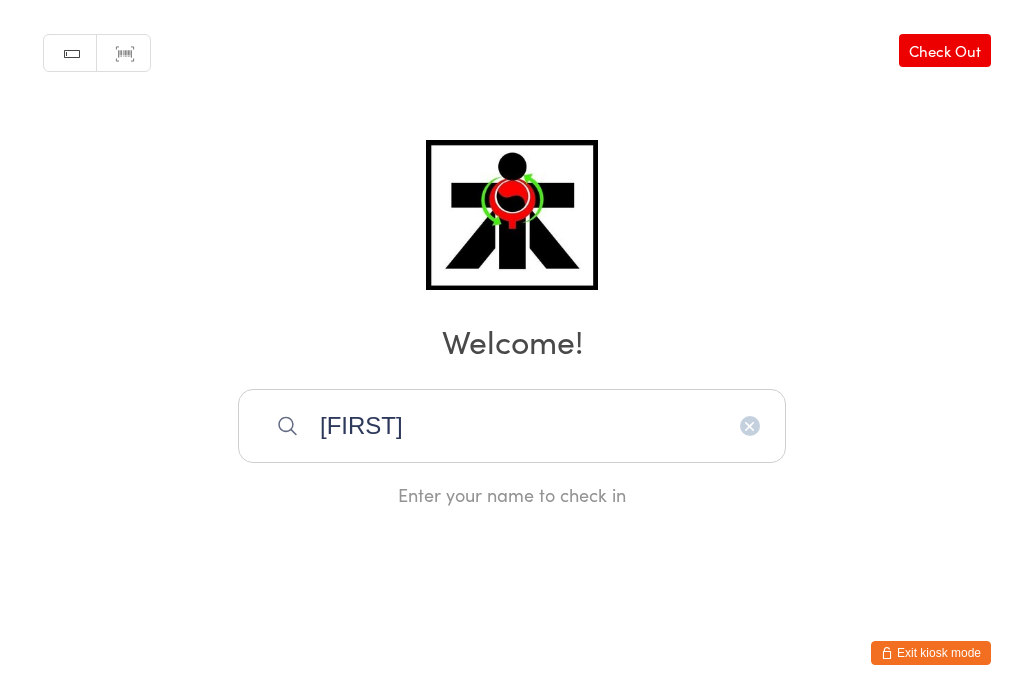 type on "[FIRST]" 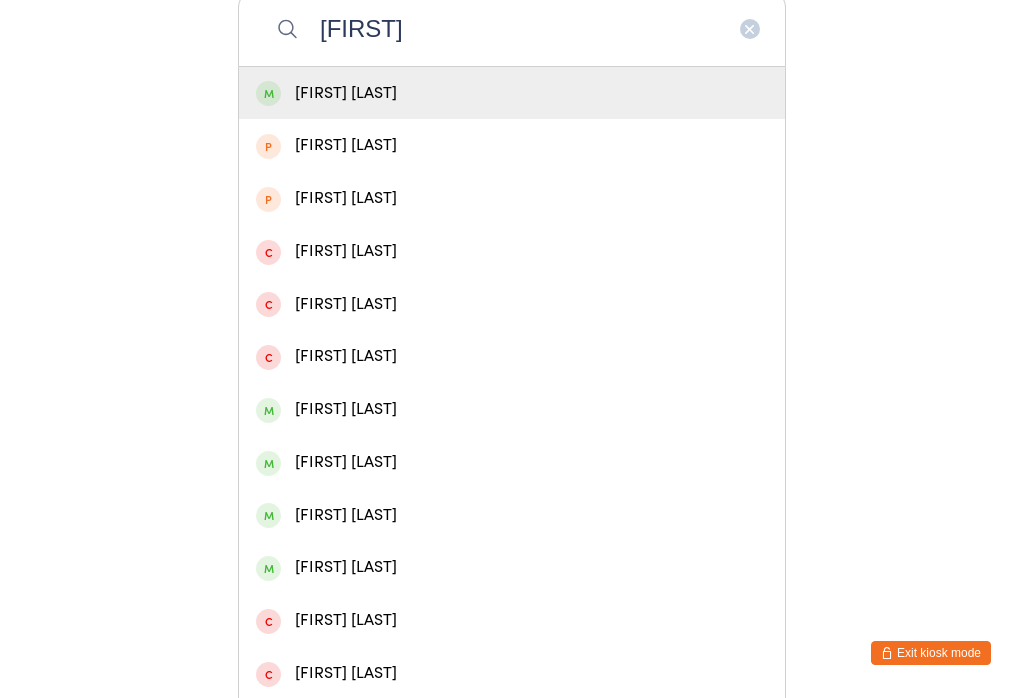 click on "[FIRST] [LAST]" at bounding box center [512, 93] 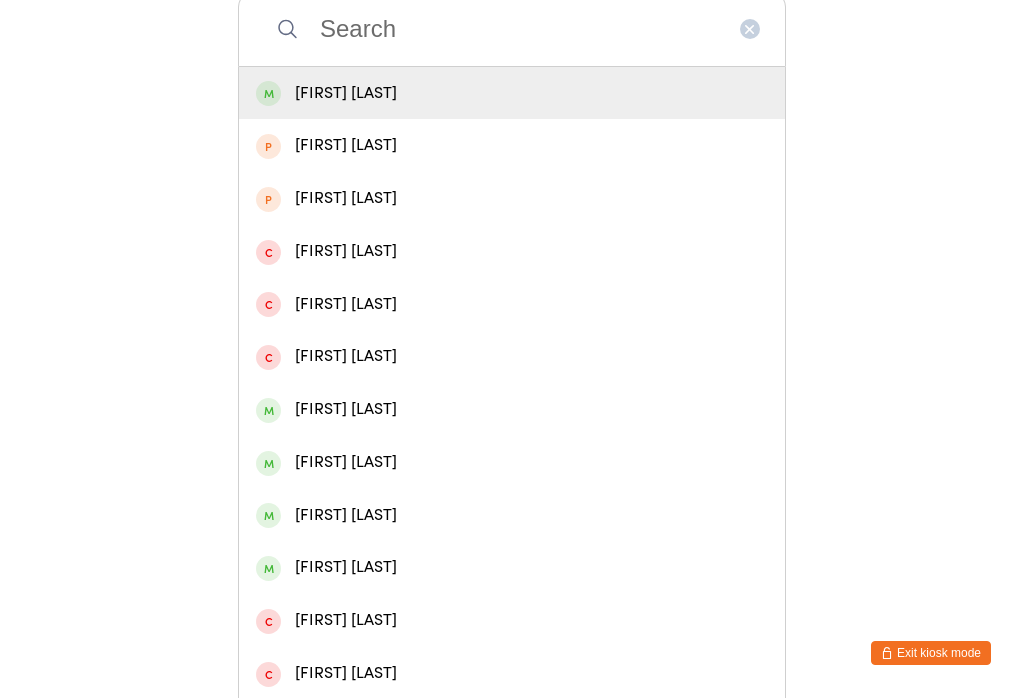 scroll, scrollTop: 0, scrollLeft: 0, axis: both 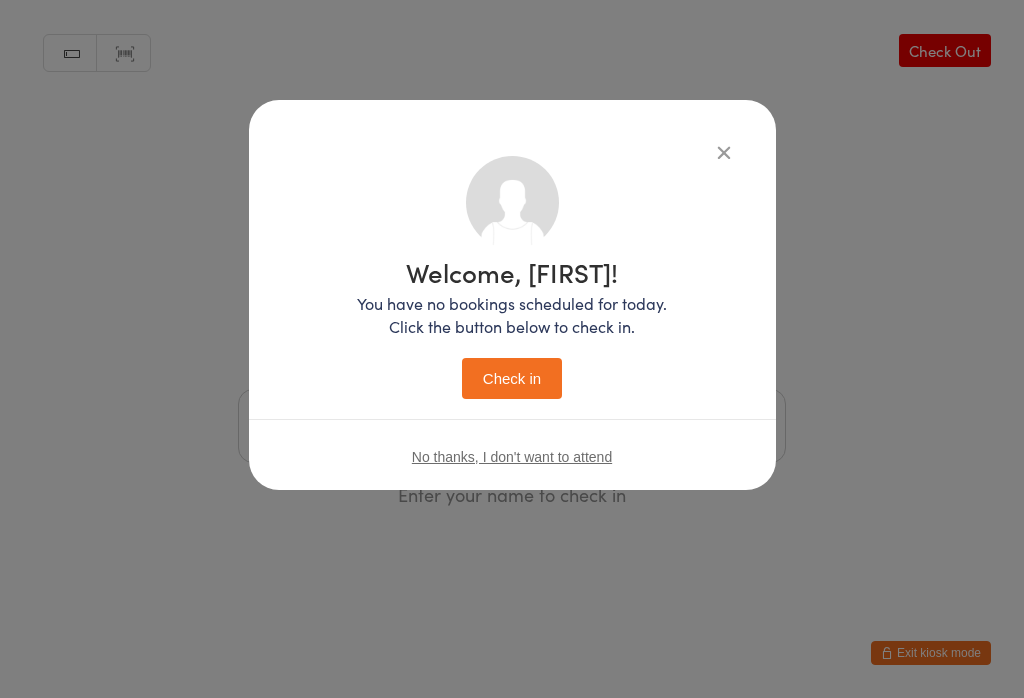 click on "Check in" at bounding box center [512, 378] 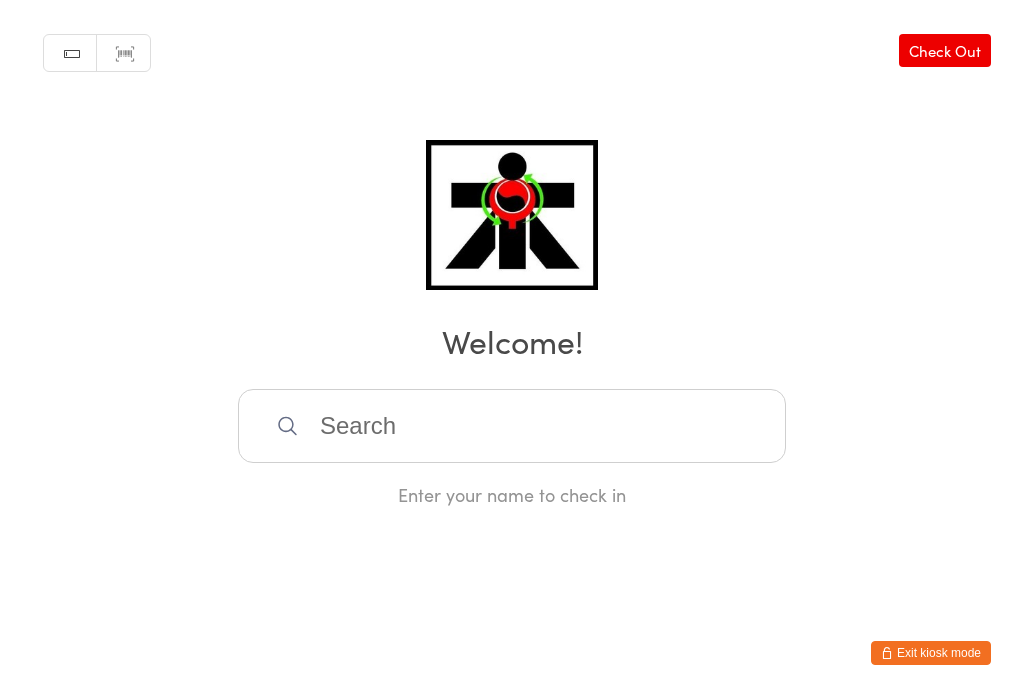 click at bounding box center [512, 426] 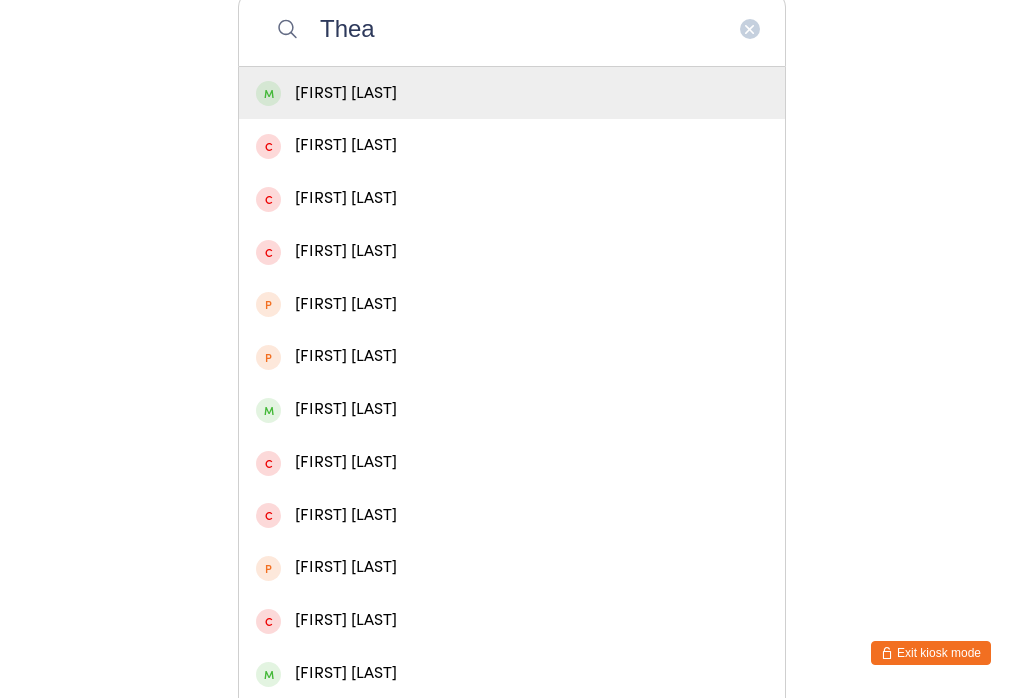 type on "Thea" 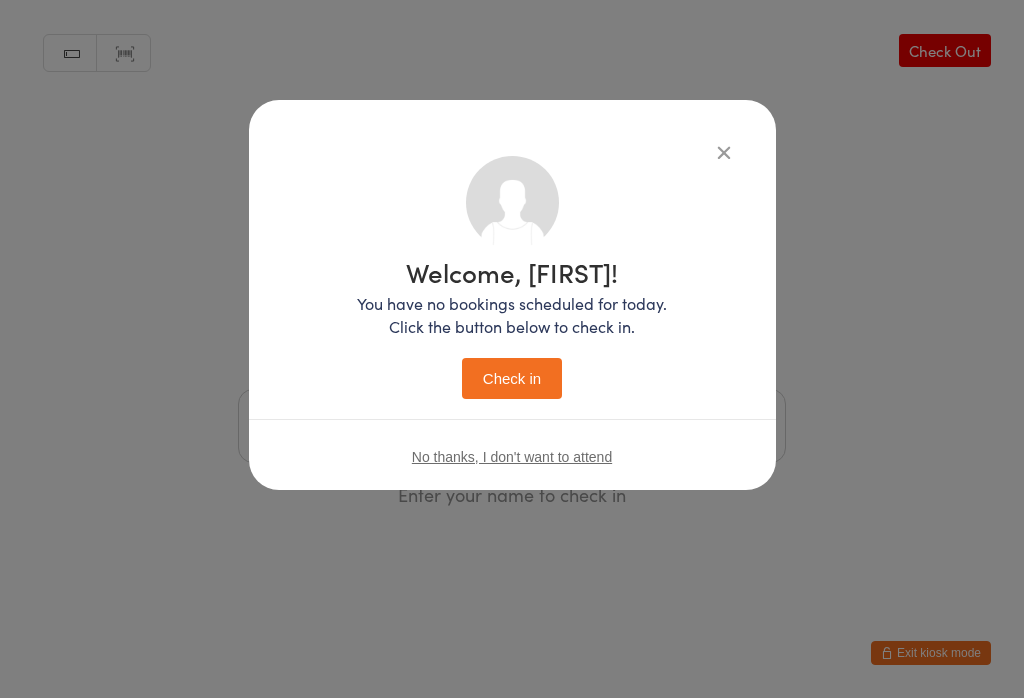 scroll, scrollTop: 0, scrollLeft: 0, axis: both 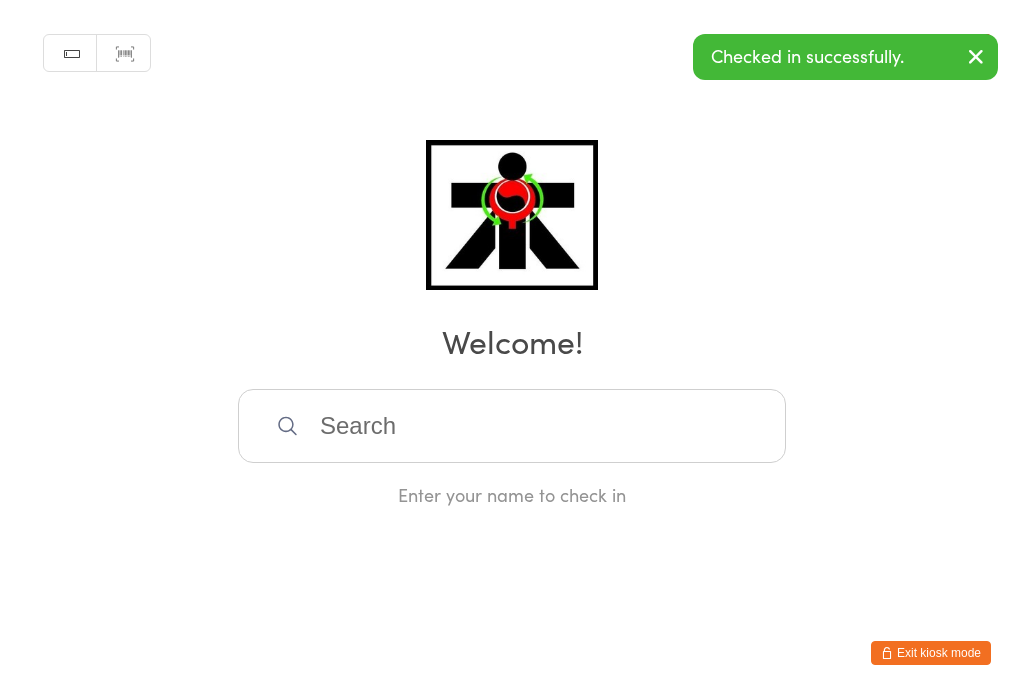 click at bounding box center (512, 426) 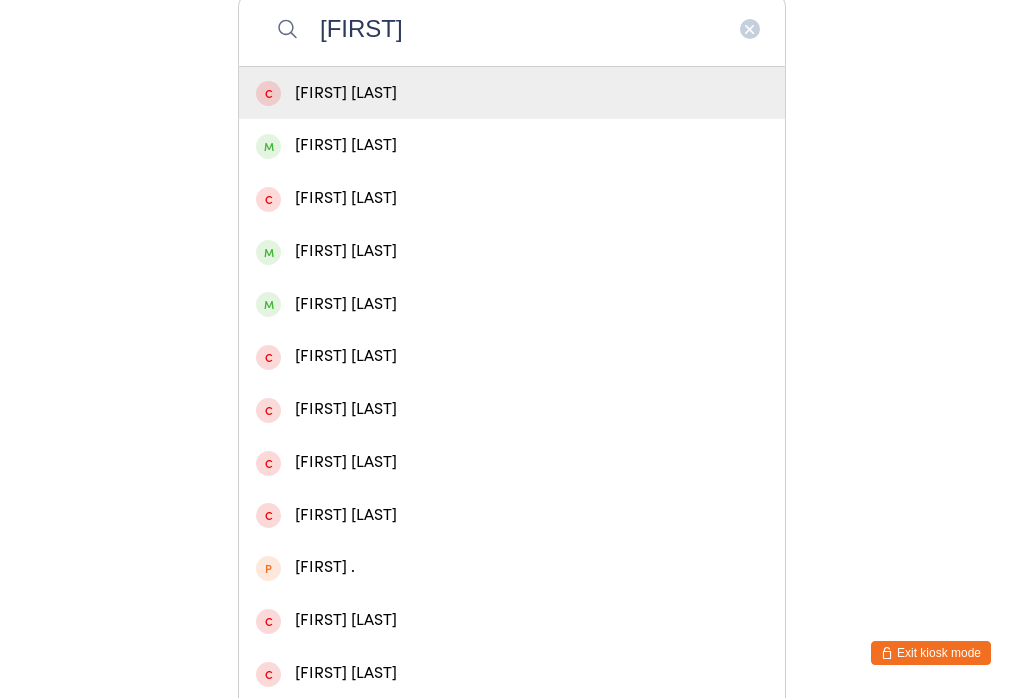 type on "[FIRST]" 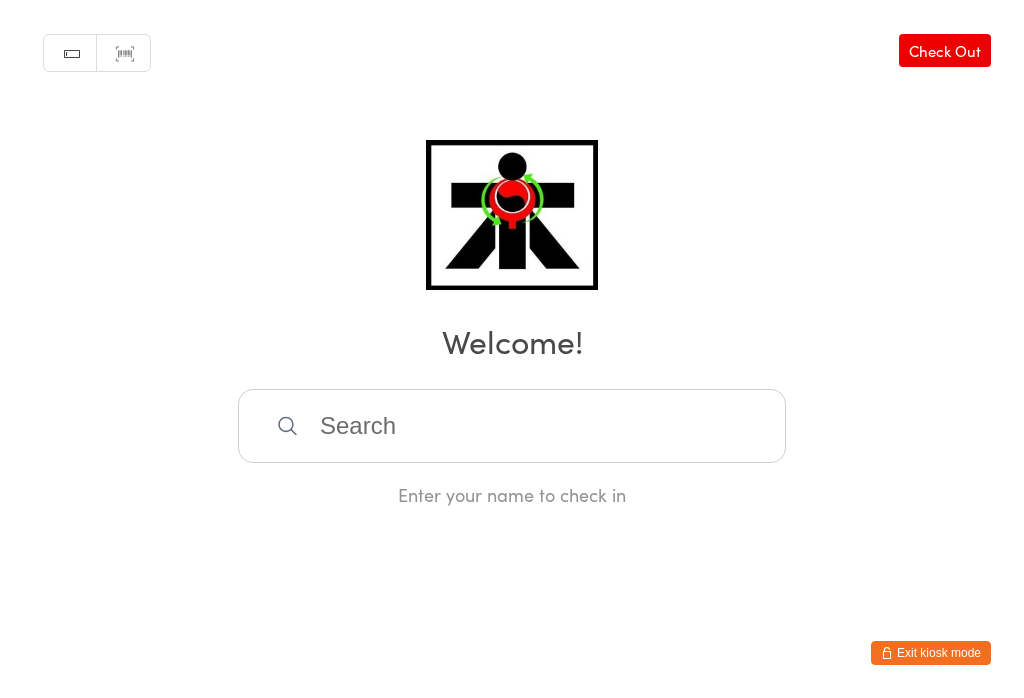 scroll, scrollTop: 0, scrollLeft: 0, axis: both 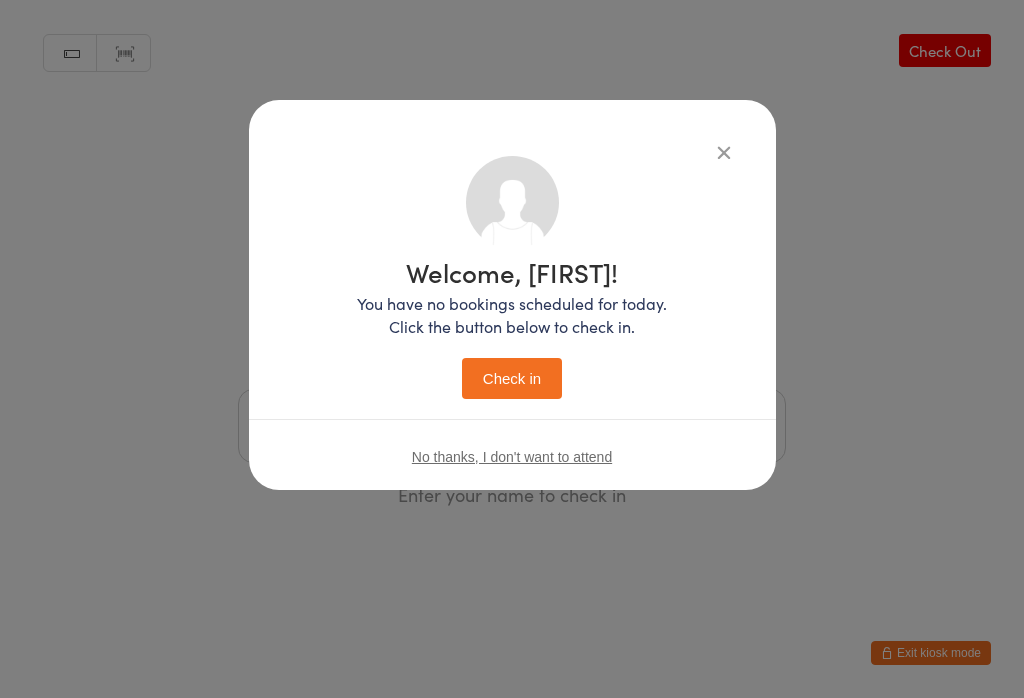 click on "Check in" at bounding box center [512, 378] 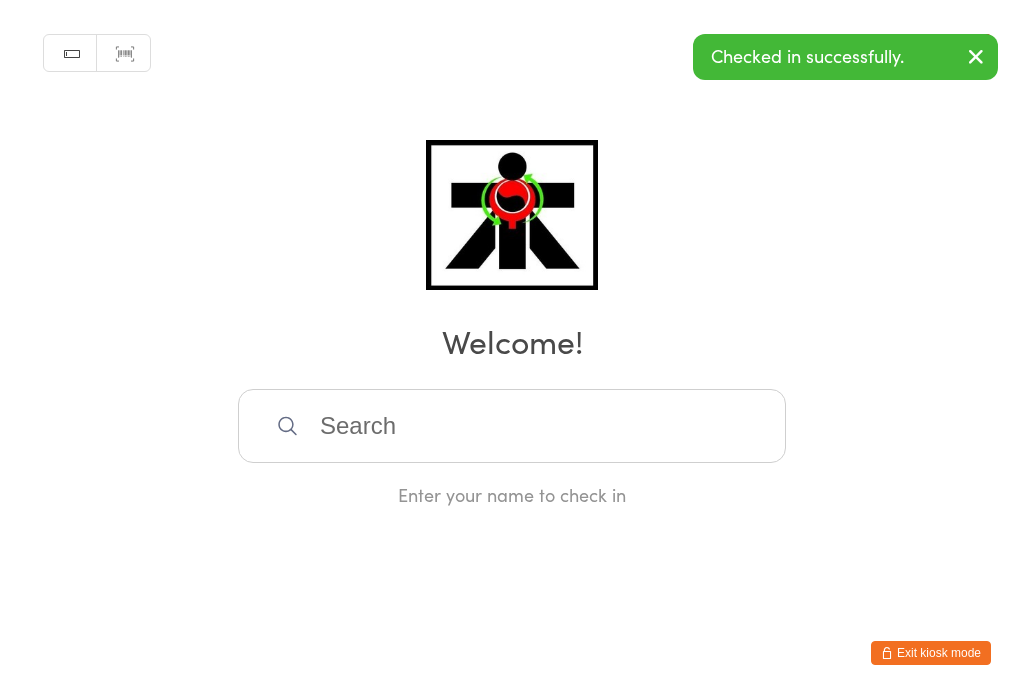 click at bounding box center [512, 426] 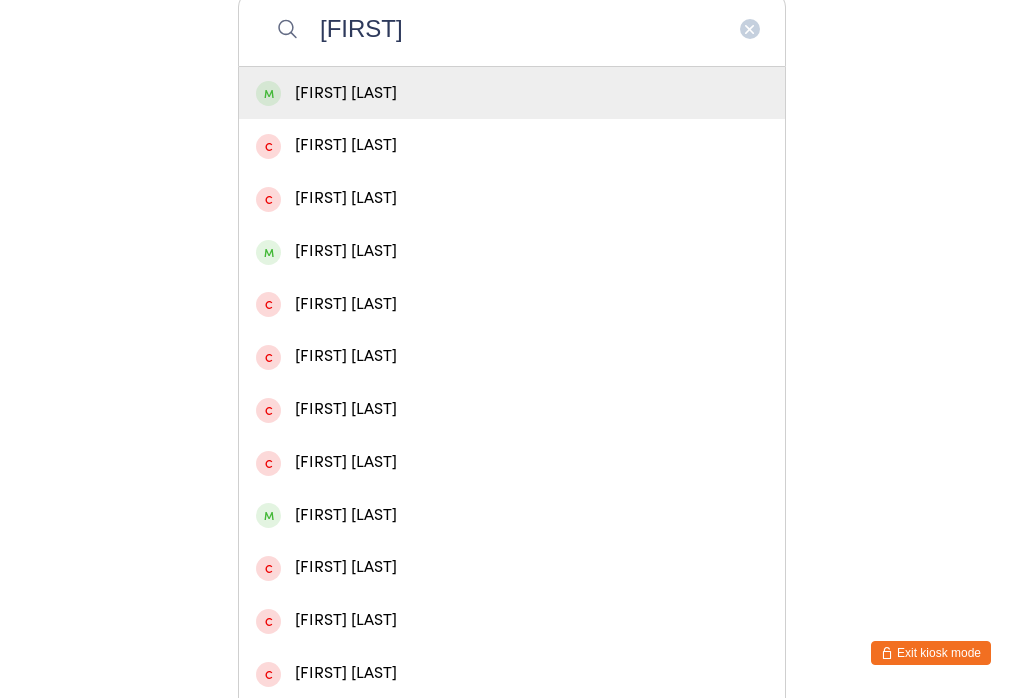 type on "[FIRST]" 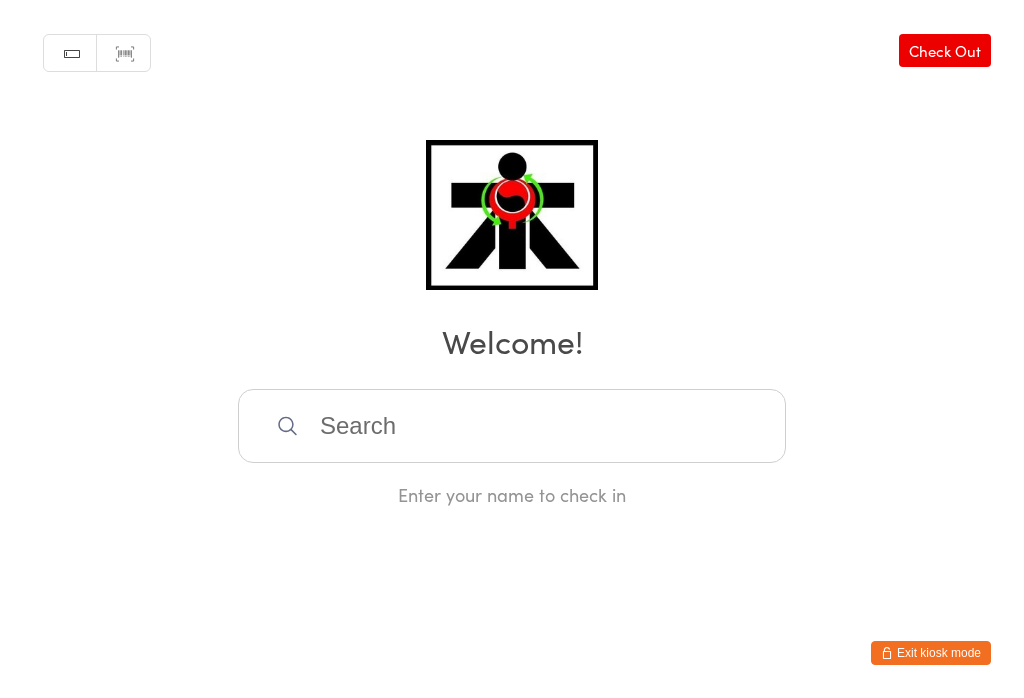 scroll, scrollTop: 0, scrollLeft: 0, axis: both 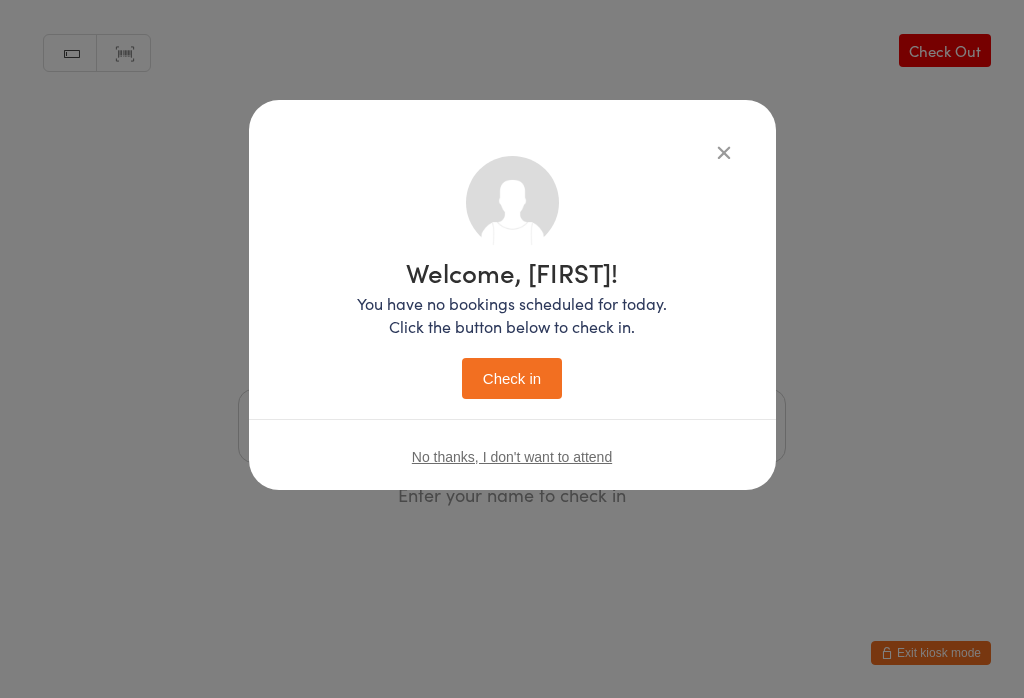 click on "Check in" at bounding box center (512, 378) 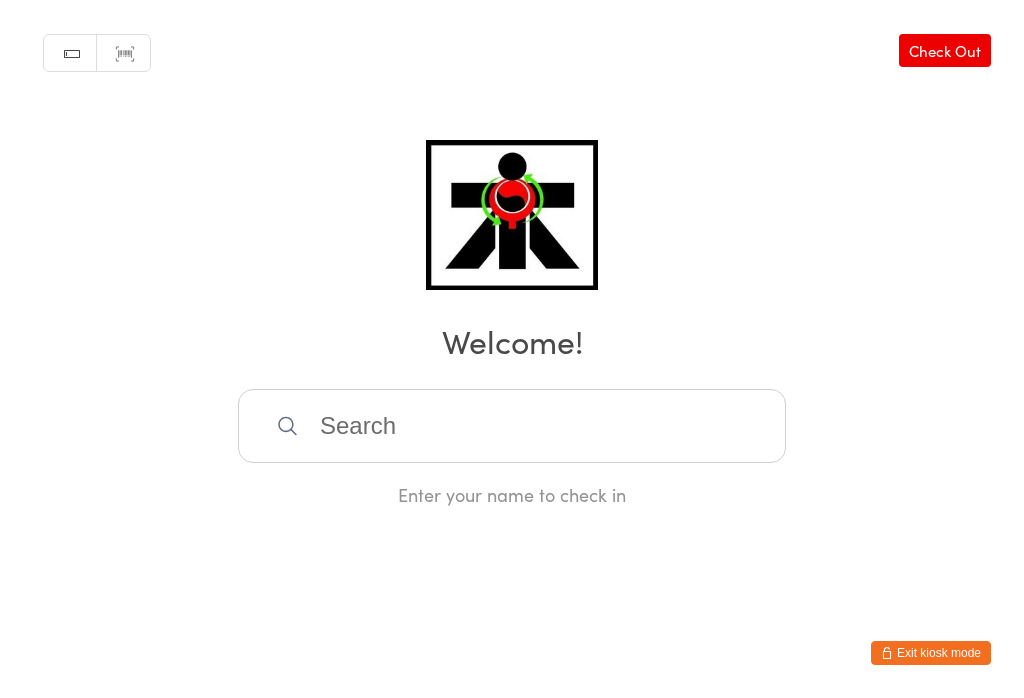 click at bounding box center (512, 426) 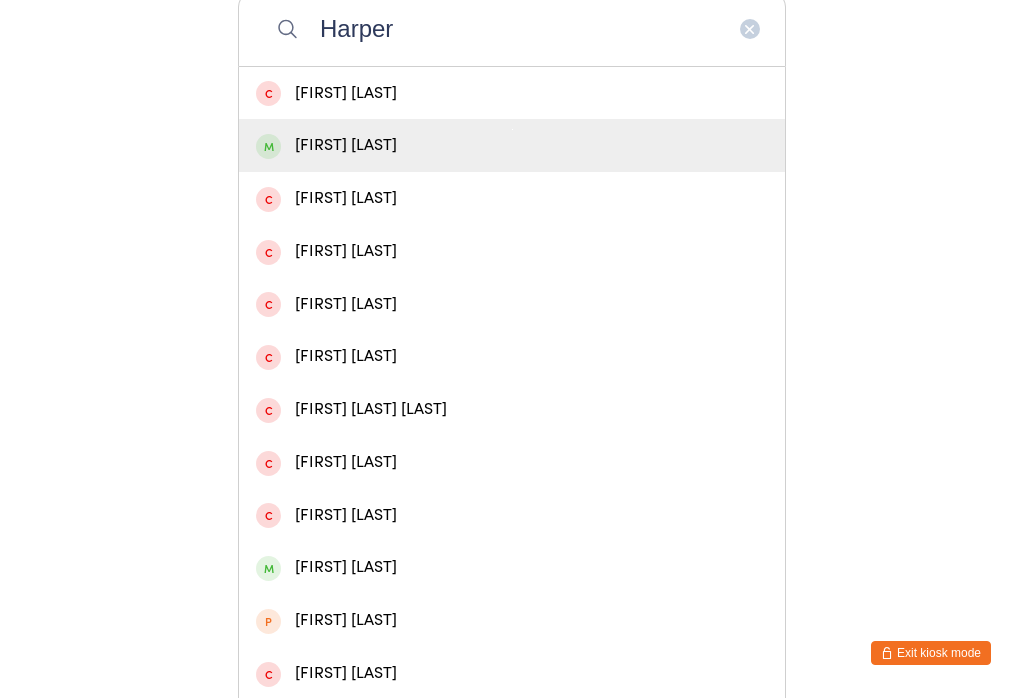 type on "Harper" 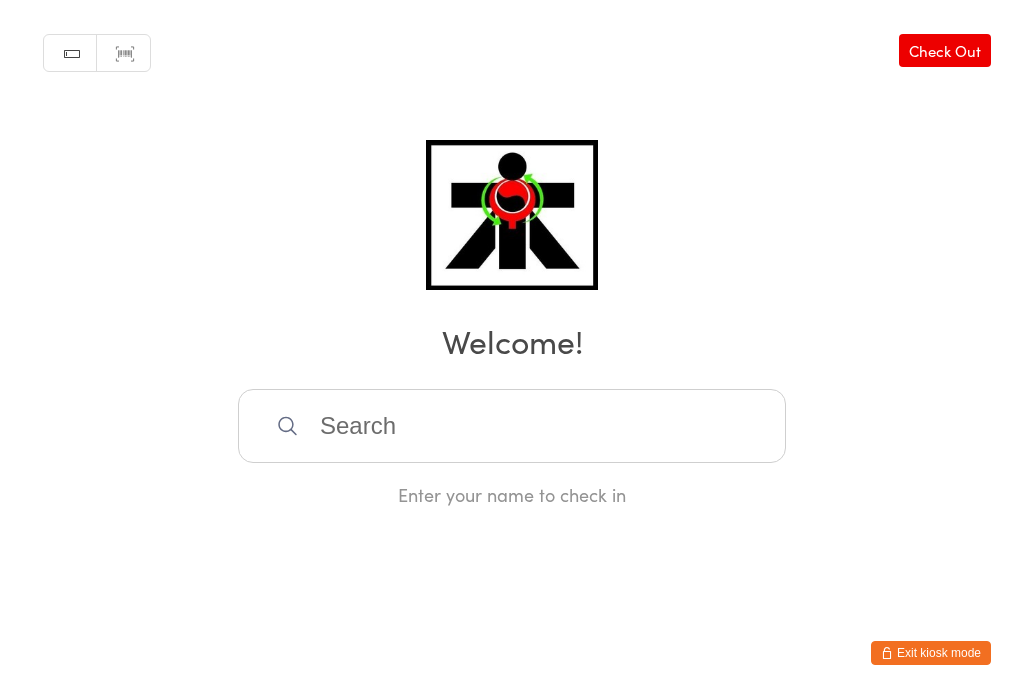 scroll, scrollTop: 0, scrollLeft: 0, axis: both 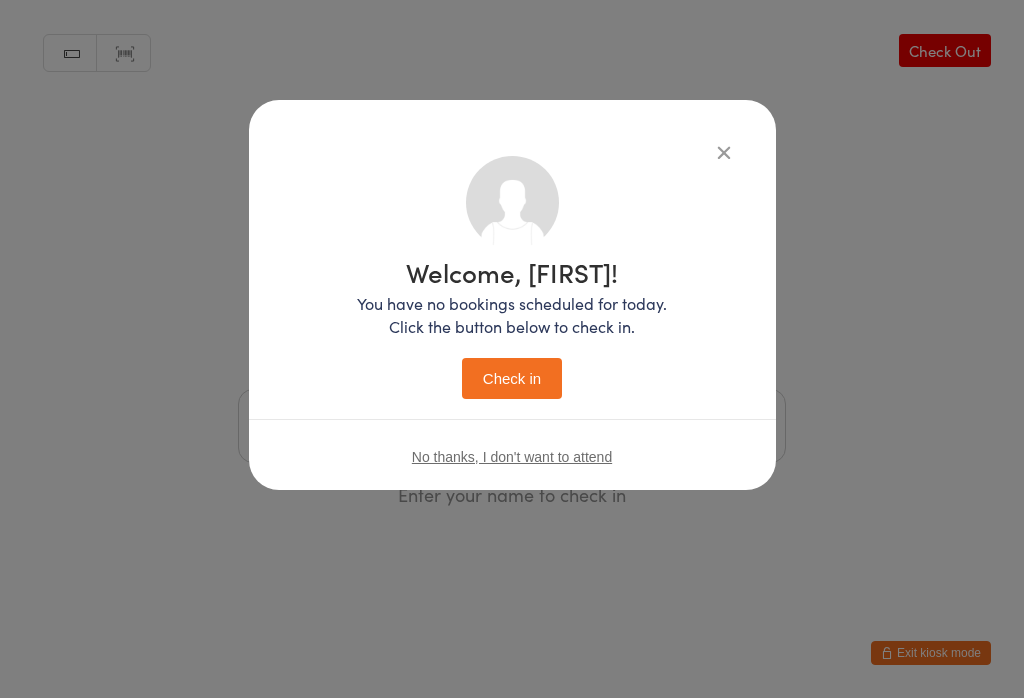 click on "Check in" at bounding box center [512, 378] 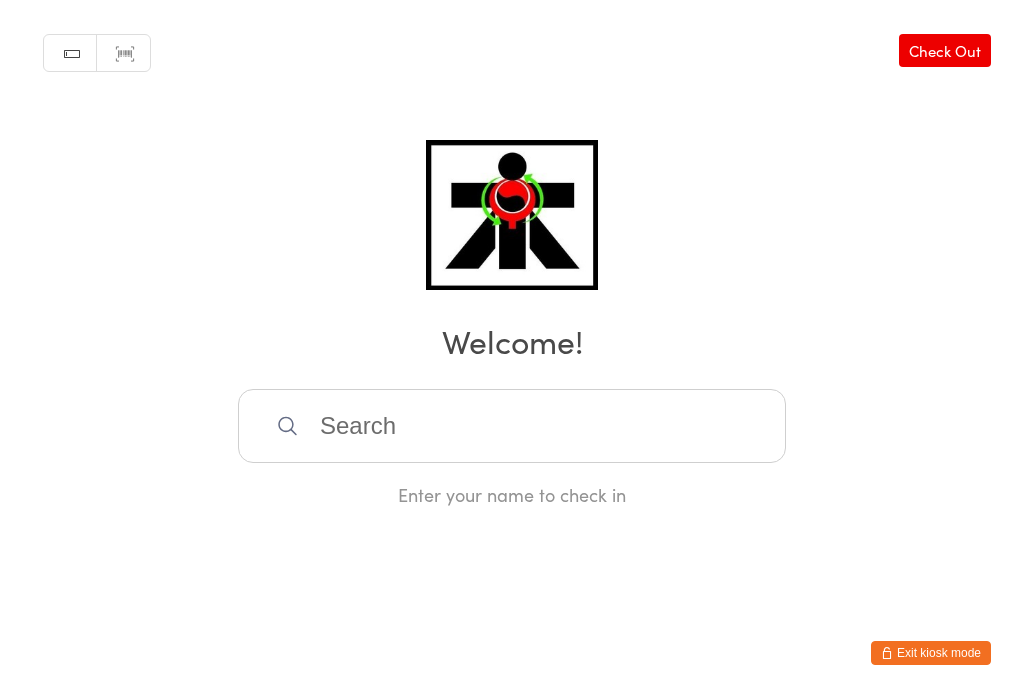 click at bounding box center (512, 426) 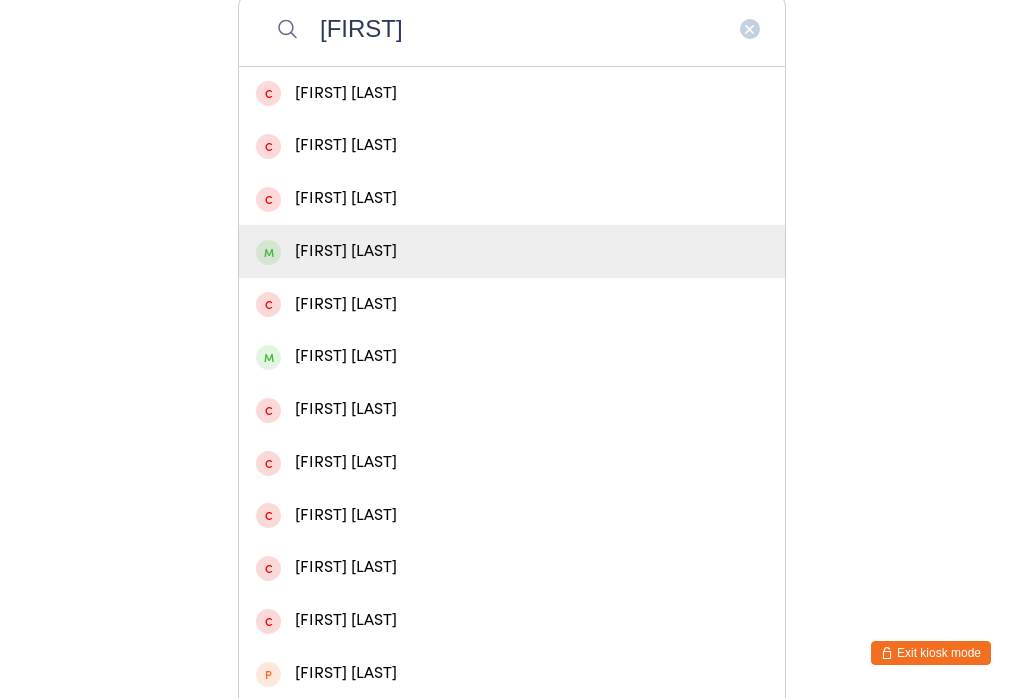 type on "[FIRST]" 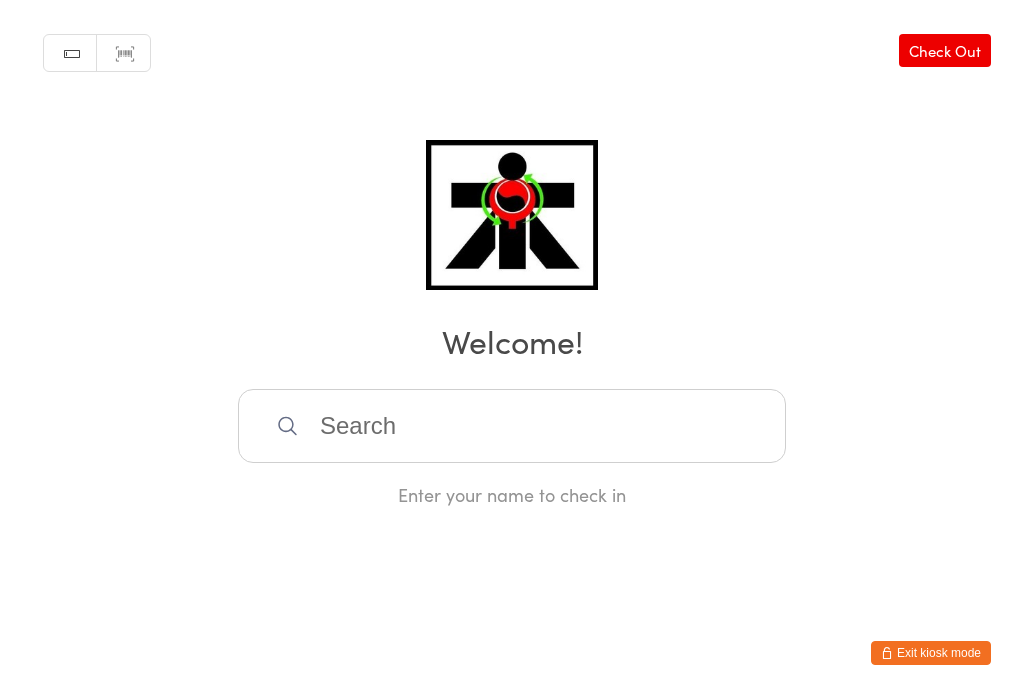 scroll, scrollTop: 0, scrollLeft: 0, axis: both 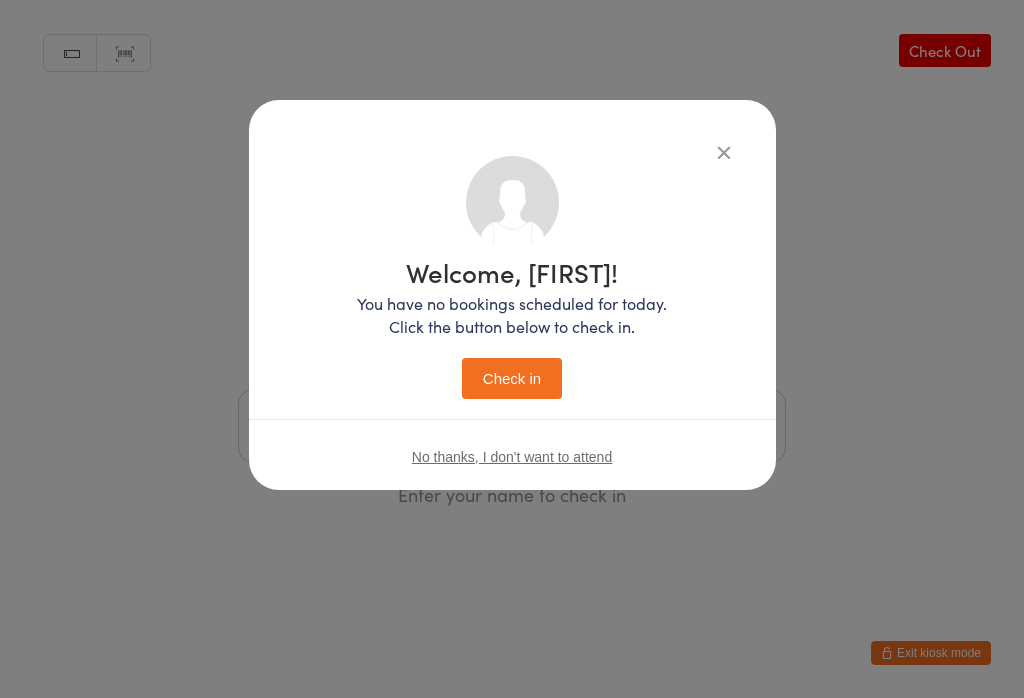 click on "Check in" at bounding box center [512, 378] 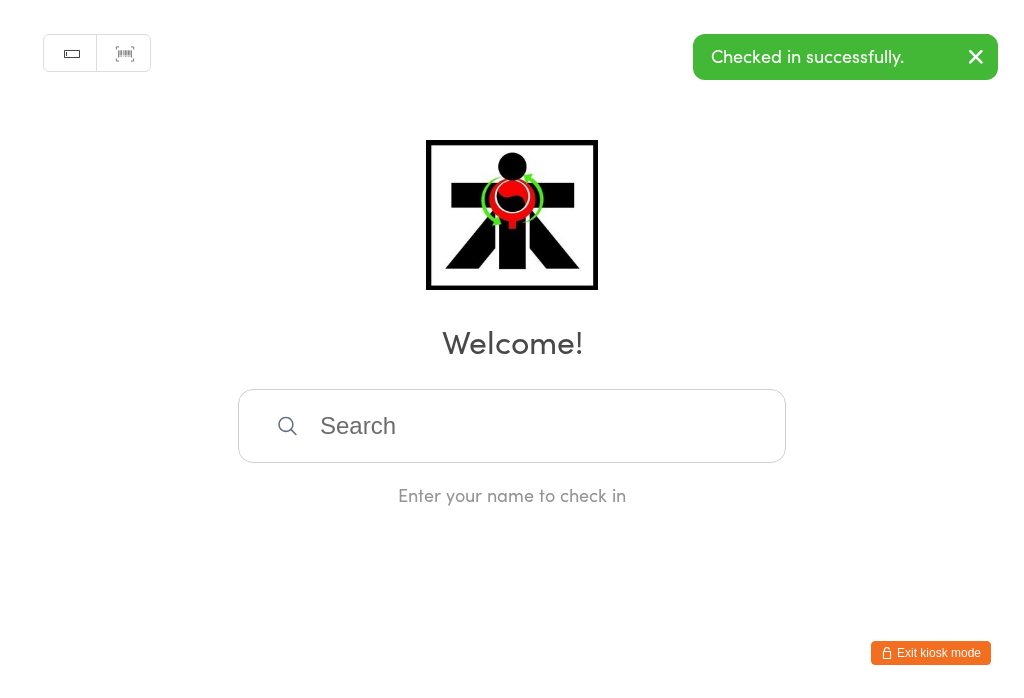 scroll, scrollTop: 2, scrollLeft: 3, axis: both 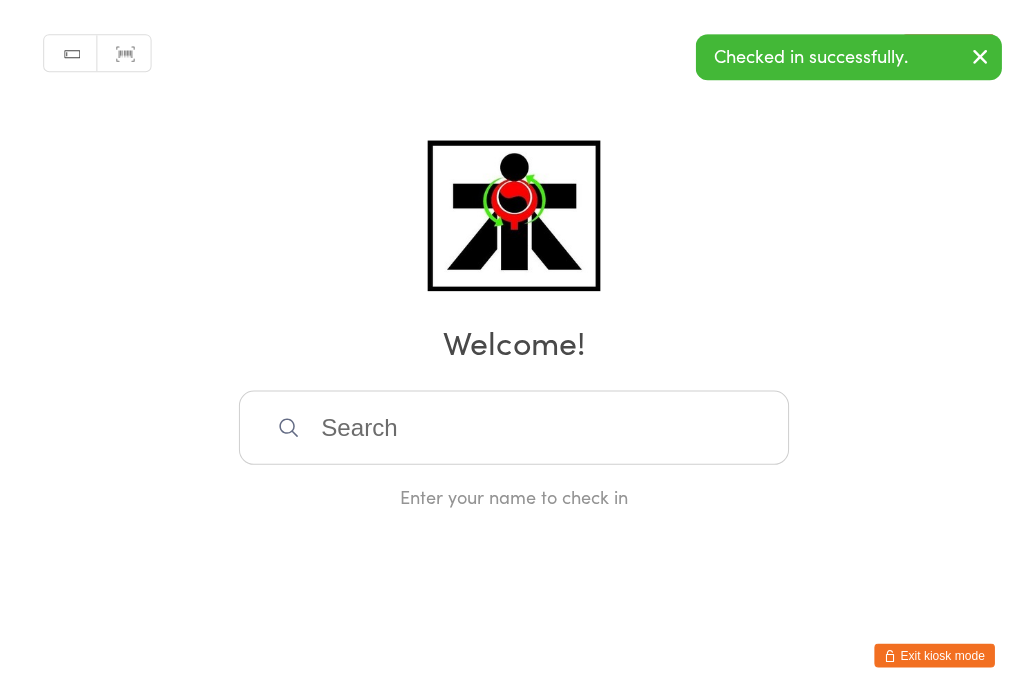click at bounding box center [512, 426] 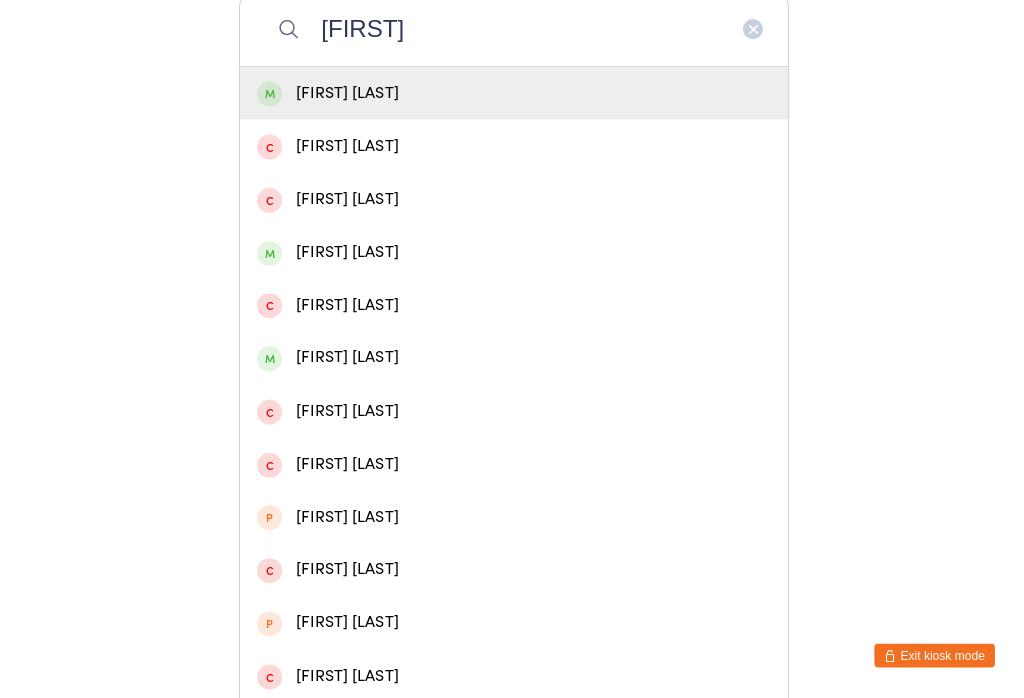type on "[FIRST]" 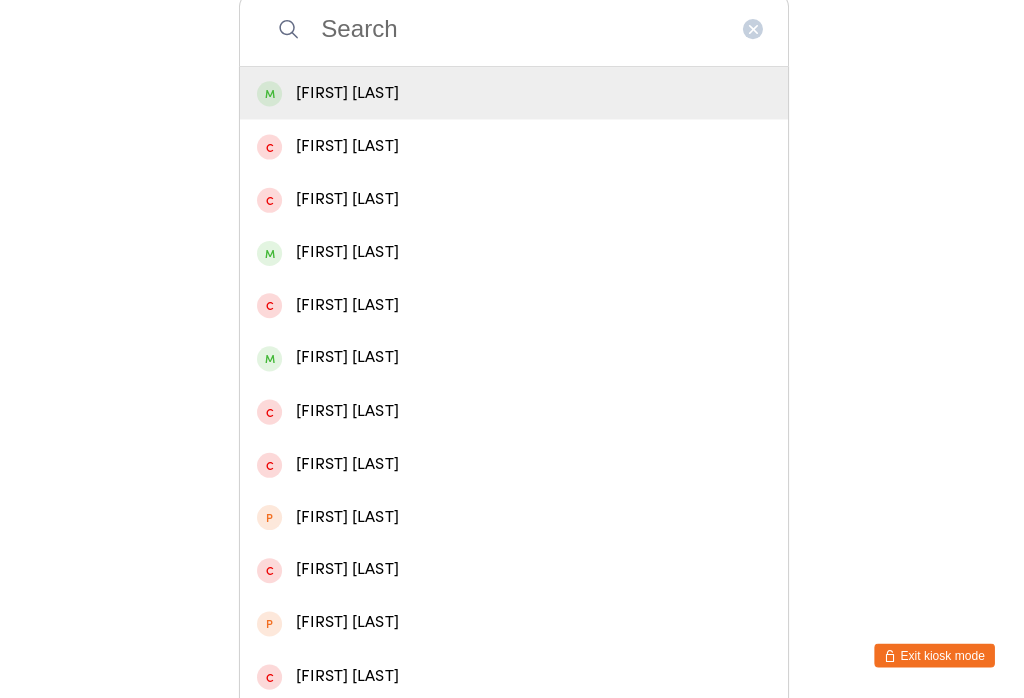 scroll, scrollTop: 2, scrollLeft: 0, axis: vertical 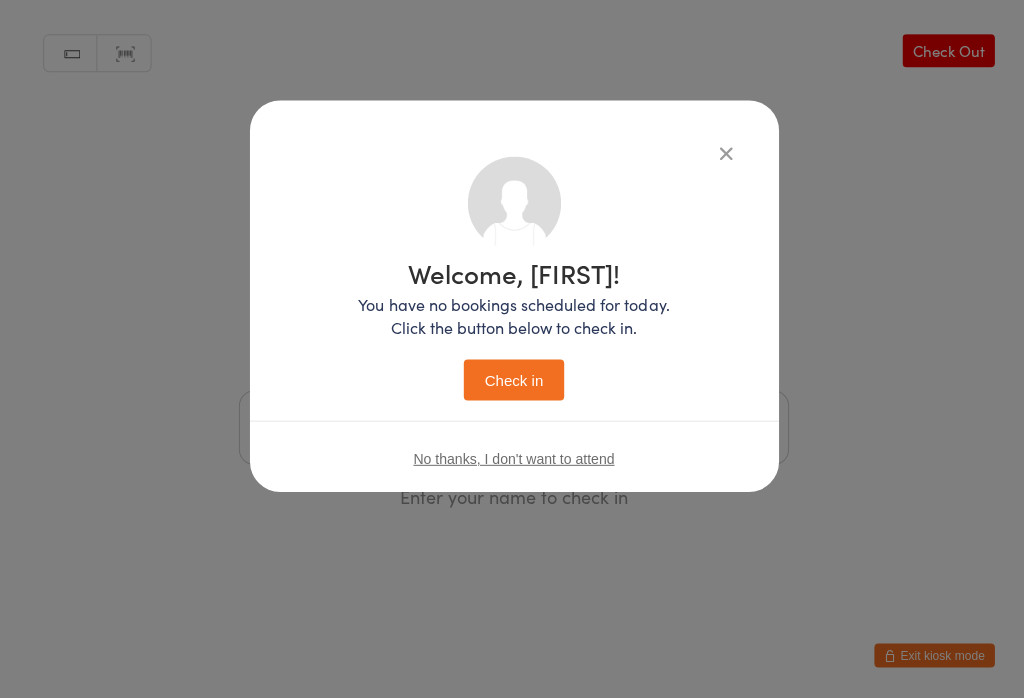 click on "Check in" at bounding box center (512, 378) 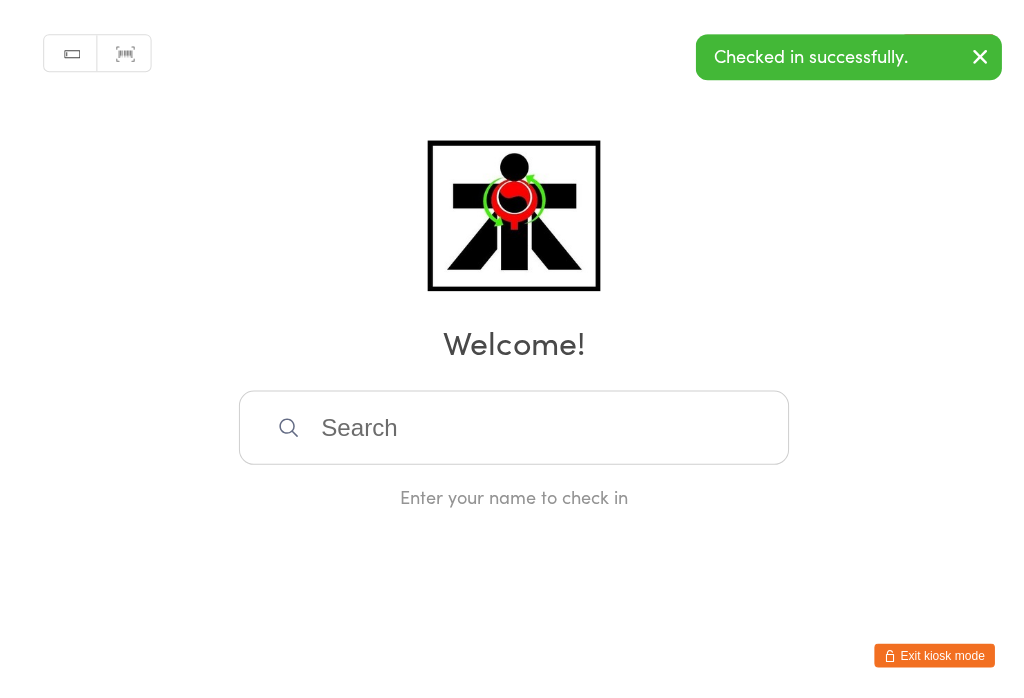 click at bounding box center [512, 426] 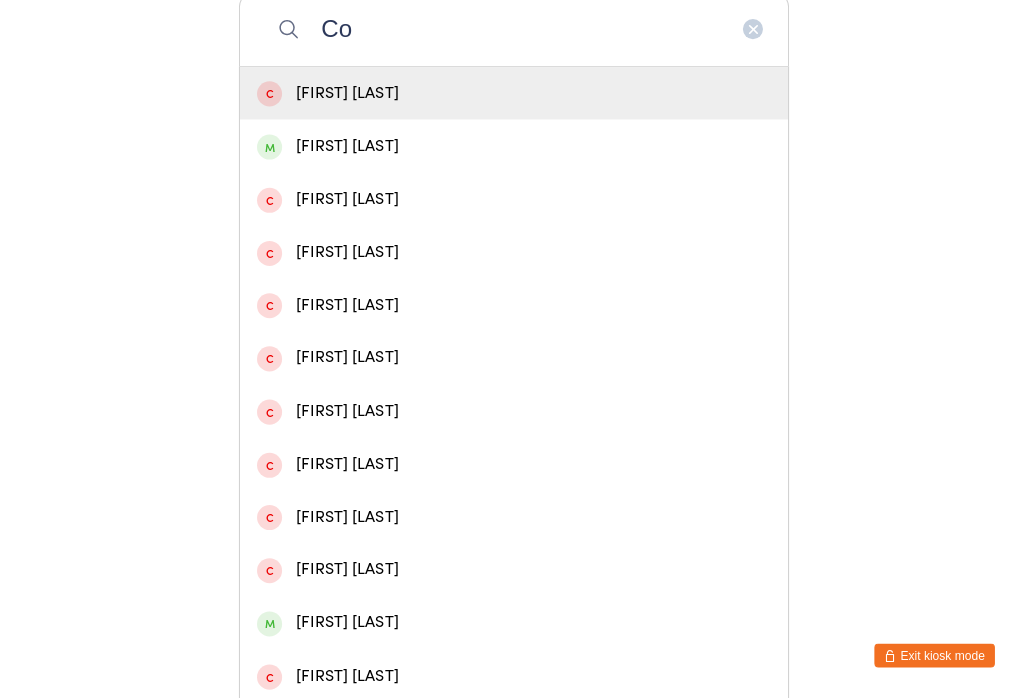 type on "C" 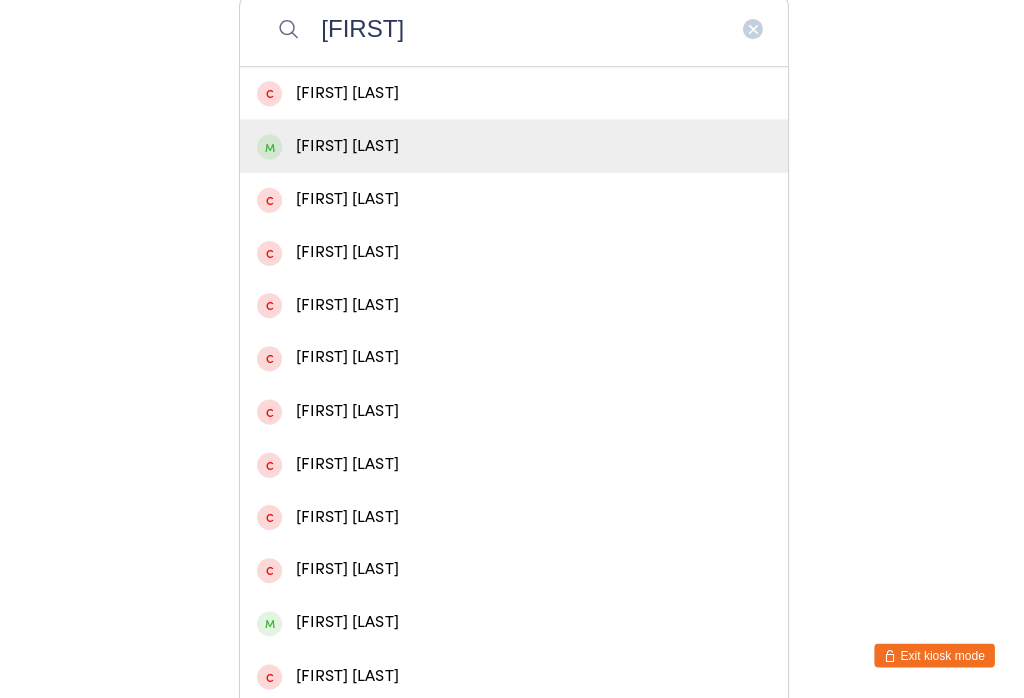 type on "[FIRST]" 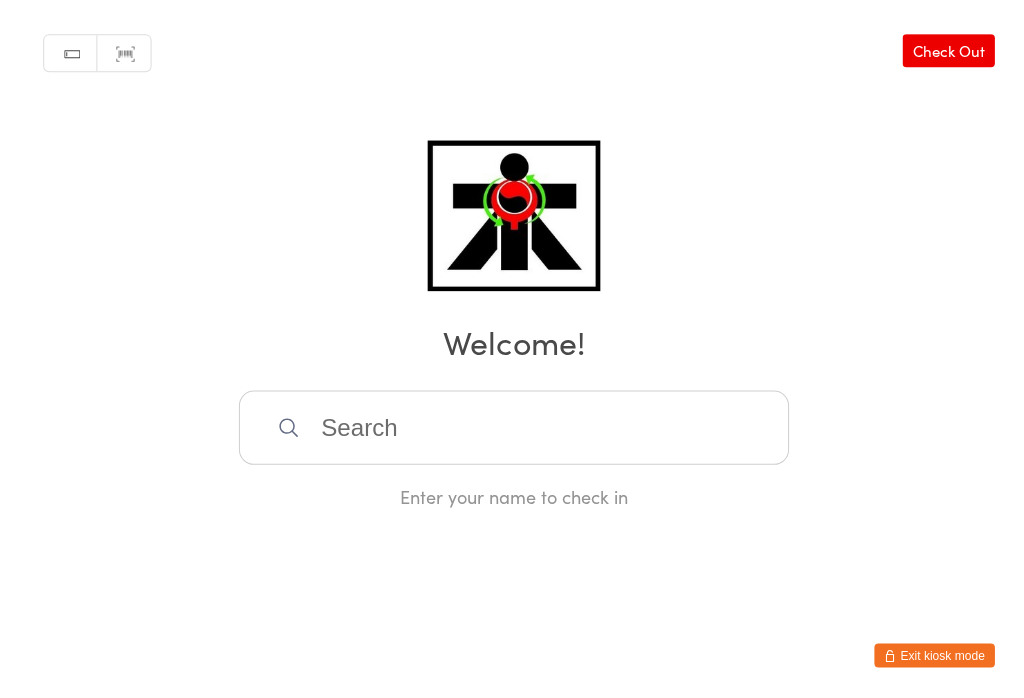 scroll, scrollTop: 2, scrollLeft: 0, axis: vertical 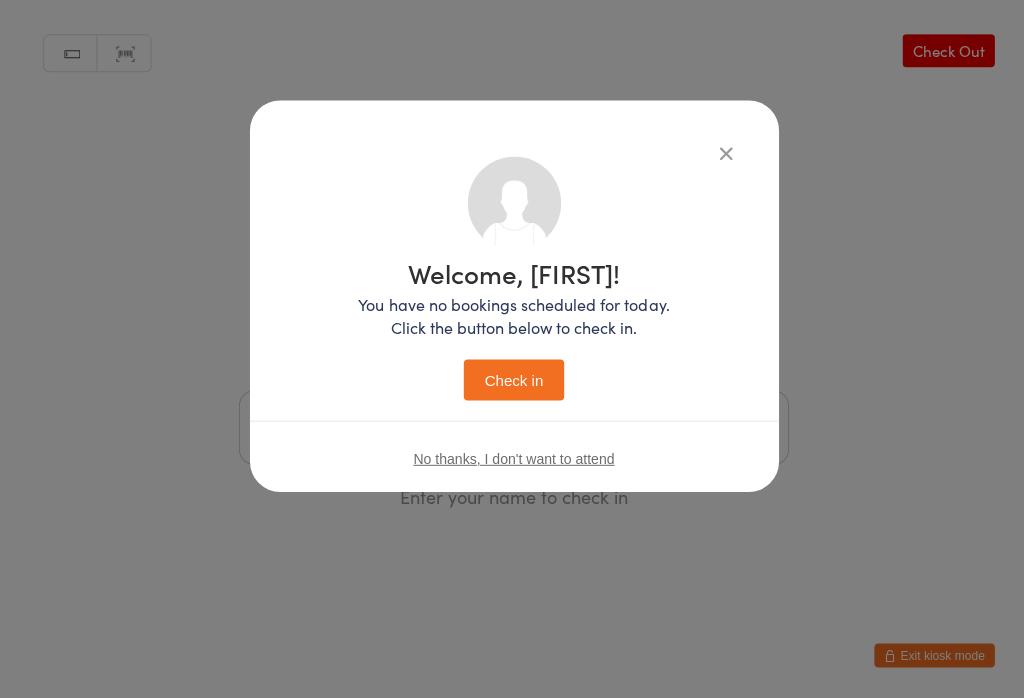 click on "Check in" at bounding box center [512, 378] 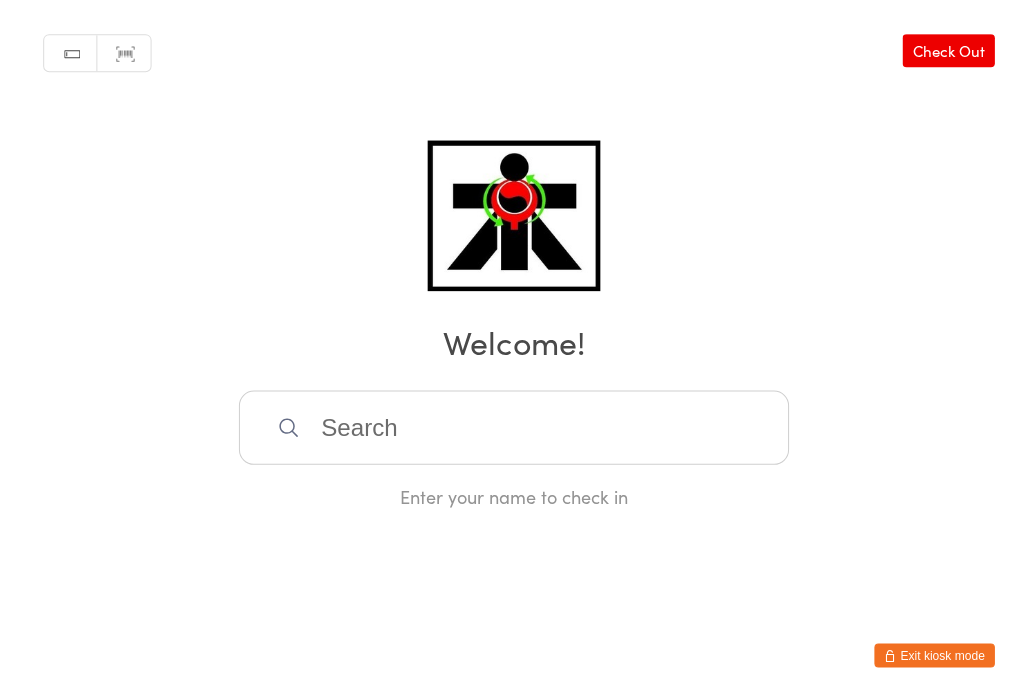 click at bounding box center [512, 426] 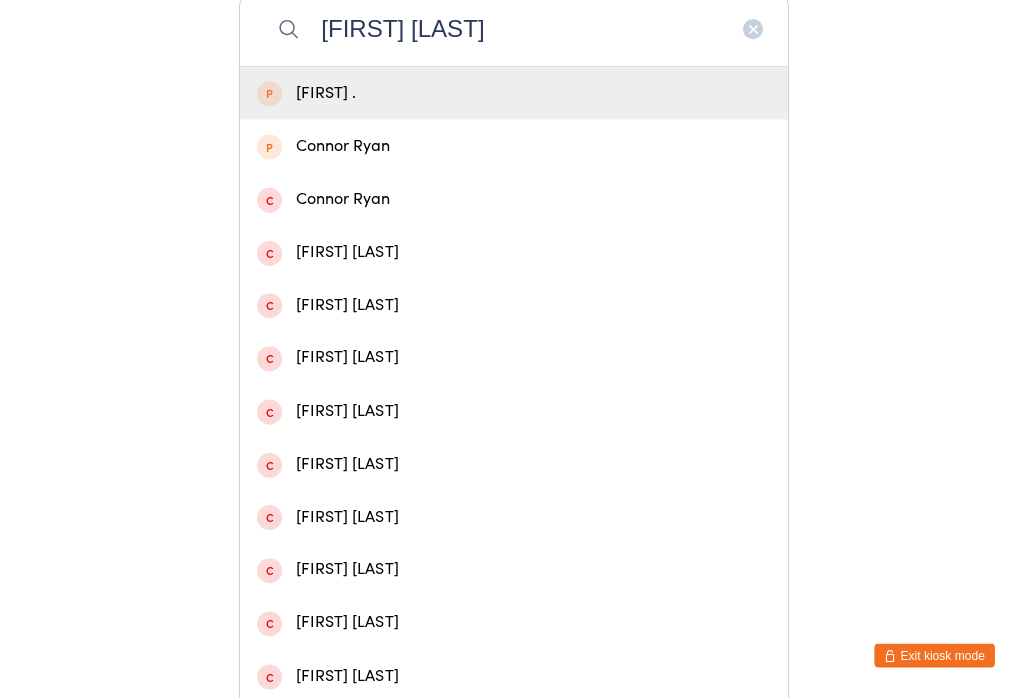 type on "[FIRST] [LAST]" 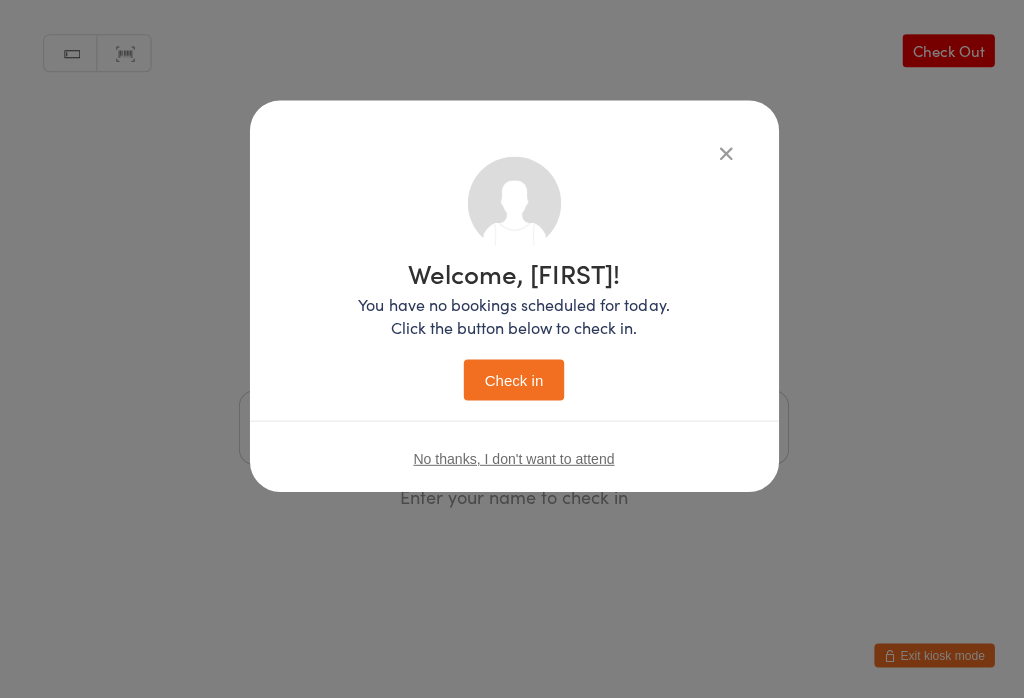 scroll, scrollTop: 2, scrollLeft: 0, axis: vertical 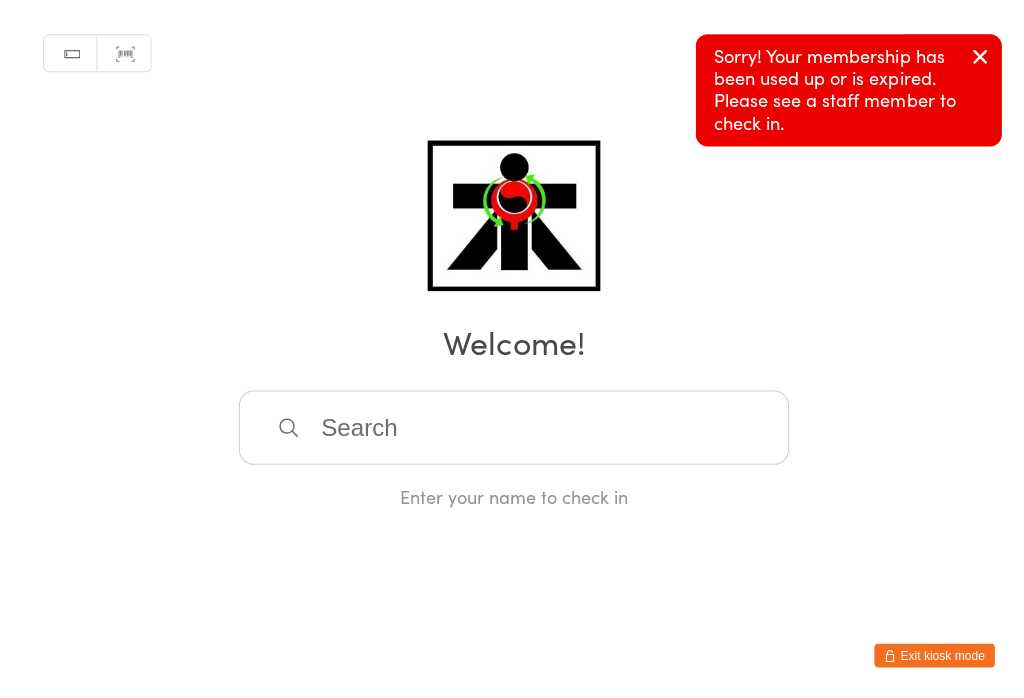 click at bounding box center (976, 56) 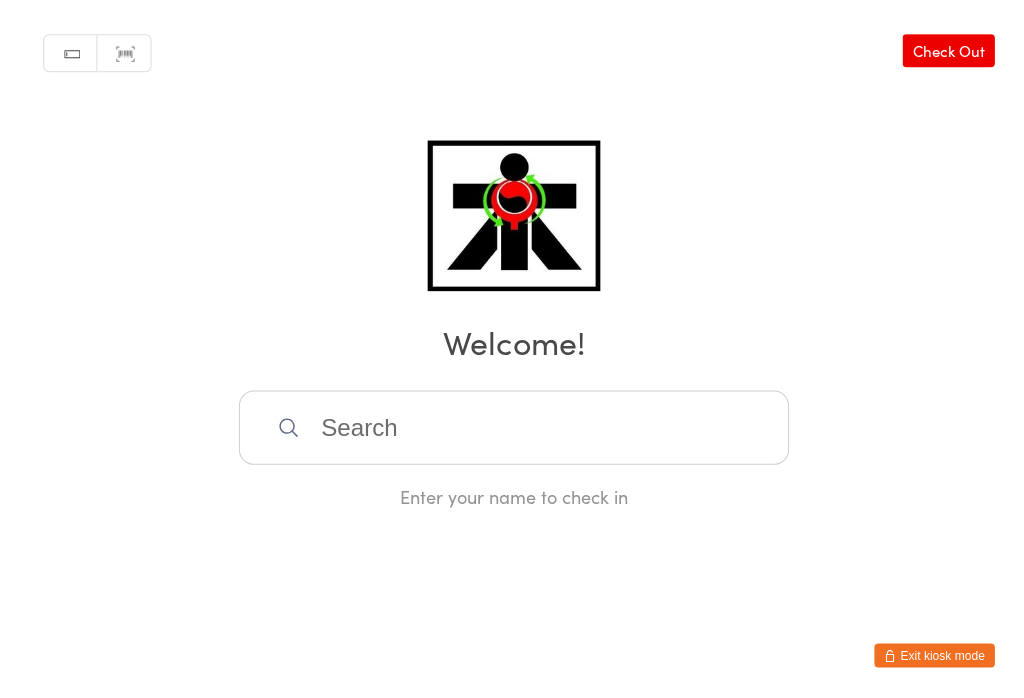 click at bounding box center (511, 215) 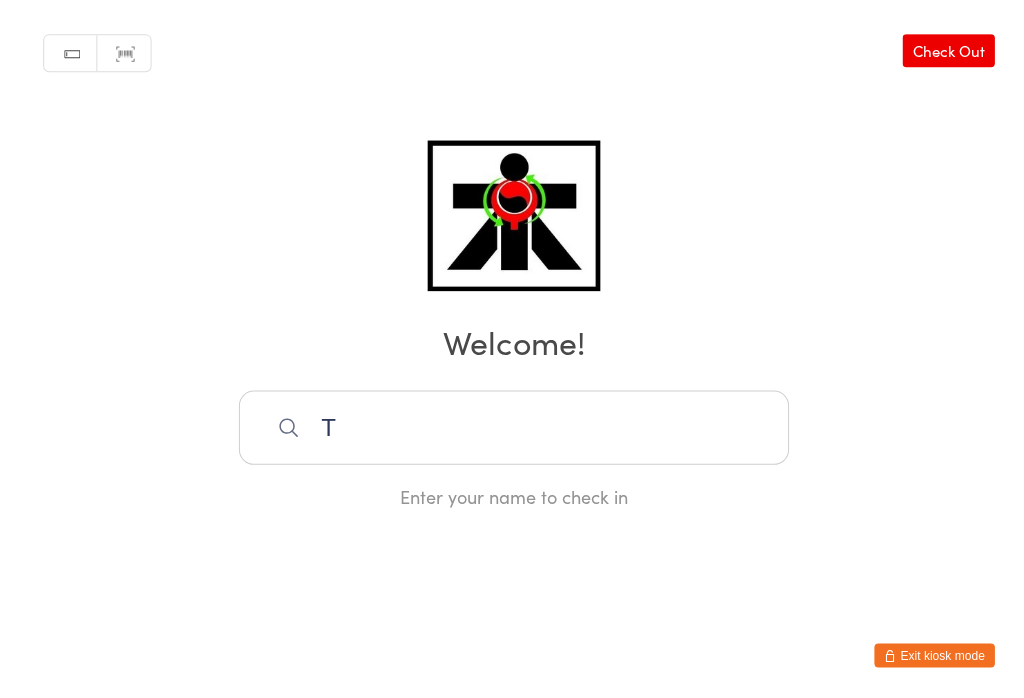 scroll, scrollTop: 397, scrollLeft: 0, axis: vertical 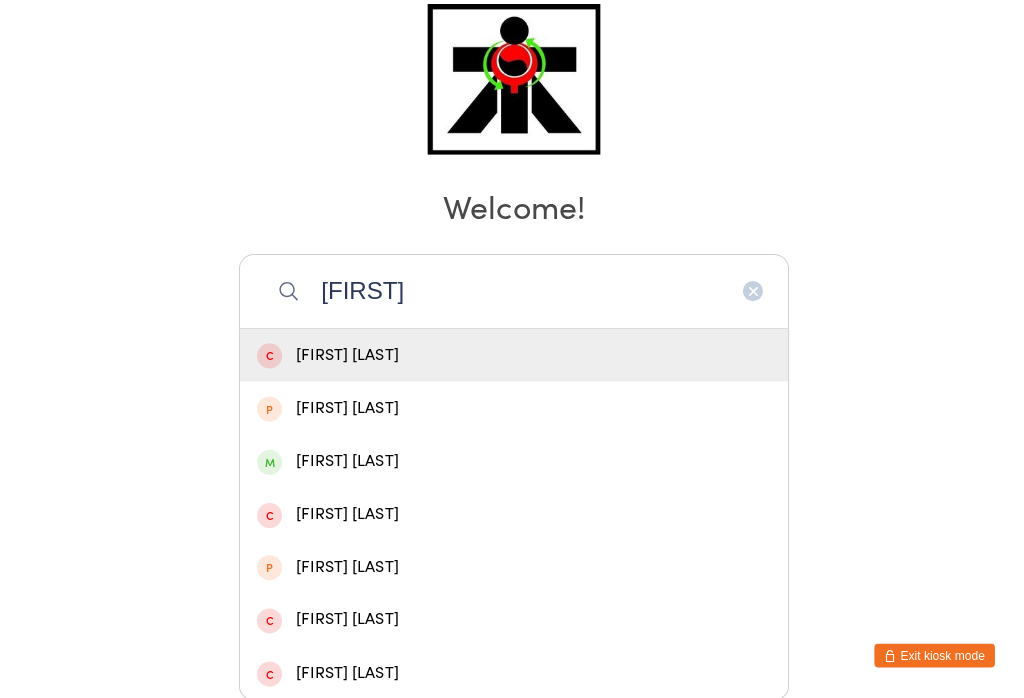 type on "[FIRST]" 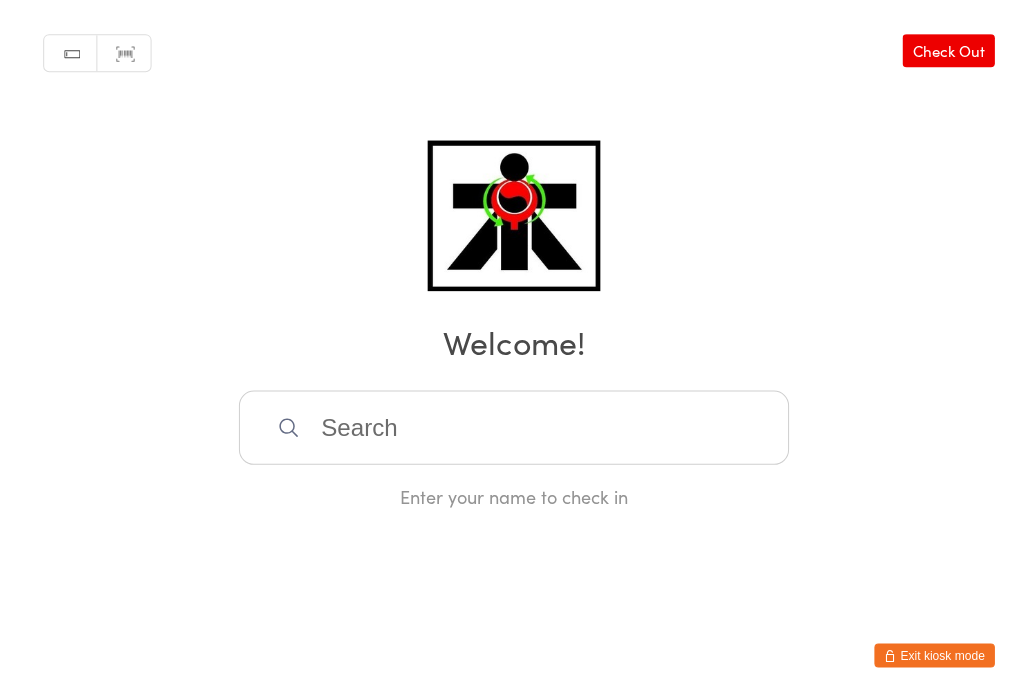 scroll, scrollTop: 2, scrollLeft: 0, axis: vertical 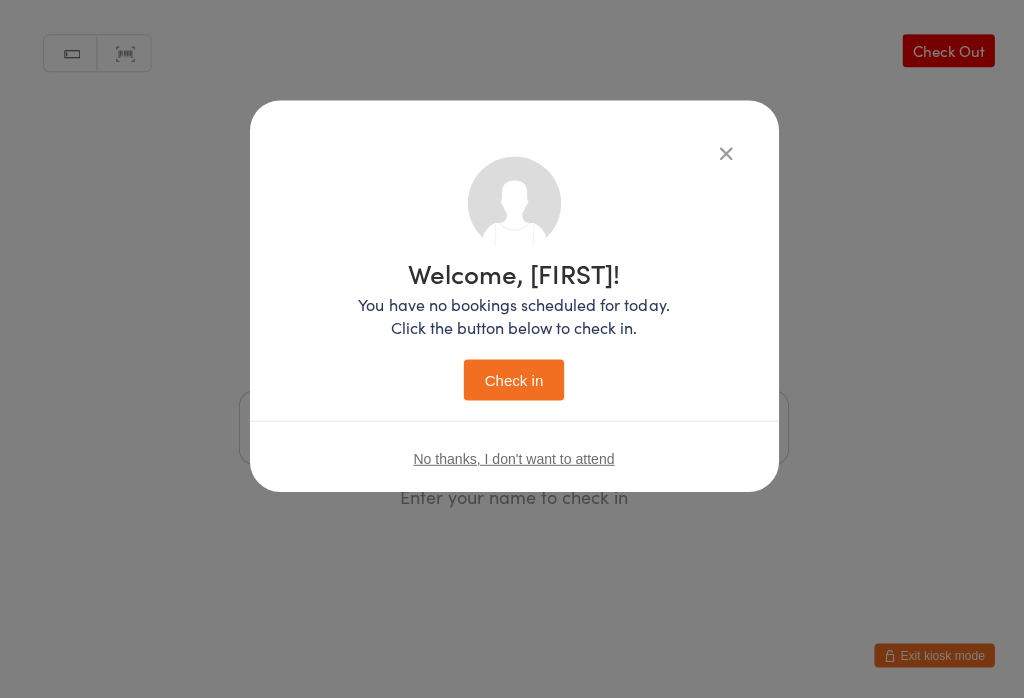 click on "Check in" at bounding box center [512, 378] 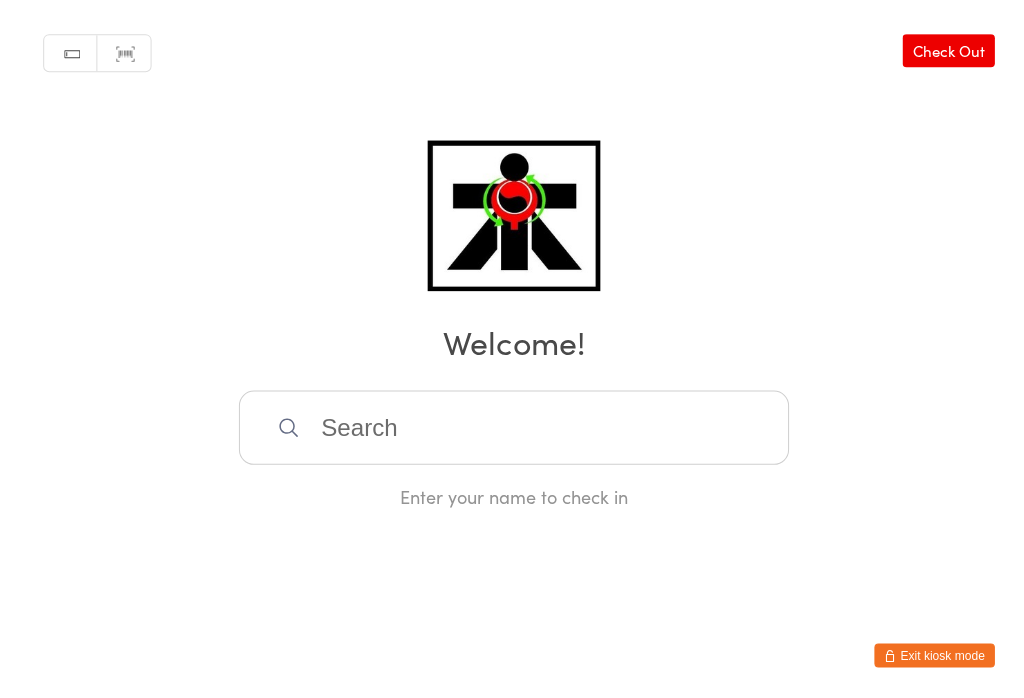 click at bounding box center [512, 426] 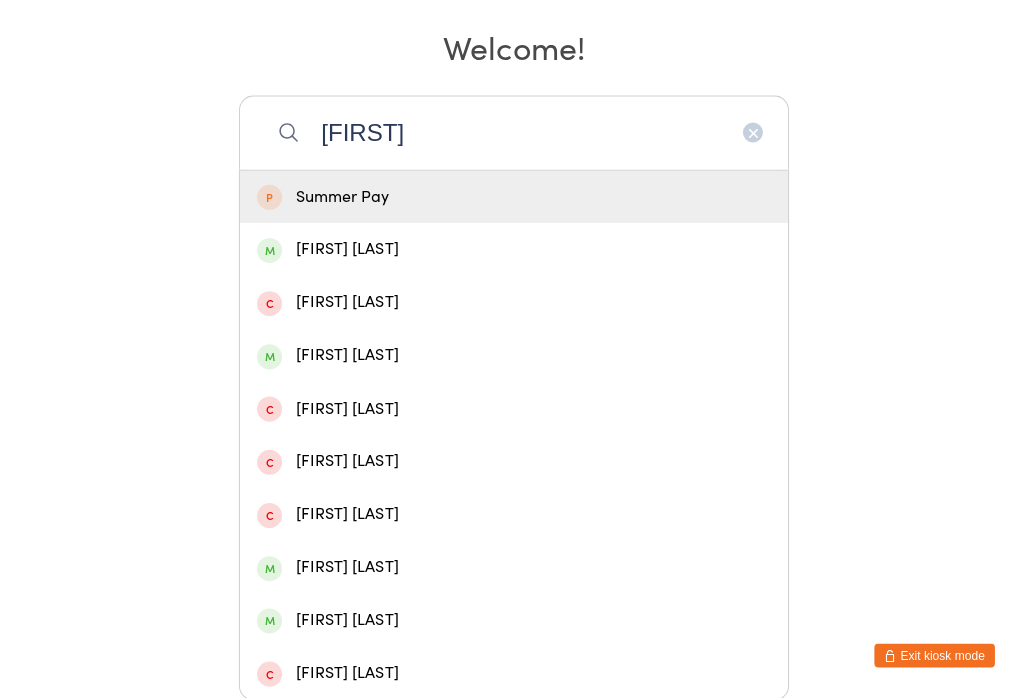 type on "[FIRST]" 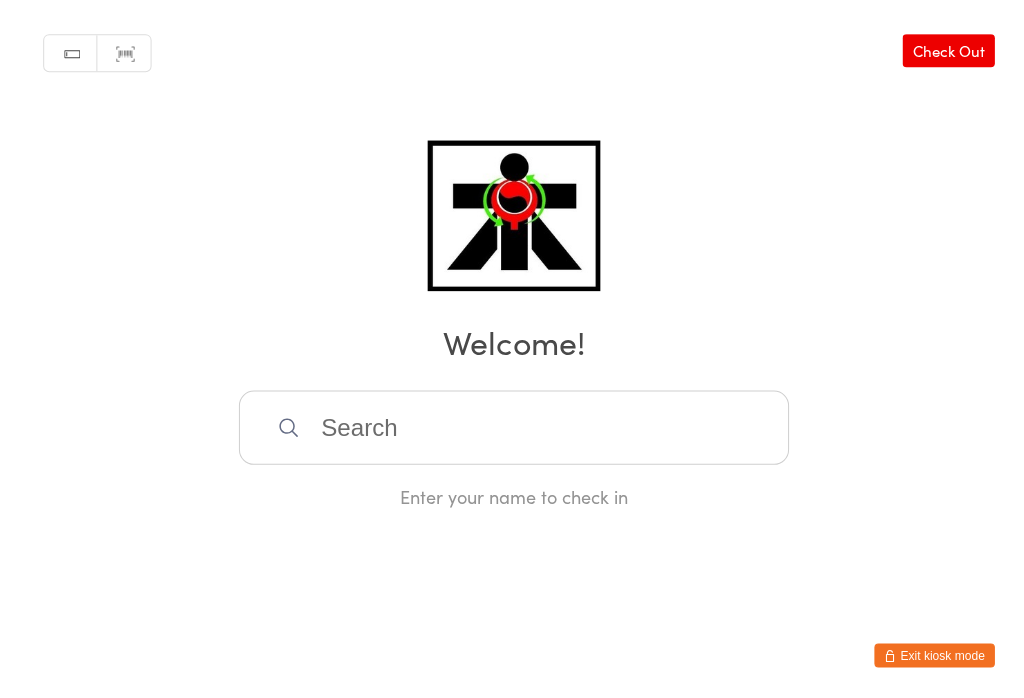 scroll, scrollTop: 2, scrollLeft: 0, axis: vertical 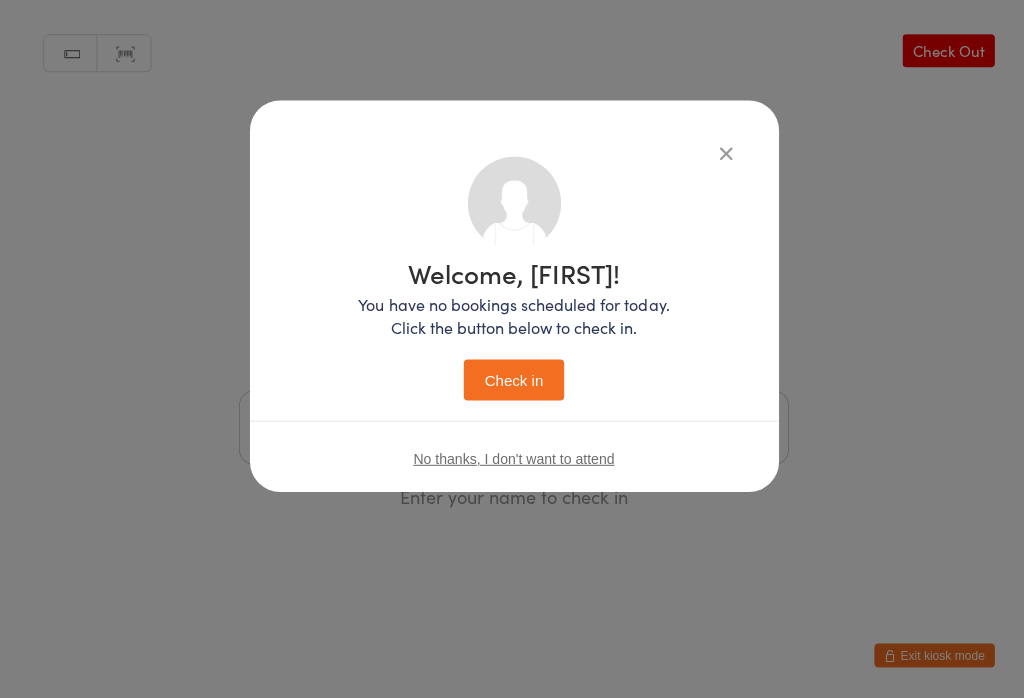 click on "Check in" at bounding box center (512, 378) 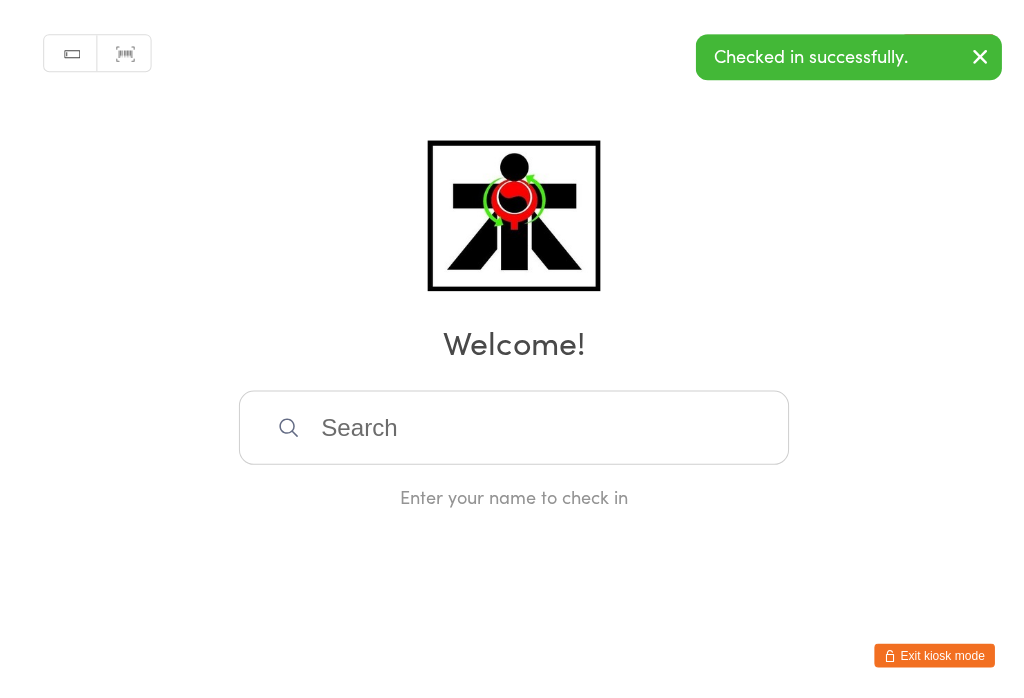 click at bounding box center [976, 56] 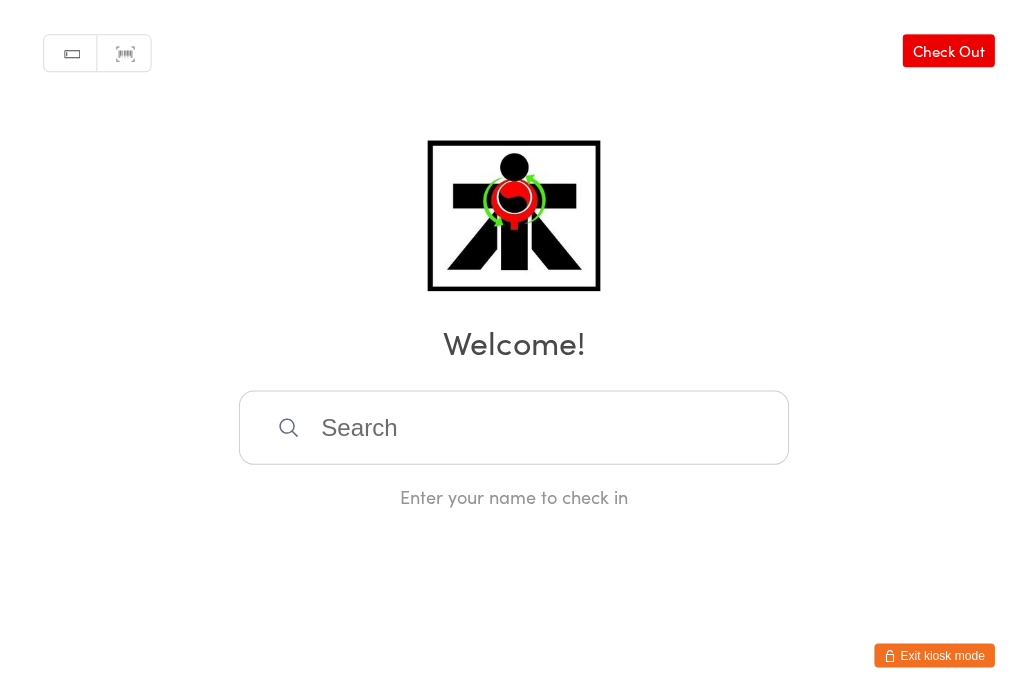 click at bounding box center (512, 426) 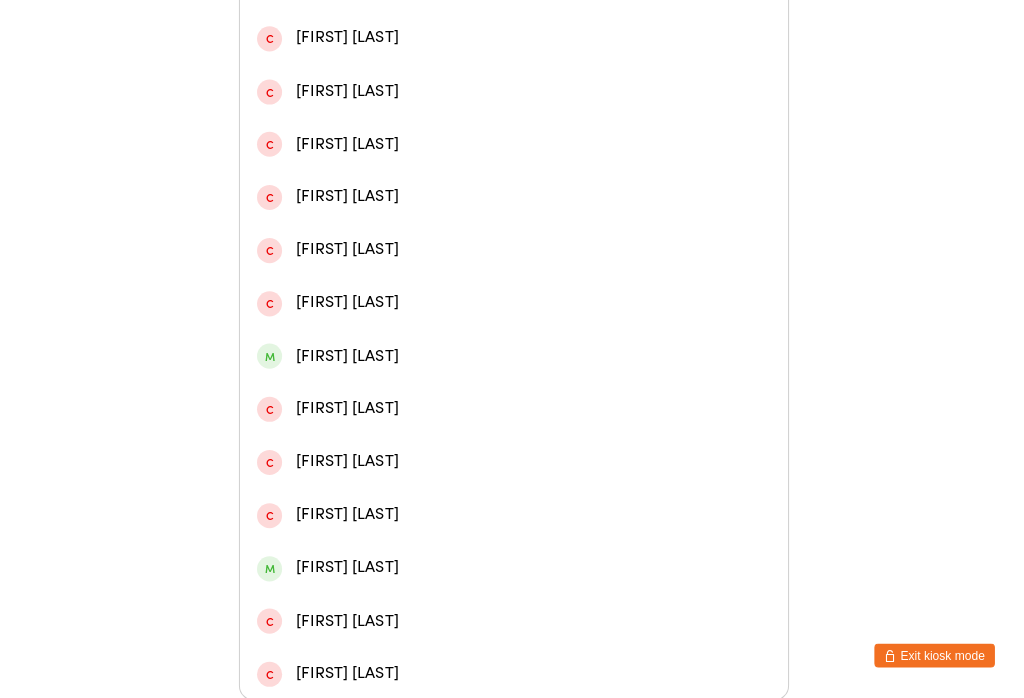 scroll, scrollTop: 798, scrollLeft: 0, axis: vertical 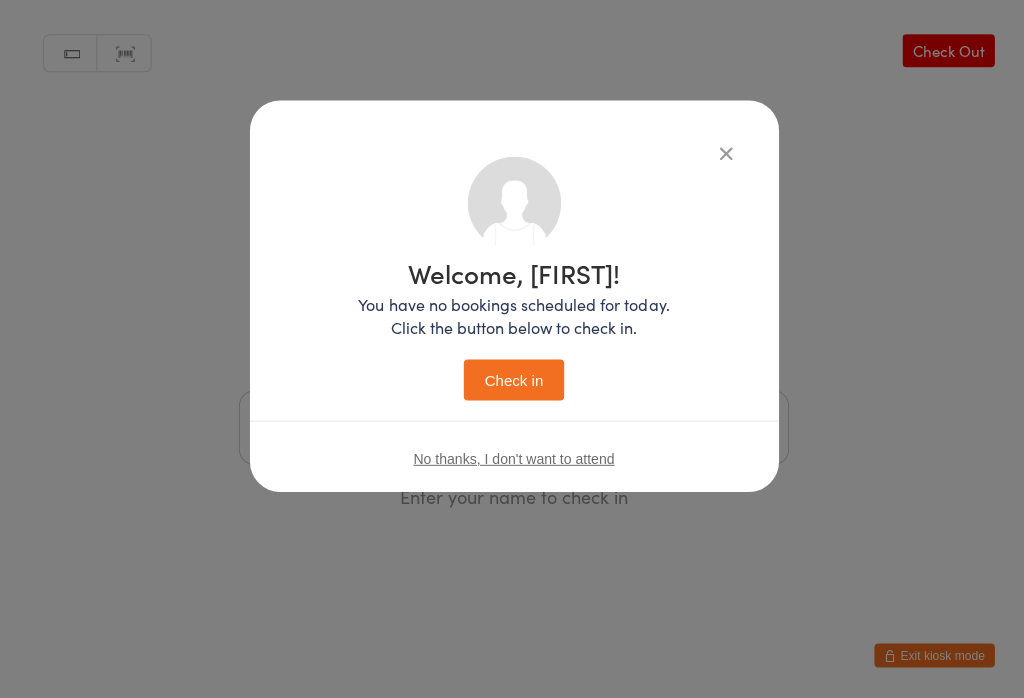 click on "Check in" at bounding box center (512, 378) 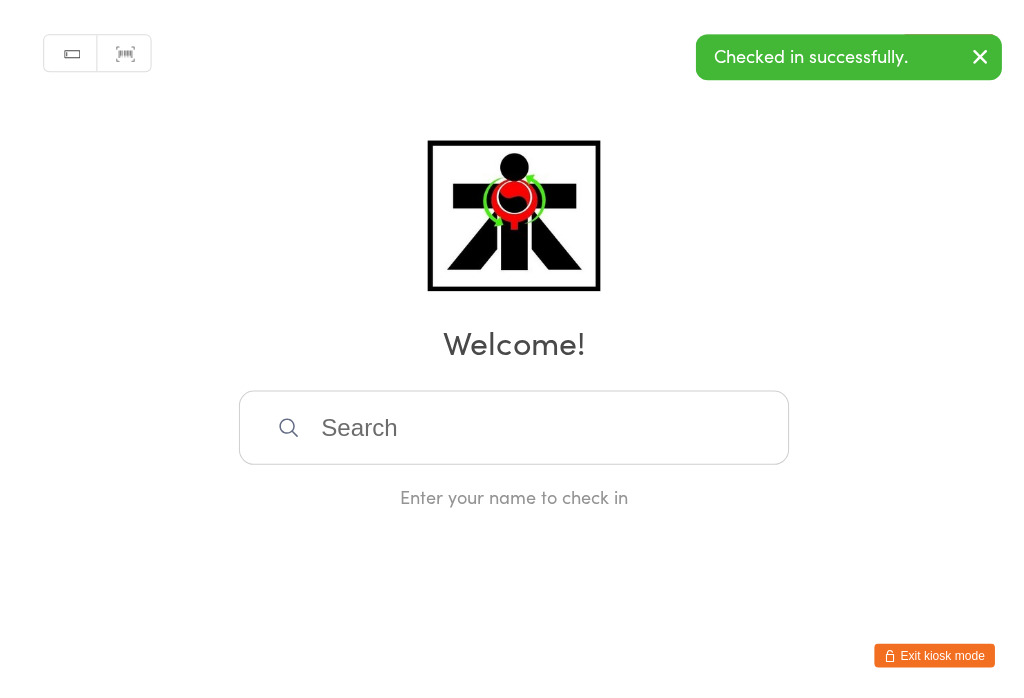 click at bounding box center [512, 426] 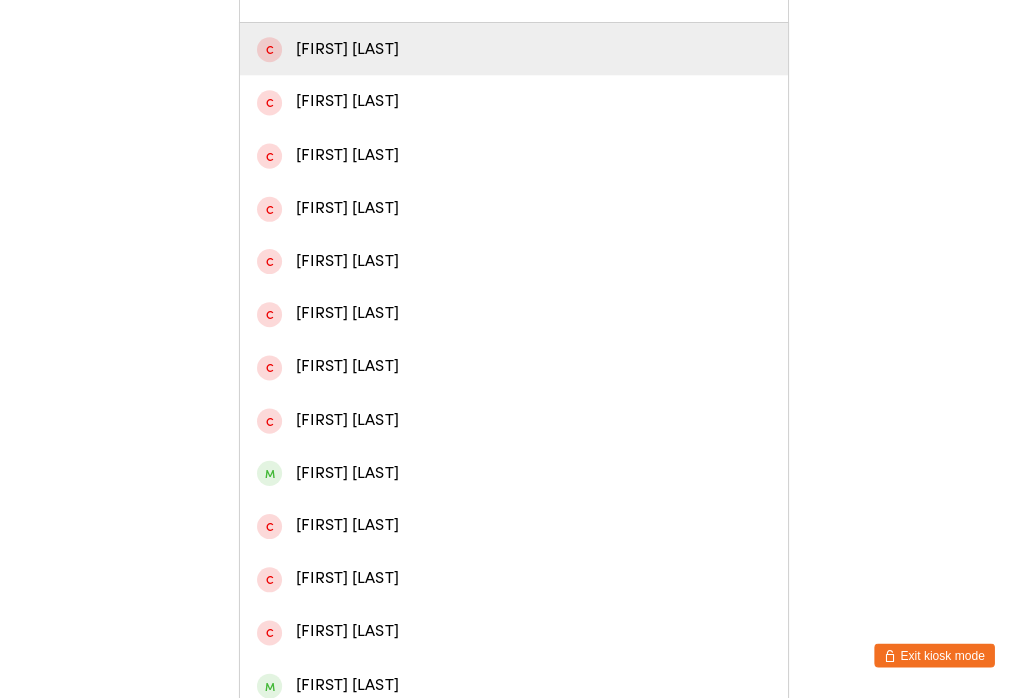 scroll, scrollTop: 436, scrollLeft: 0, axis: vertical 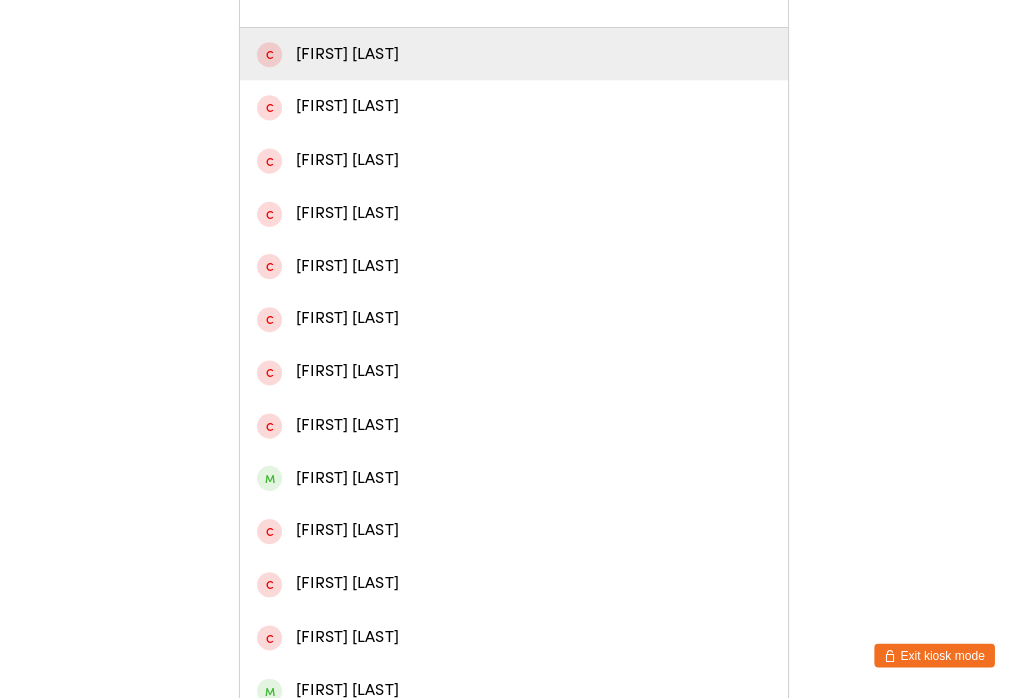 click on "You have now entered Kiosk Mode. Members will be able to check themselves in using the search field below. Click "Exit kiosk mode" below to exit Kiosk Mode at any time. Checked in successfully. Sorry! Your membership has been used up or is expired. Please see a staff member to check in. Manual search Scanner input Check Out Welcome! [FIRST] [FIRST] [FIRST] [FIRST] [FIRST] [FIRST] [FIRST] [FIRST] [FIRST] [FIRST] [FIRST] [FIRST] [FIRST] [FIRST] [FIRST] [FIRST] Exit kiosk mode" at bounding box center [512, -87] 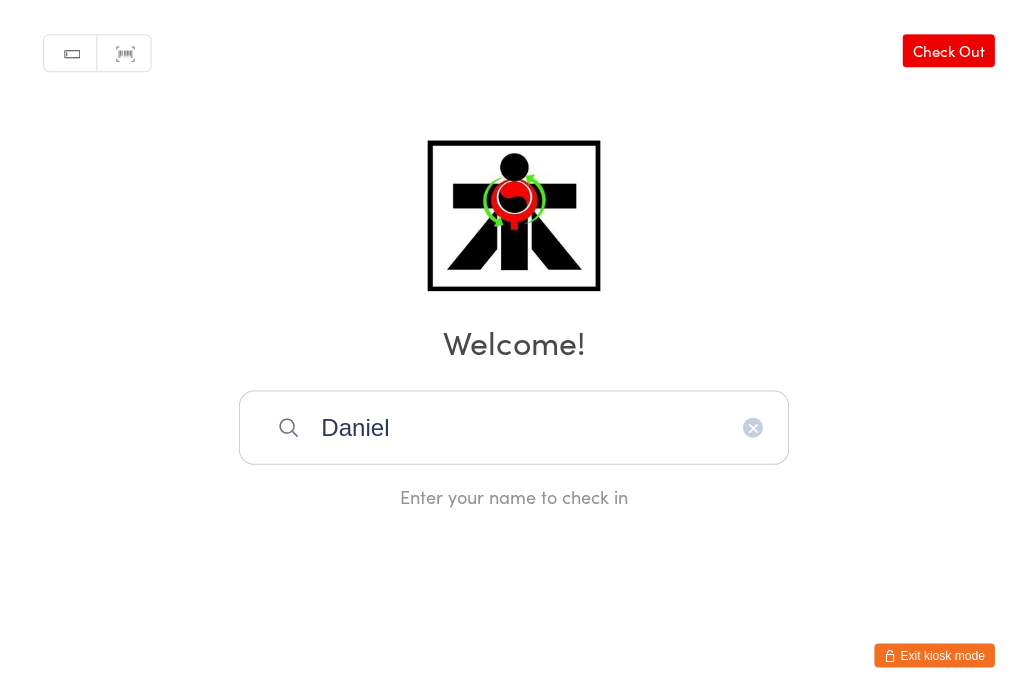 scroll, scrollTop: 2, scrollLeft: 0, axis: vertical 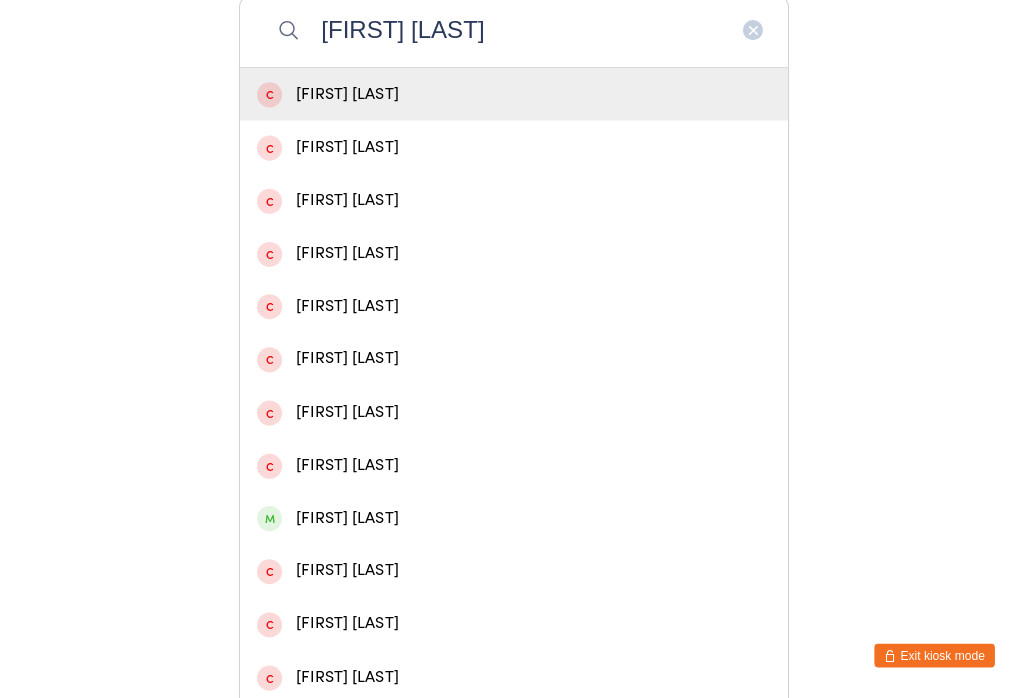 type on "[FIRST] [LAST]" 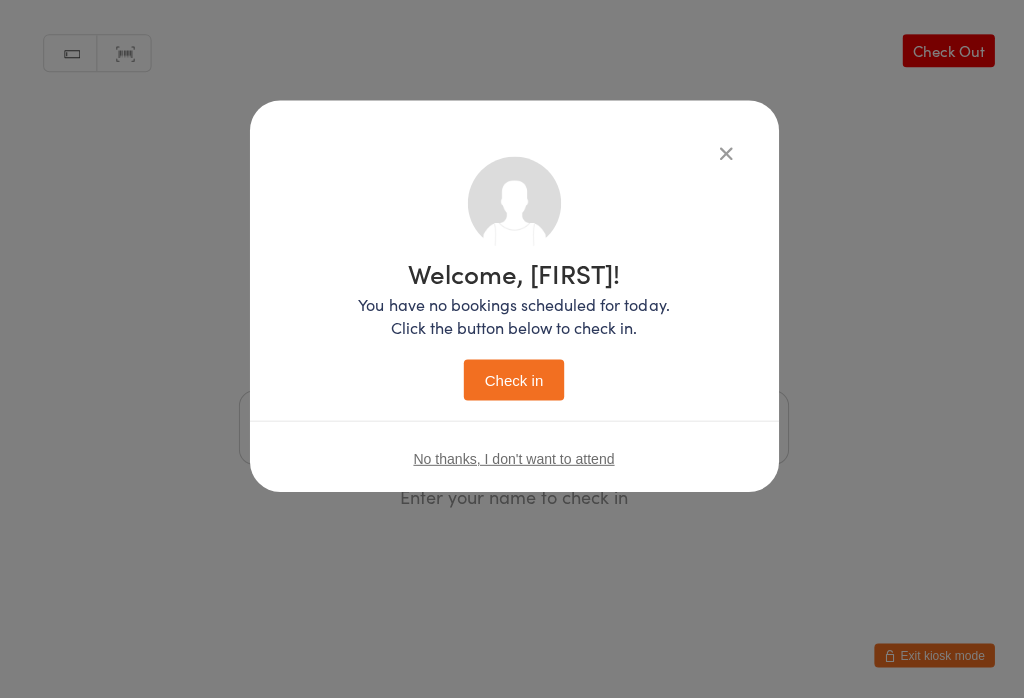 scroll, scrollTop: 2, scrollLeft: 0, axis: vertical 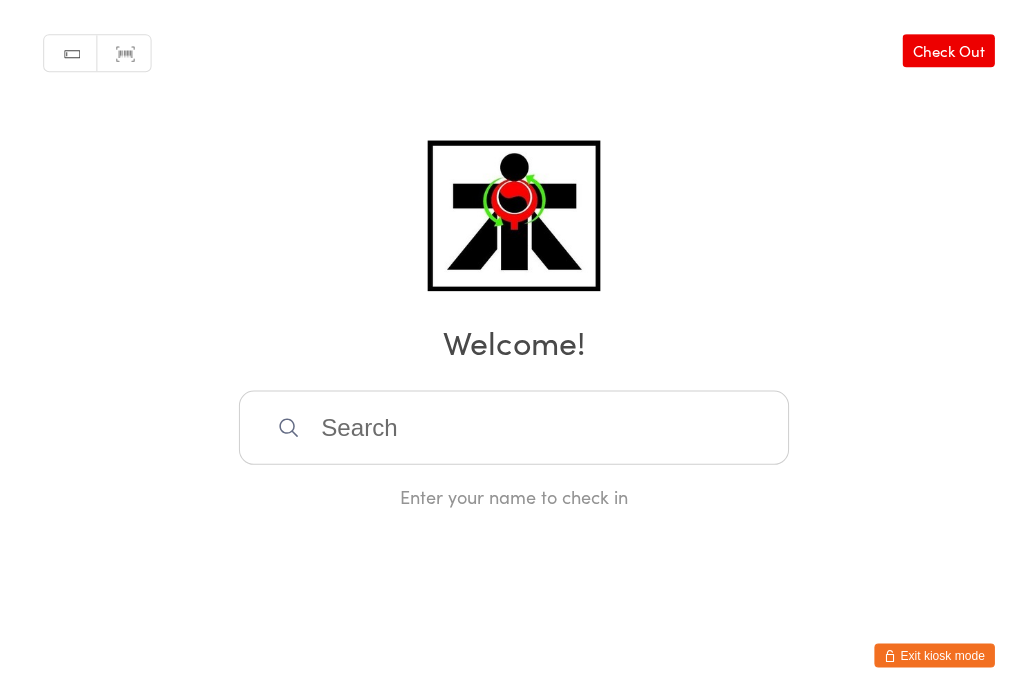click at bounding box center [512, 426] 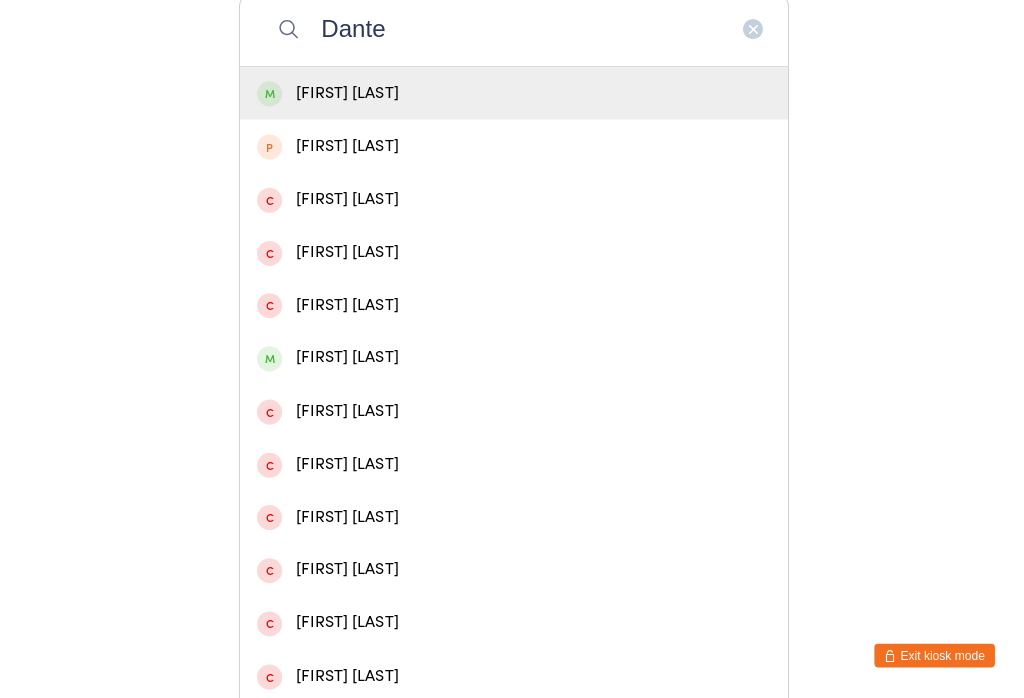 type on "Dante" 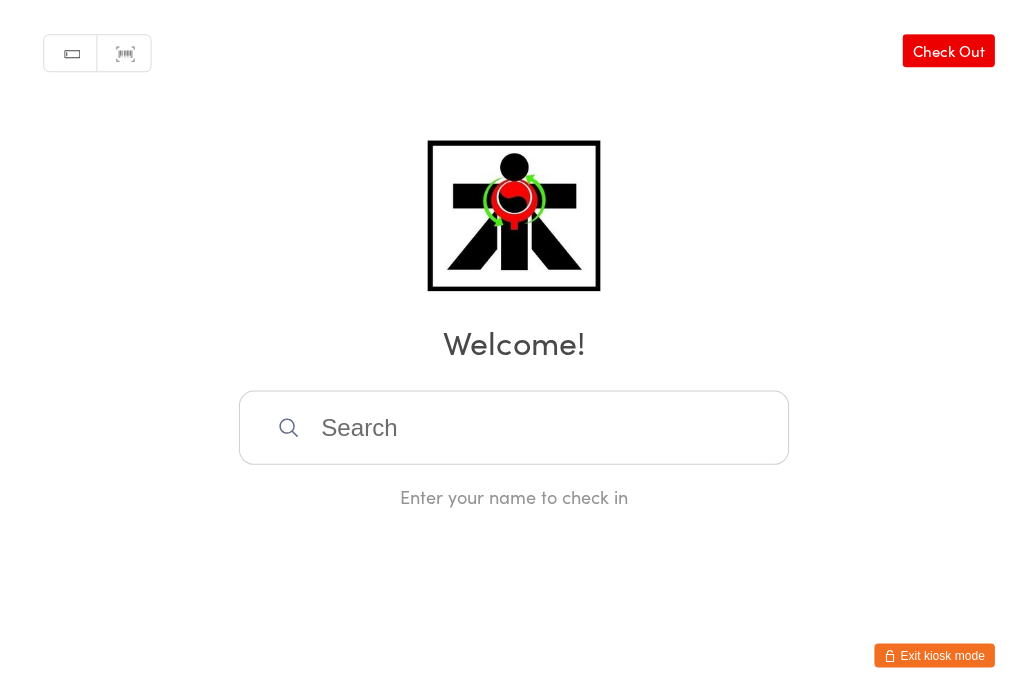 scroll, scrollTop: 2, scrollLeft: 0, axis: vertical 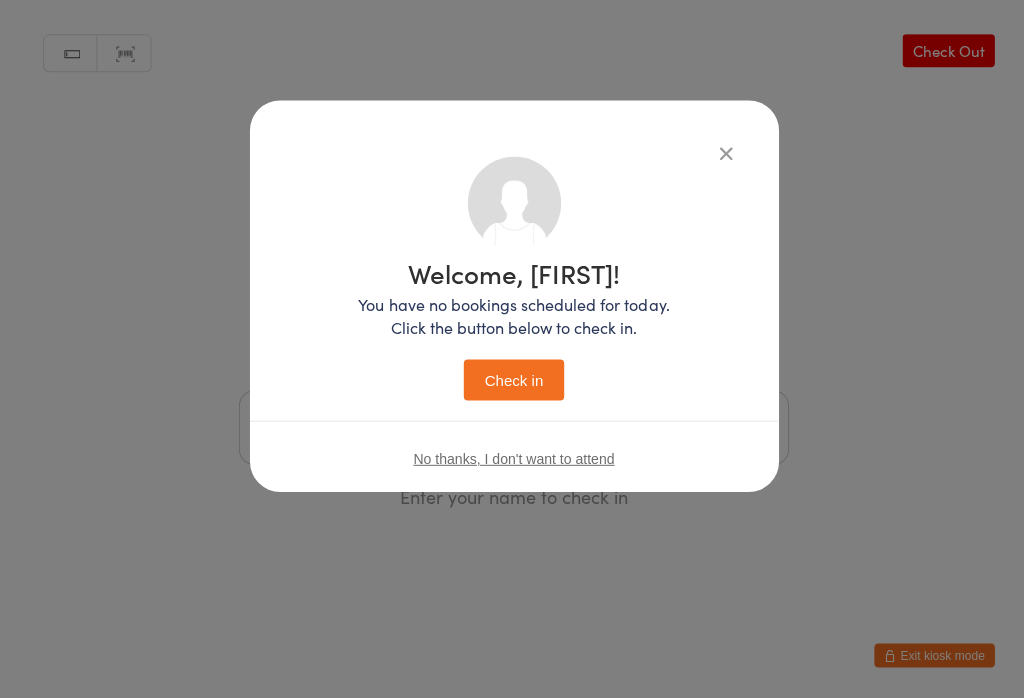 click on "Check in" at bounding box center [512, 378] 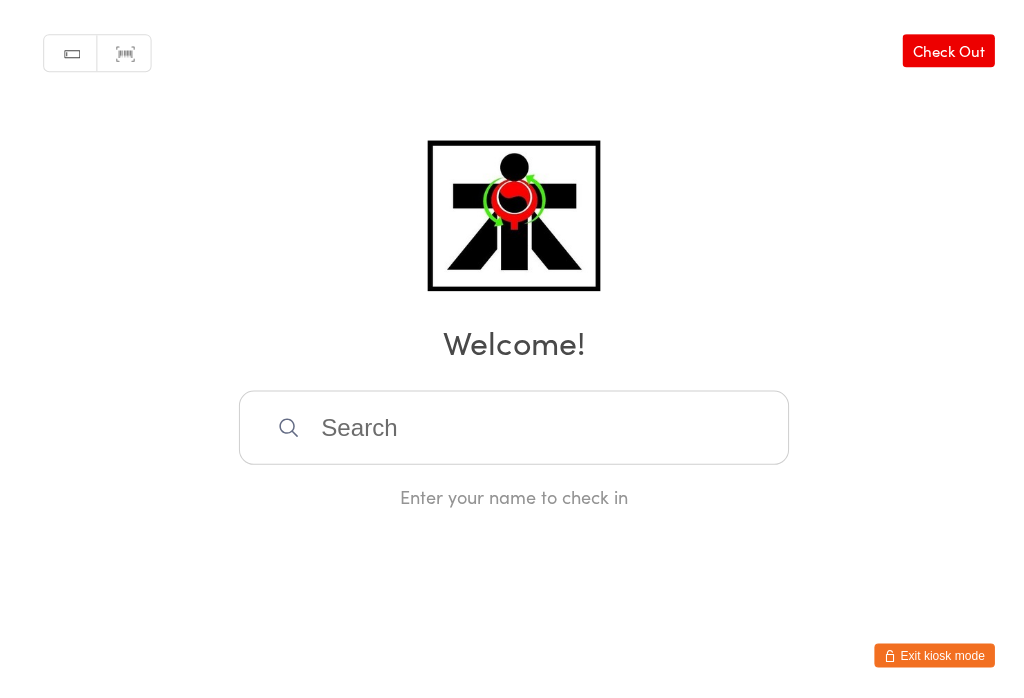 click at bounding box center [512, 426] 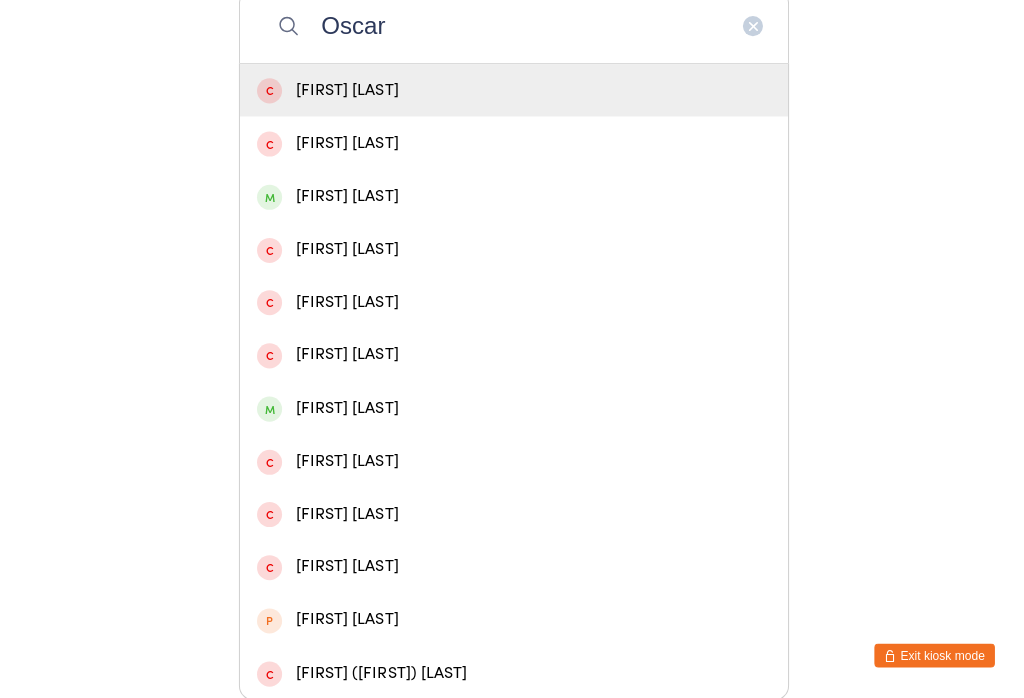 scroll, scrollTop: 673, scrollLeft: 0, axis: vertical 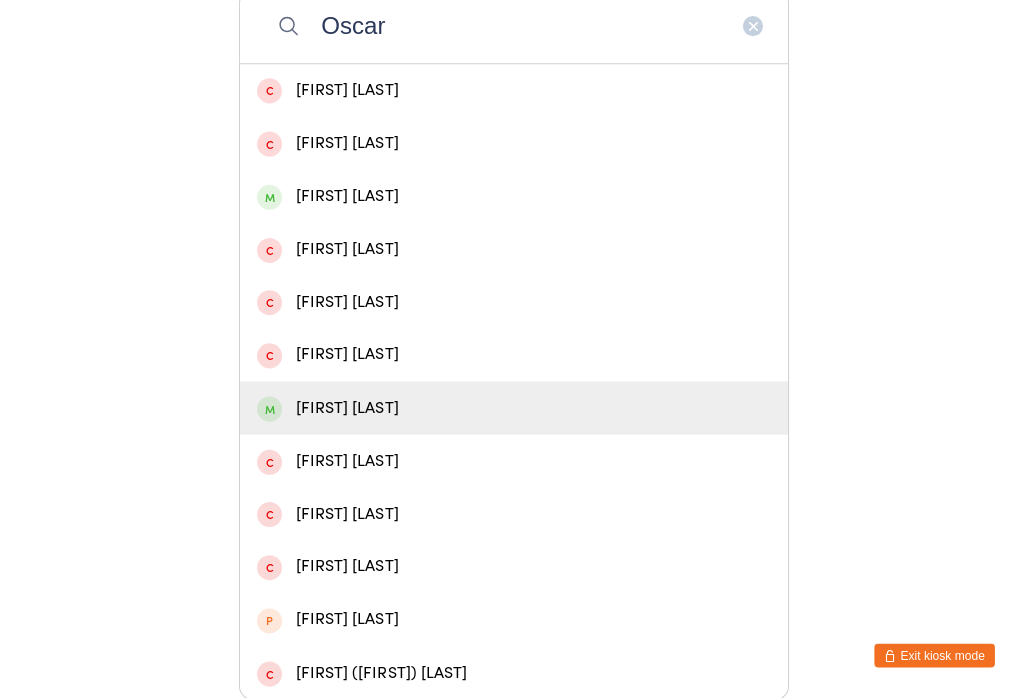 type on "Oscar" 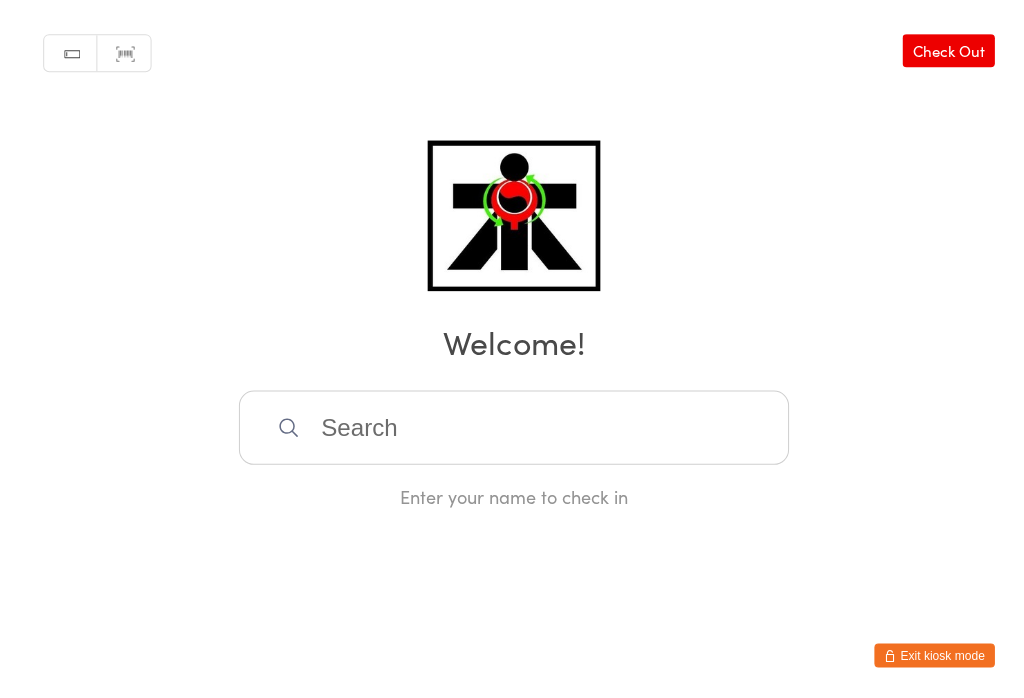 scroll, scrollTop: 2, scrollLeft: 0, axis: vertical 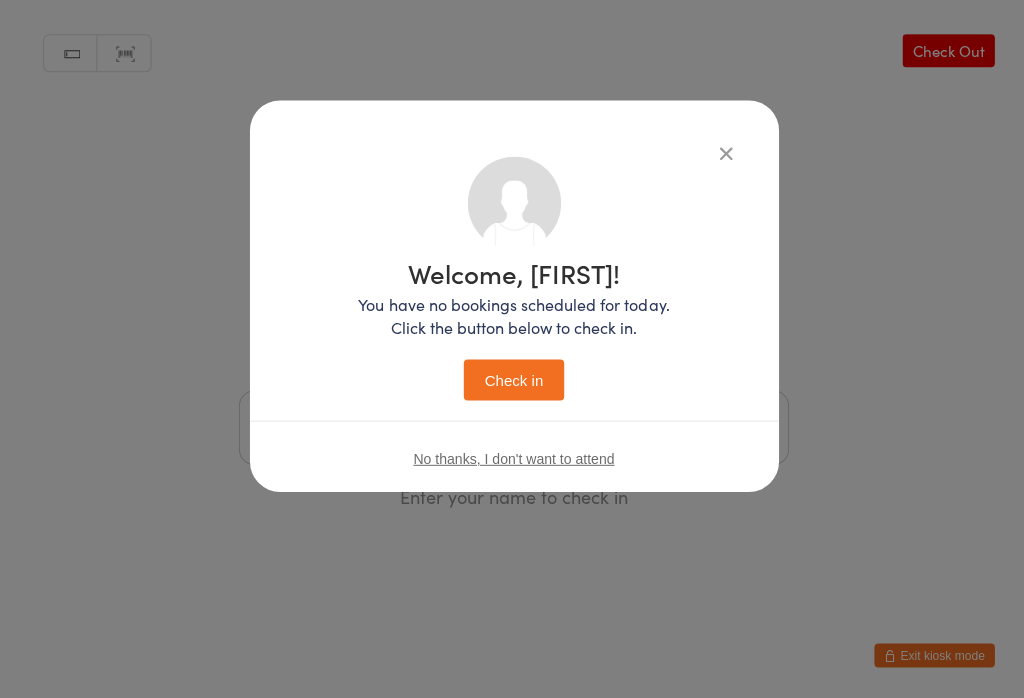 click on "Check in" at bounding box center [512, 378] 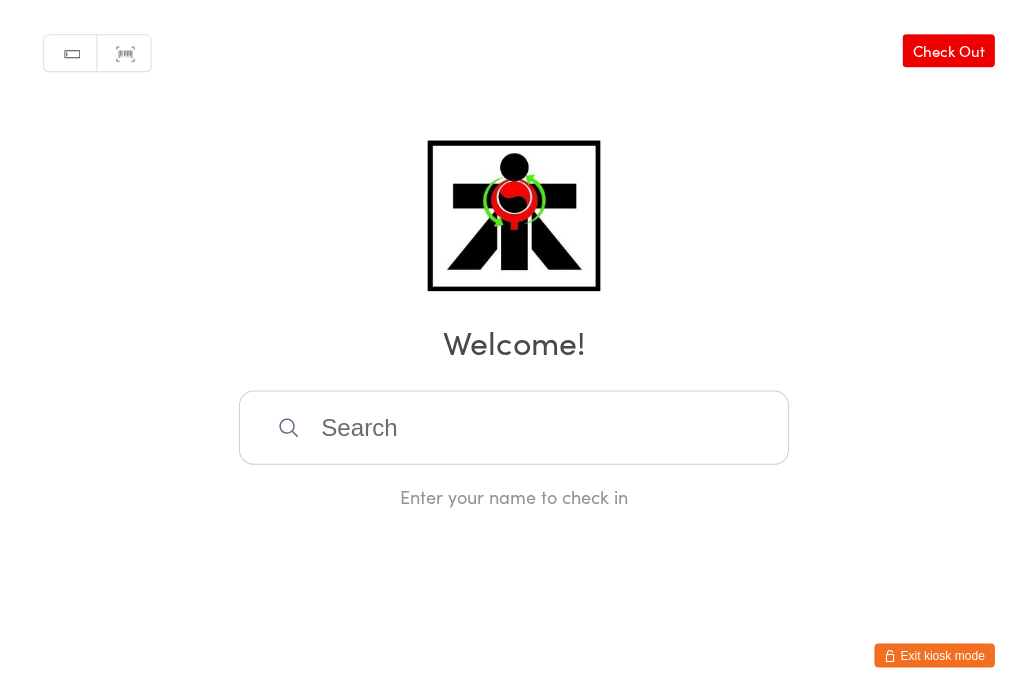 scroll, scrollTop: 2, scrollLeft: 1, axis: both 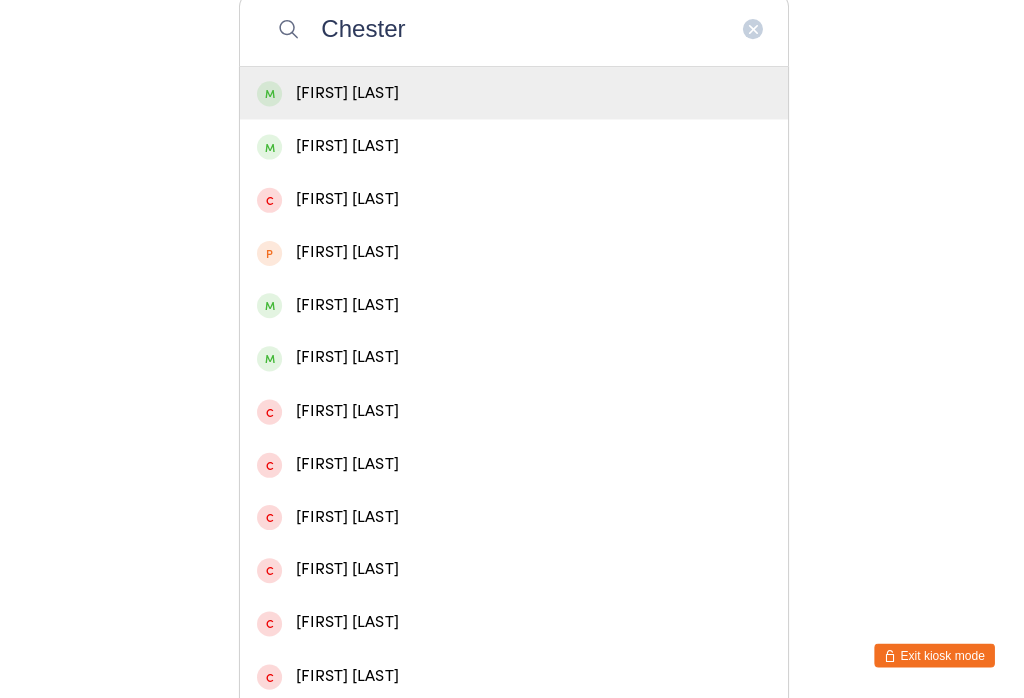 type on "Chester" 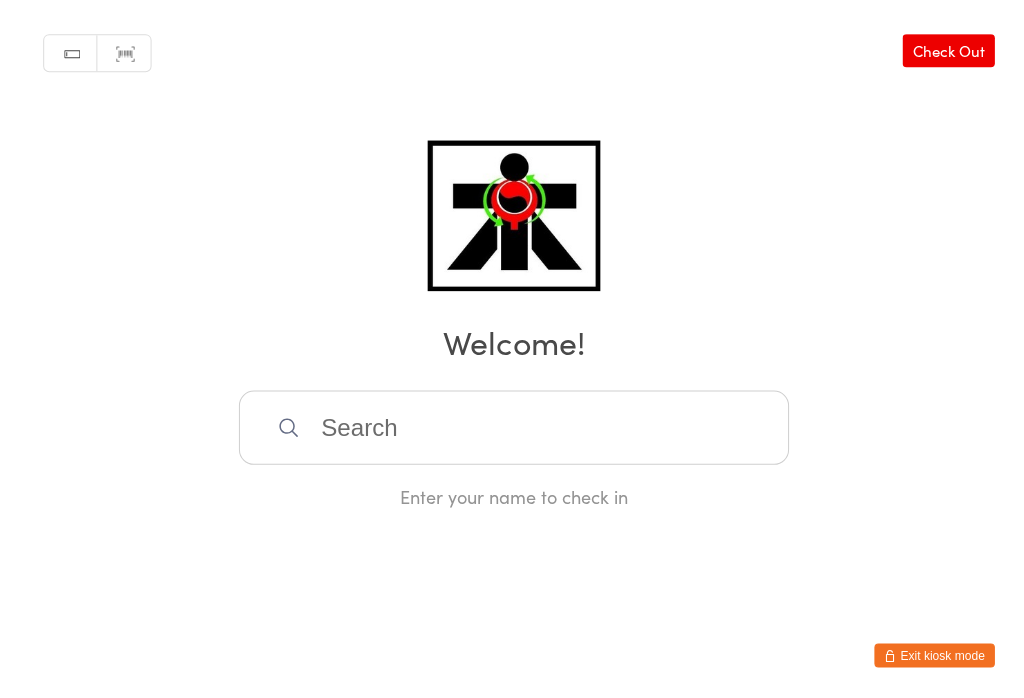 scroll, scrollTop: 2, scrollLeft: 0, axis: vertical 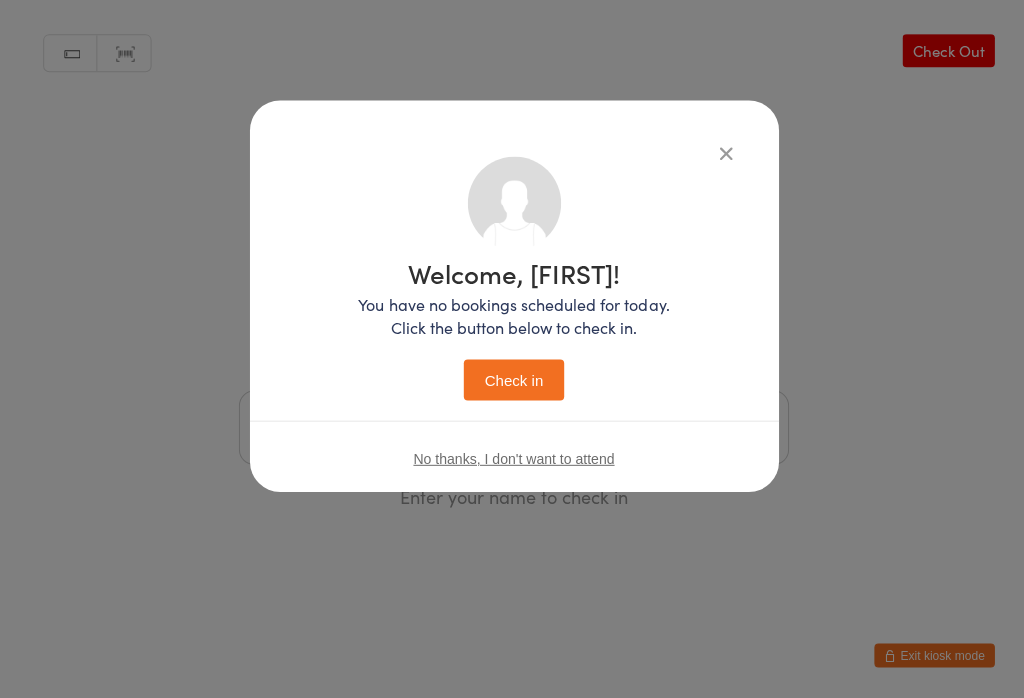 click on "Check in" at bounding box center [512, 378] 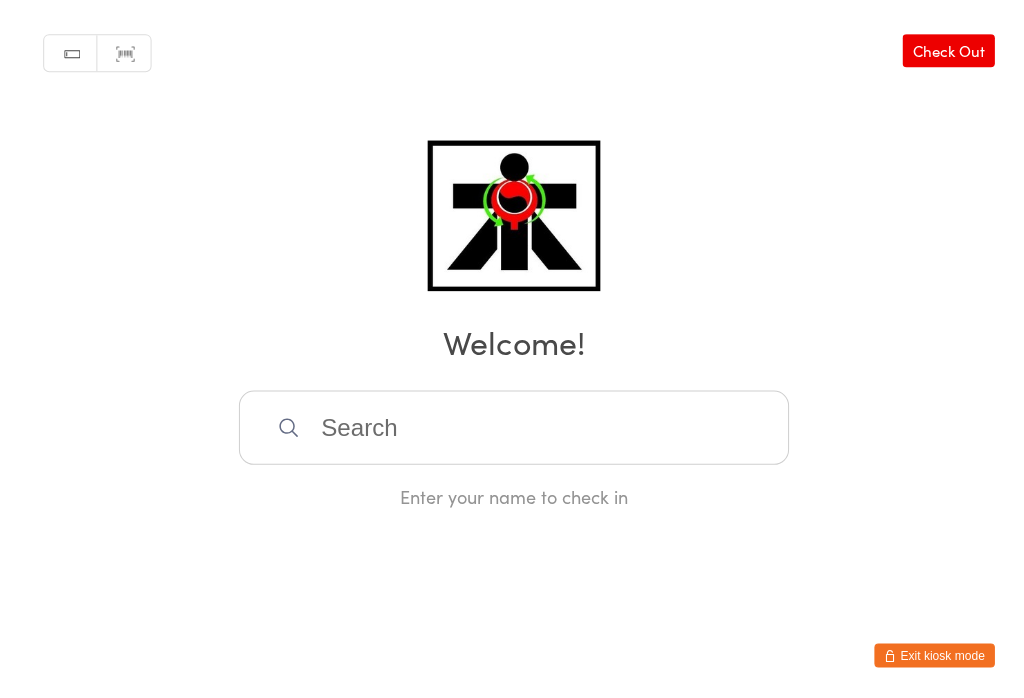 click at bounding box center [512, 426] 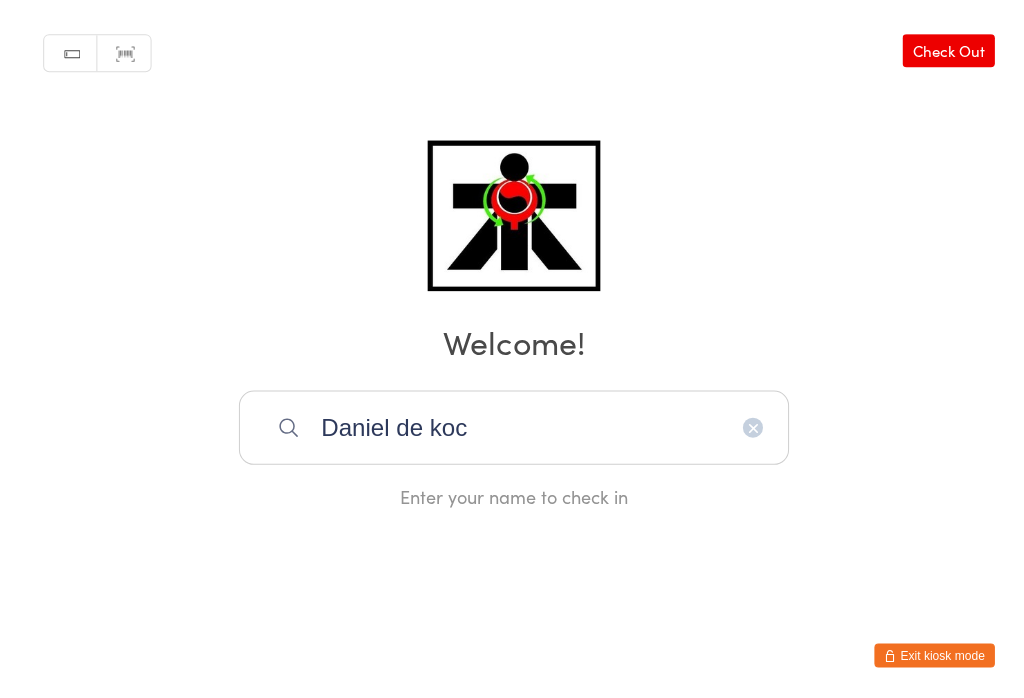 type on "[FIRST] [LAST]" 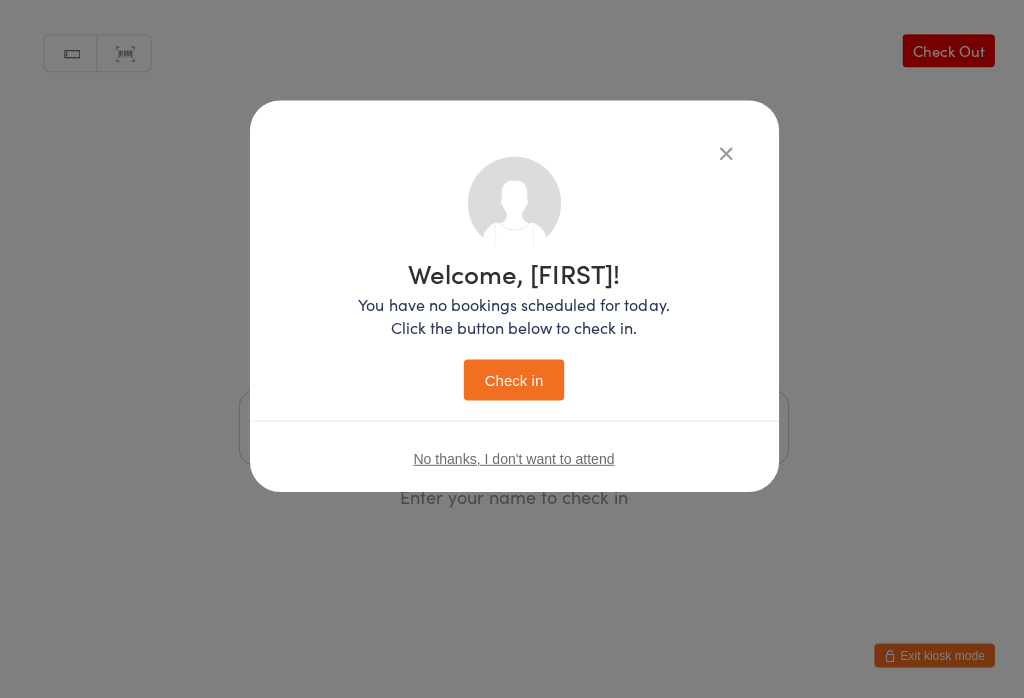 scroll, scrollTop: 2, scrollLeft: 0, axis: vertical 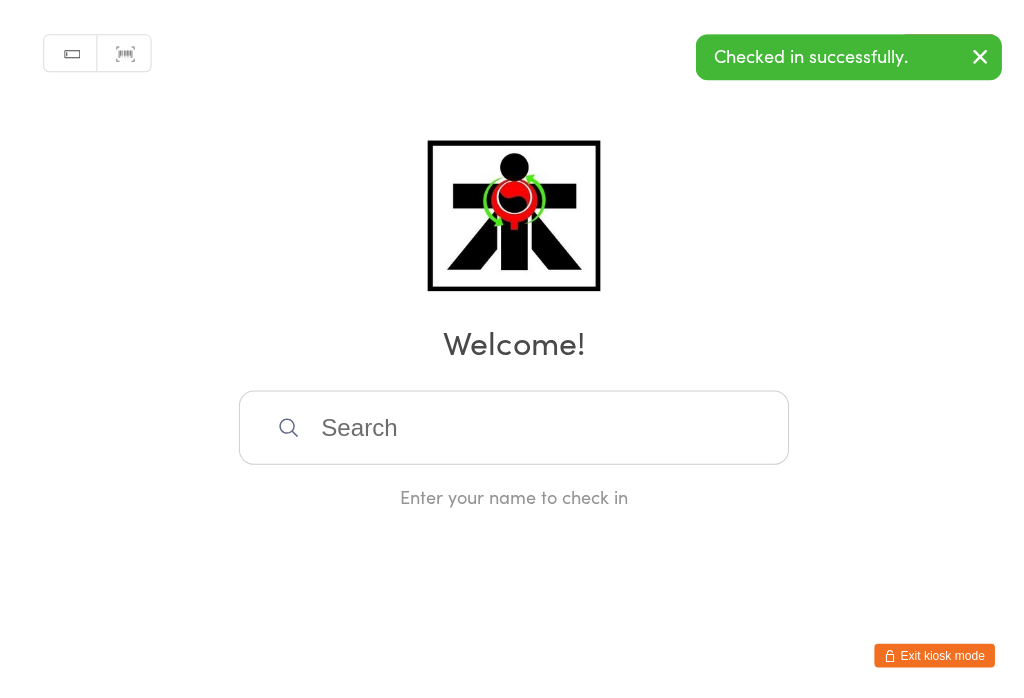 click at bounding box center [512, 426] 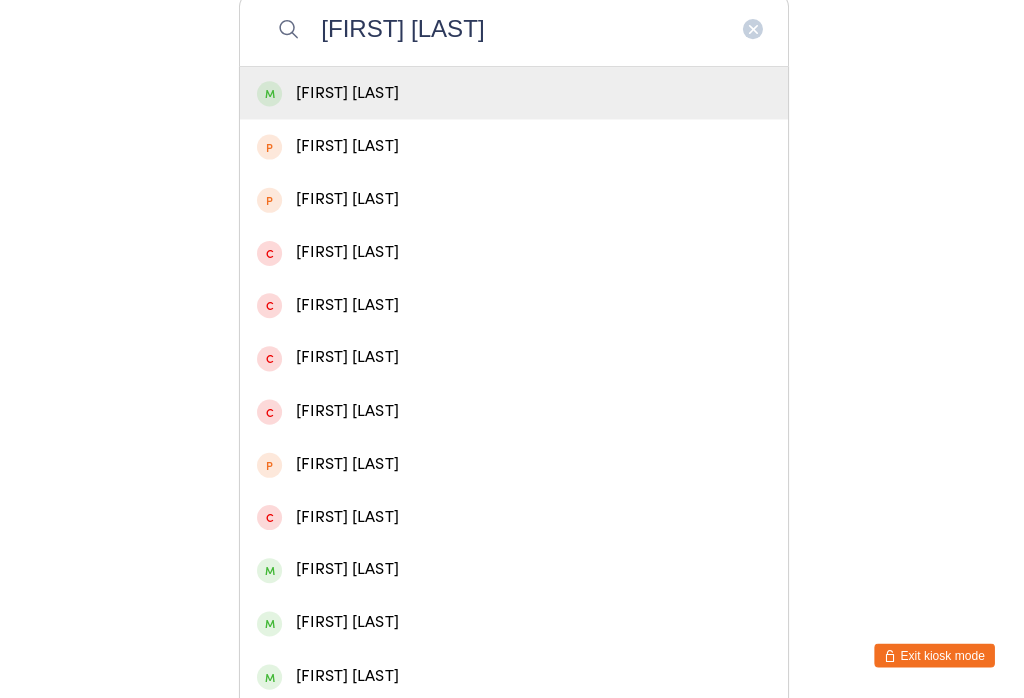 type on "[FIRST] [LAST]" 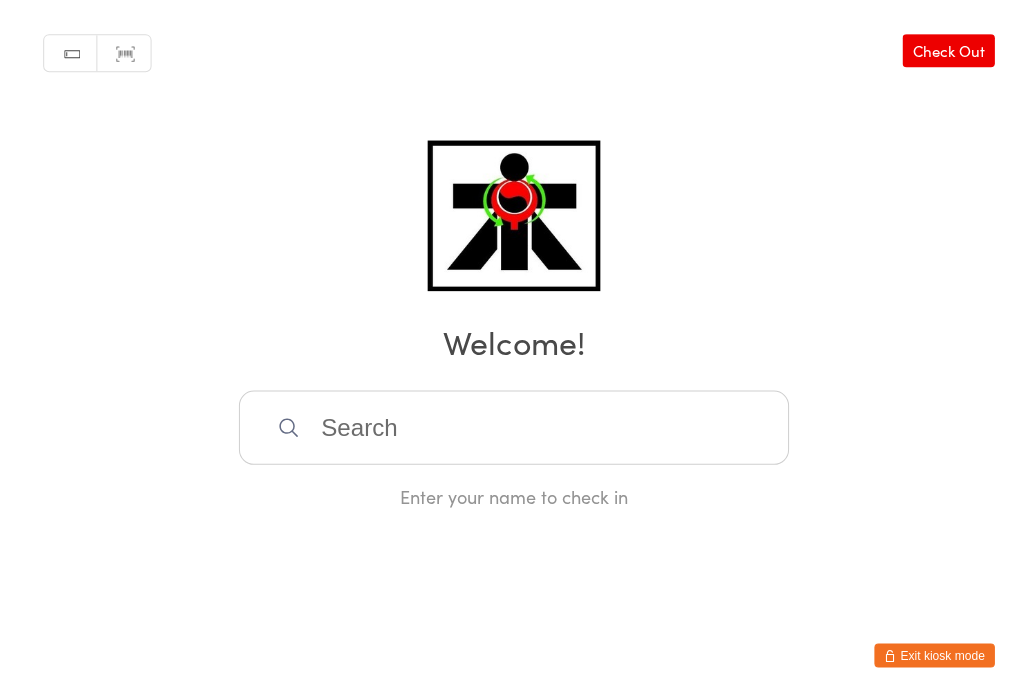 scroll, scrollTop: 2, scrollLeft: 0, axis: vertical 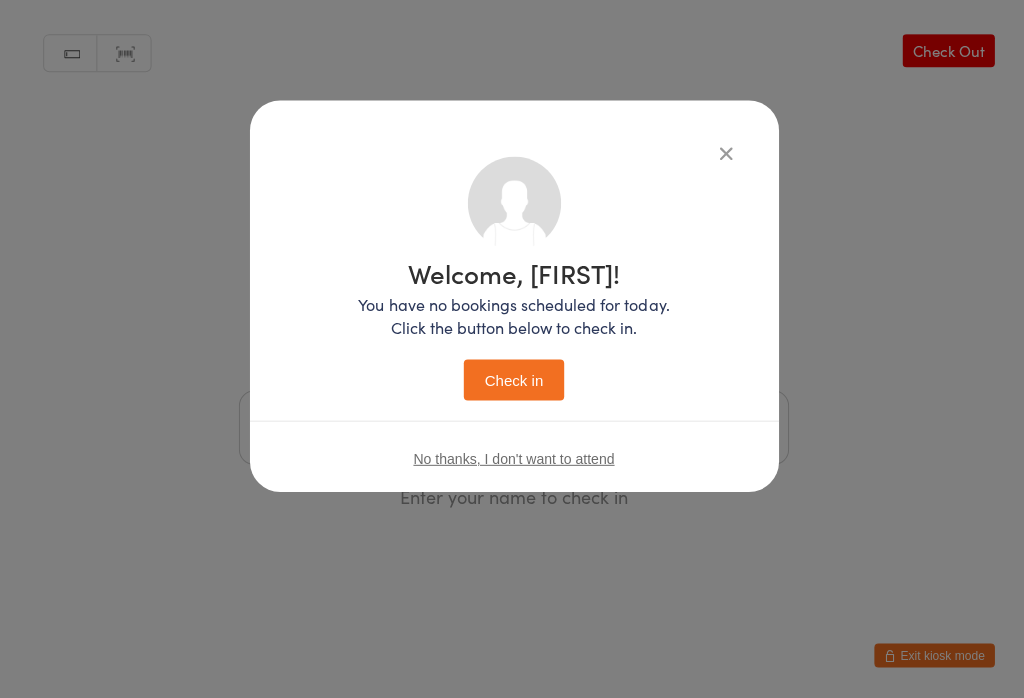 click on "Check in" at bounding box center (512, 378) 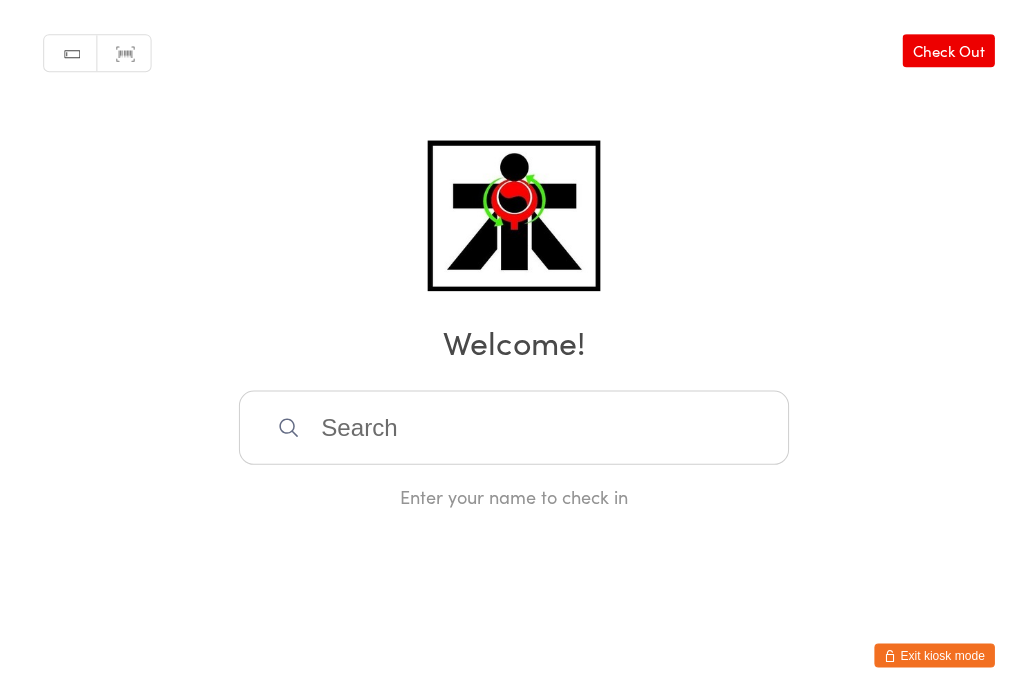 click at bounding box center (512, 426) 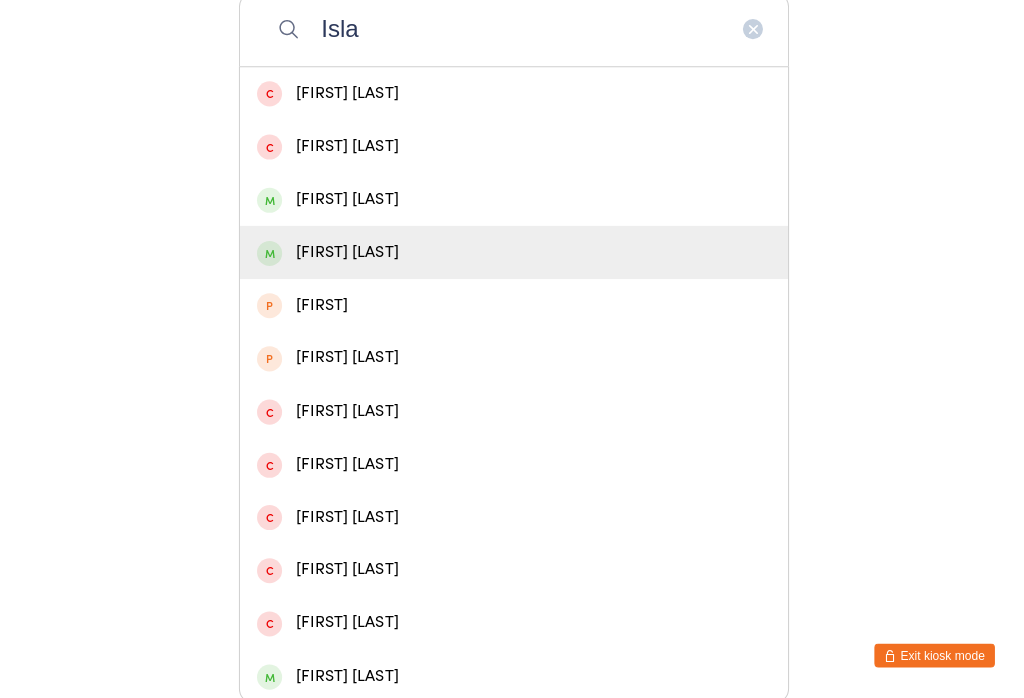 type on "Isla" 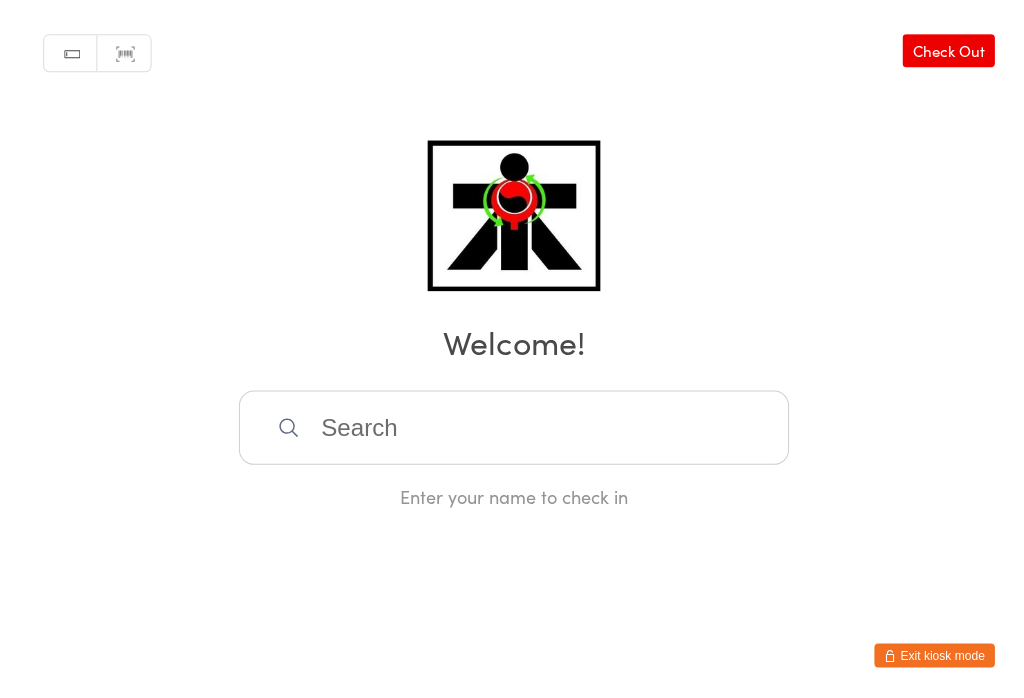 scroll, scrollTop: 2, scrollLeft: 0, axis: vertical 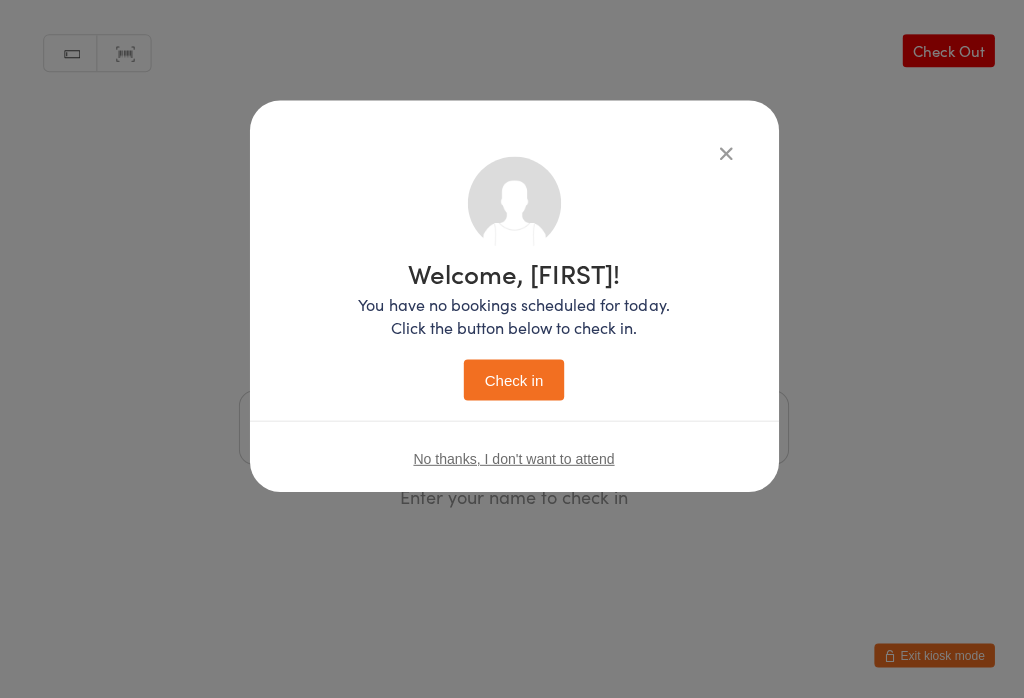 click on "Check in" at bounding box center (512, 378) 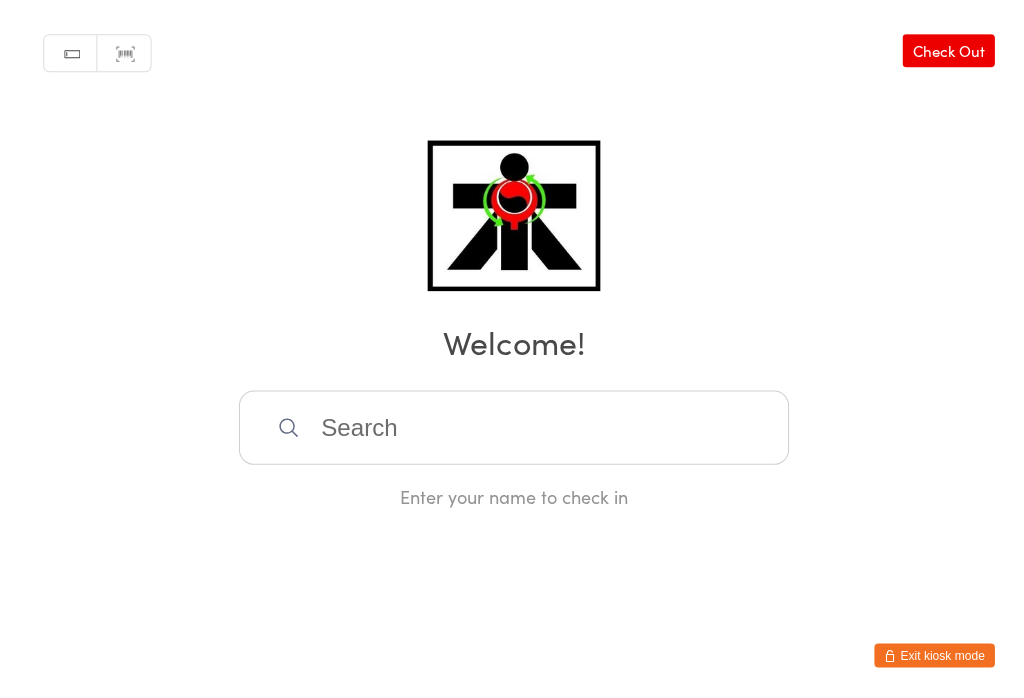 click at bounding box center (512, 426) 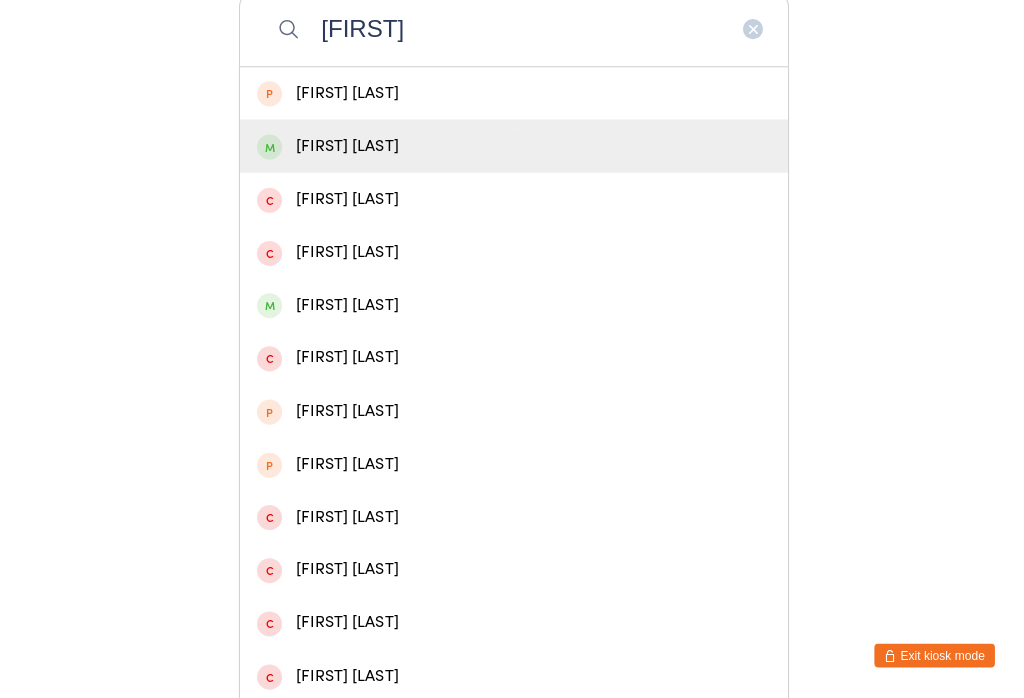 type on "[FIRST]" 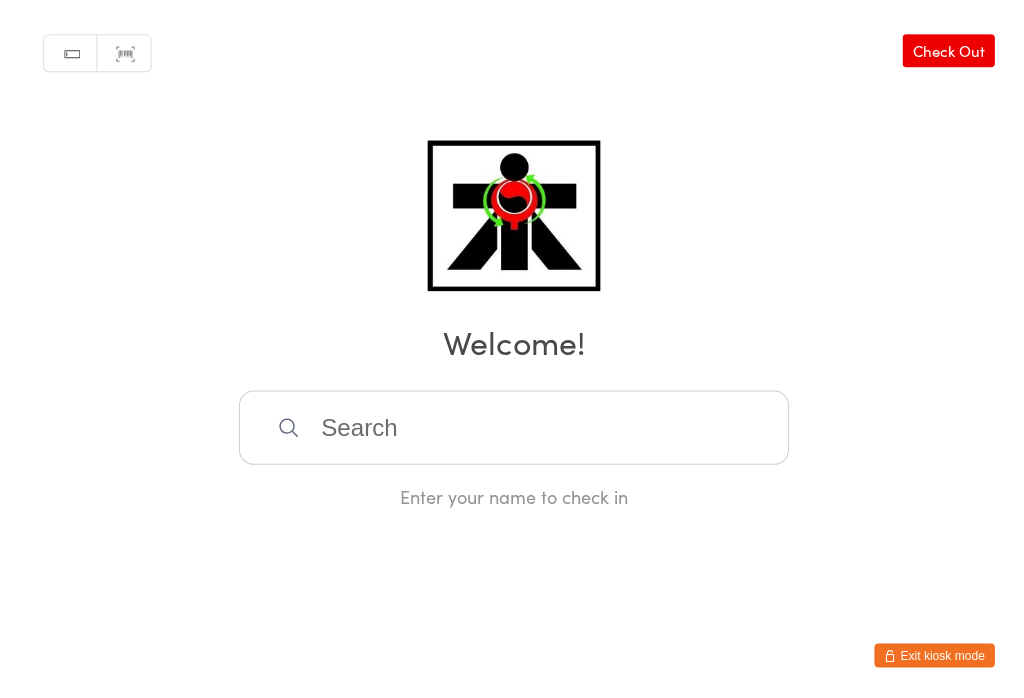 scroll, scrollTop: 2, scrollLeft: 0, axis: vertical 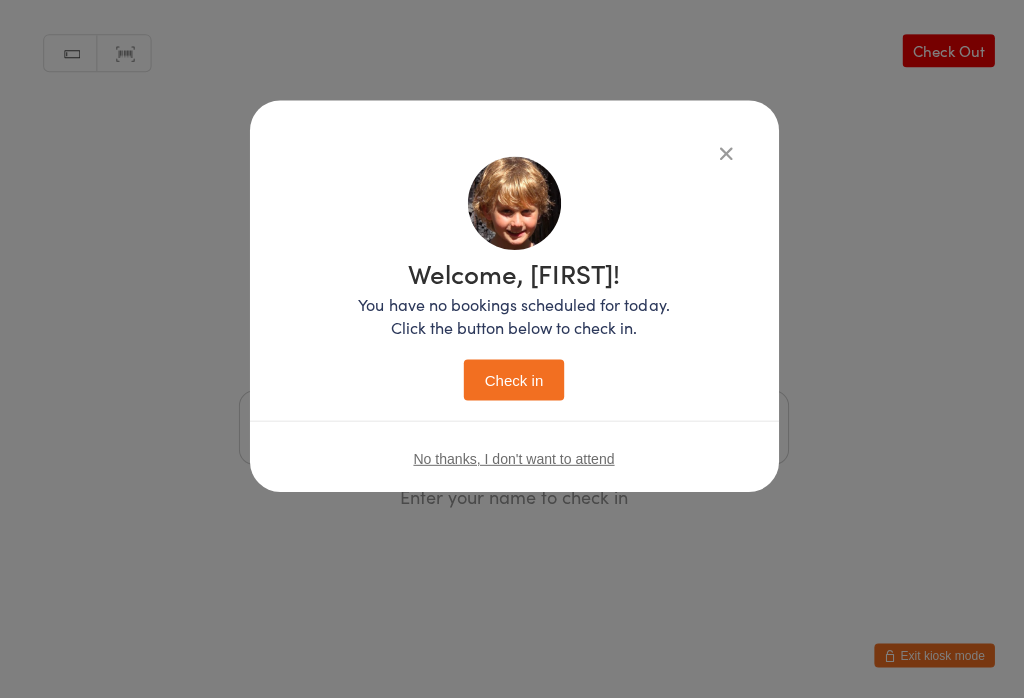 click on "Check in" at bounding box center (512, 378) 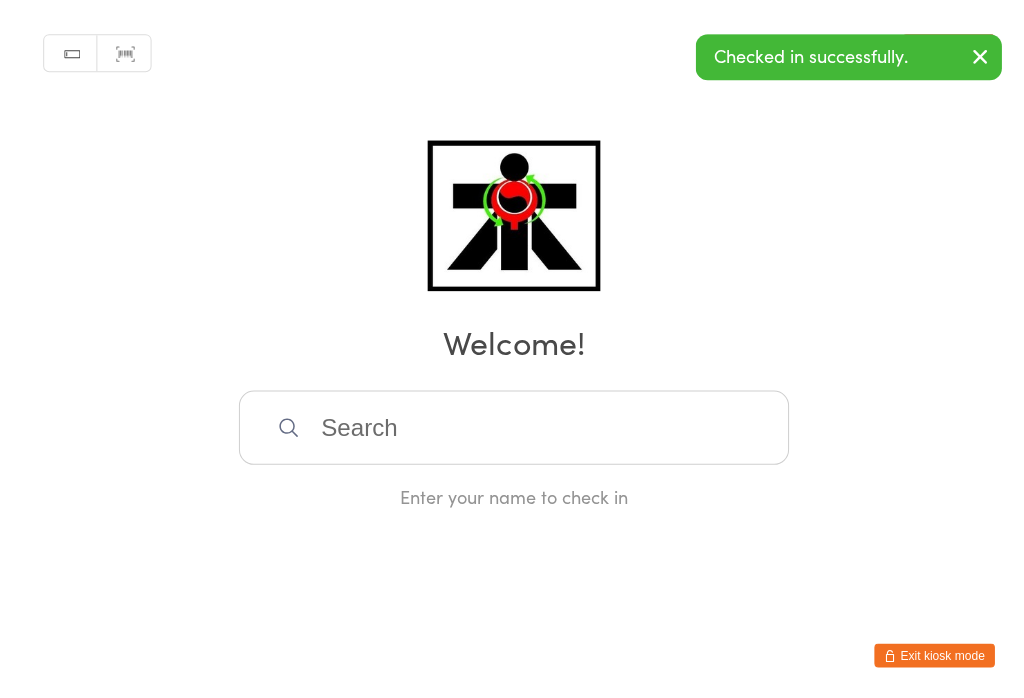 scroll, scrollTop: 2, scrollLeft: 0, axis: vertical 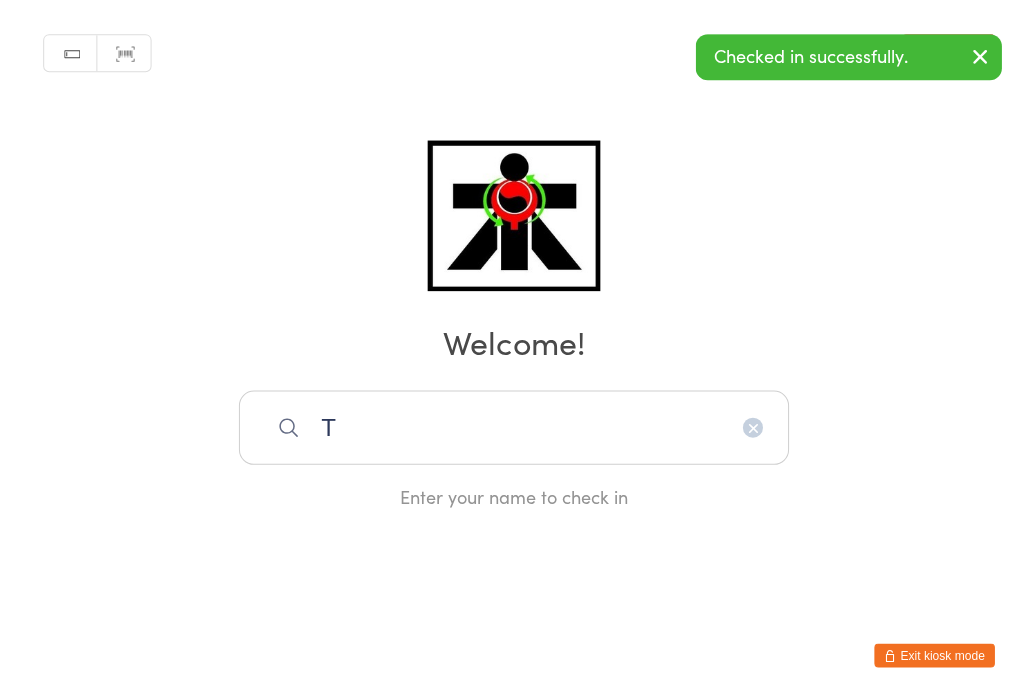 click on "T" at bounding box center [512, 426] 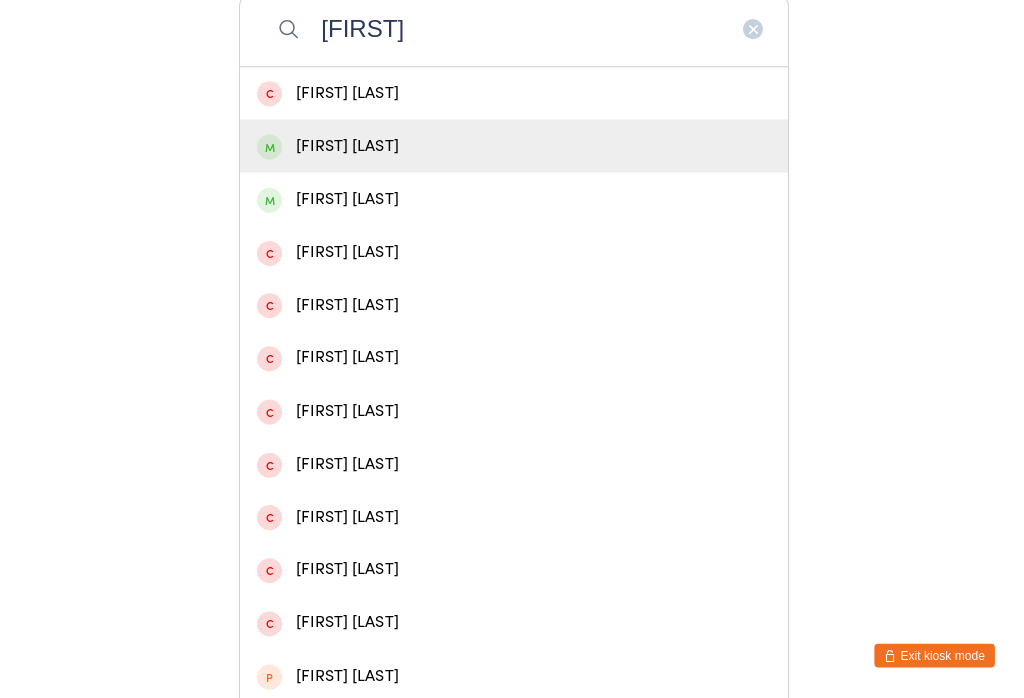 type on "[FIRST]" 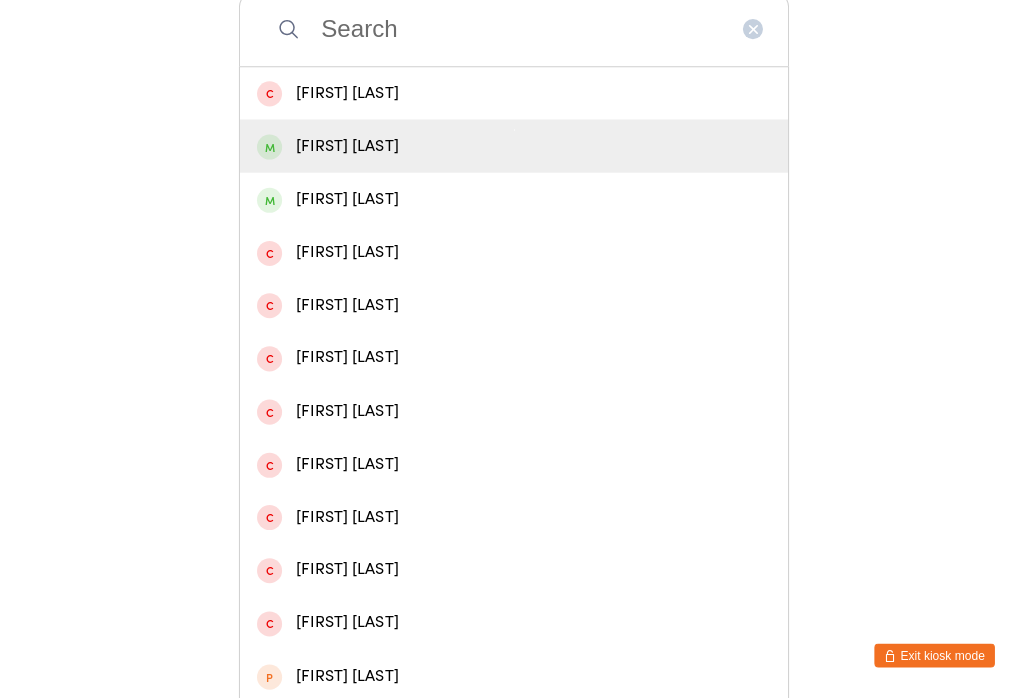 scroll, scrollTop: 2, scrollLeft: 0, axis: vertical 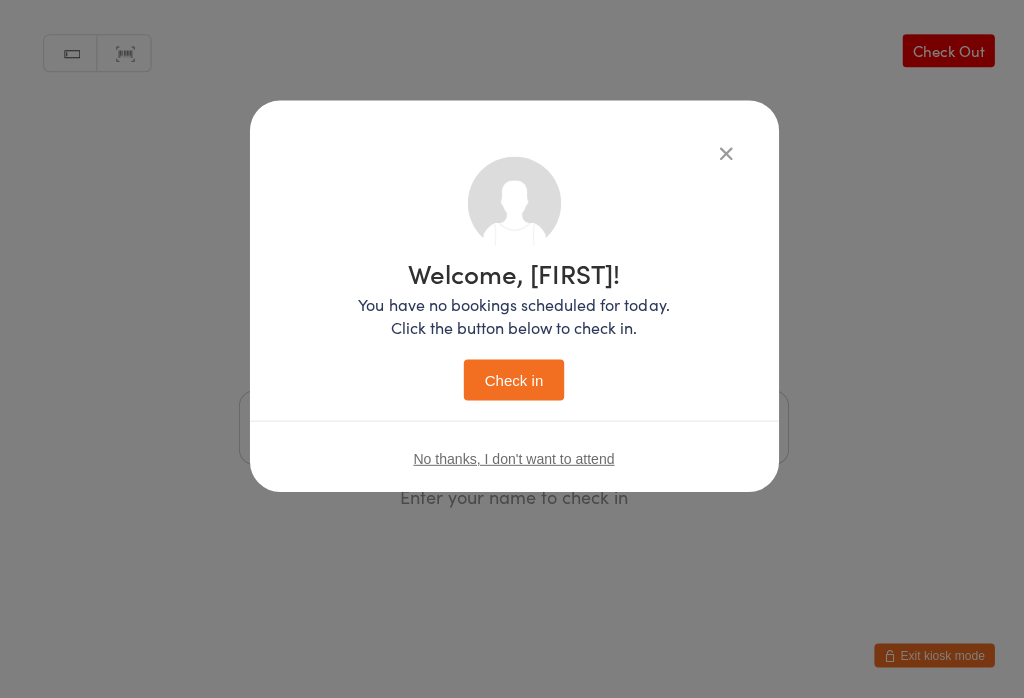 click on "Check in" at bounding box center [512, 378] 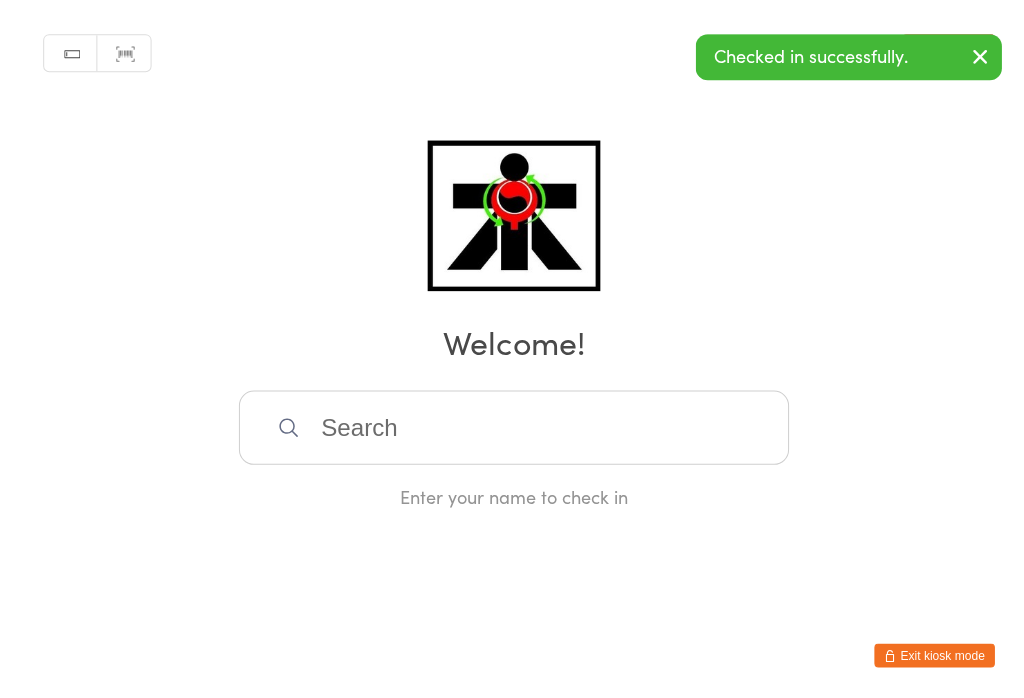 click at bounding box center (512, 426) 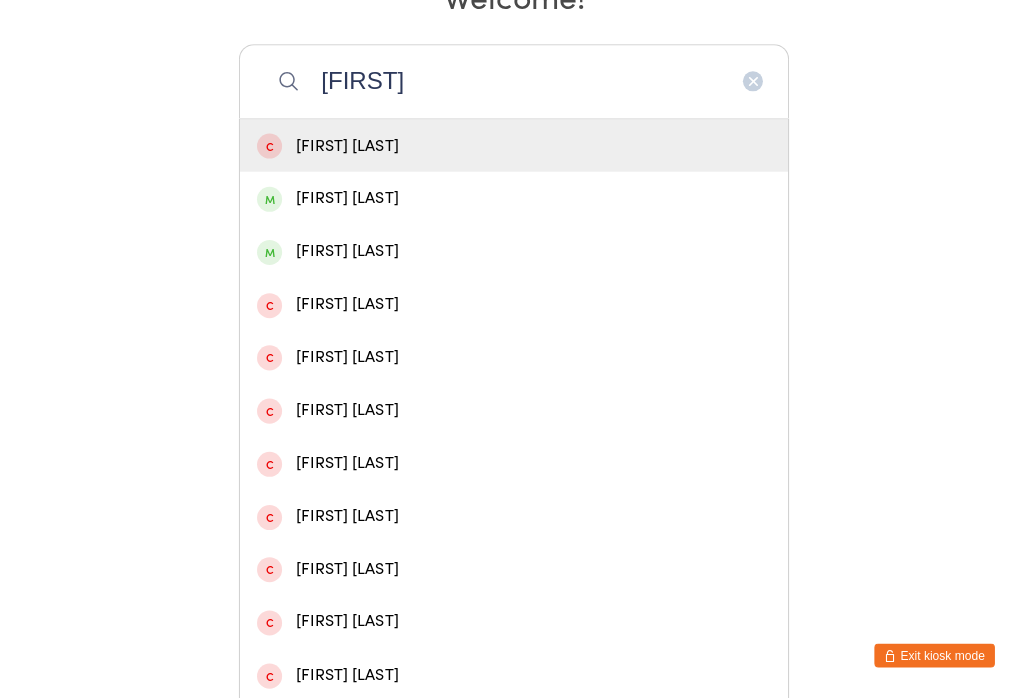scroll, scrollTop: 346, scrollLeft: 0, axis: vertical 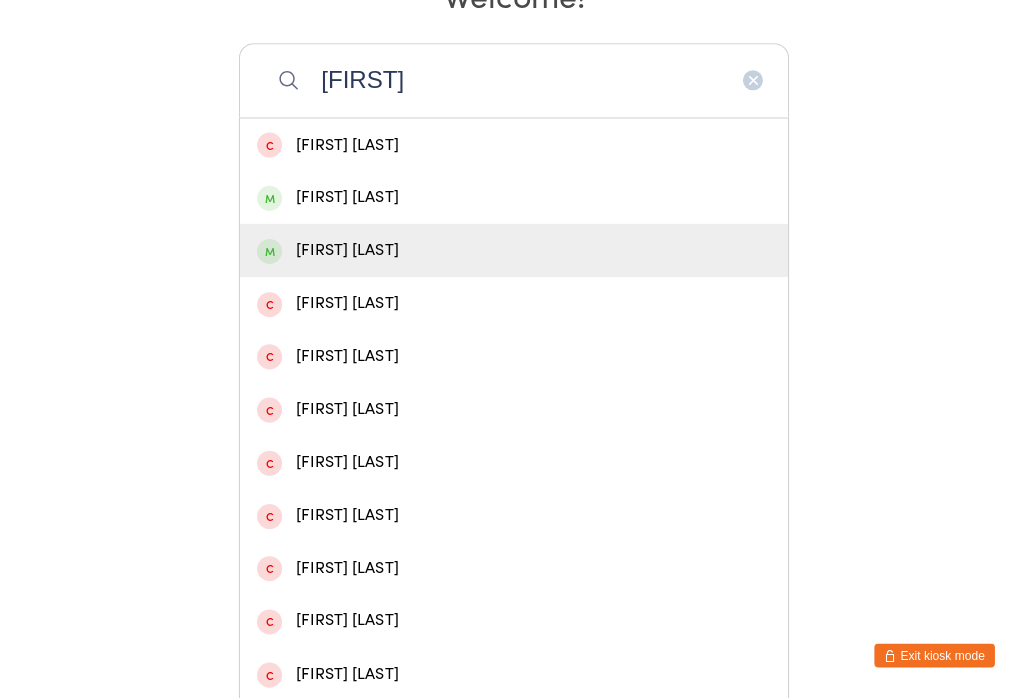type on "[FIRST]" 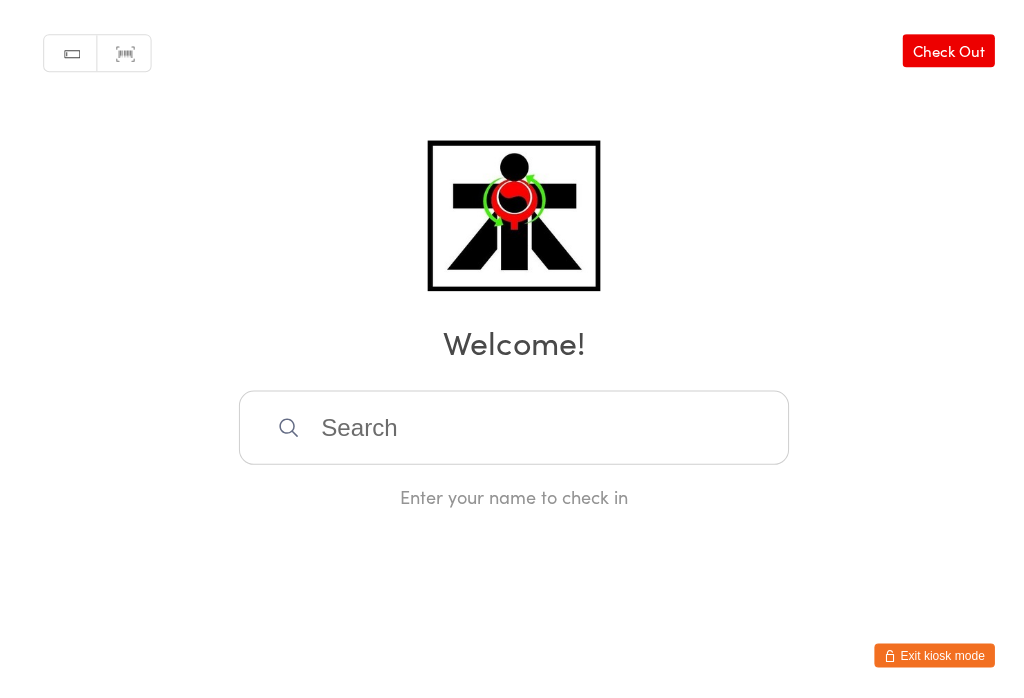 scroll, scrollTop: 2, scrollLeft: 0, axis: vertical 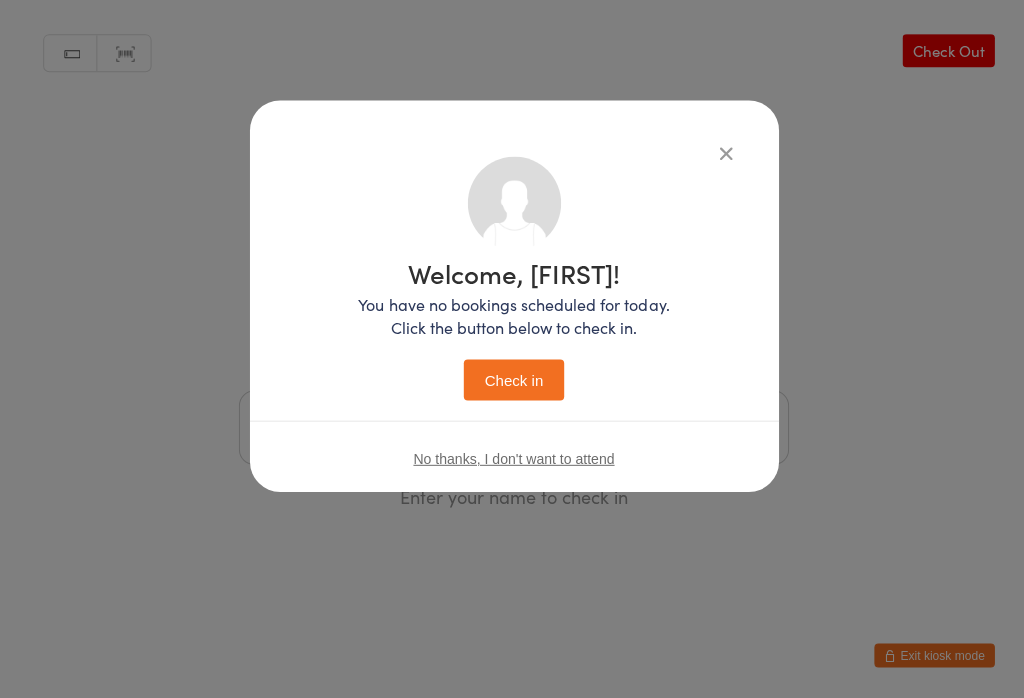 click on "Check in" at bounding box center (512, 378) 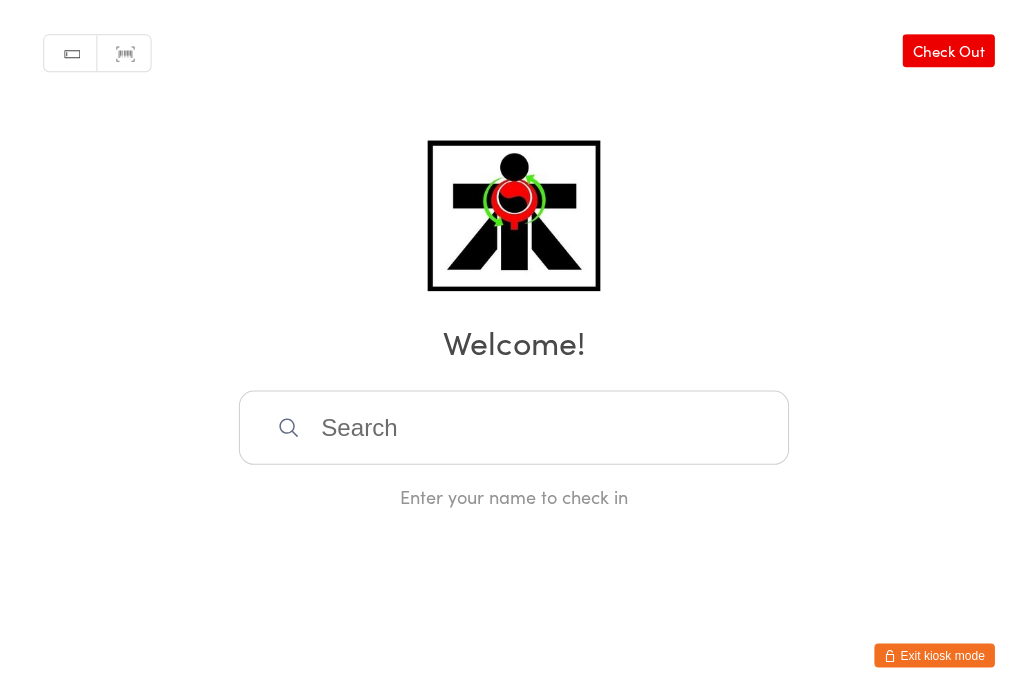 click at bounding box center [512, 426] 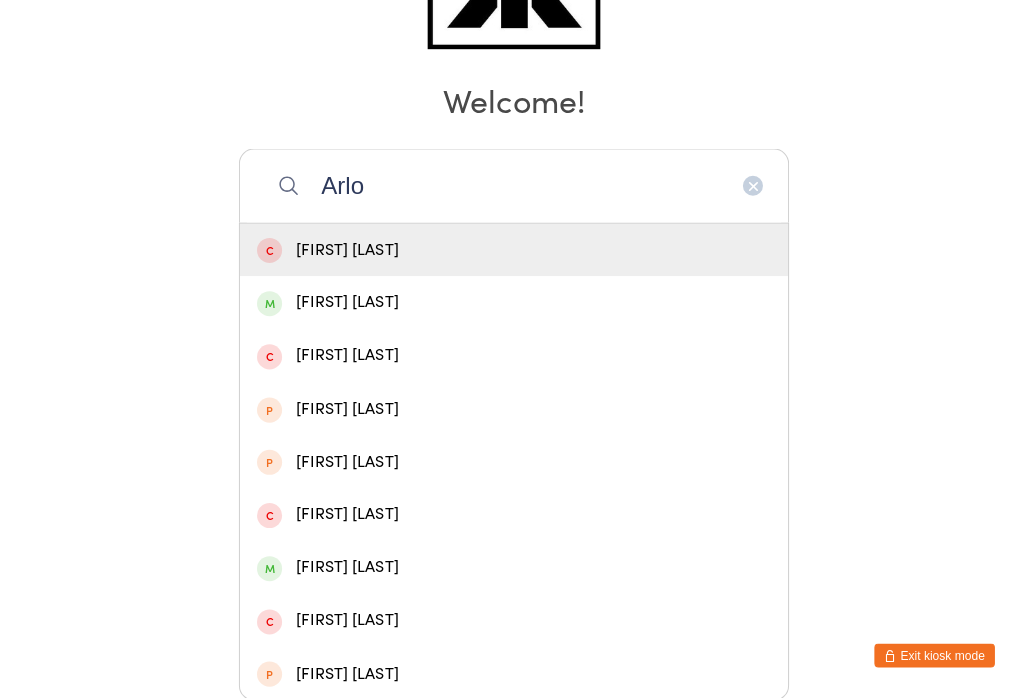 type on "Arlo" 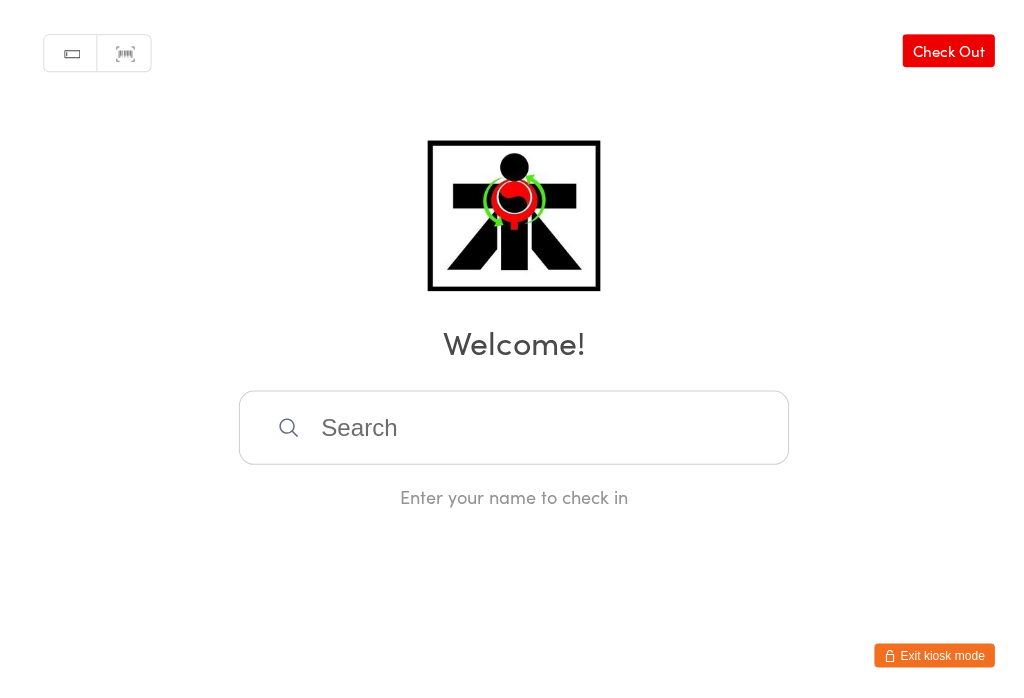 scroll, scrollTop: 2, scrollLeft: 0, axis: vertical 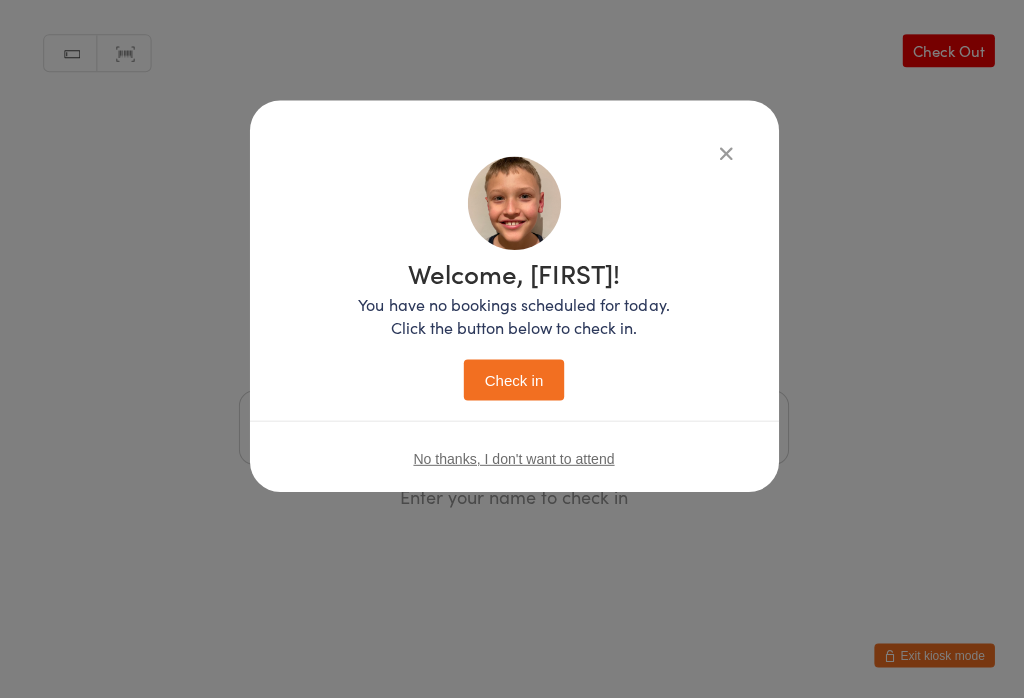 click on "Check in" at bounding box center (512, 378) 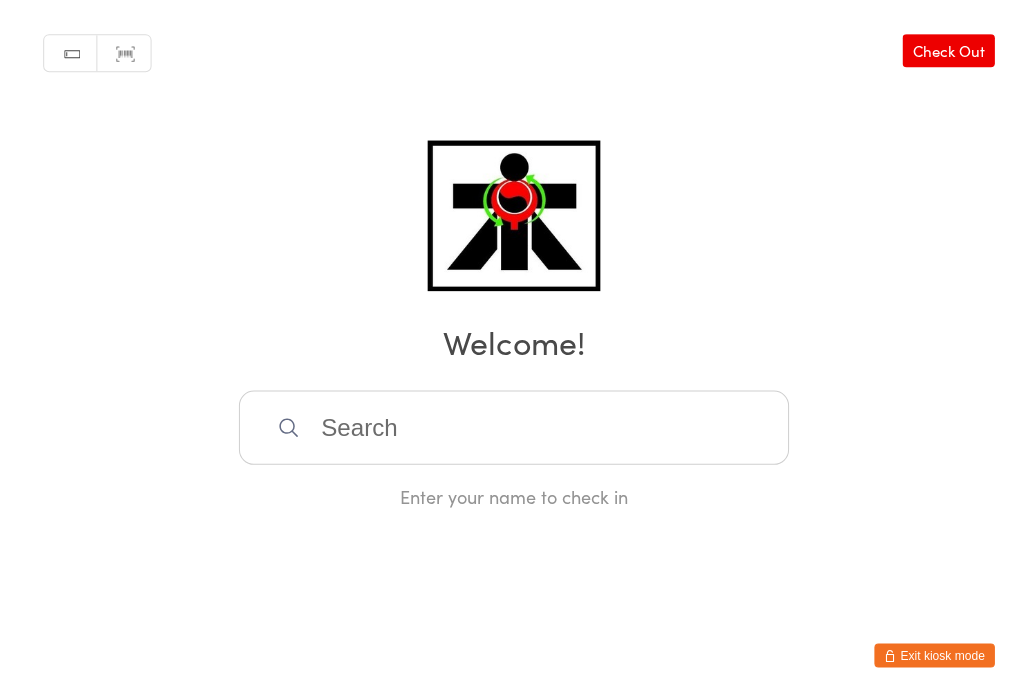 click at bounding box center (512, 426) 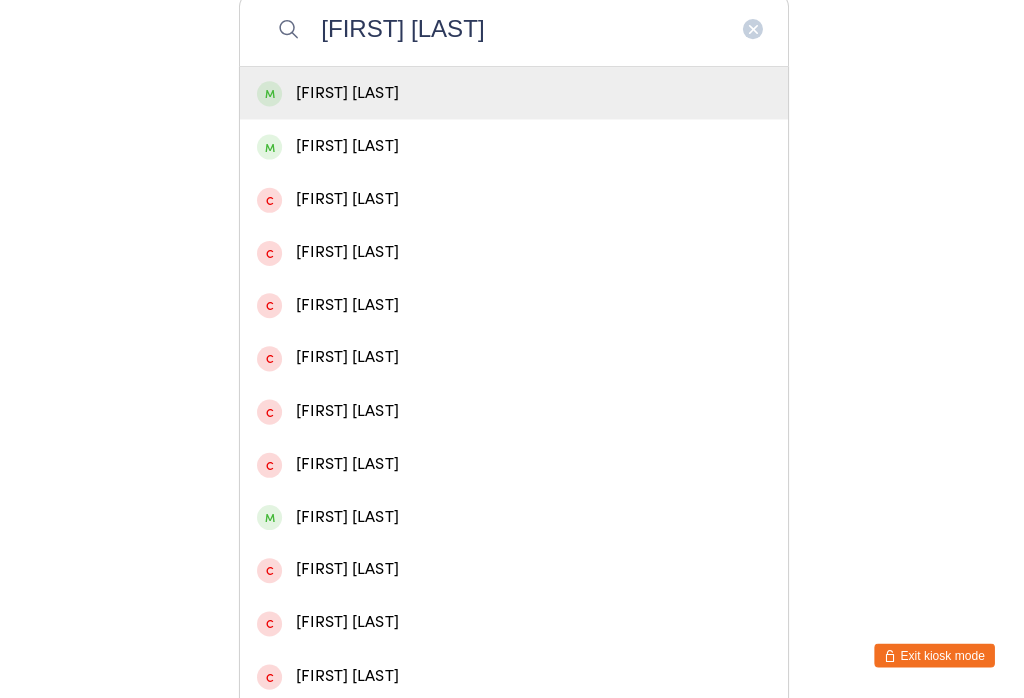 type on "[FIRST] [LAST]" 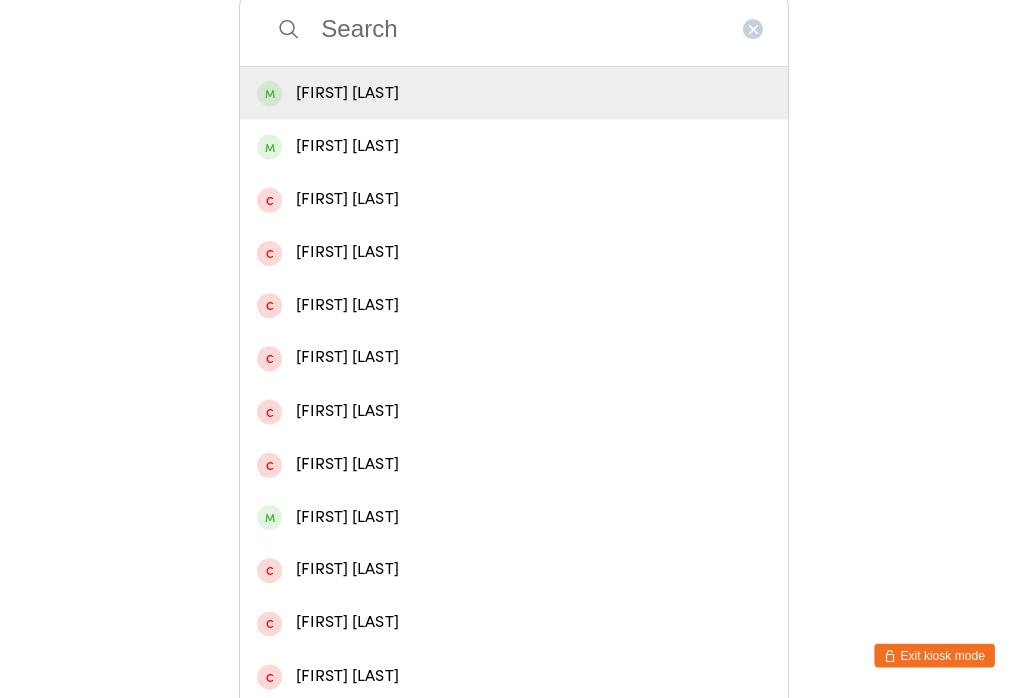 scroll, scrollTop: 2, scrollLeft: 0, axis: vertical 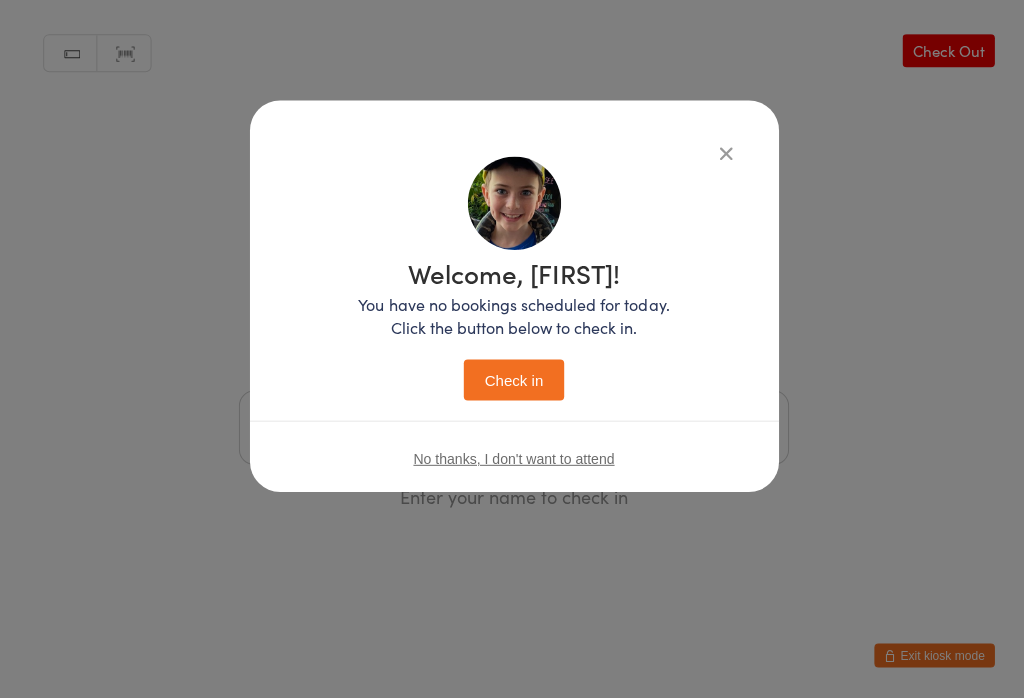 click on "Check in" at bounding box center [512, 378] 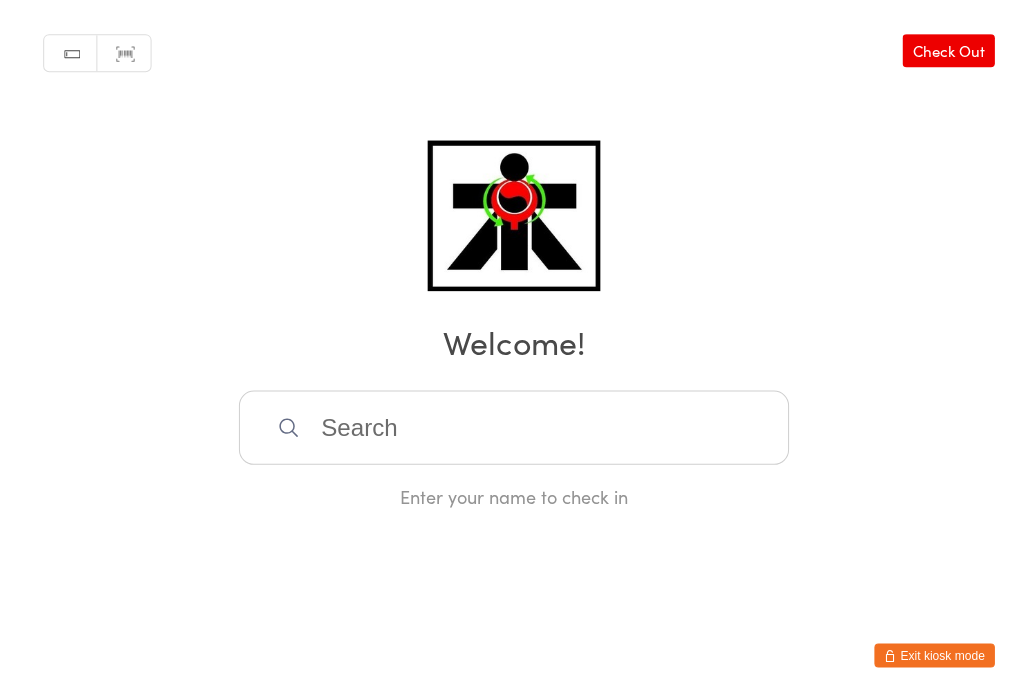 click at bounding box center [512, 426] 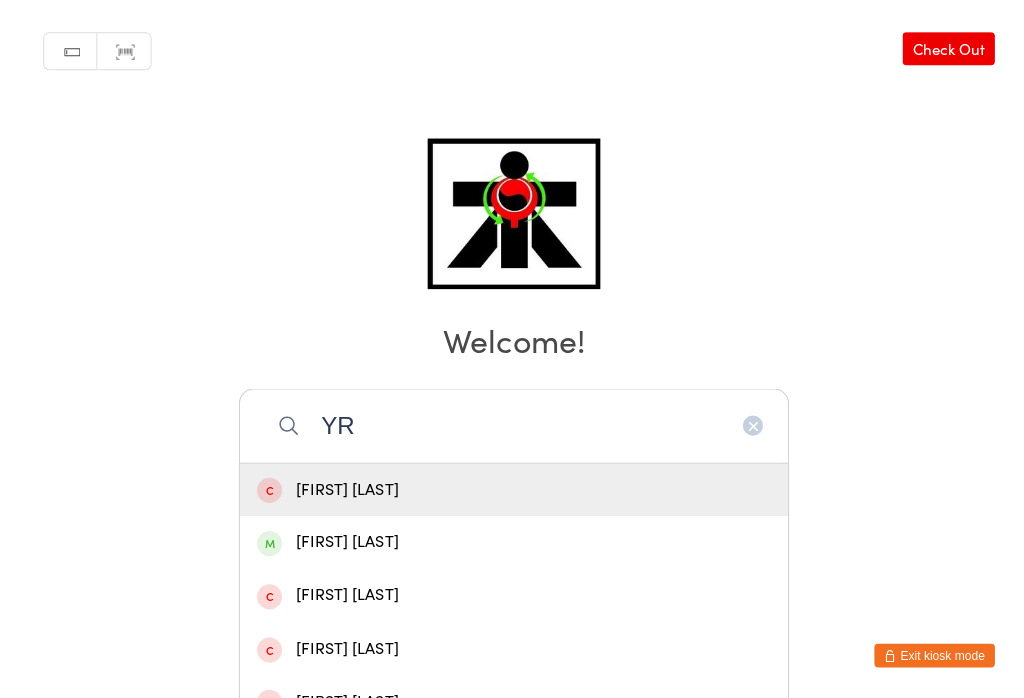 type on "Y" 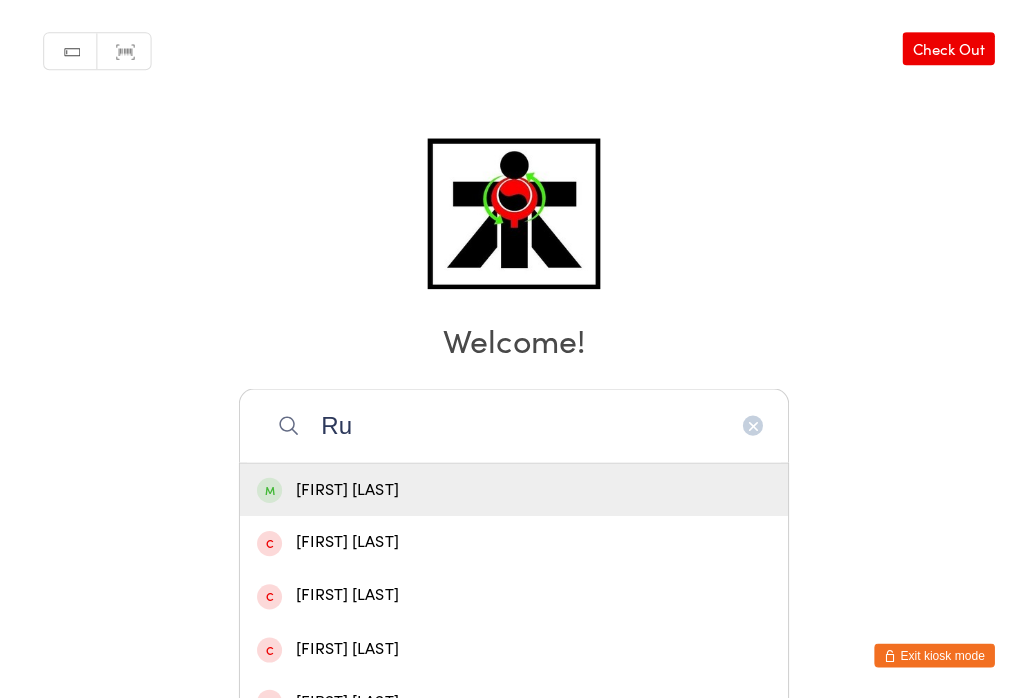 type on "R" 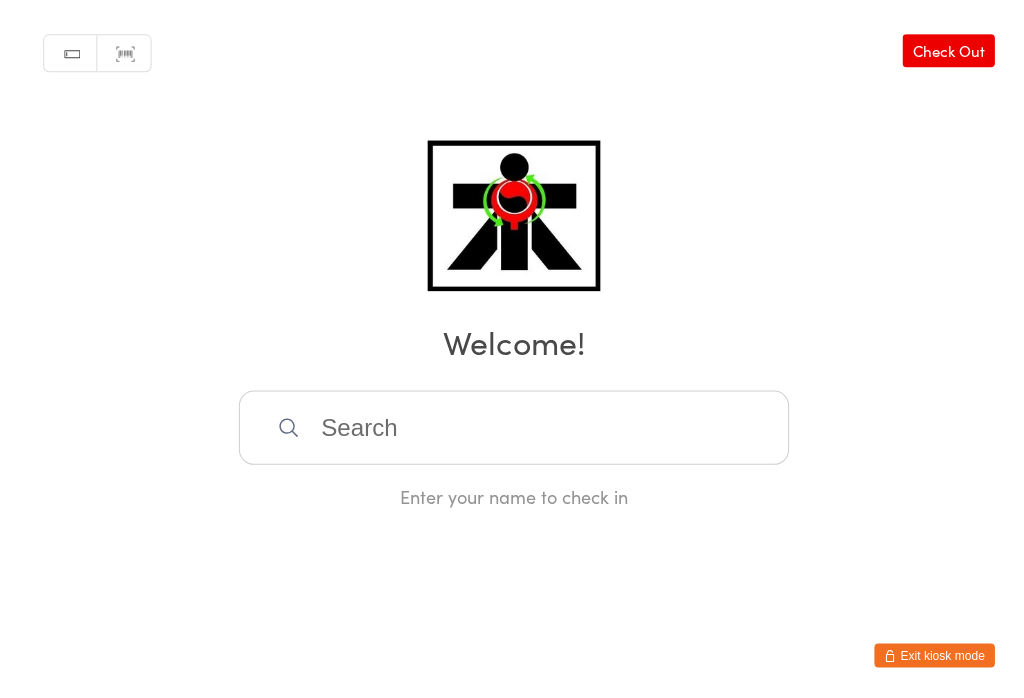 scroll, scrollTop: 398, scrollLeft: 0, axis: vertical 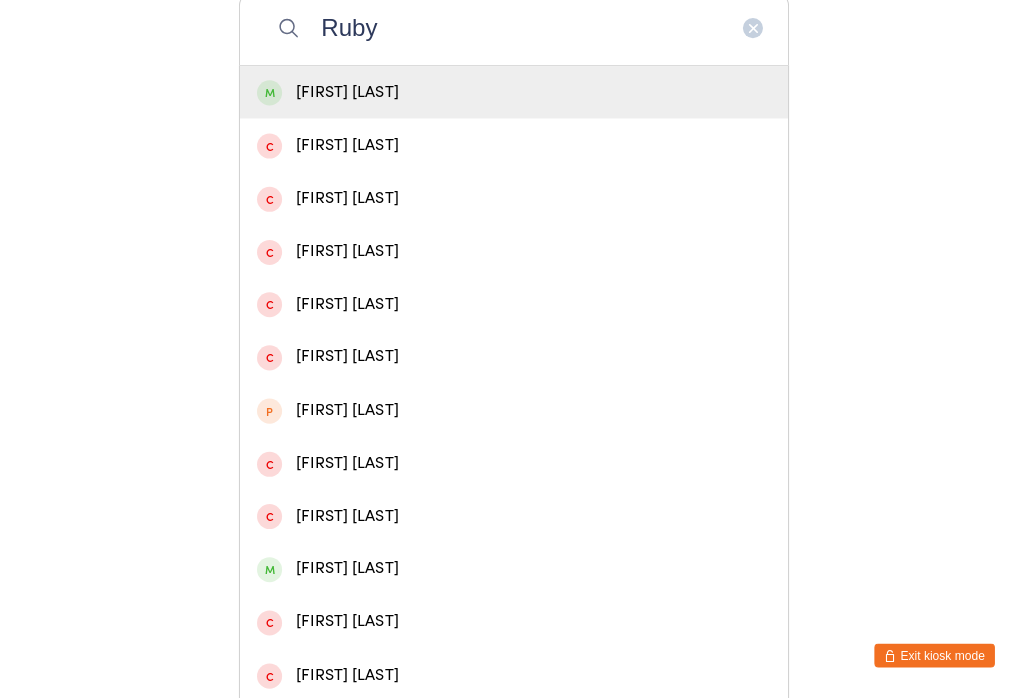 type on "Ruby" 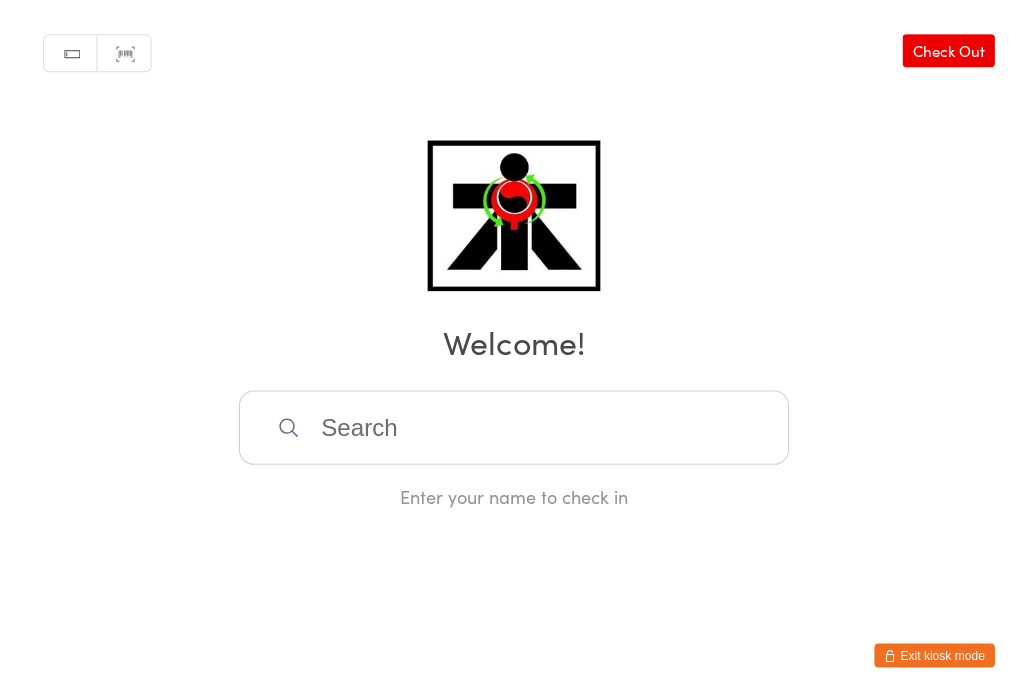 scroll, scrollTop: 2, scrollLeft: 0, axis: vertical 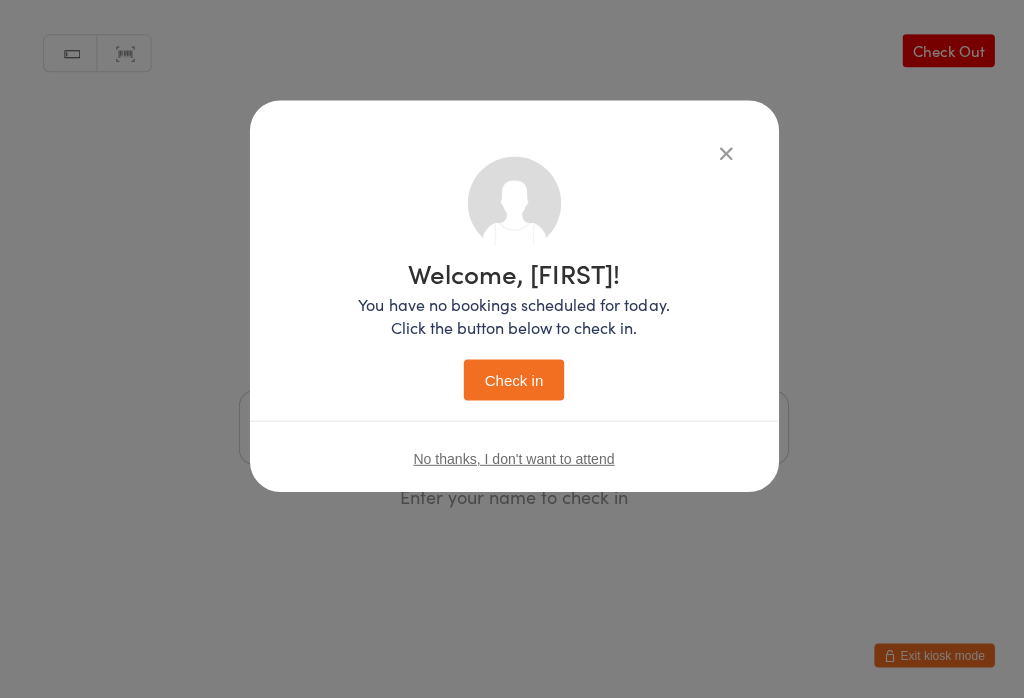 click on "Check in" at bounding box center (512, 378) 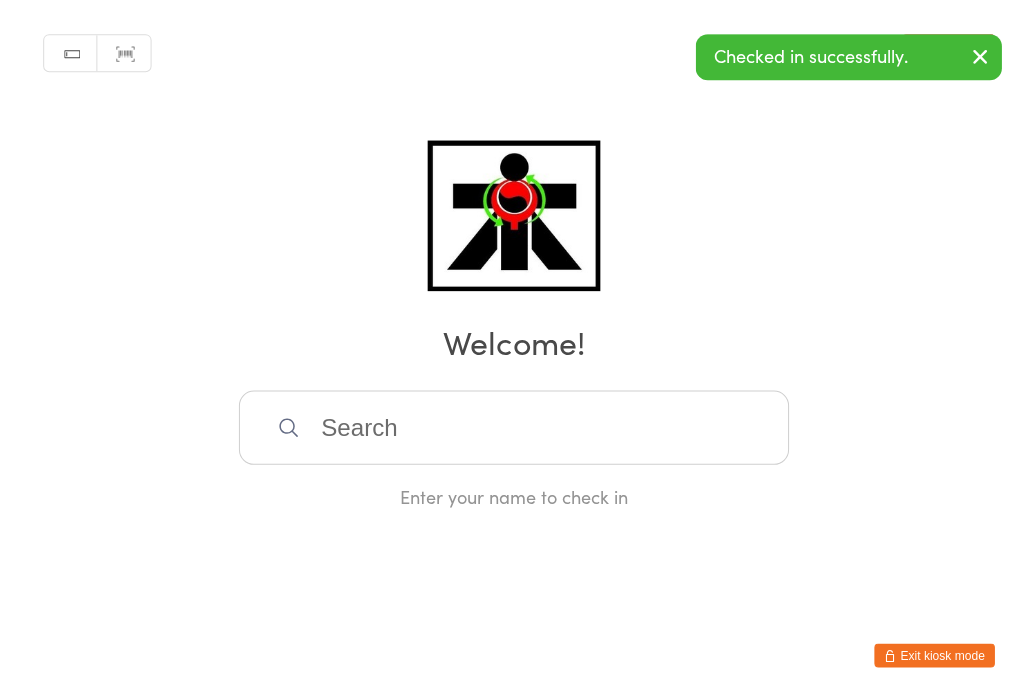 click at bounding box center (512, 426) 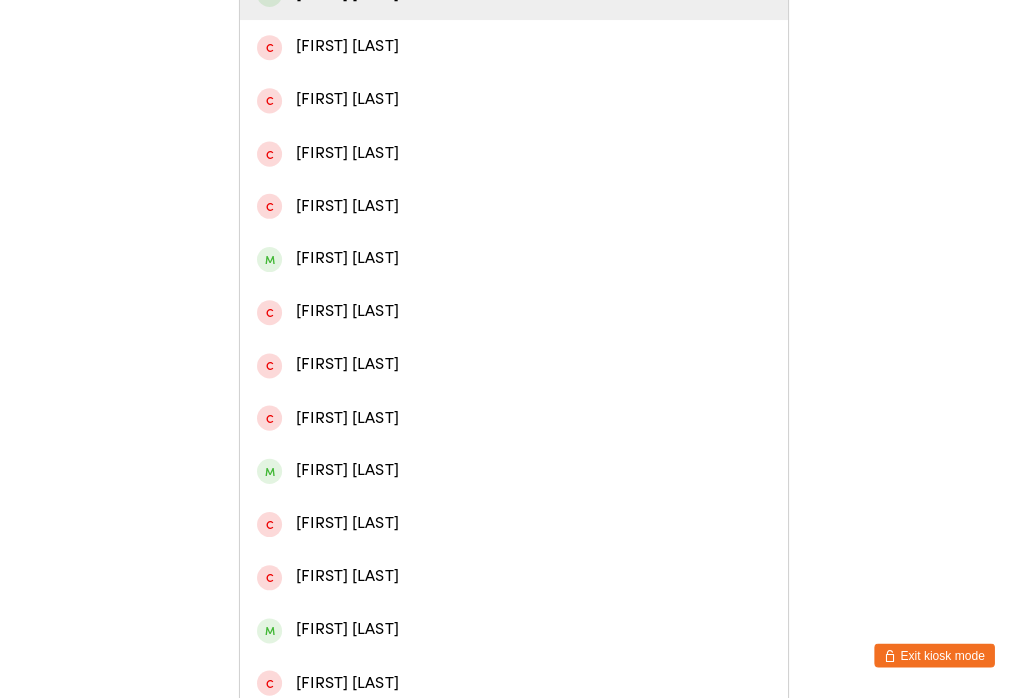scroll, scrollTop: 435, scrollLeft: 0, axis: vertical 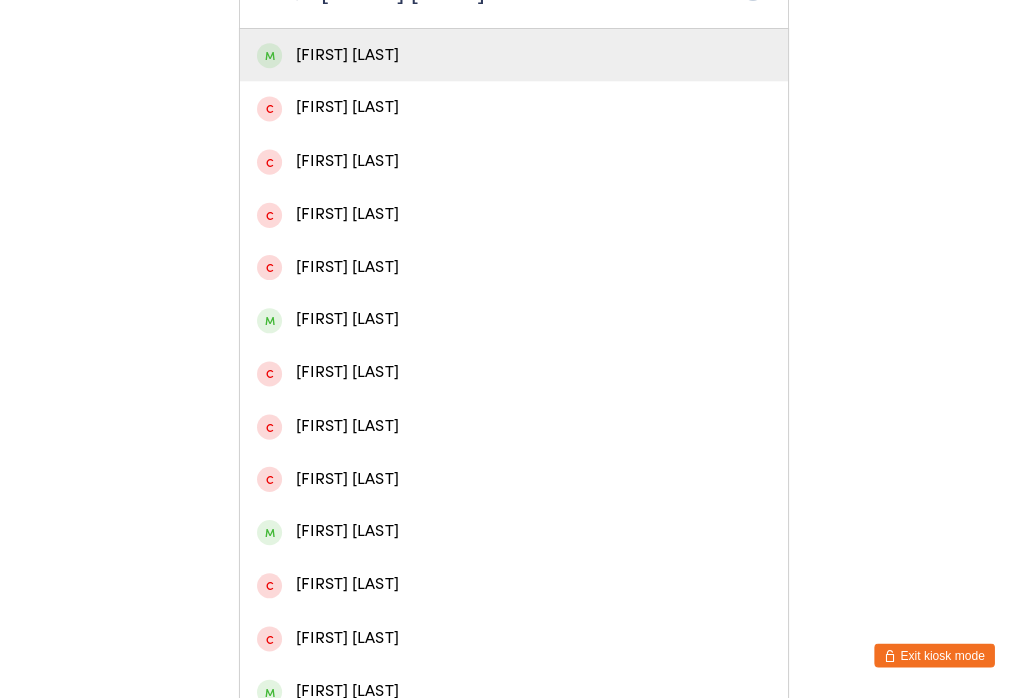 type on "[FIRST] [LAST]" 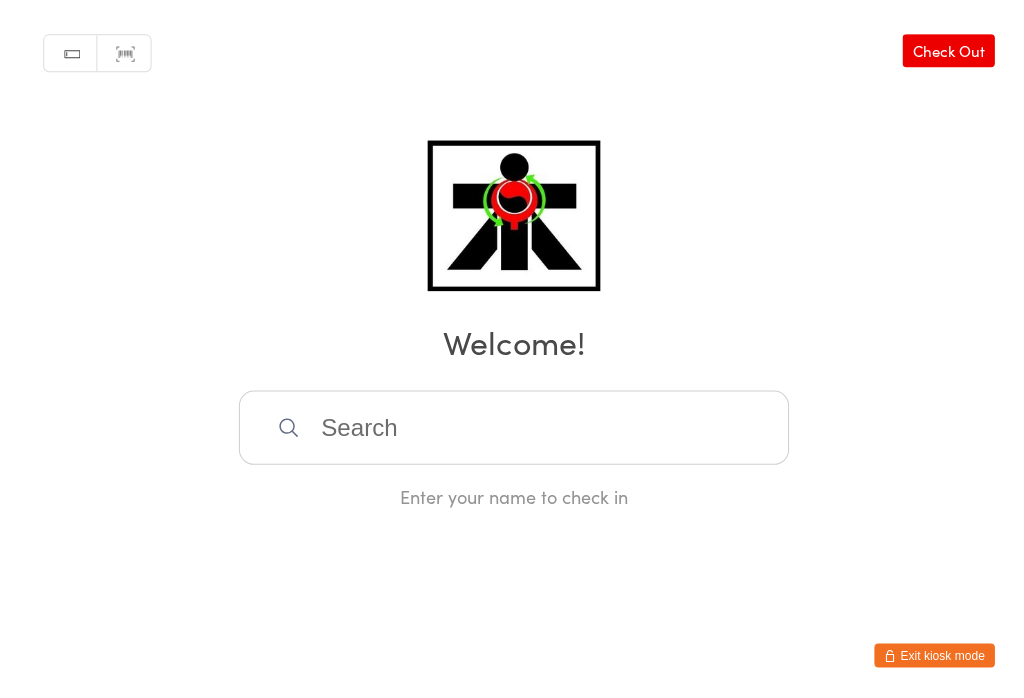 scroll, scrollTop: 2, scrollLeft: 0, axis: vertical 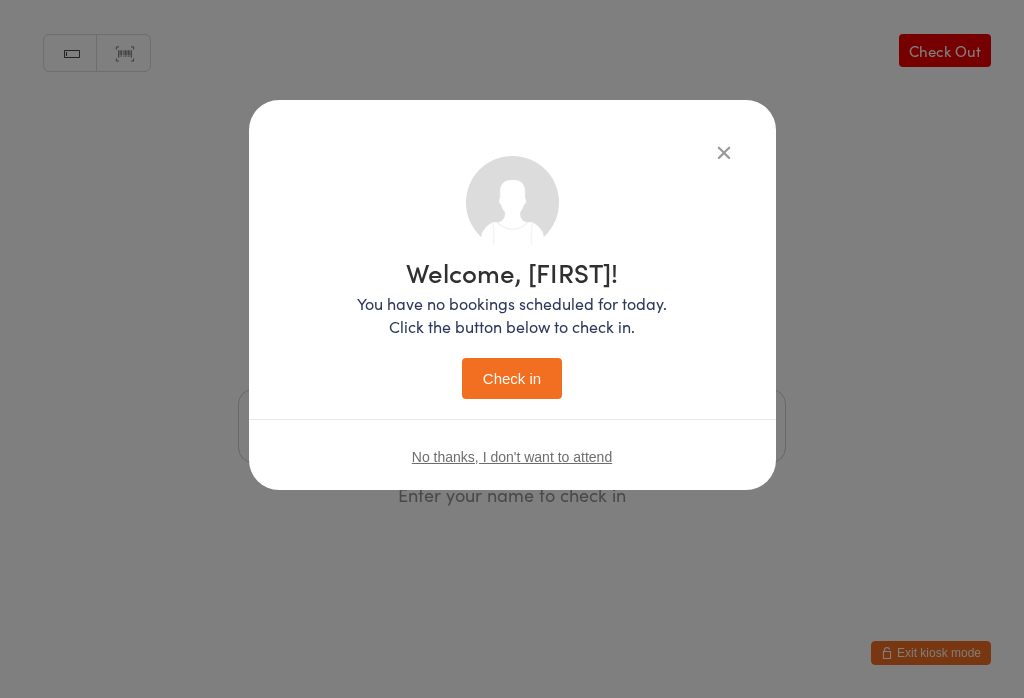 click on "Check in" at bounding box center [512, 378] 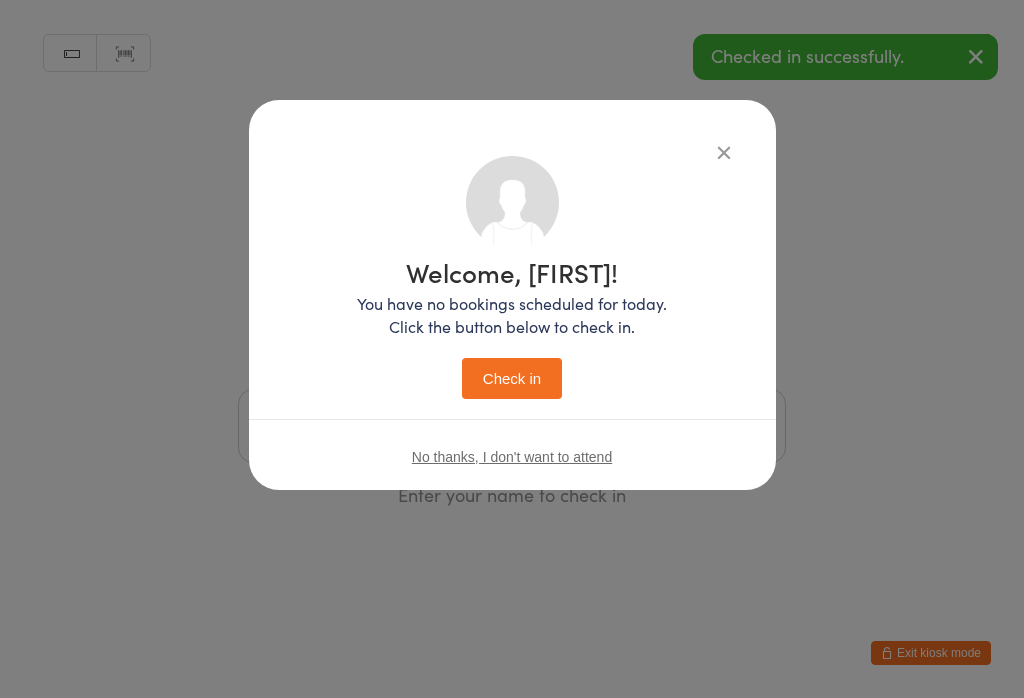 click on "Check in" at bounding box center (512, 378) 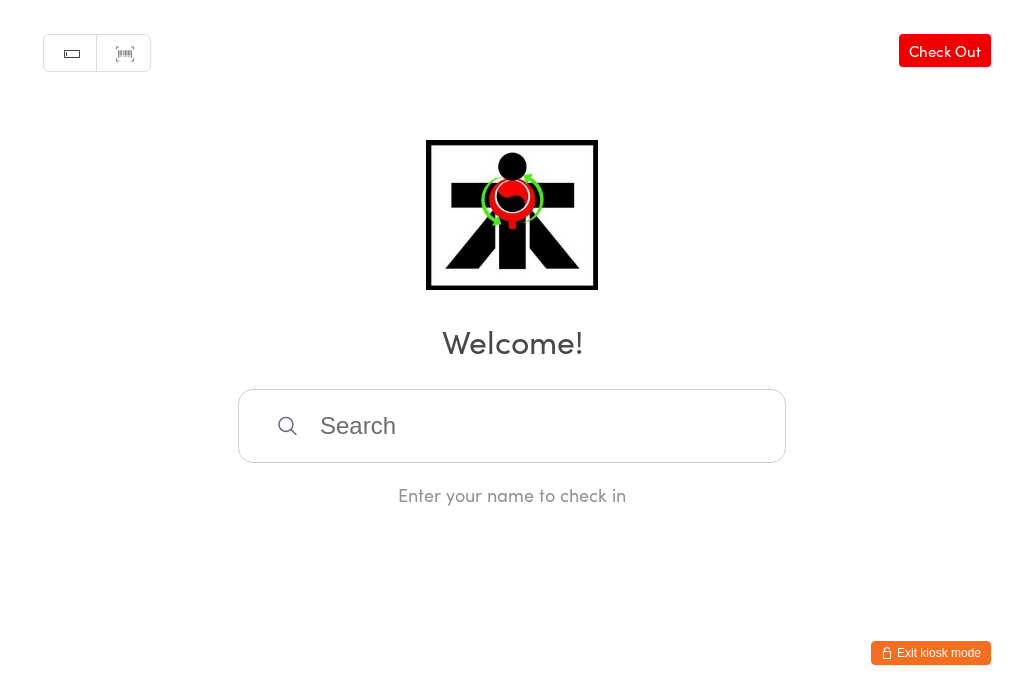 click at bounding box center (512, 426) 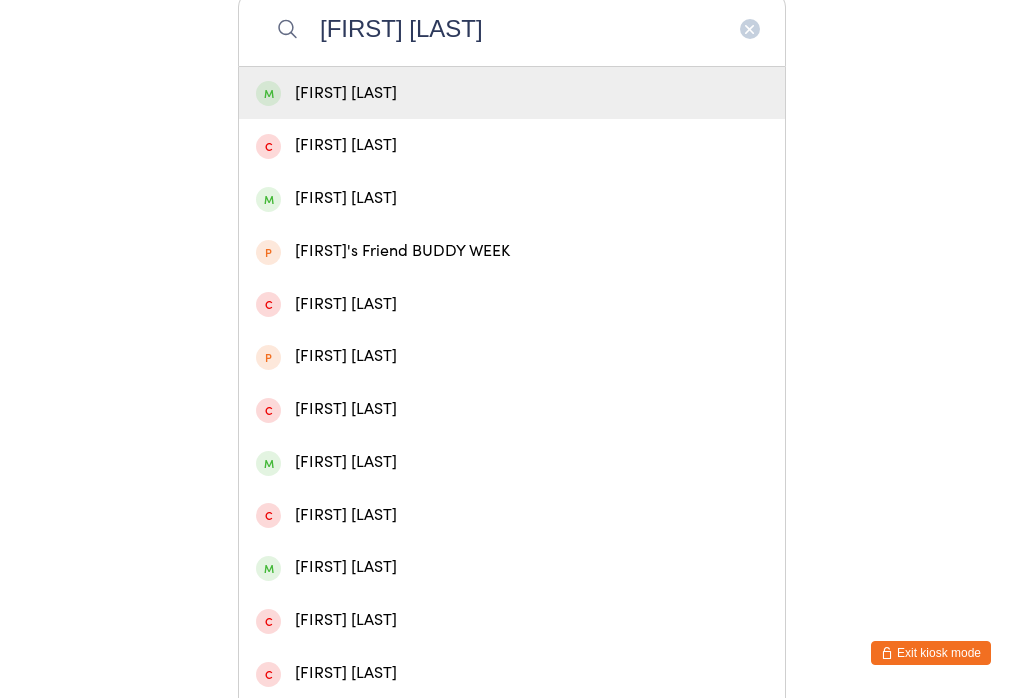 type on "[FIRST] [LAST]" 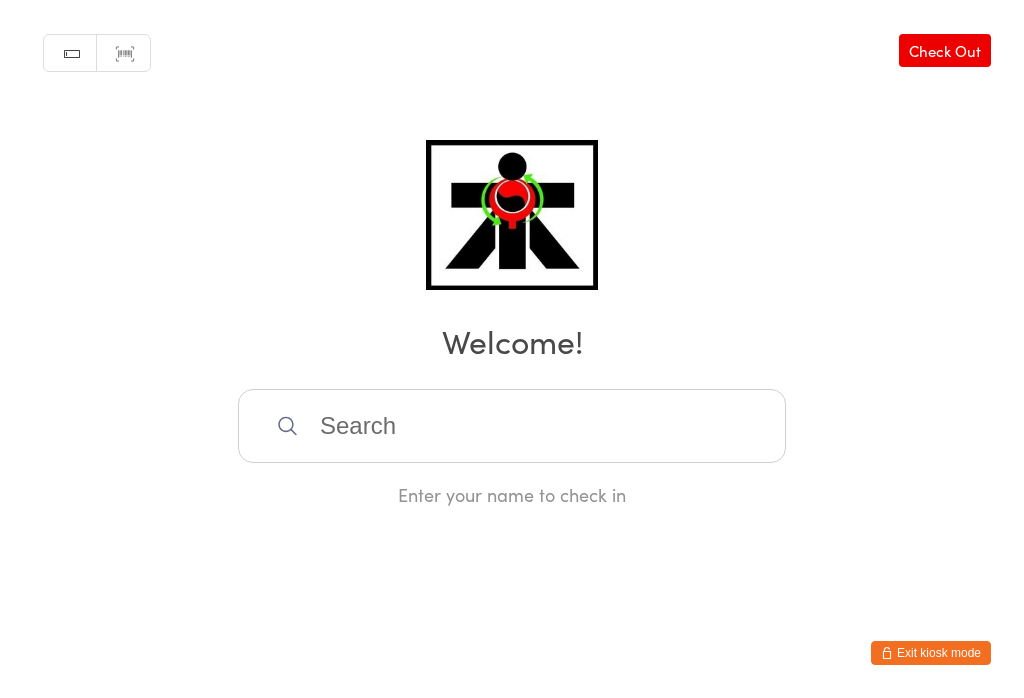 scroll, scrollTop: 0, scrollLeft: 0, axis: both 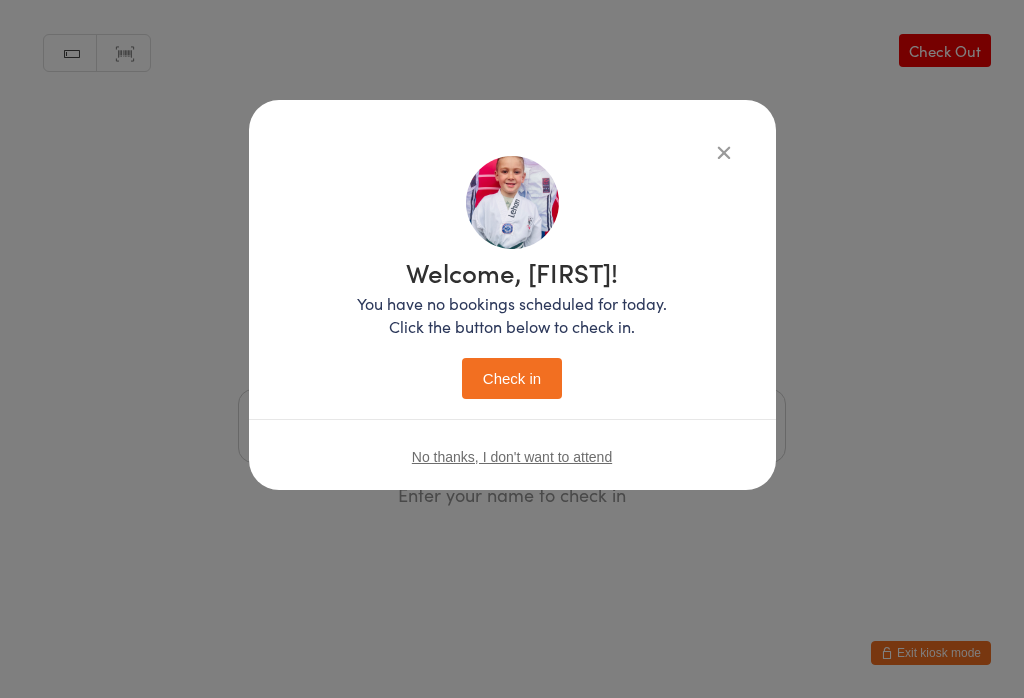 click on "Check in" at bounding box center (512, 378) 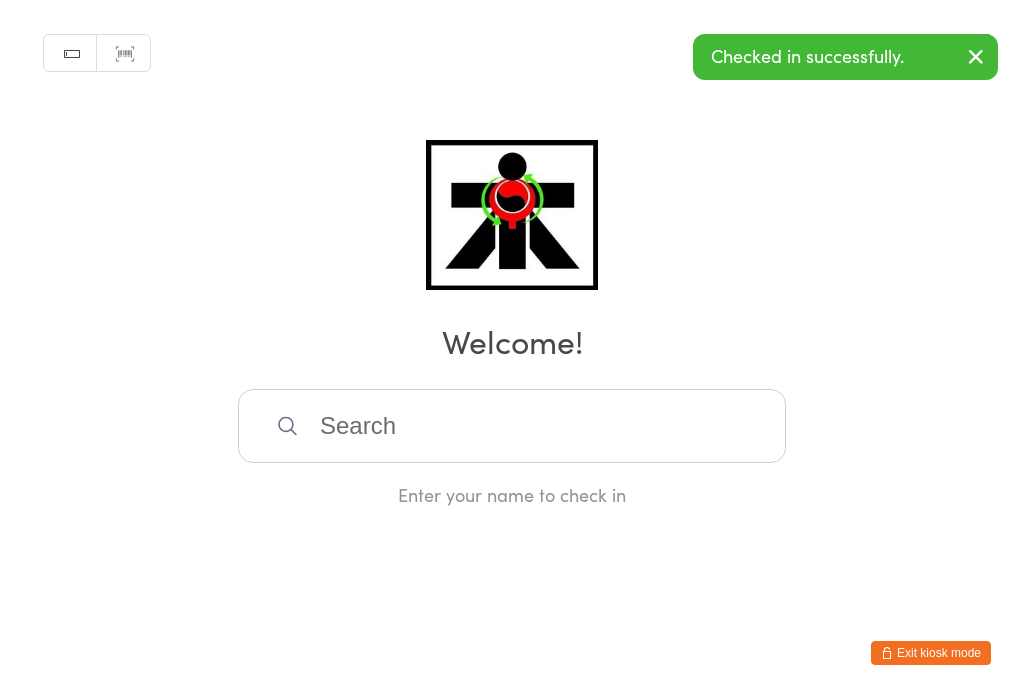 click at bounding box center (512, 426) 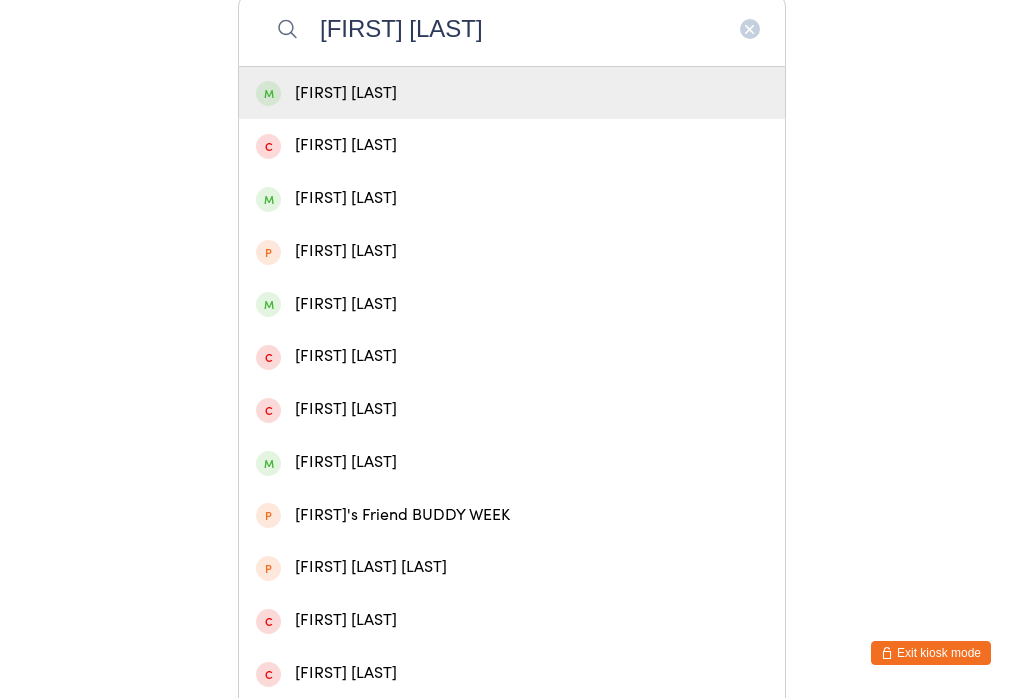 type on "[FIRST] [LAST]" 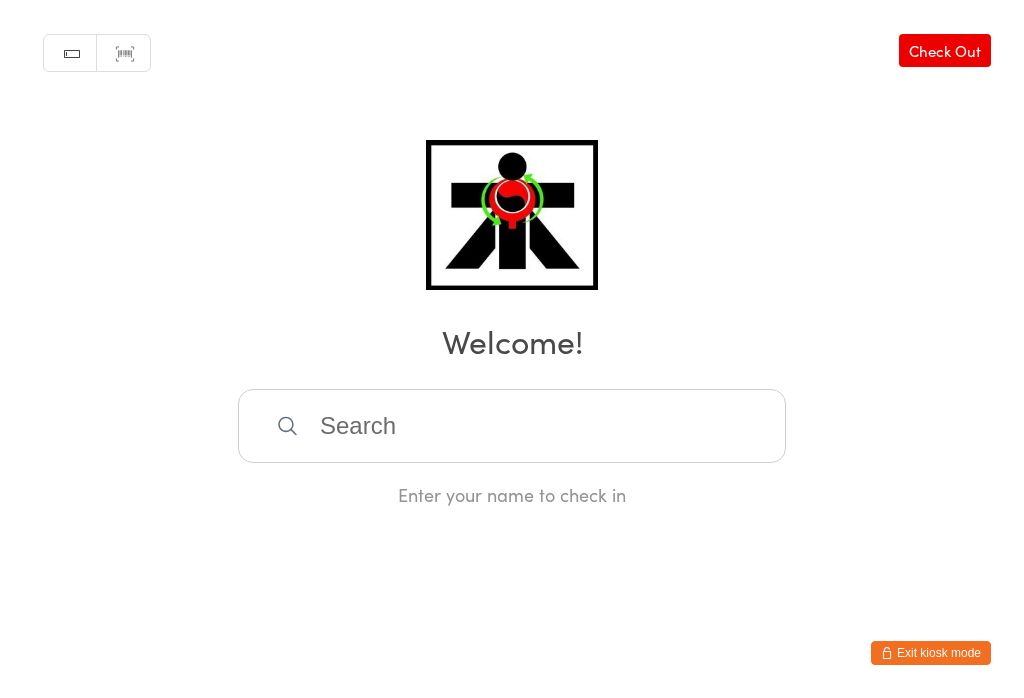 scroll, scrollTop: 0, scrollLeft: 0, axis: both 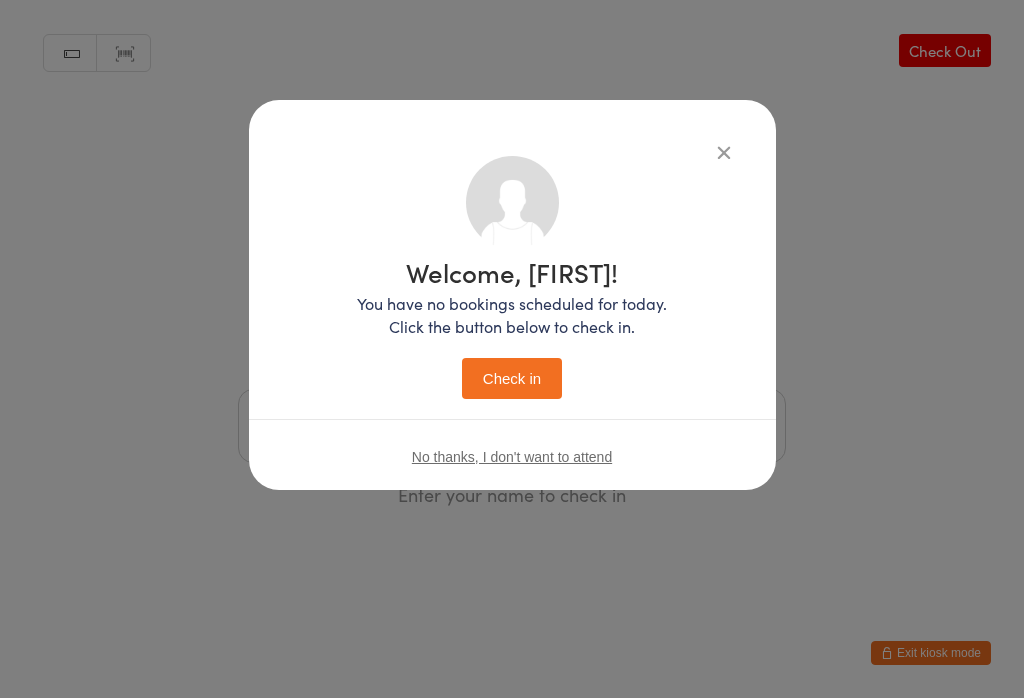 click on "Check in" at bounding box center (512, 378) 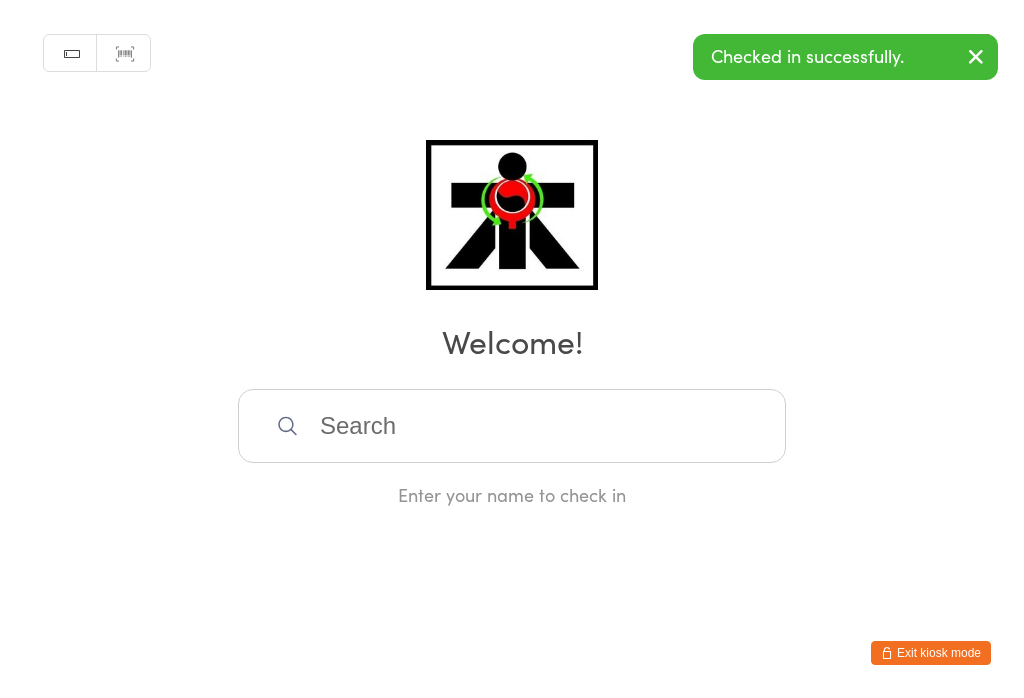 click at bounding box center (512, 426) 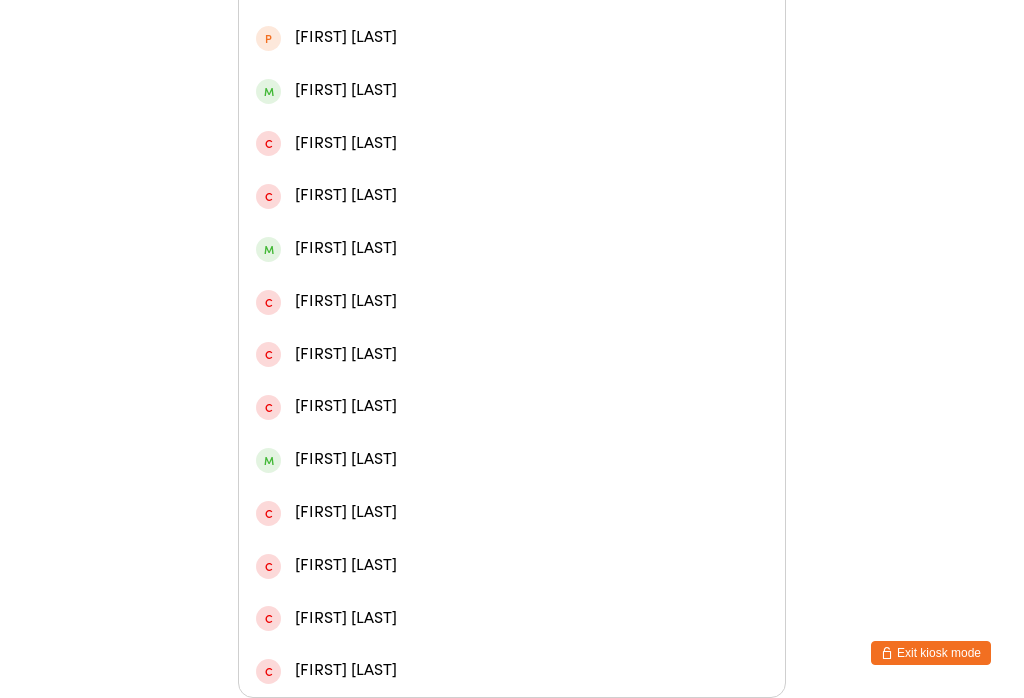scroll, scrollTop: 640, scrollLeft: 0, axis: vertical 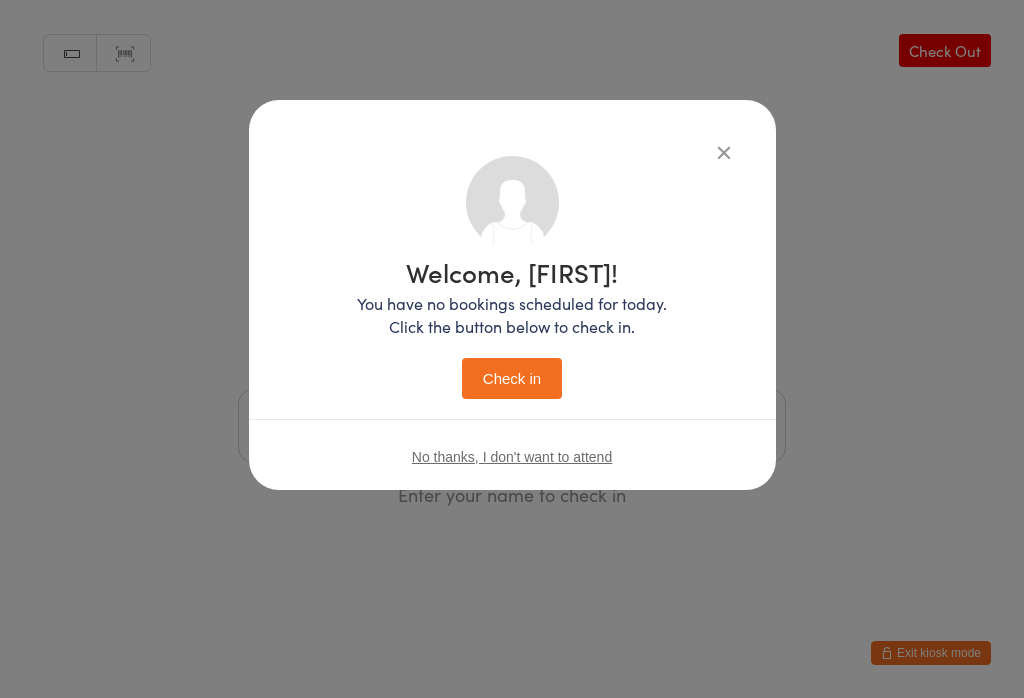 click on "Check in" at bounding box center (512, 378) 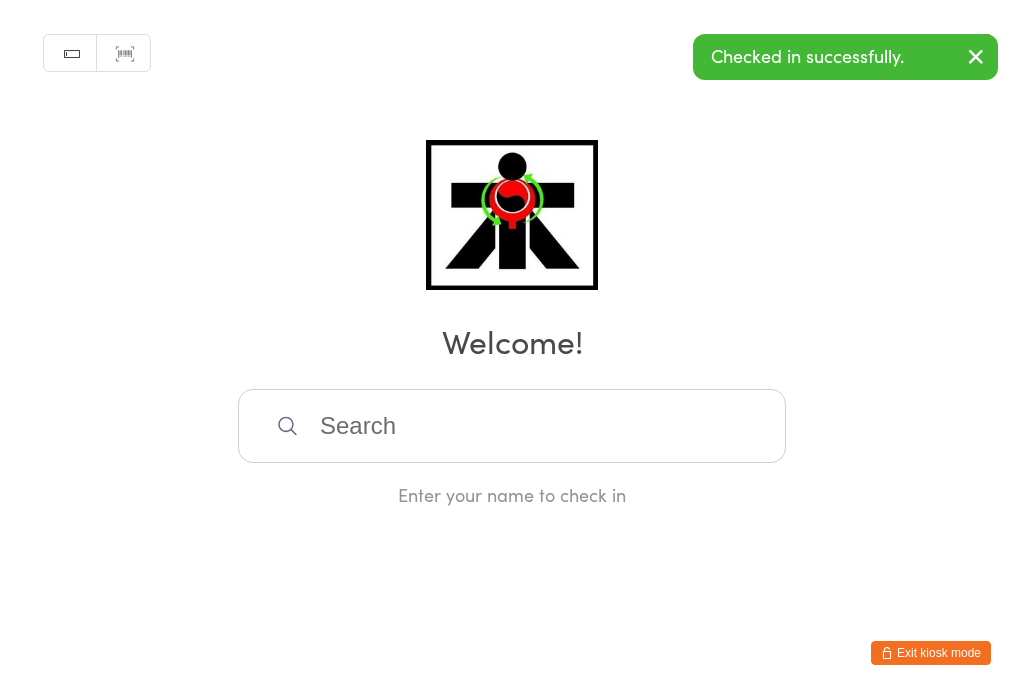 click at bounding box center [512, 426] 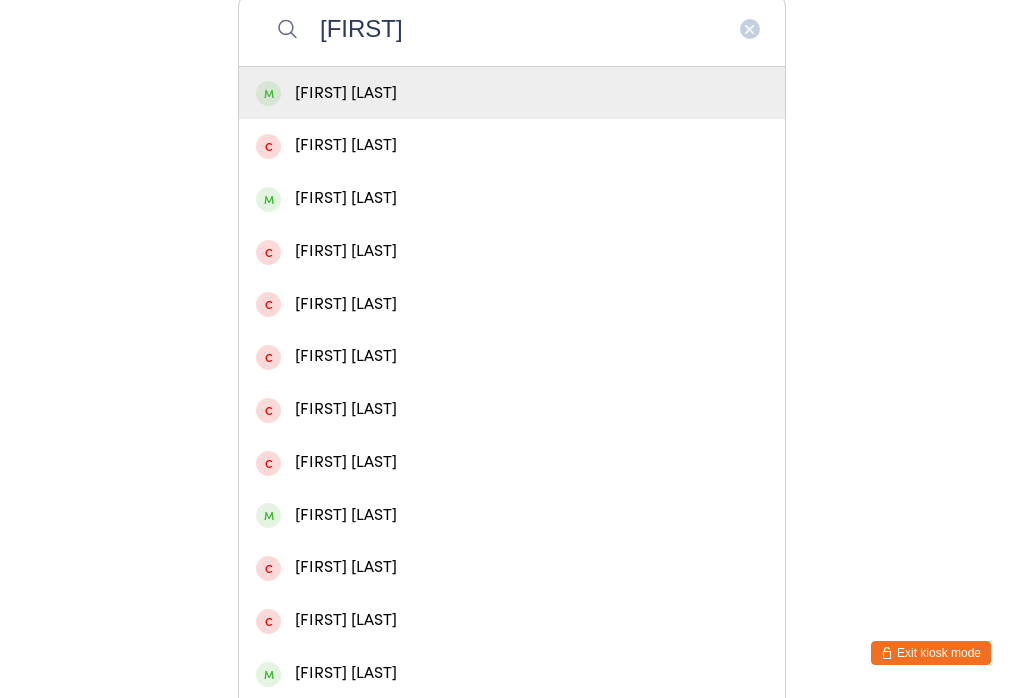type on "[FIRST]" 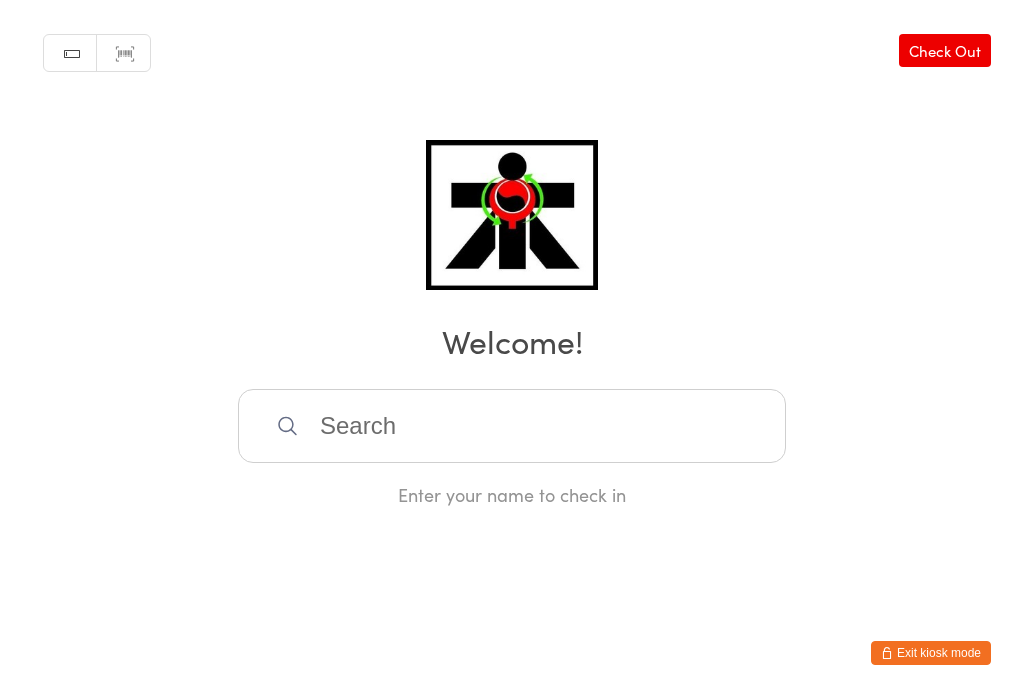 scroll, scrollTop: 0, scrollLeft: 0, axis: both 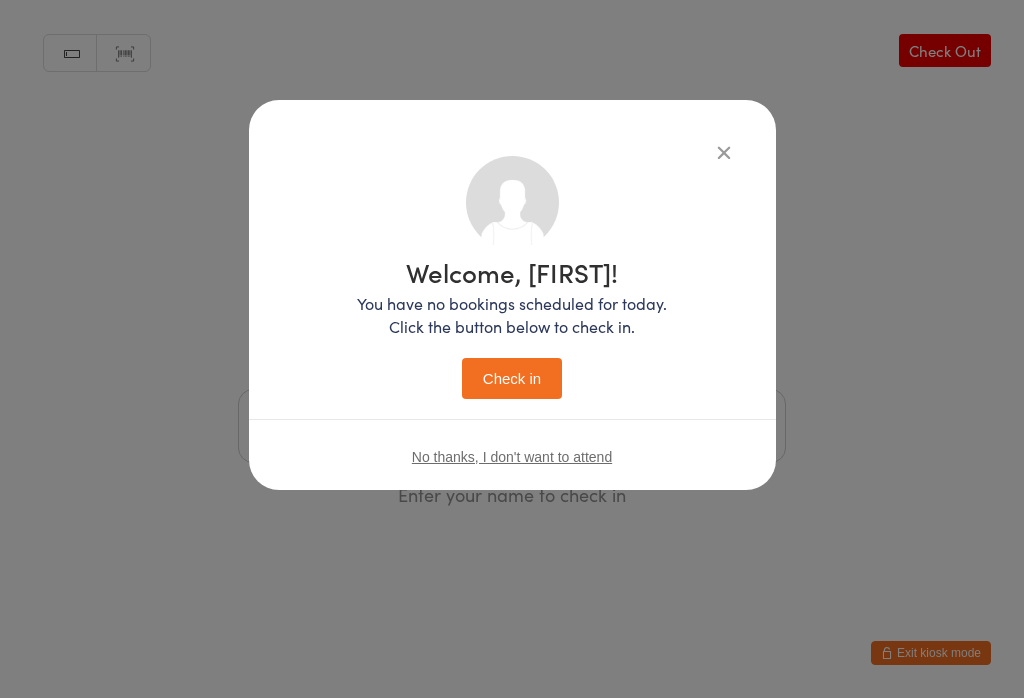 click on "Check in" at bounding box center [512, 378] 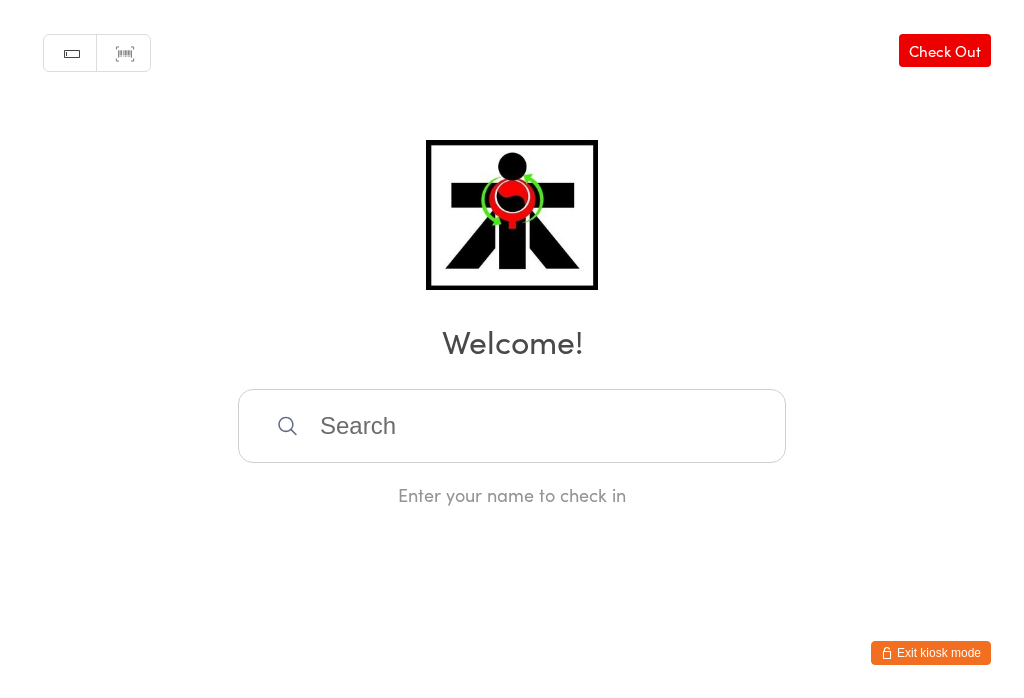click at bounding box center [512, 426] 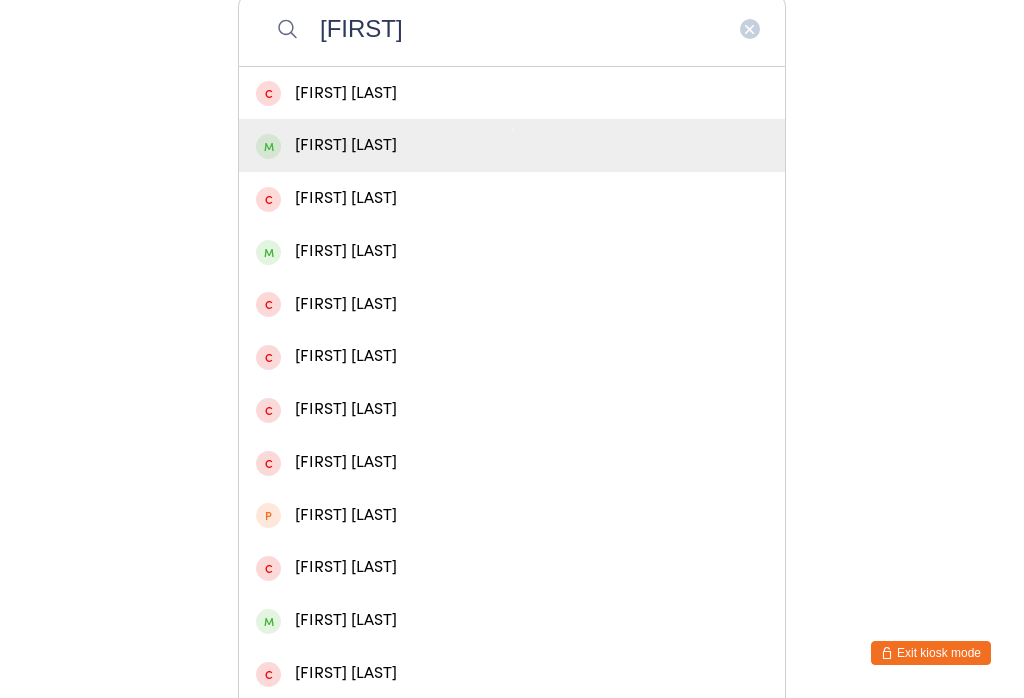 type on "[FIRST]" 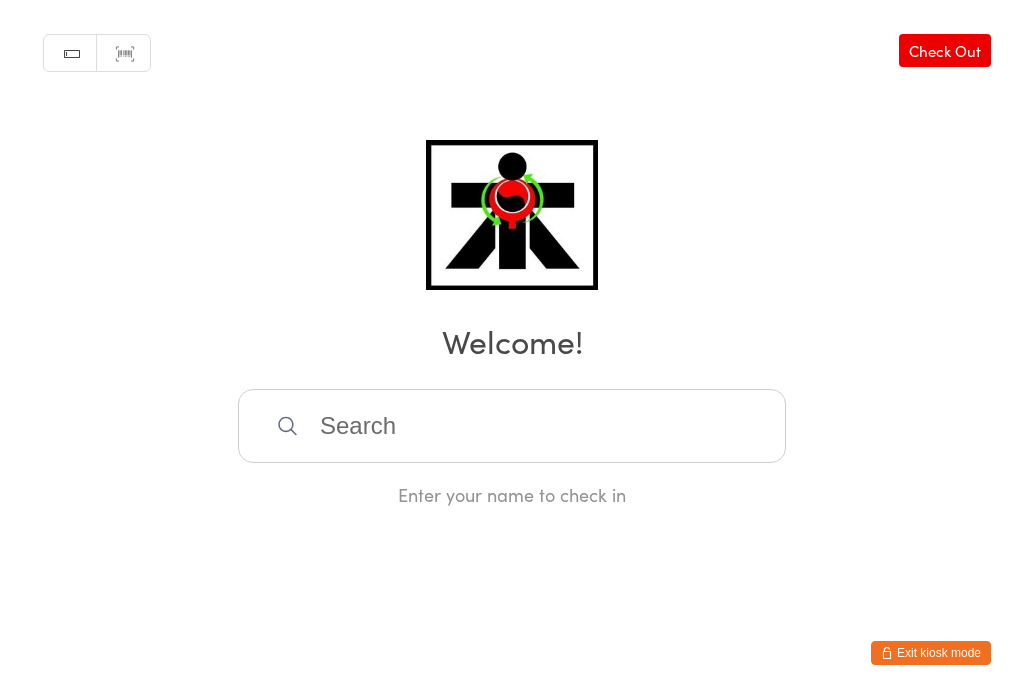 scroll, scrollTop: 0, scrollLeft: 0, axis: both 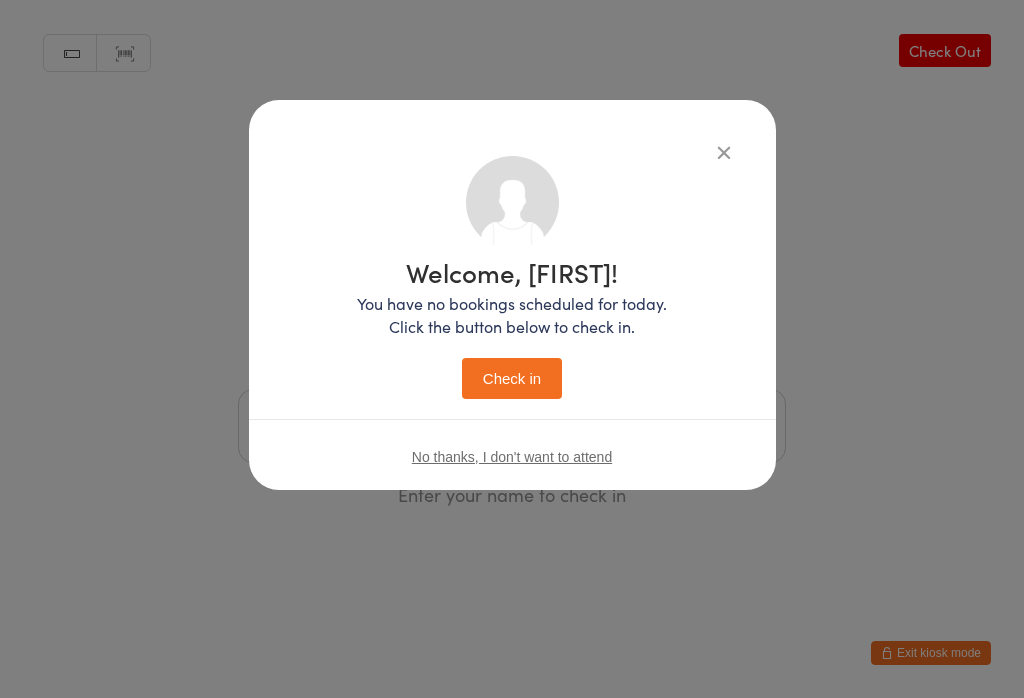 click on "Check in" at bounding box center (512, 378) 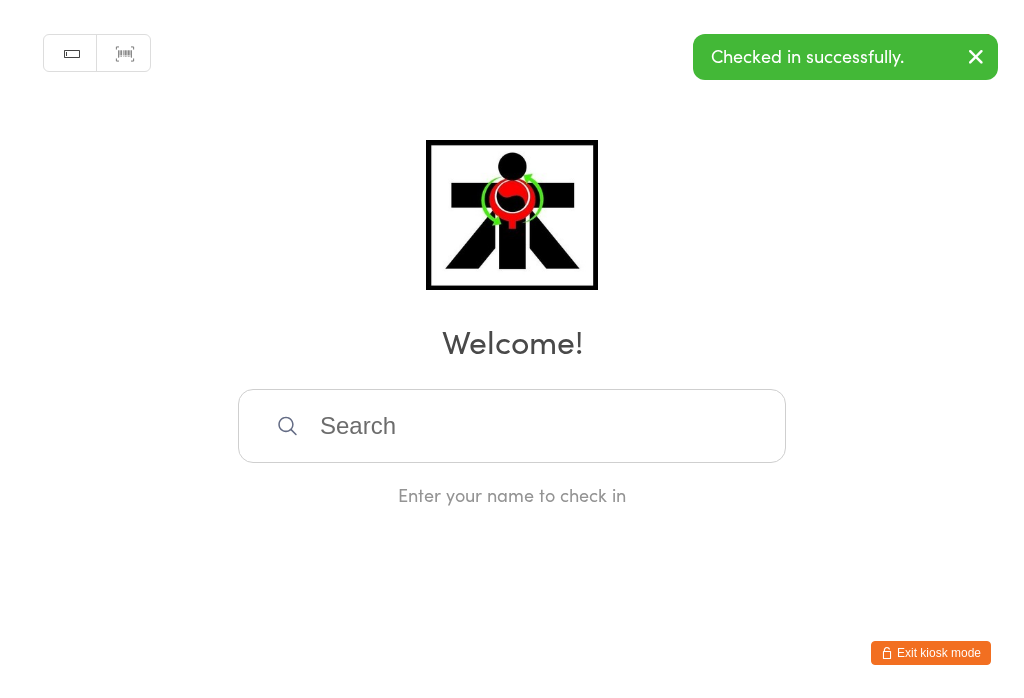 scroll, scrollTop: 0, scrollLeft: 0, axis: both 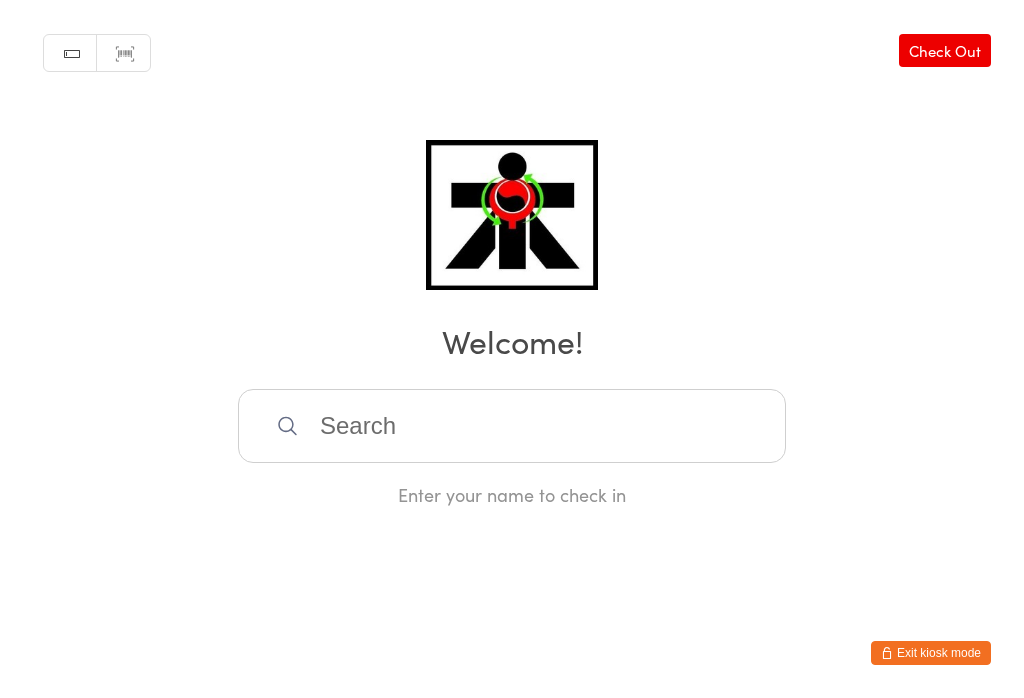 click on "Check Out" at bounding box center [945, 50] 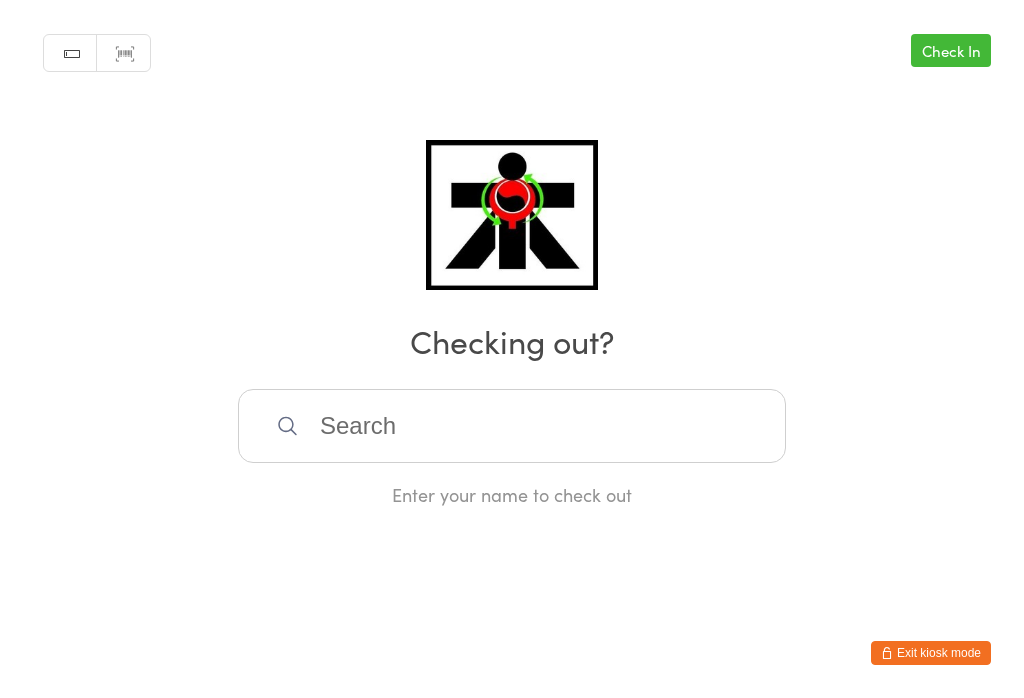 click at bounding box center (512, 426) 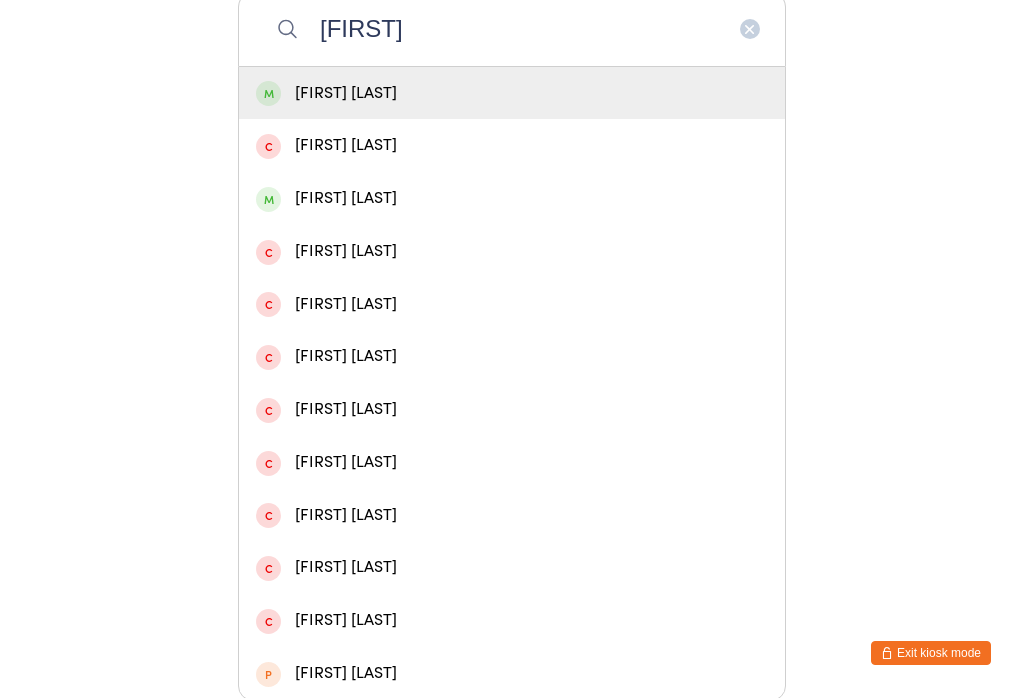 type on "[FIRST]" 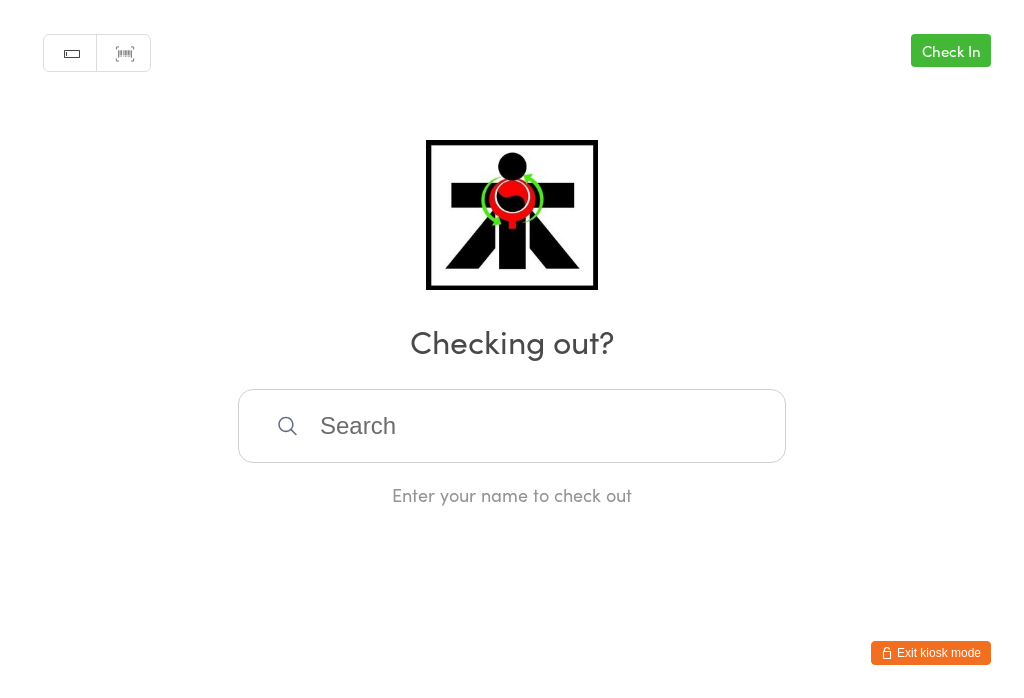 scroll, scrollTop: 0, scrollLeft: 0, axis: both 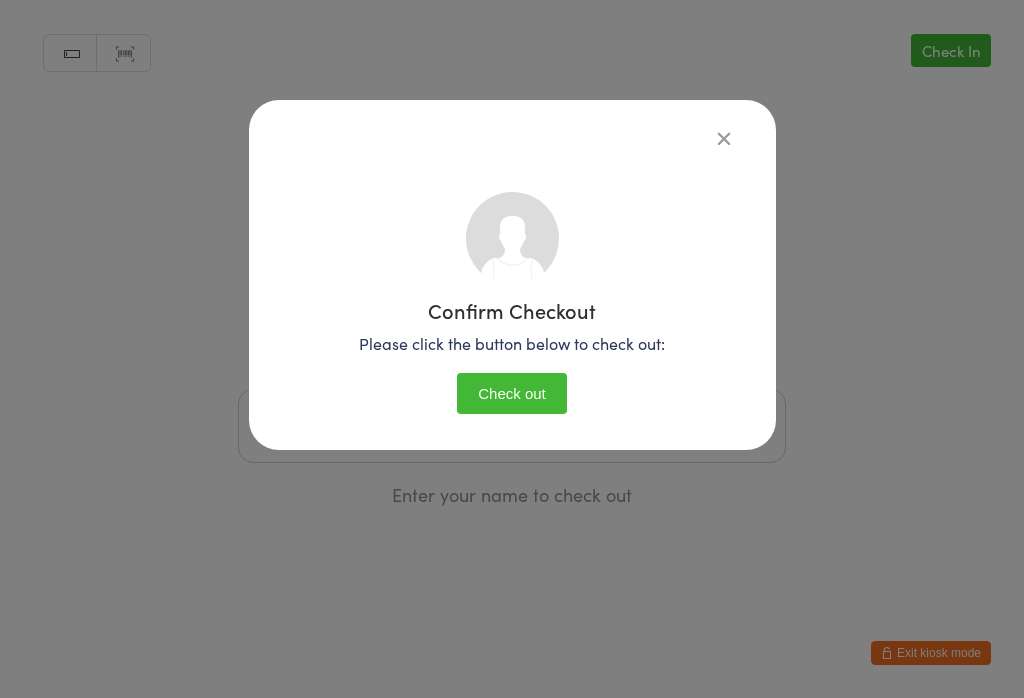 click on "Check out" at bounding box center (512, 393) 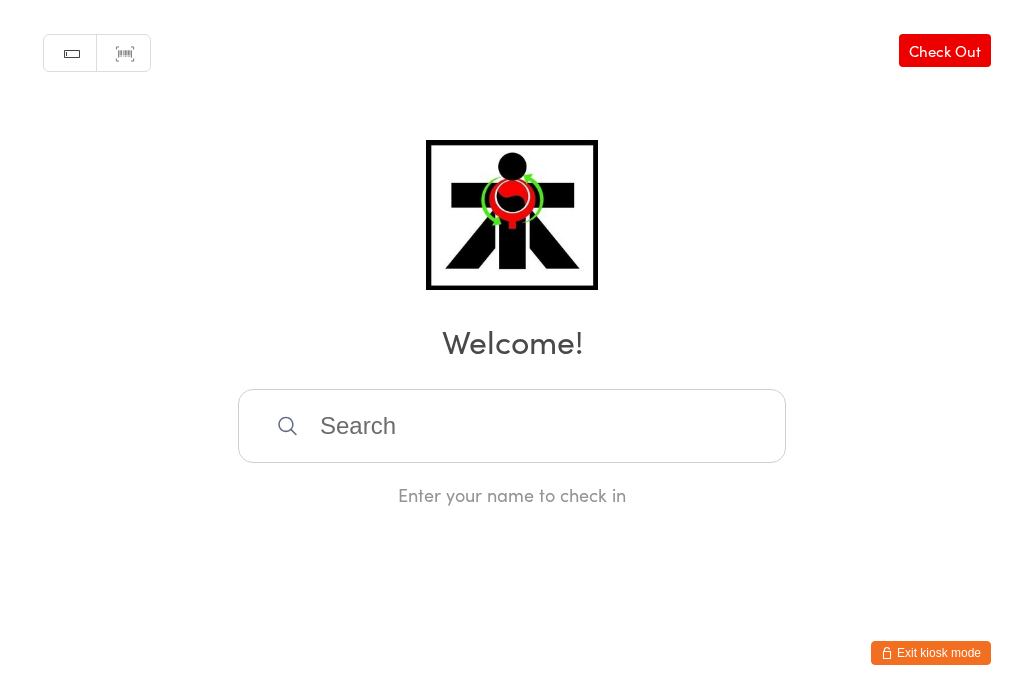 click at bounding box center (512, 426) 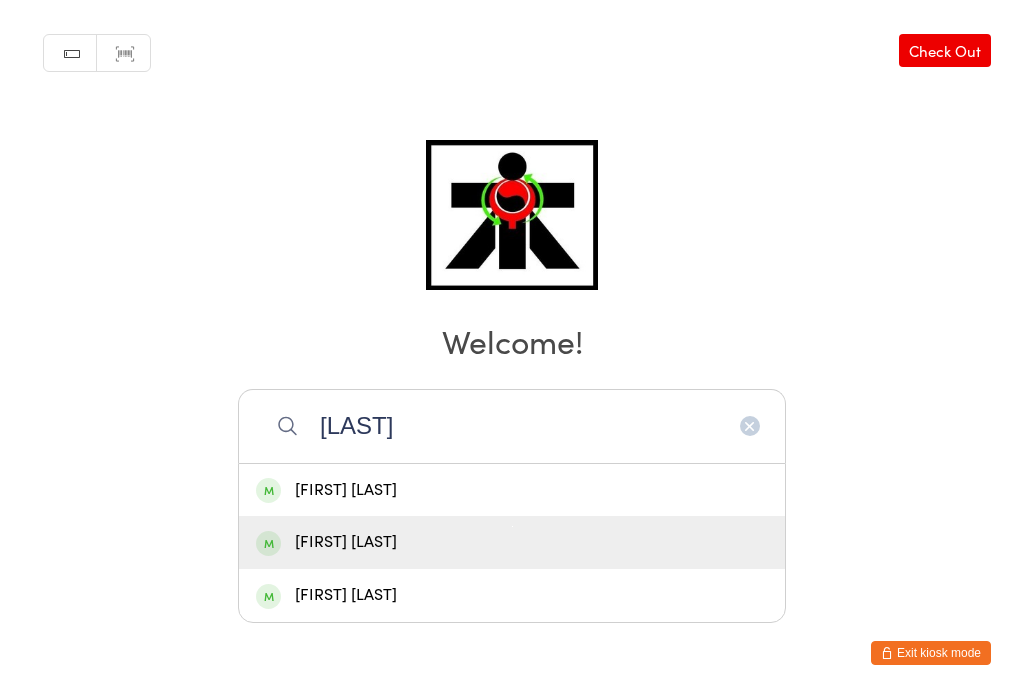 type on "[LAST]" 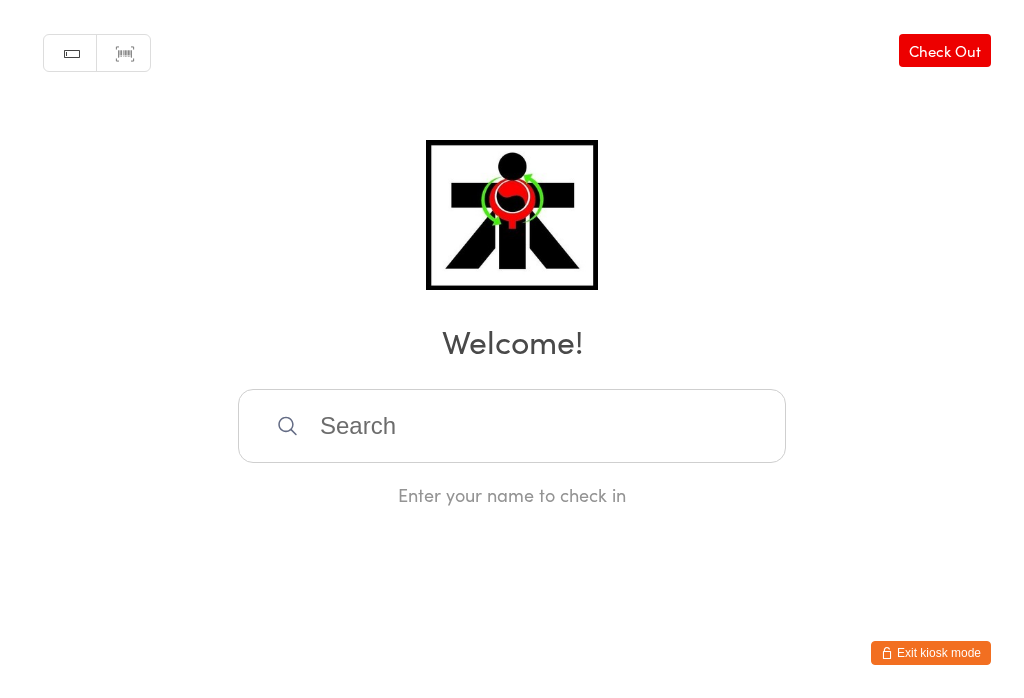 scroll, scrollTop: 0, scrollLeft: 0, axis: both 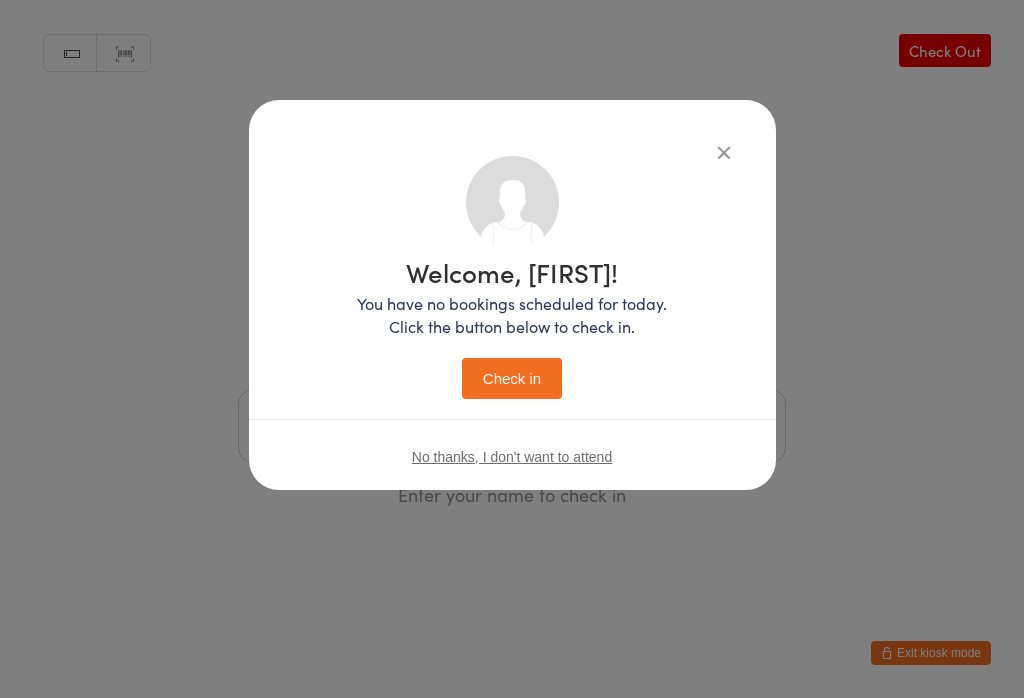 click on "Check in" at bounding box center [512, 378] 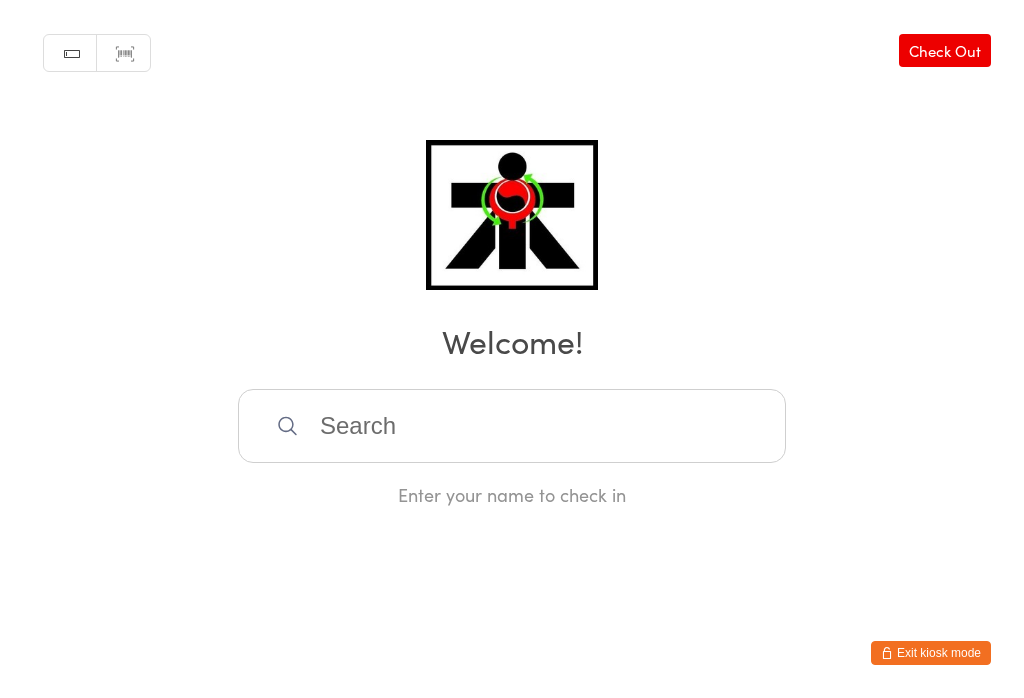 click at bounding box center [512, 426] 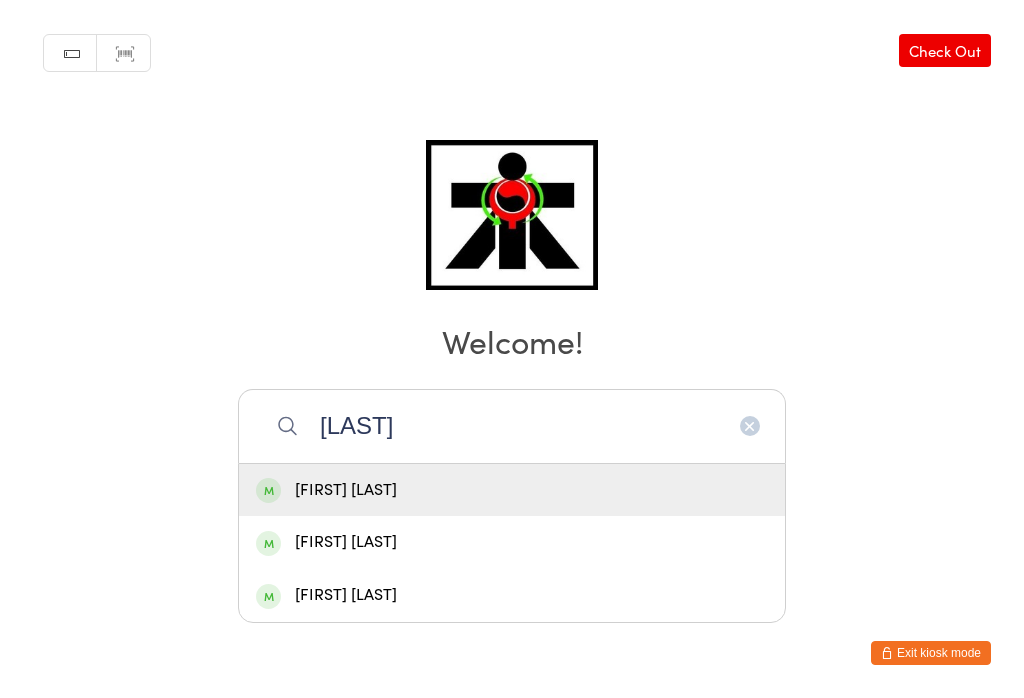 type on "[LAST]" 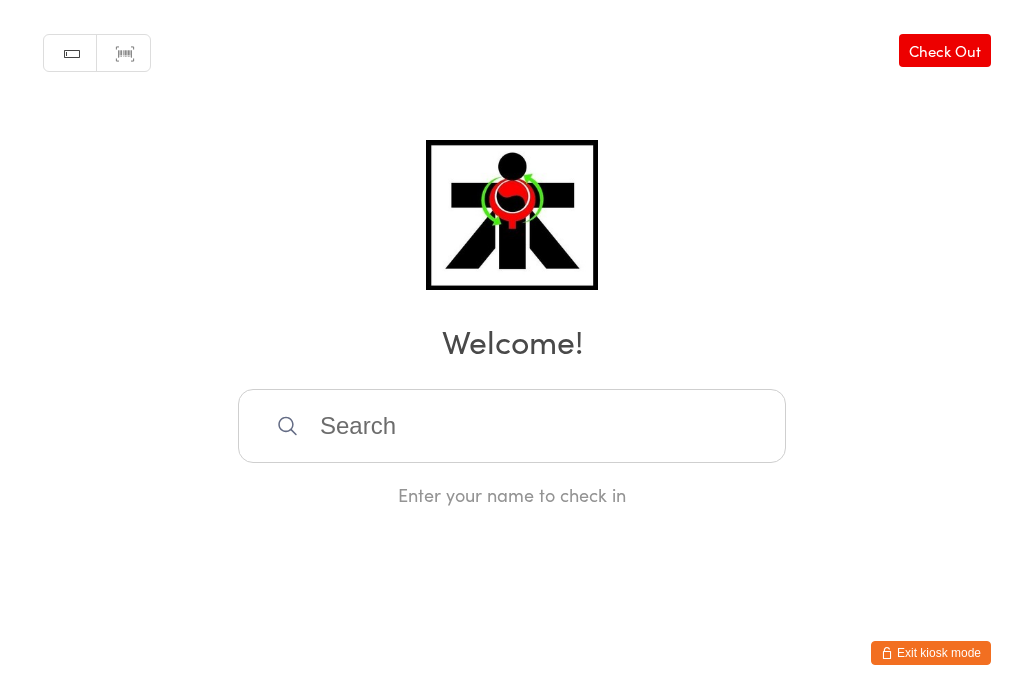 scroll, scrollTop: 0, scrollLeft: 0, axis: both 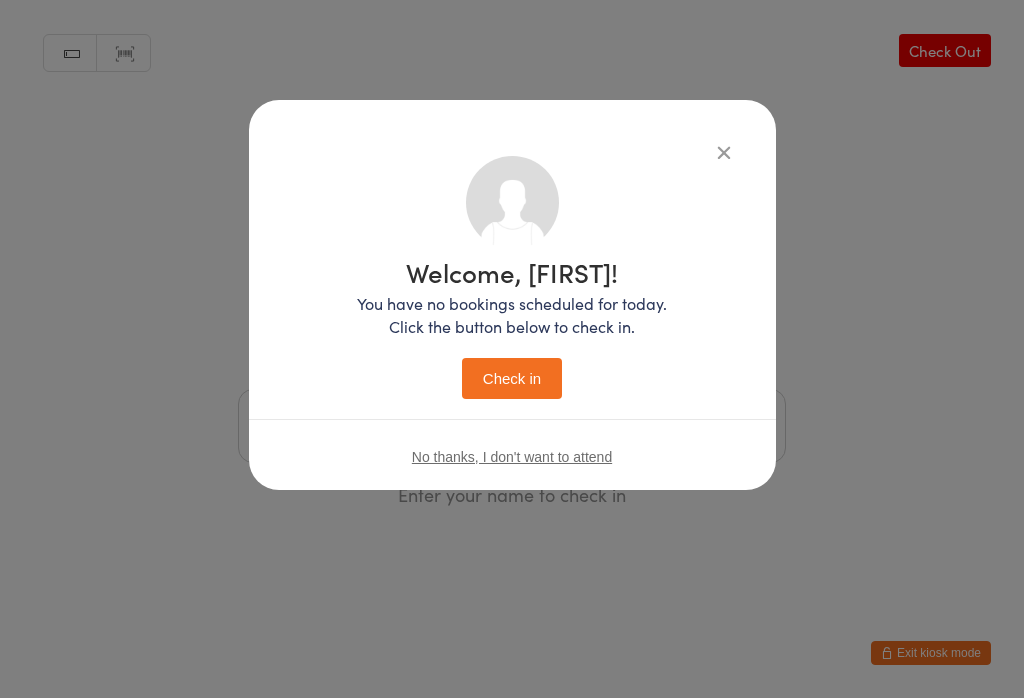 click on "Check in" at bounding box center (512, 378) 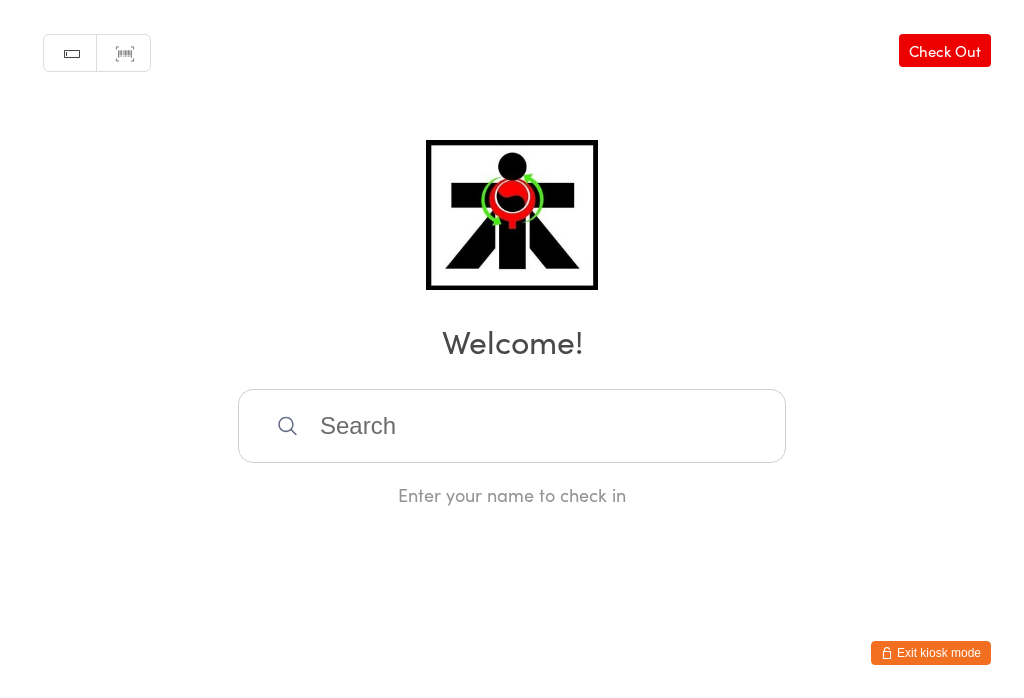 click at bounding box center (512, 426) 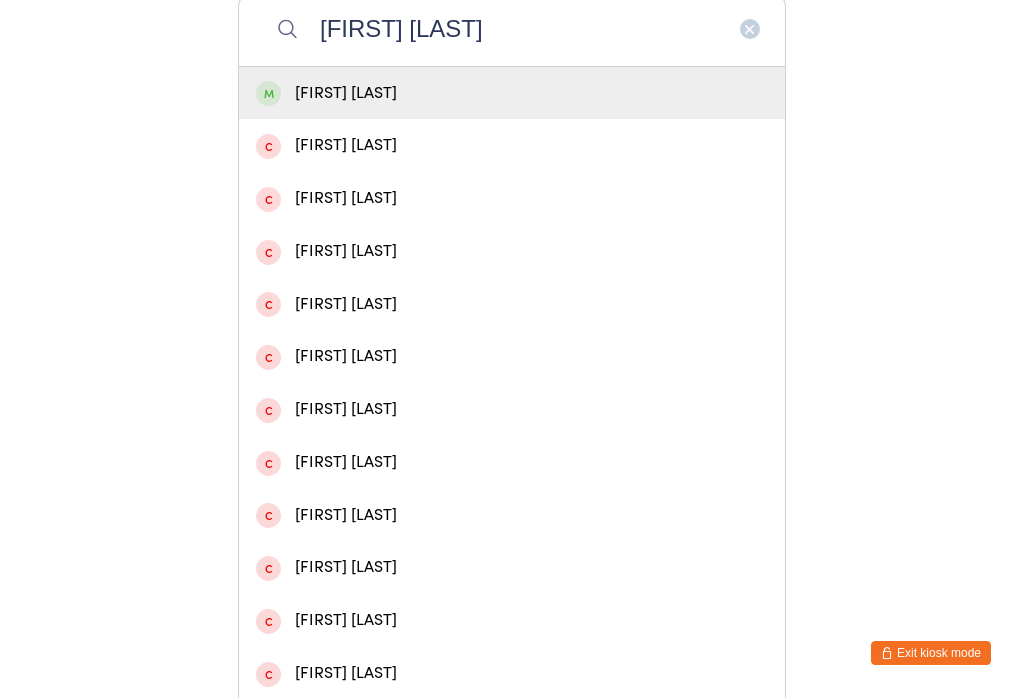 type on "[FIRST] [LAST]" 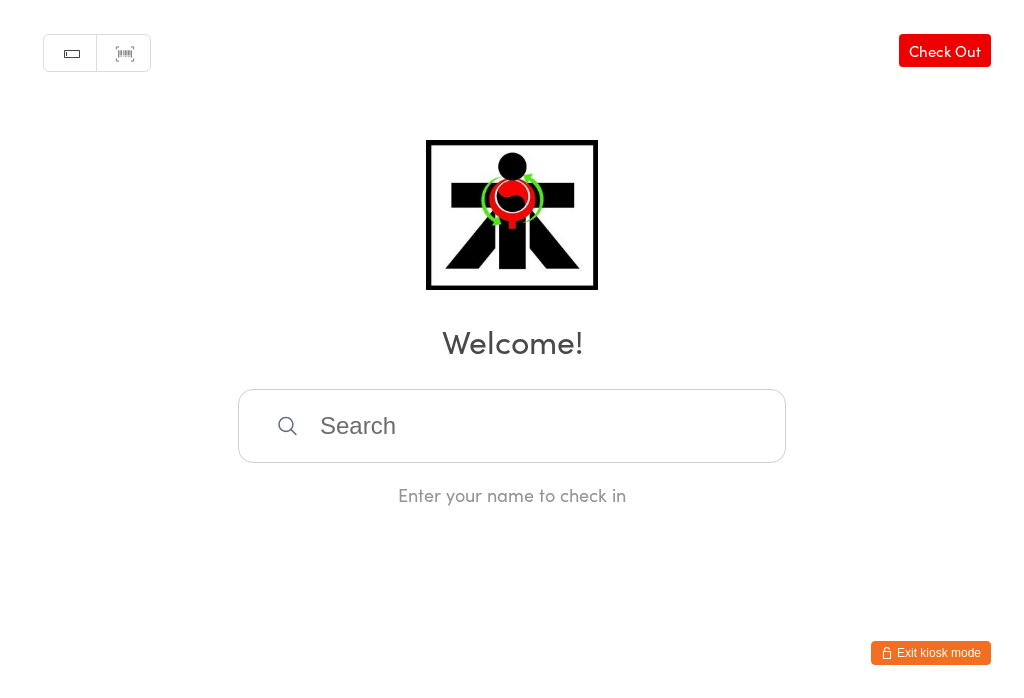 scroll, scrollTop: 0, scrollLeft: 0, axis: both 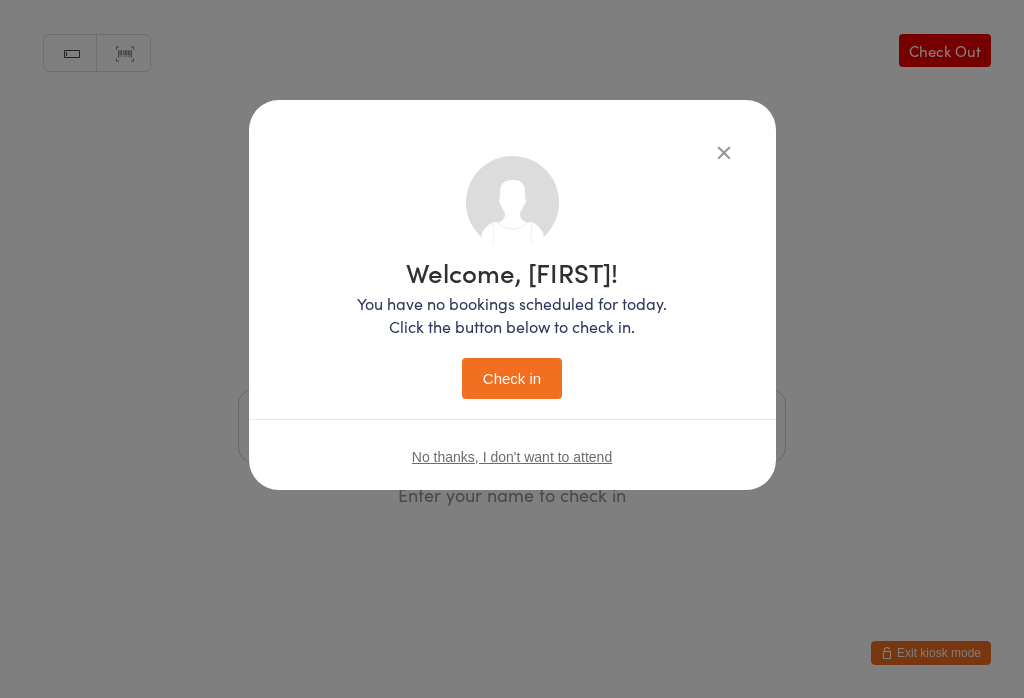 click on "Check in" at bounding box center (512, 378) 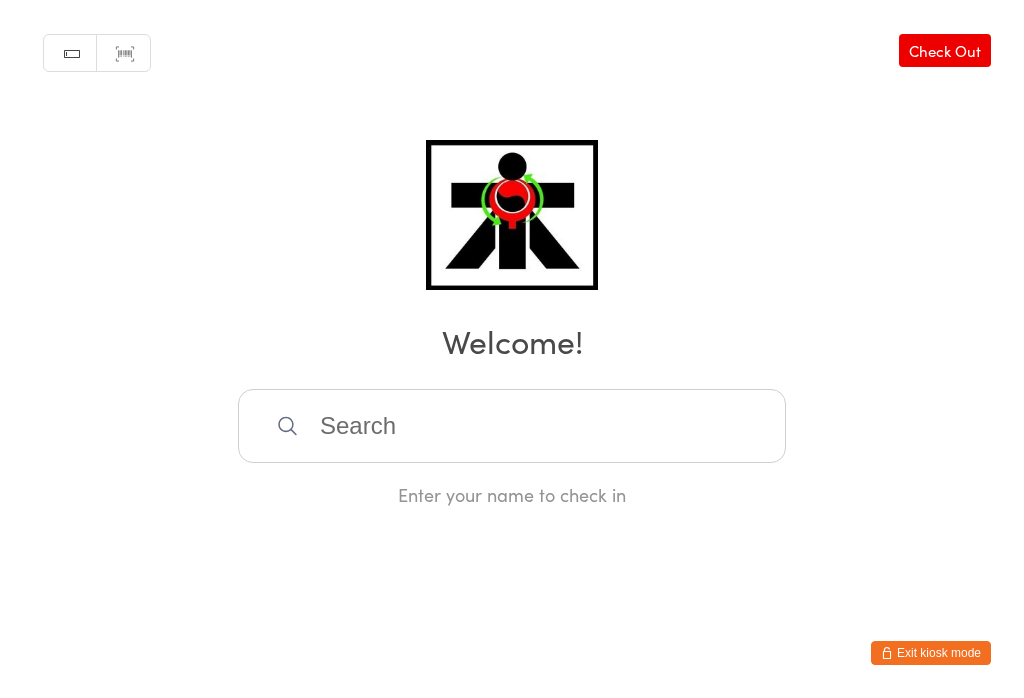 scroll, scrollTop: 0, scrollLeft: 0, axis: both 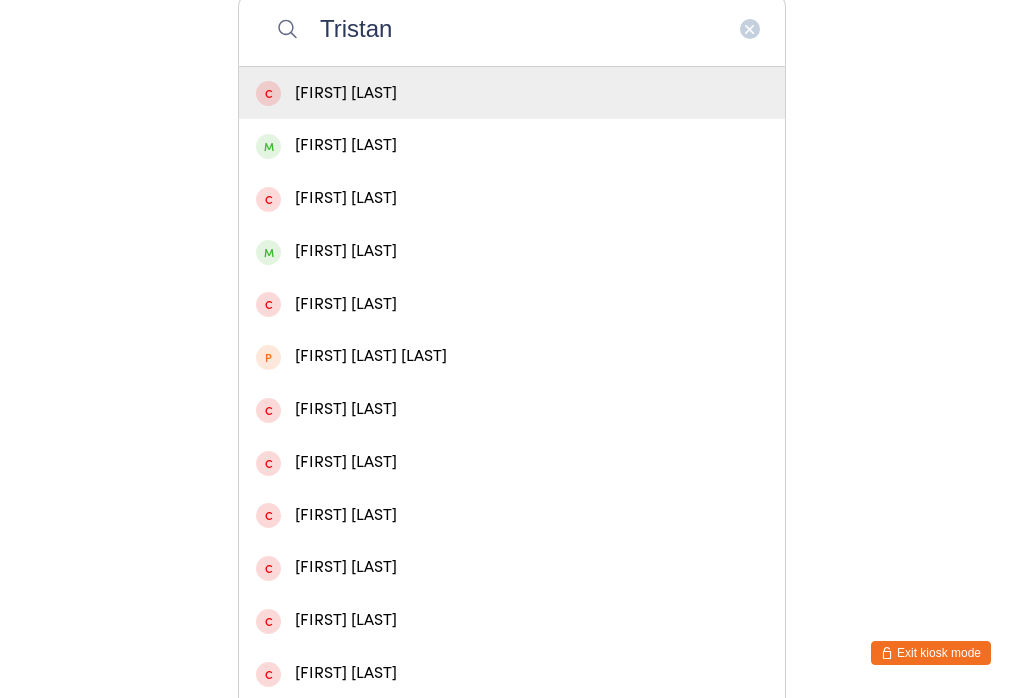 type on "Tristan" 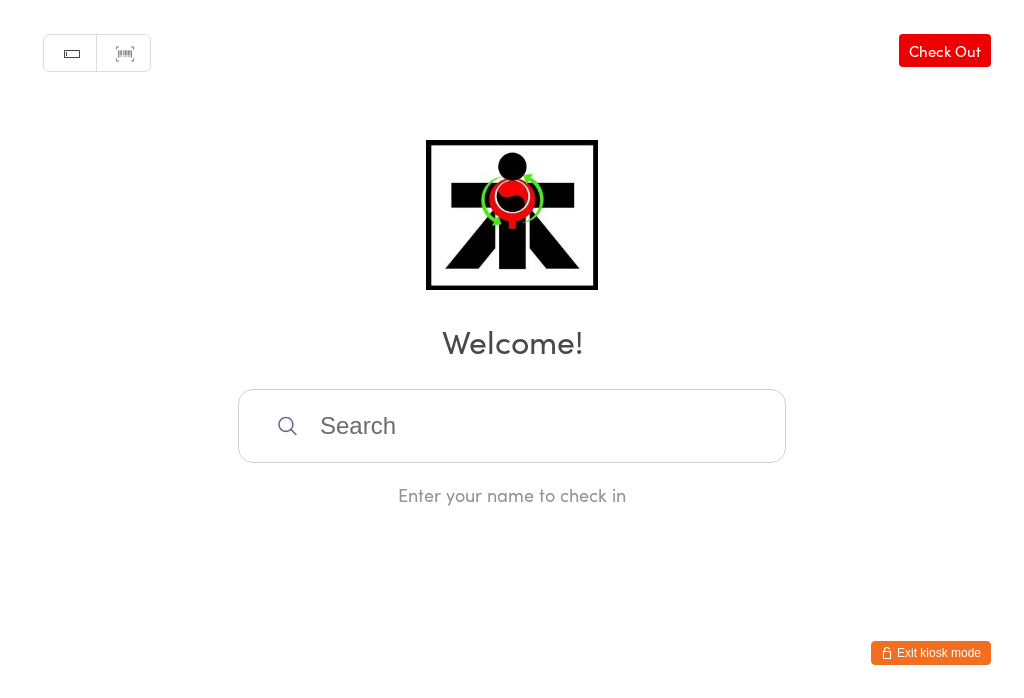 scroll, scrollTop: 0, scrollLeft: 0, axis: both 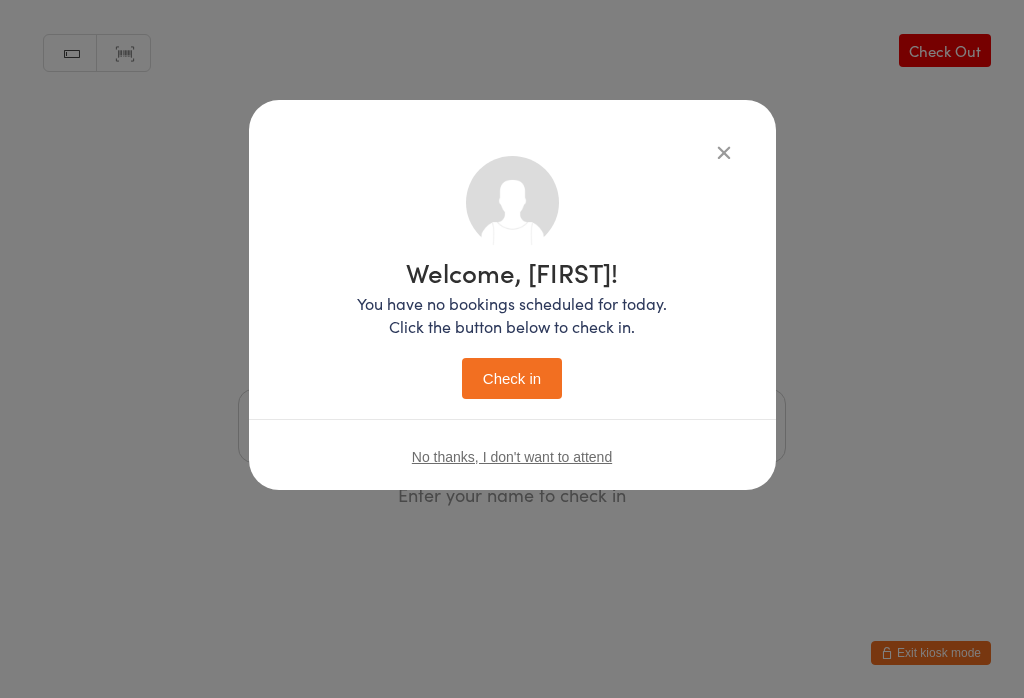 click on "Check in" at bounding box center (512, 378) 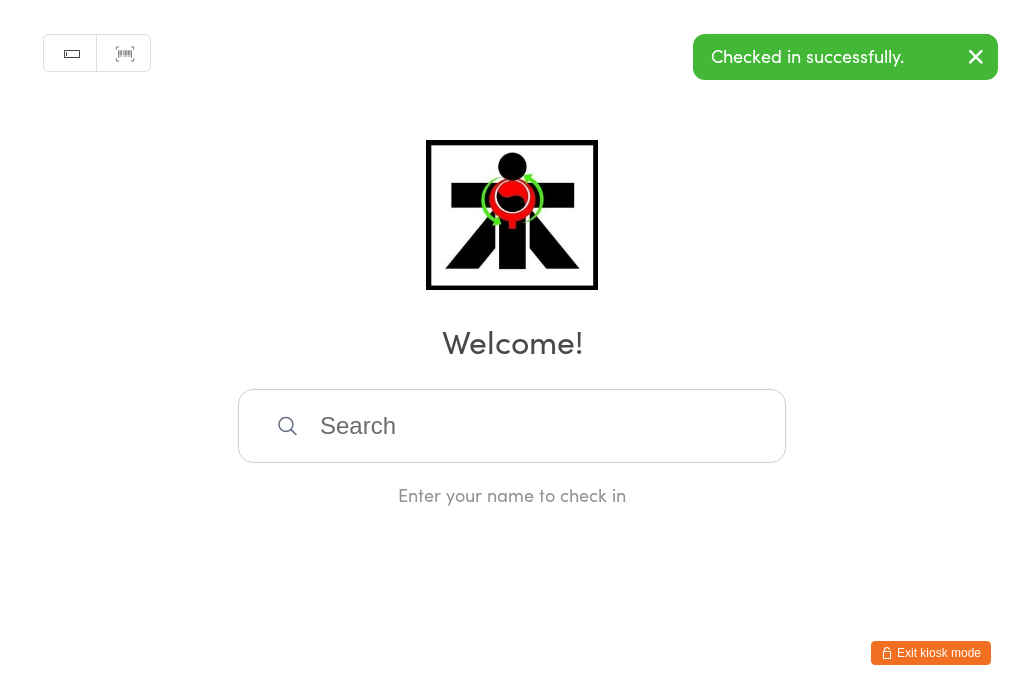 click at bounding box center [512, 426] 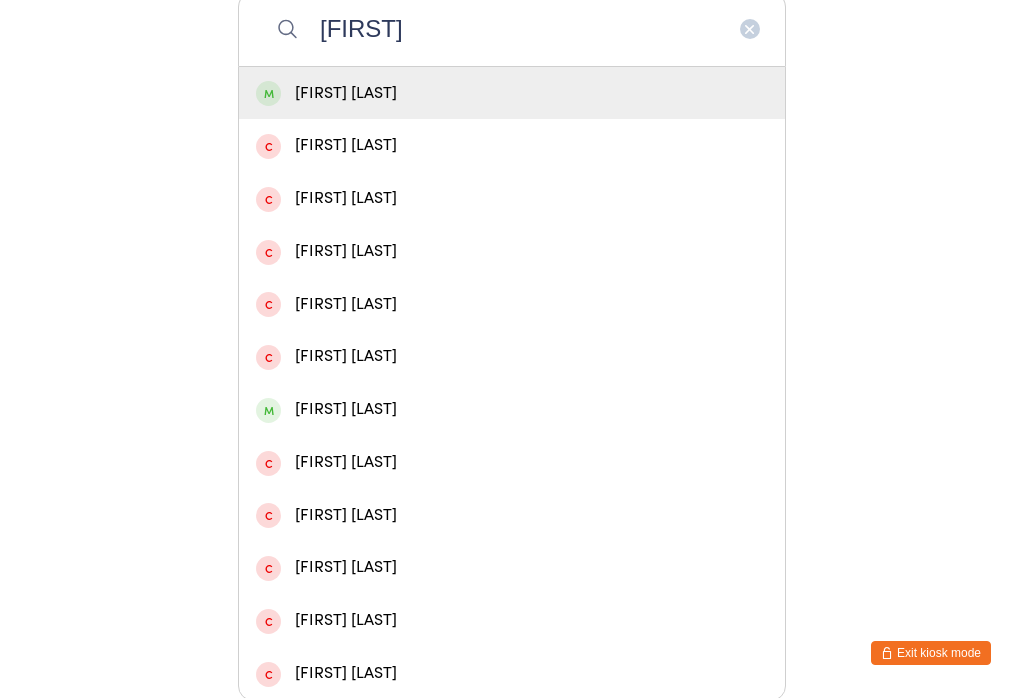 type on "[FIRST]" 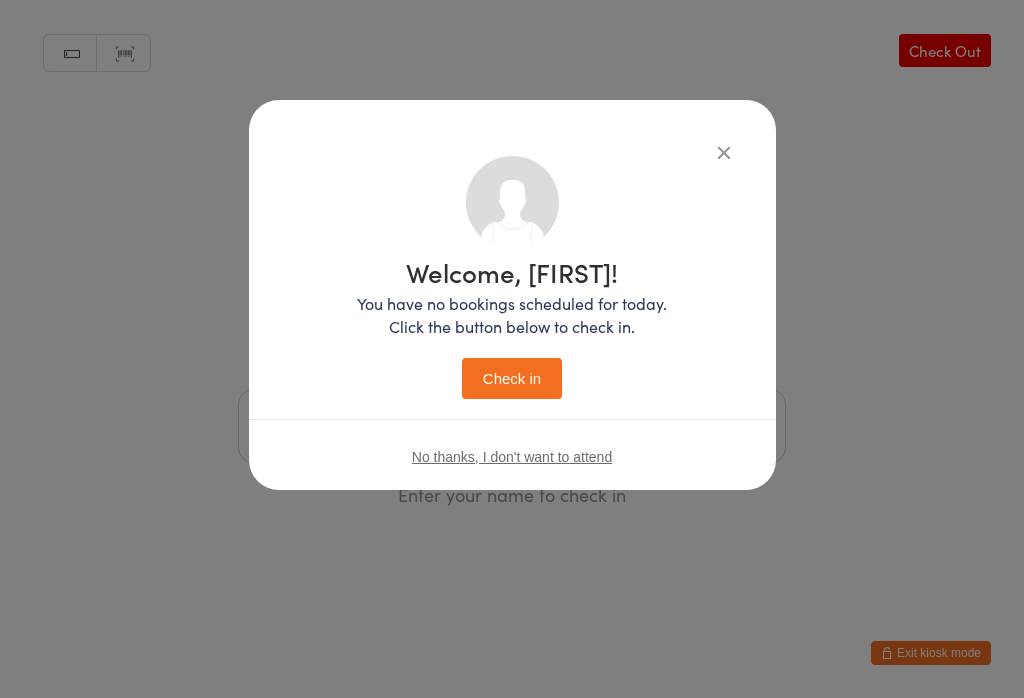 scroll, scrollTop: 0, scrollLeft: 0, axis: both 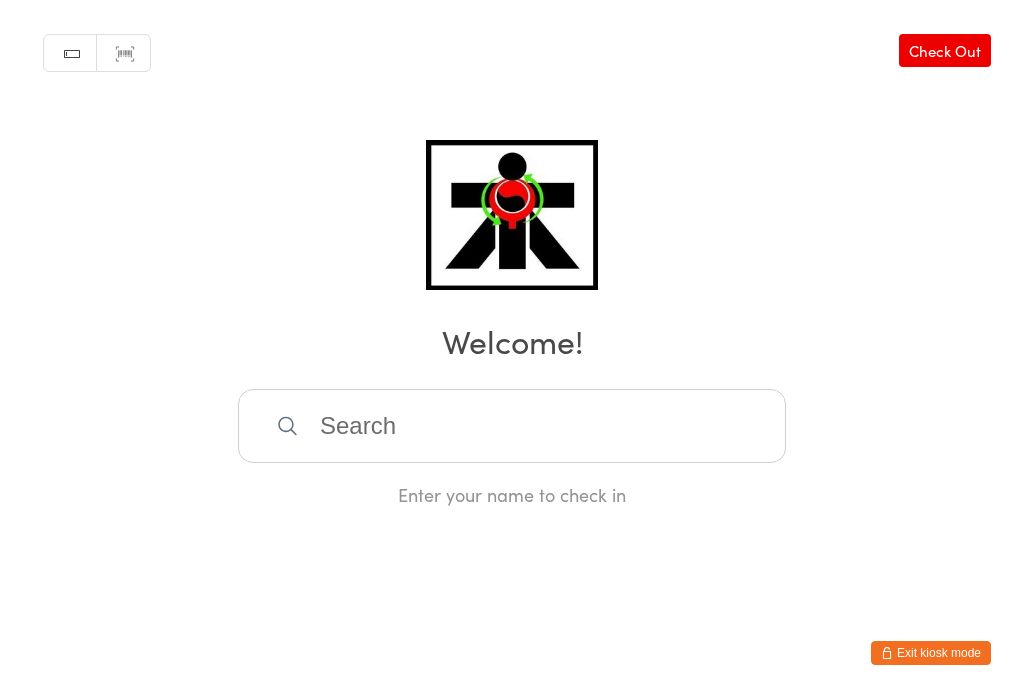 click at bounding box center (512, 426) 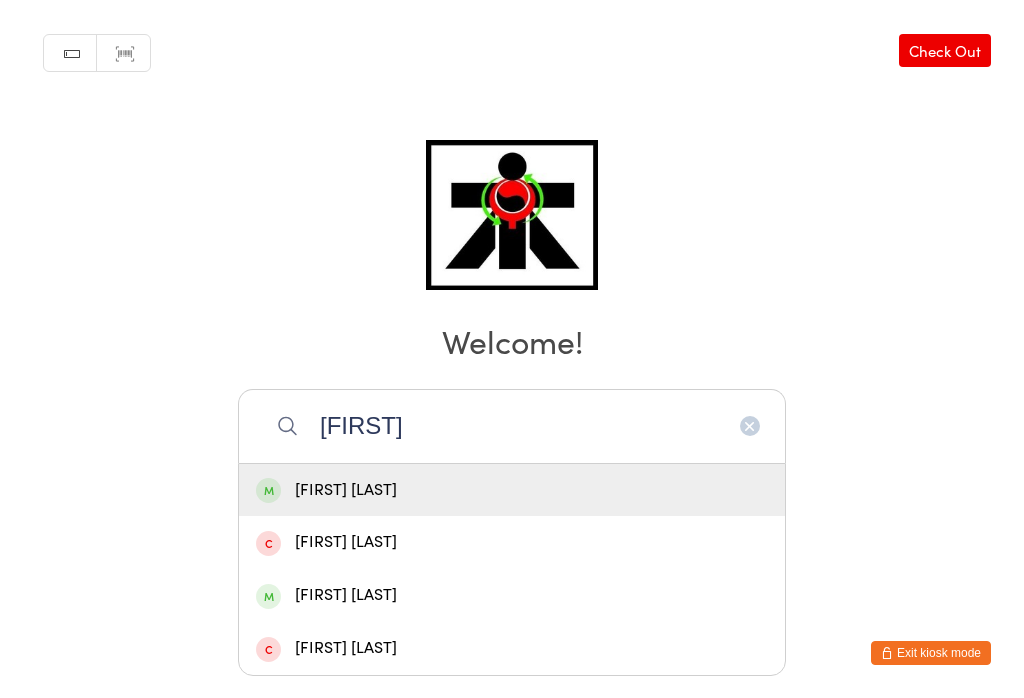 type on "[FIRST]" 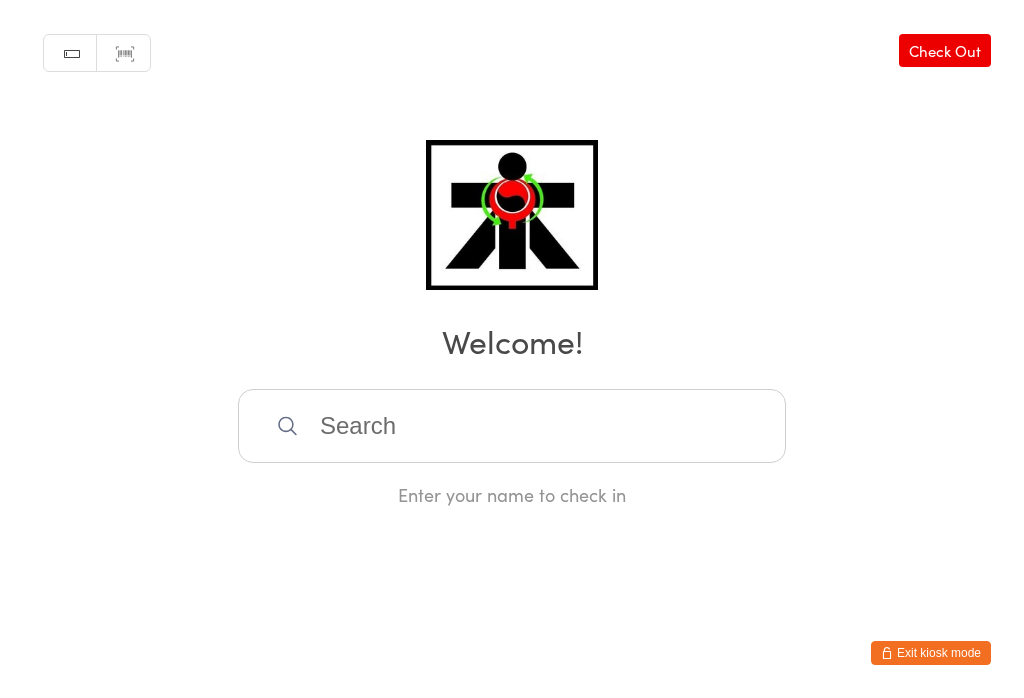 scroll, scrollTop: 0, scrollLeft: 0, axis: both 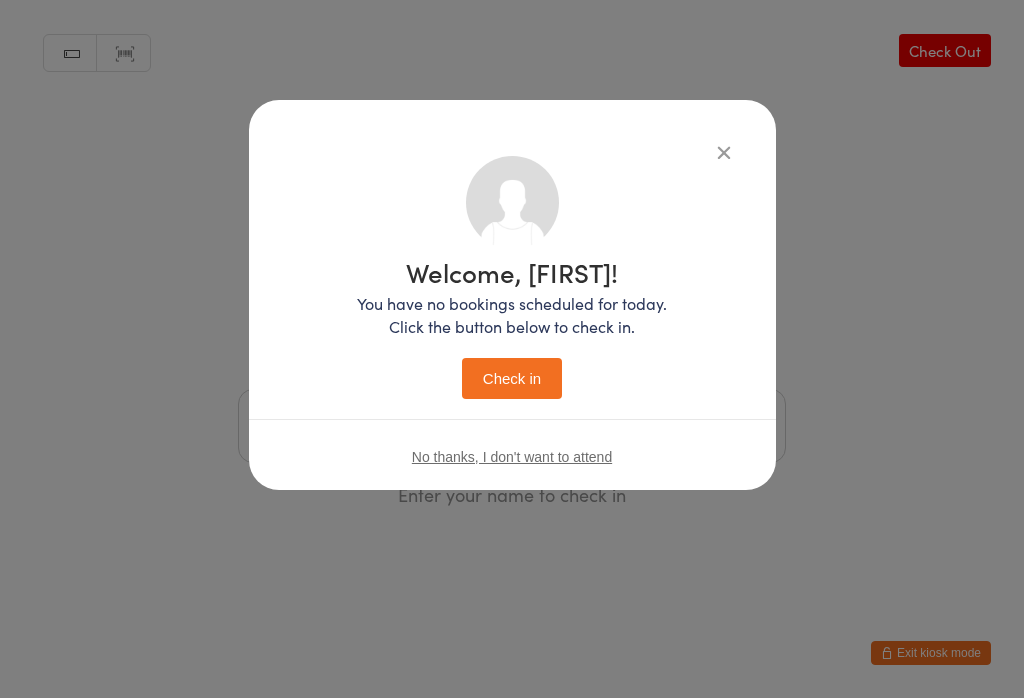 click on "Check in" at bounding box center (512, 378) 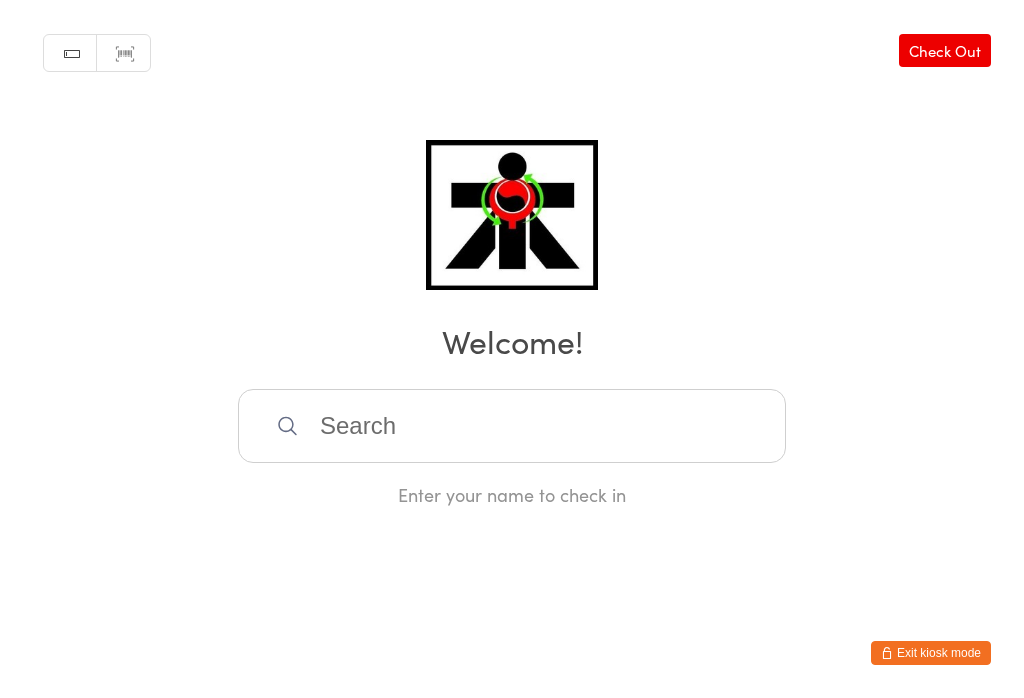 scroll, scrollTop: 0, scrollLeft: 0, axis: both 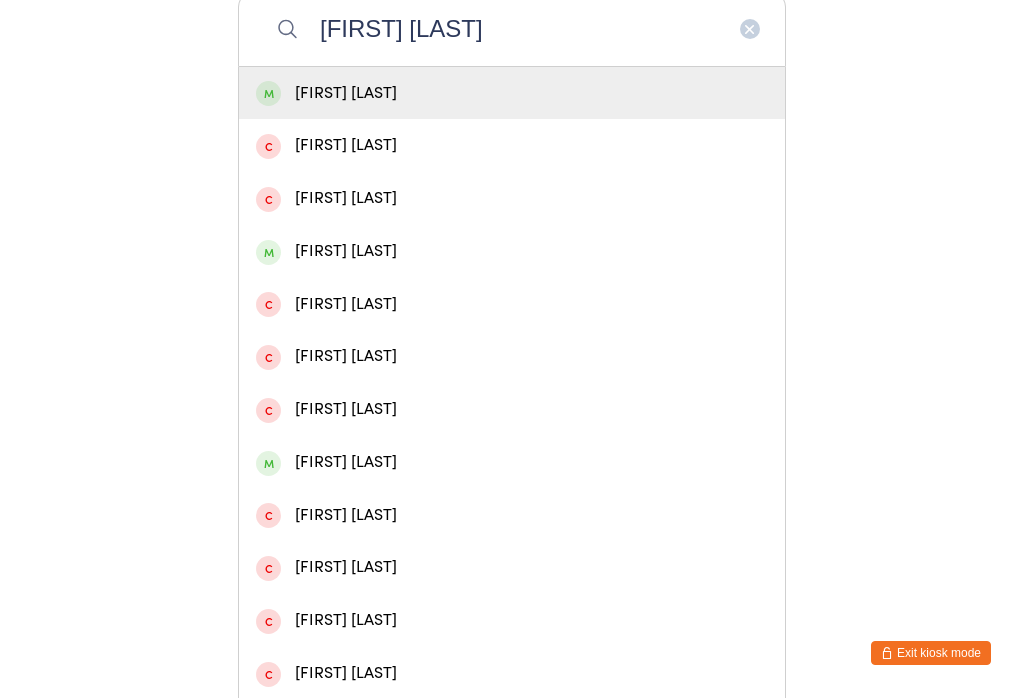 type on "[FIRST] [LAST]" 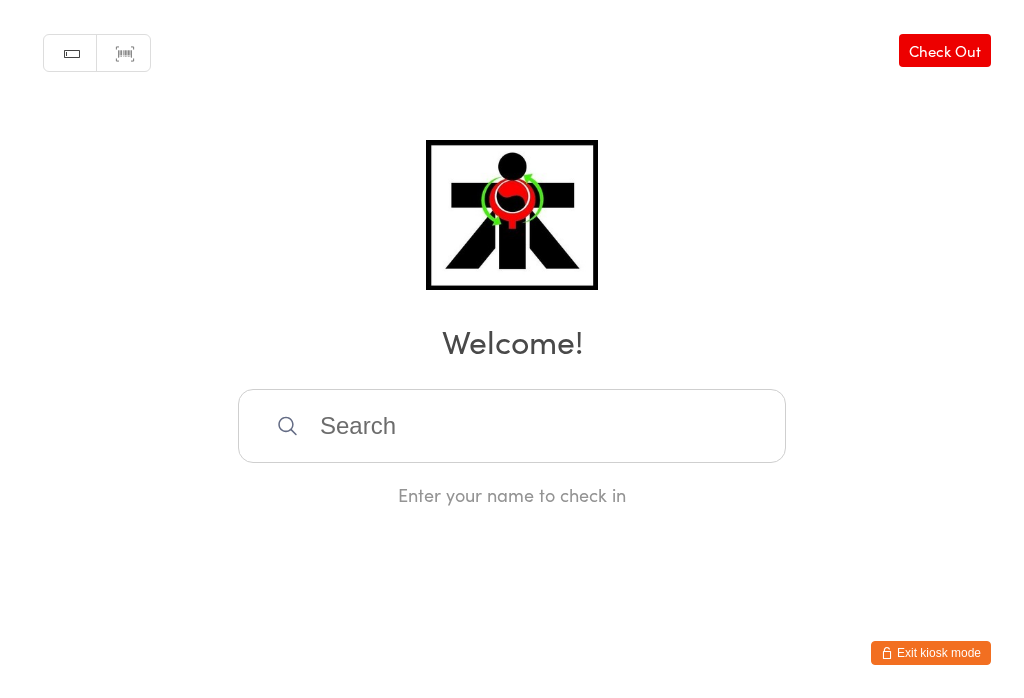 scroll, scrollTop: 0, scrollLeft: 0, axis: both 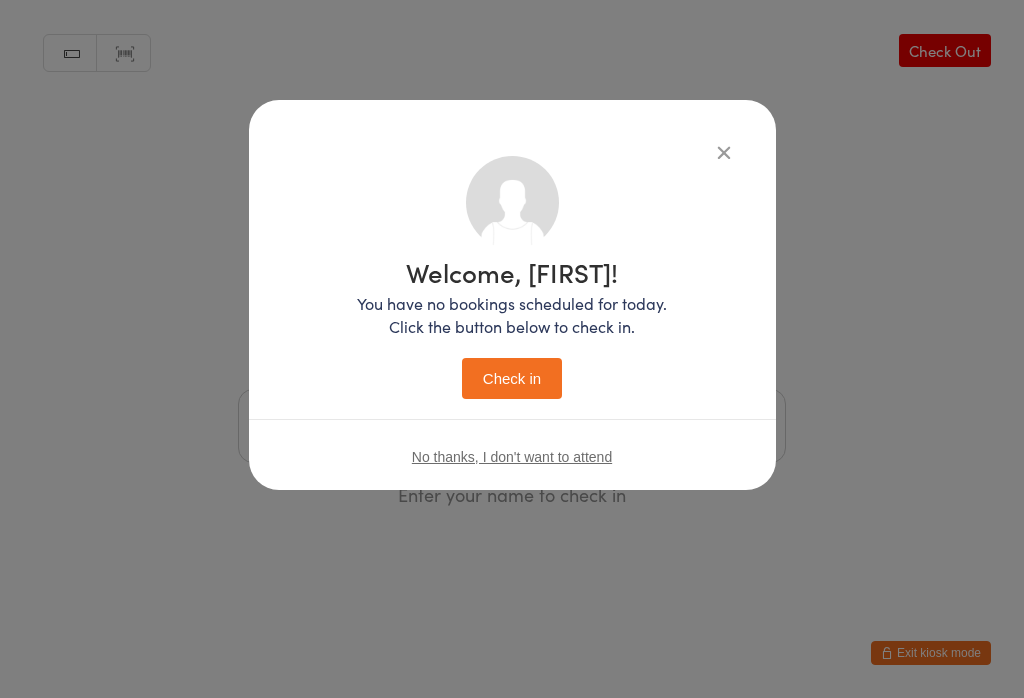 click on "Check in" at bounding box center (512, 378) 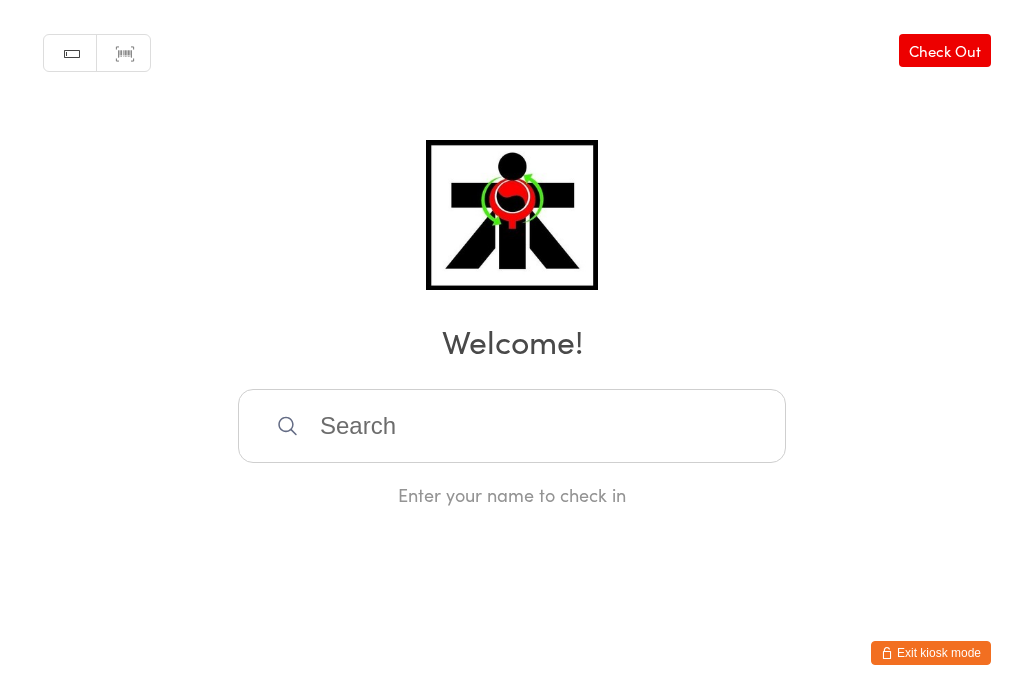 click at bounding box center (512, 426) 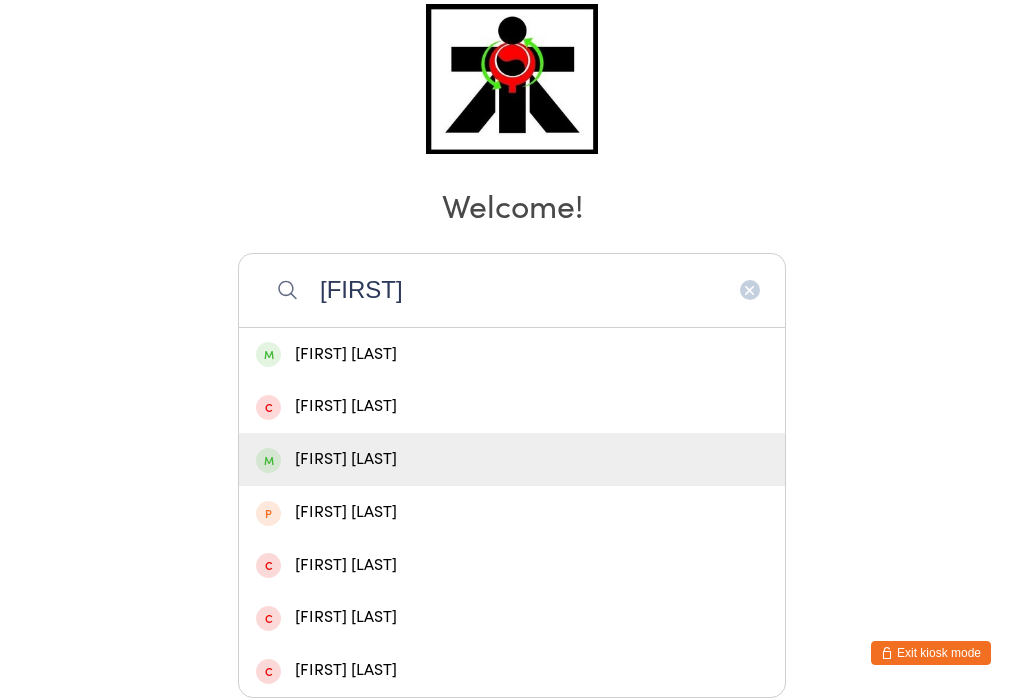 type on "[FIRST]" 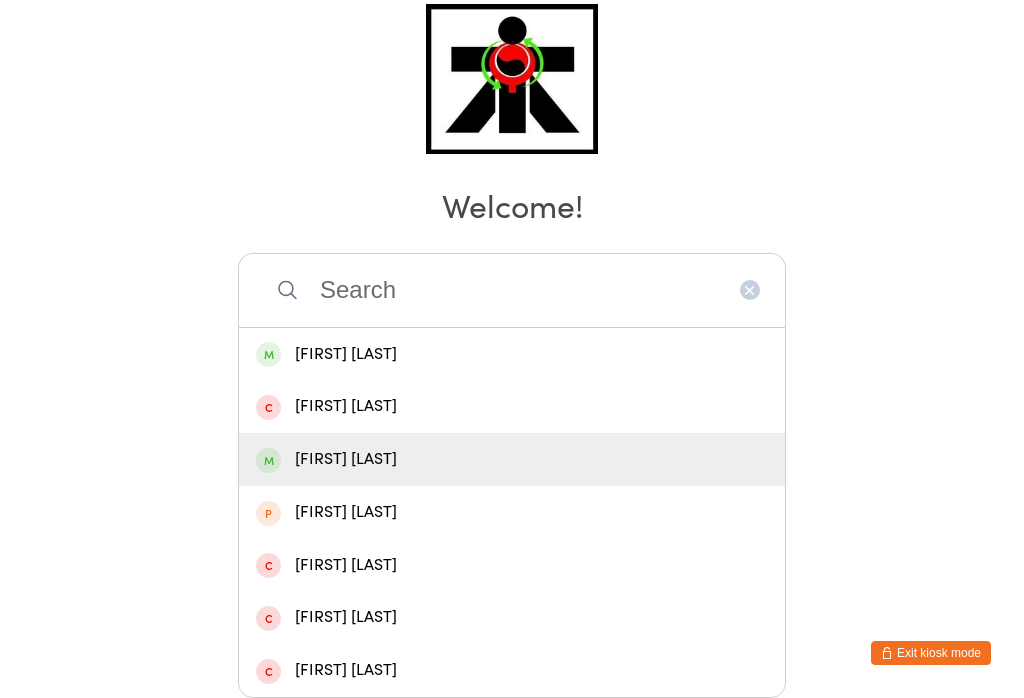 scroll, scrollTop: 0, scrollLeft: 0, axis: both 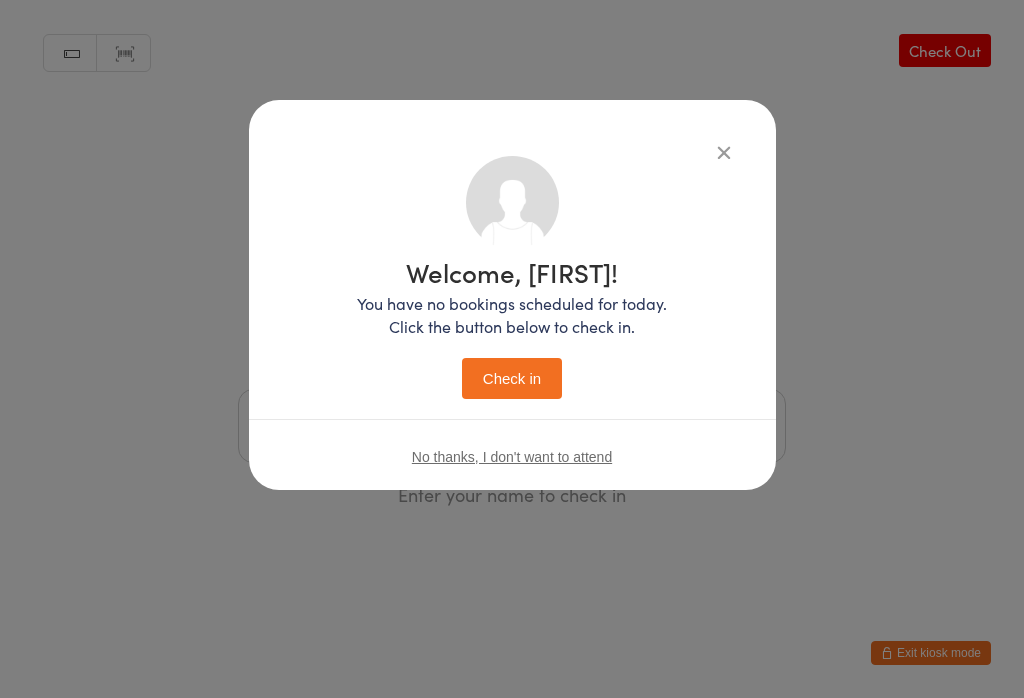 click on "Check in" at bounding box center [512, 378] 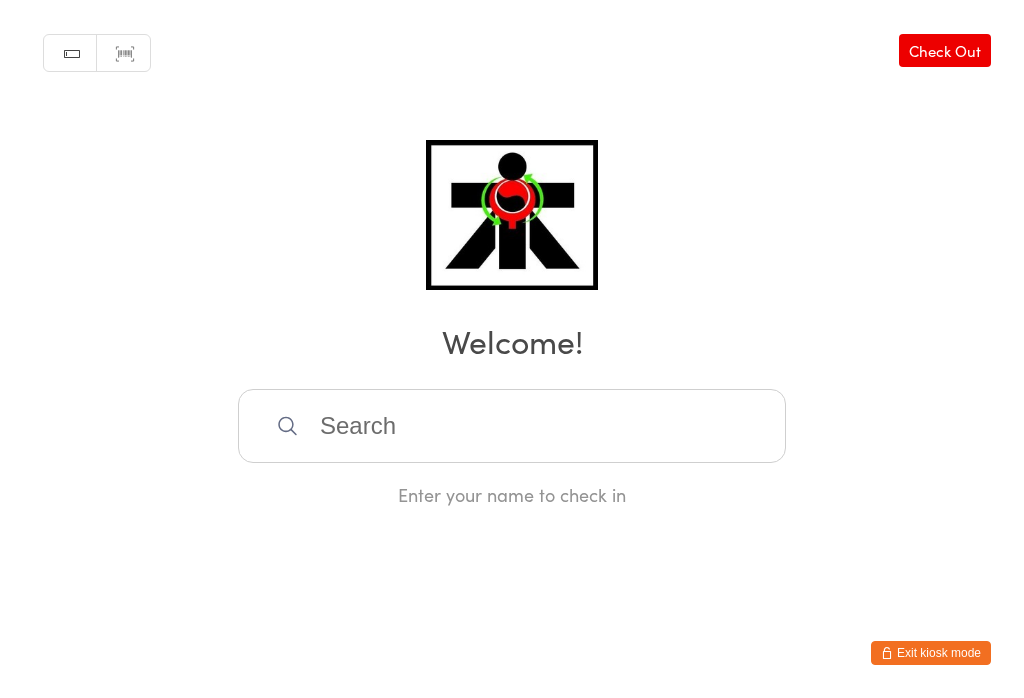 click at bounding box center [512, 426] 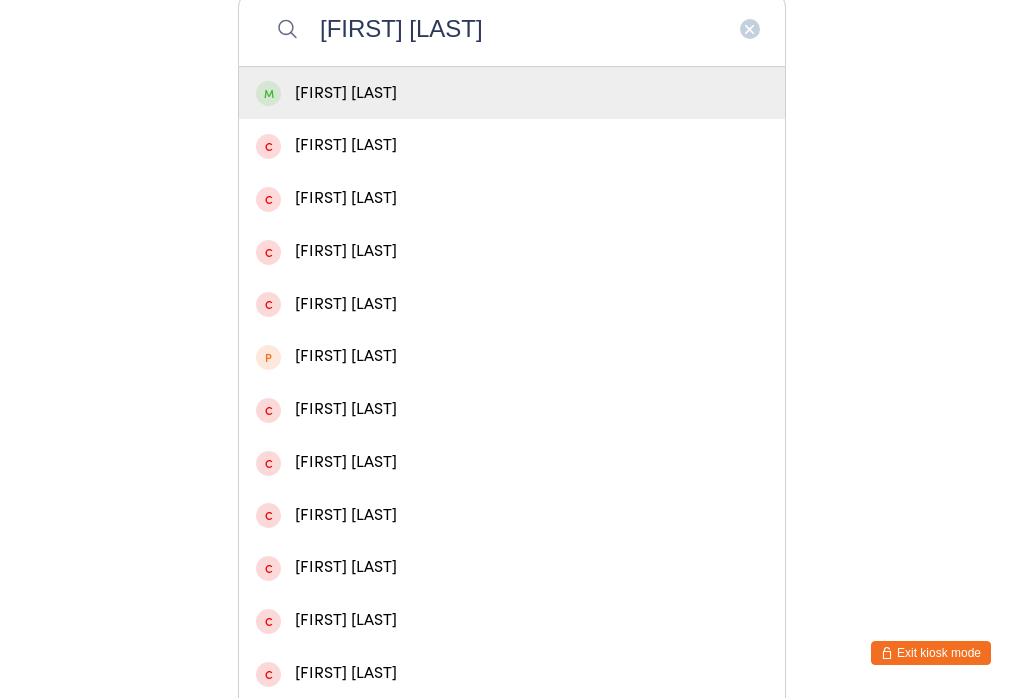 type on "[FIRST] [LAST]" 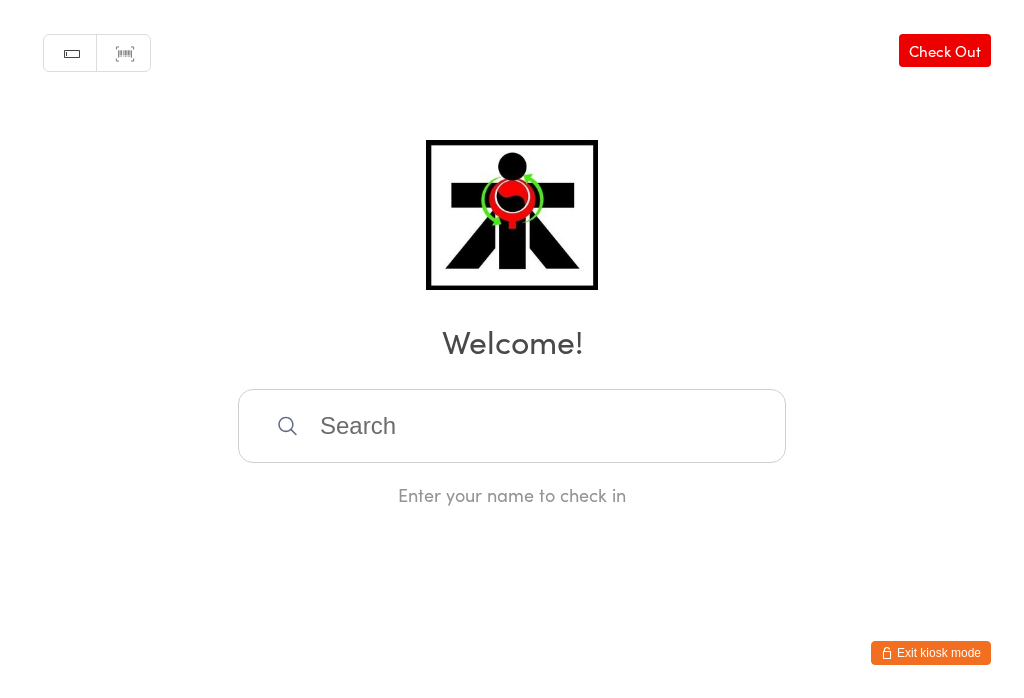 scroll, scrollTop: 0, scrollLeft: 0, axis: both 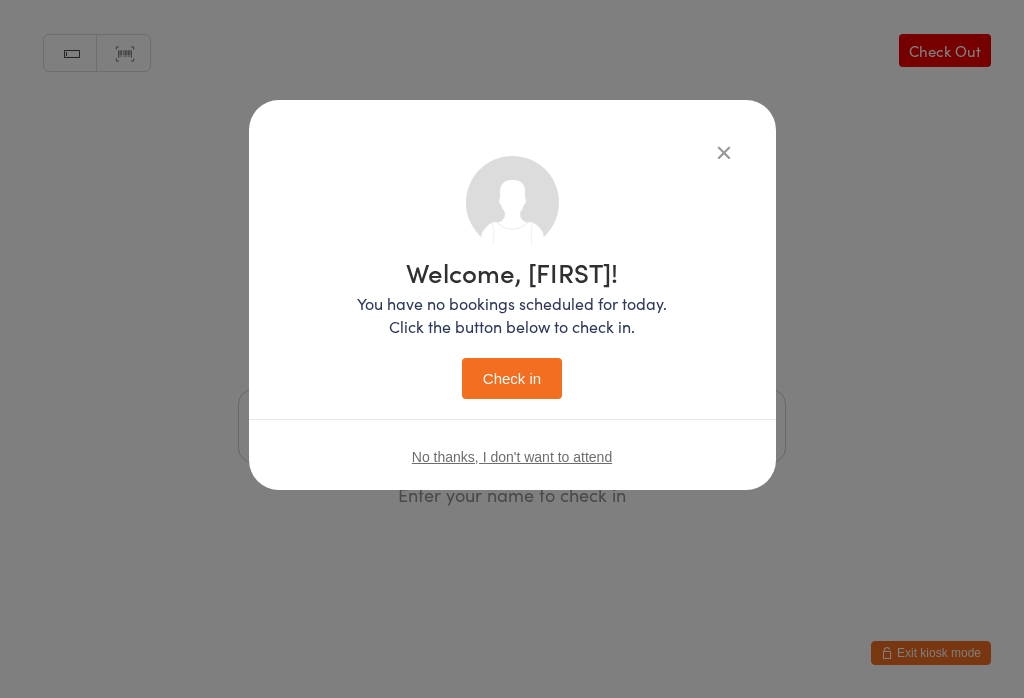 click on "No thanks, I don't want to attend" at bounding box center (512, 456) 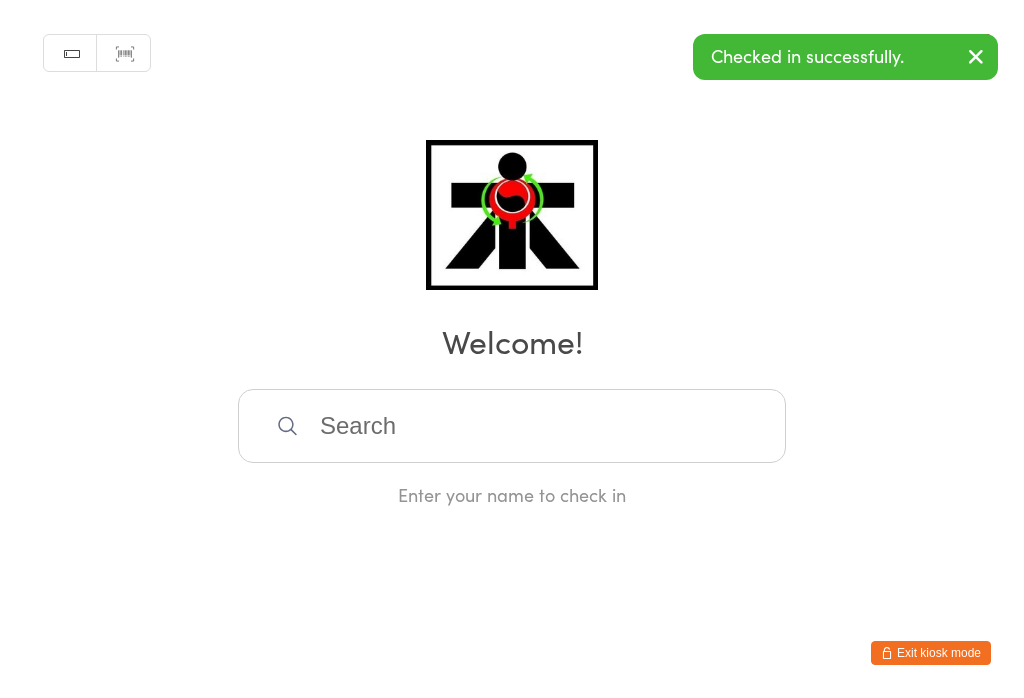click at bounding box center (512, 426) 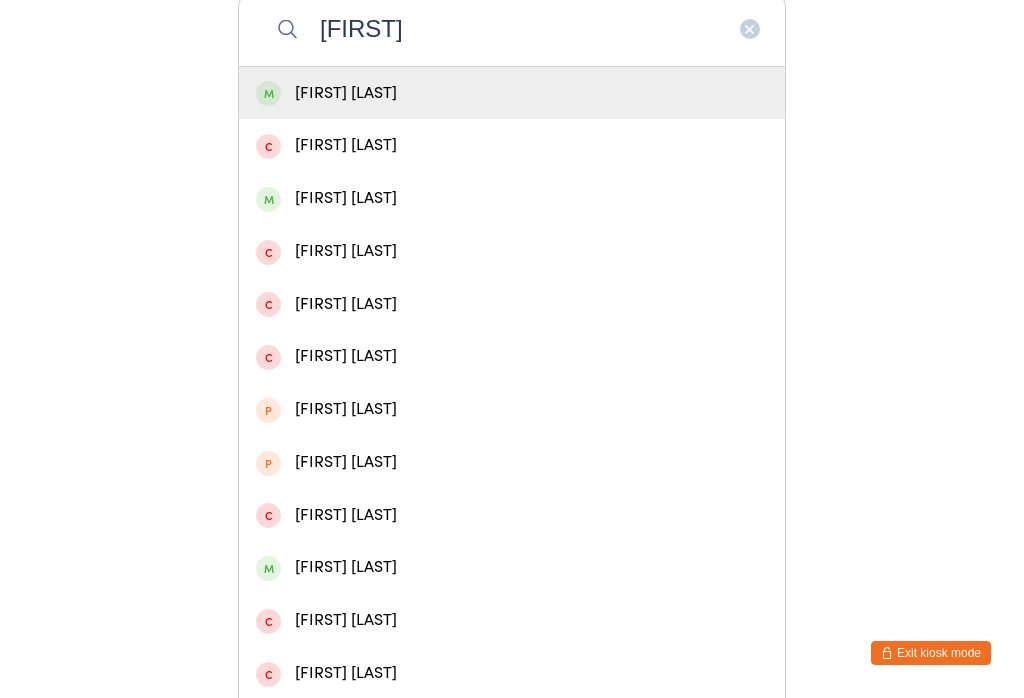 type on "[FIRST]" 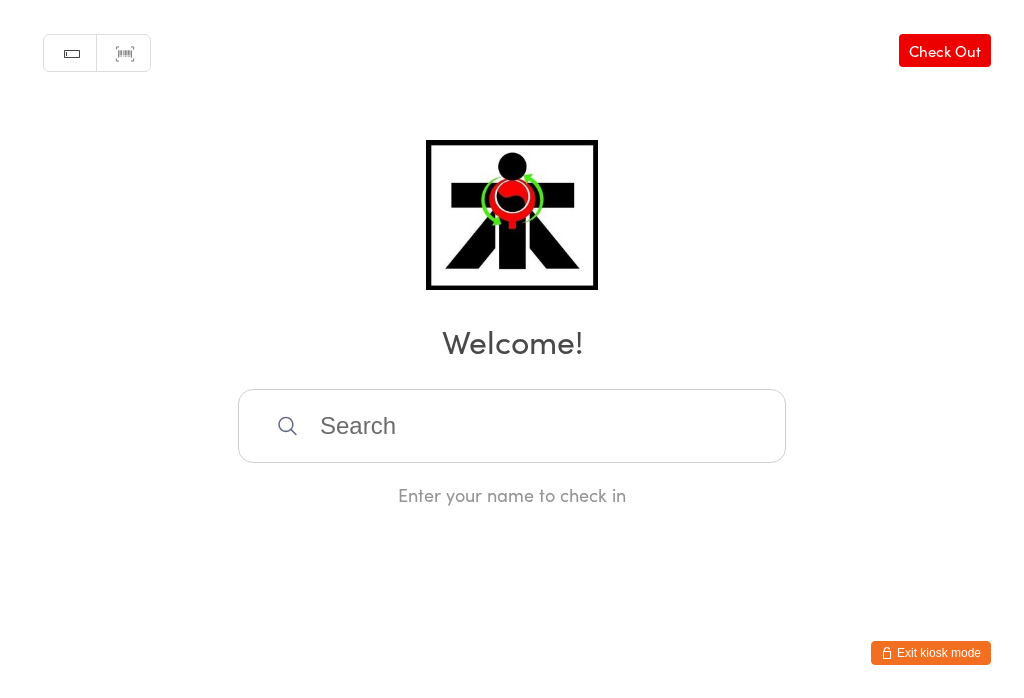 scroll, scrollTop: 0, scrollLeft: 0, axis: both 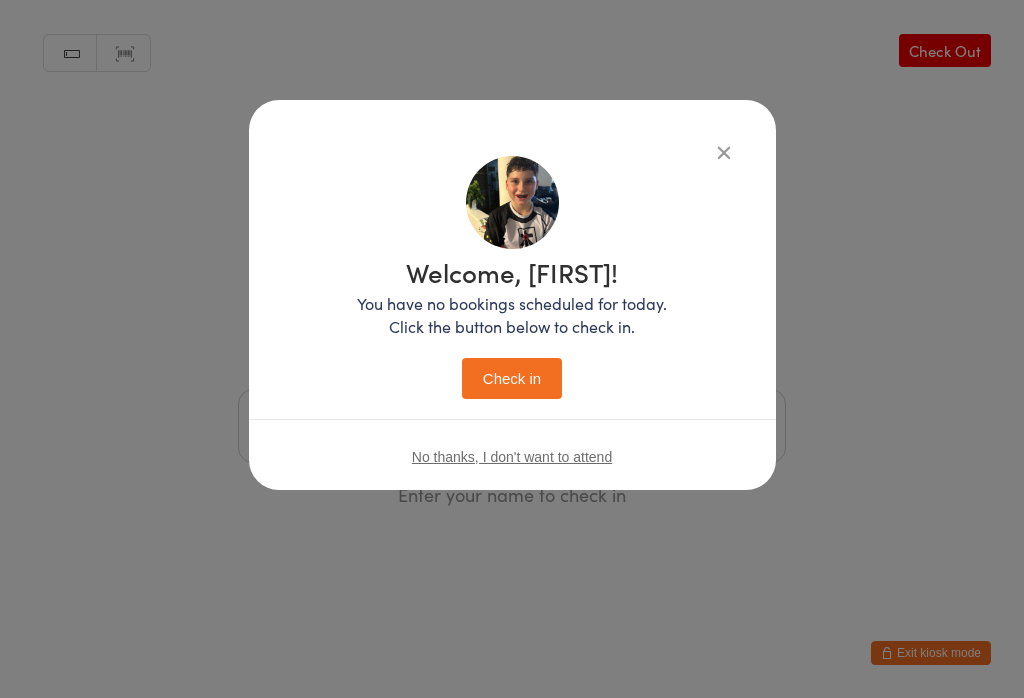click on "Check in" at bounding box center (512, 378) 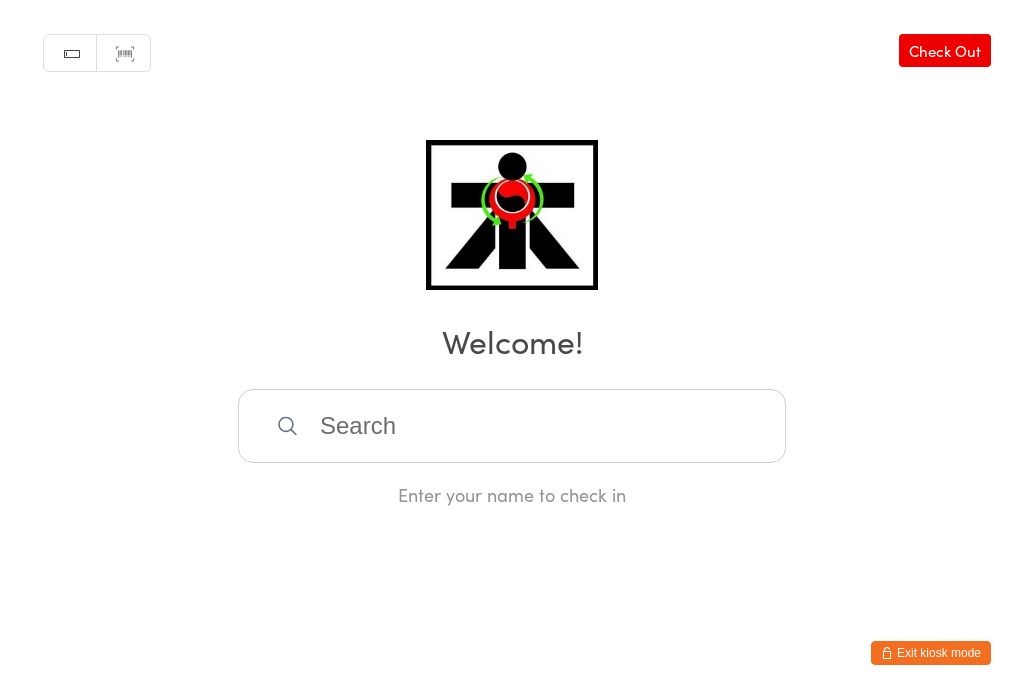 click at bounding box center (512, 426) 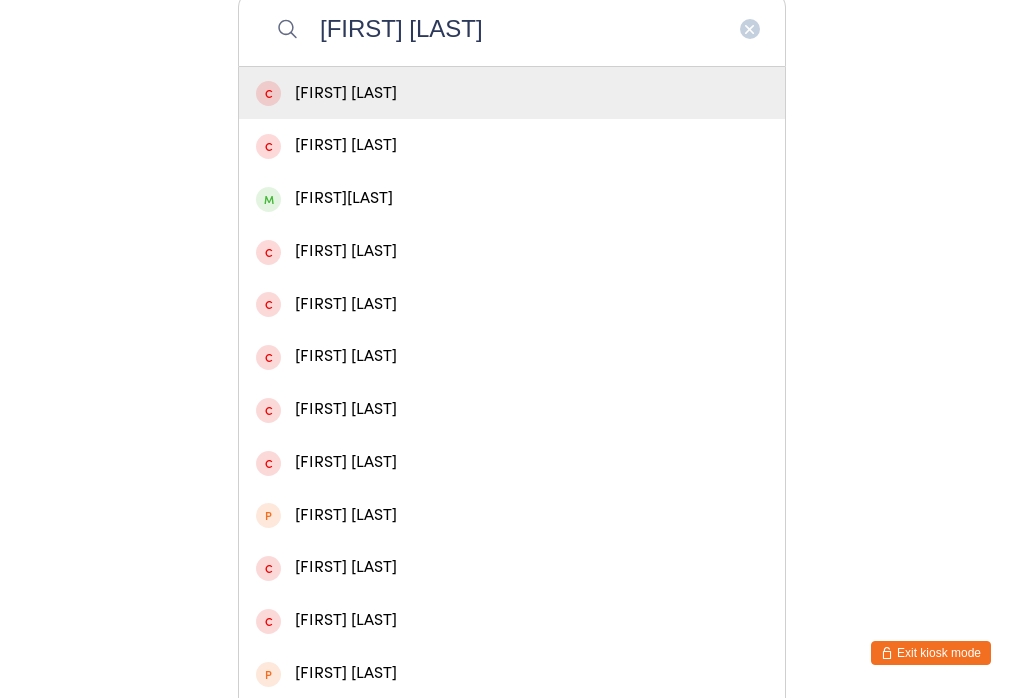 type on "[FIRST] [LAST]" 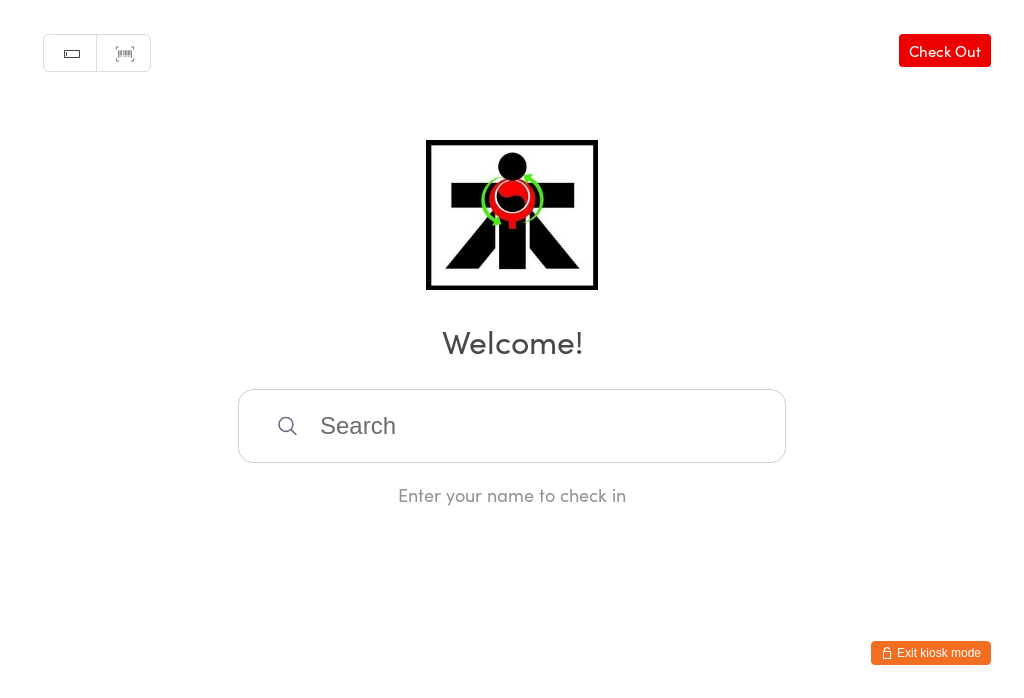 scroll, scrollTop: 0, scrollLeft: 0, axis: both 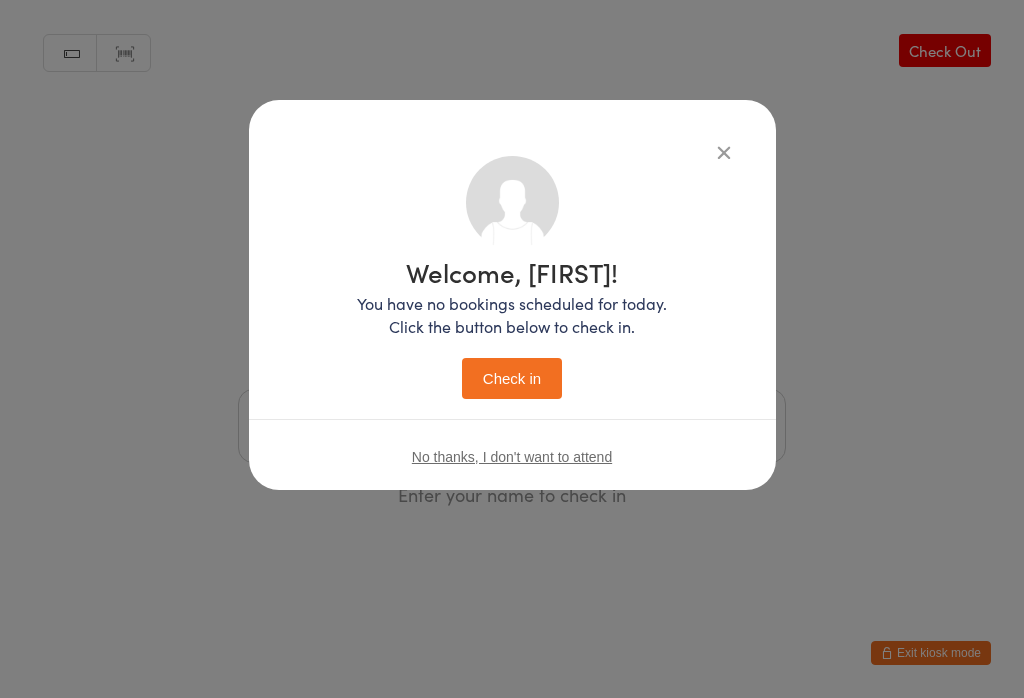 click on "Check in" at bounding box center [512, 378] 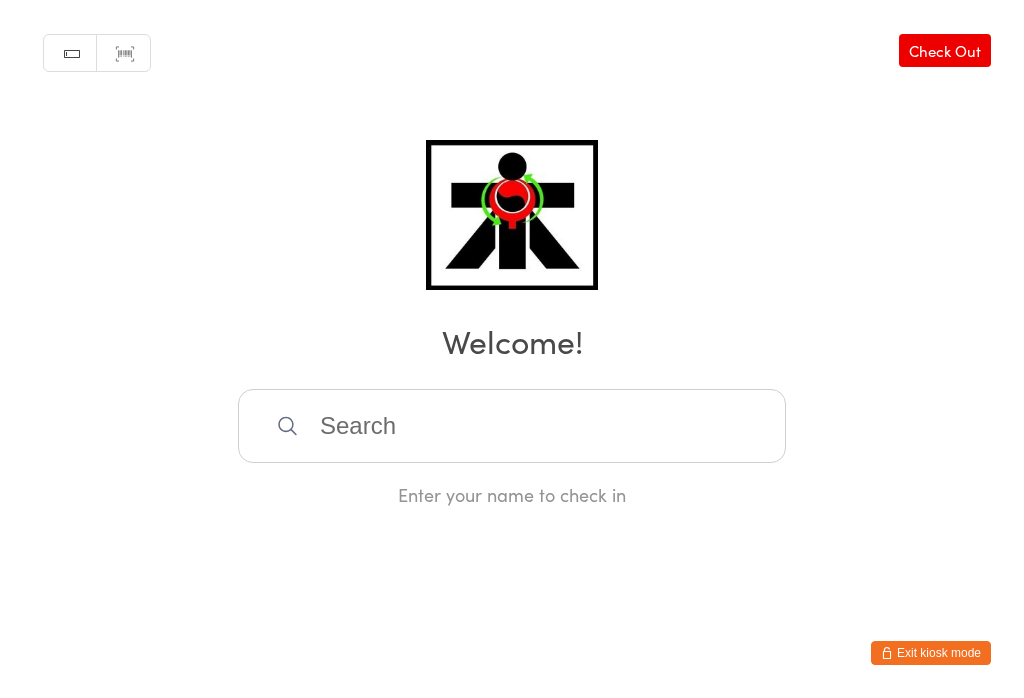 click at bounding box center [512, 426] 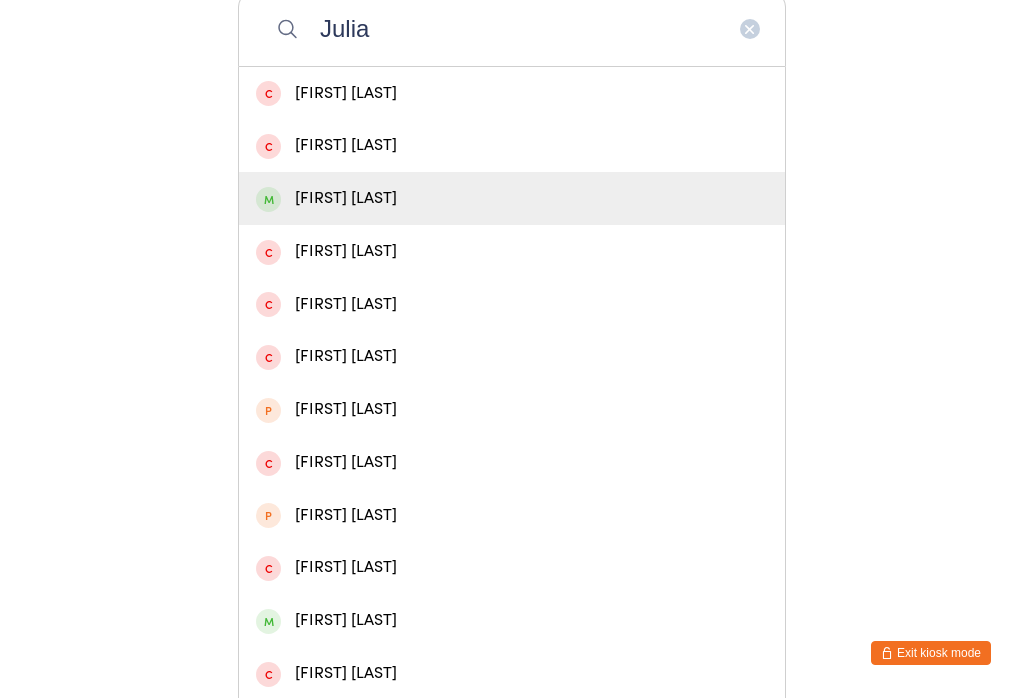 type on "Julia" 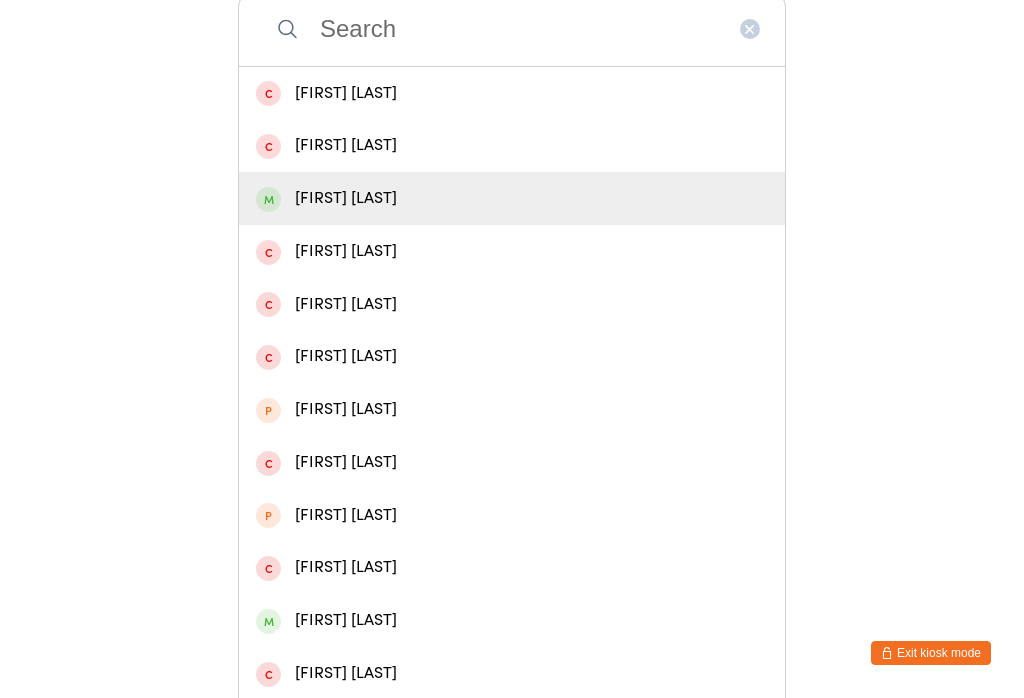 scroll, scrollTop: 0, scrollLeft: 0, axis: both 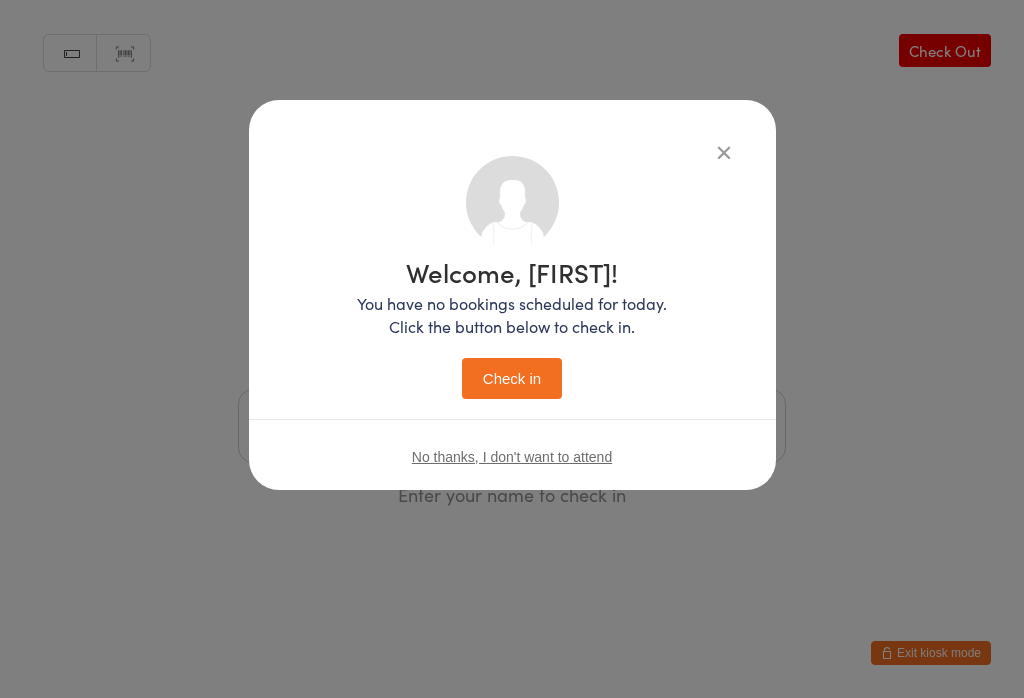 click on "Check in" at bounding box center (512, 378) 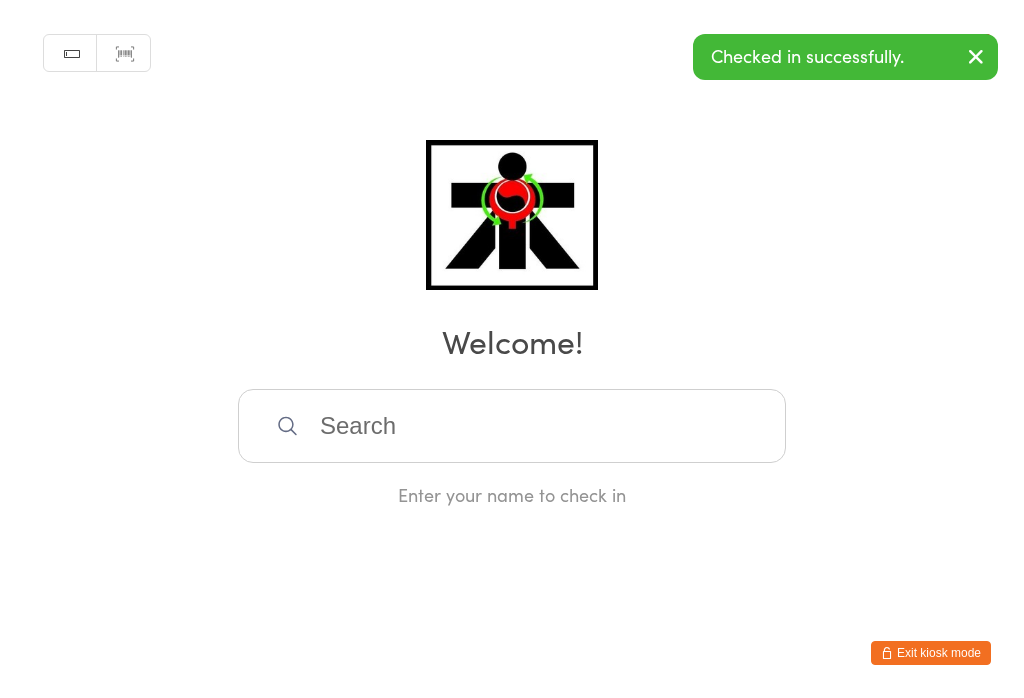 click at bounding box center (512, 426) 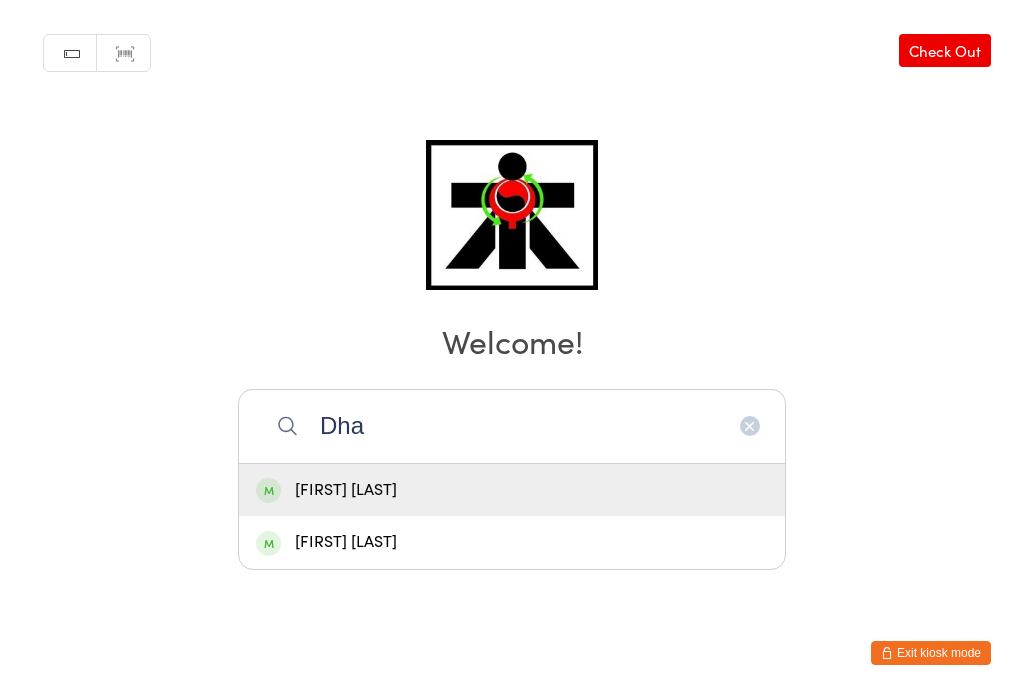 type on "Dha" 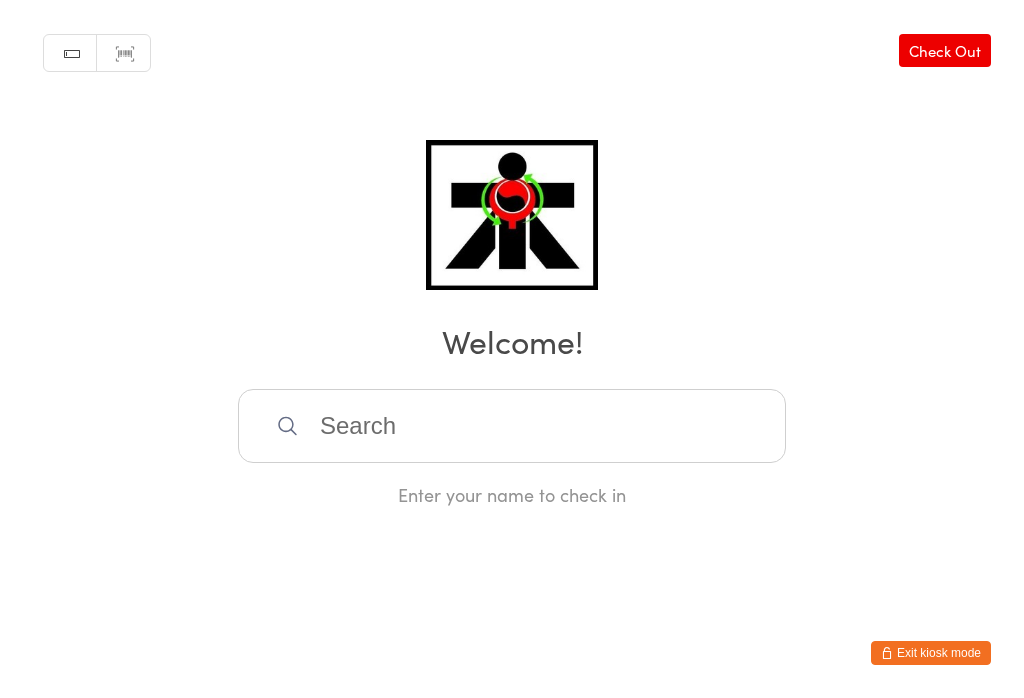 scroll, scrollTop: 0, scrollLeft: 0, axis: both 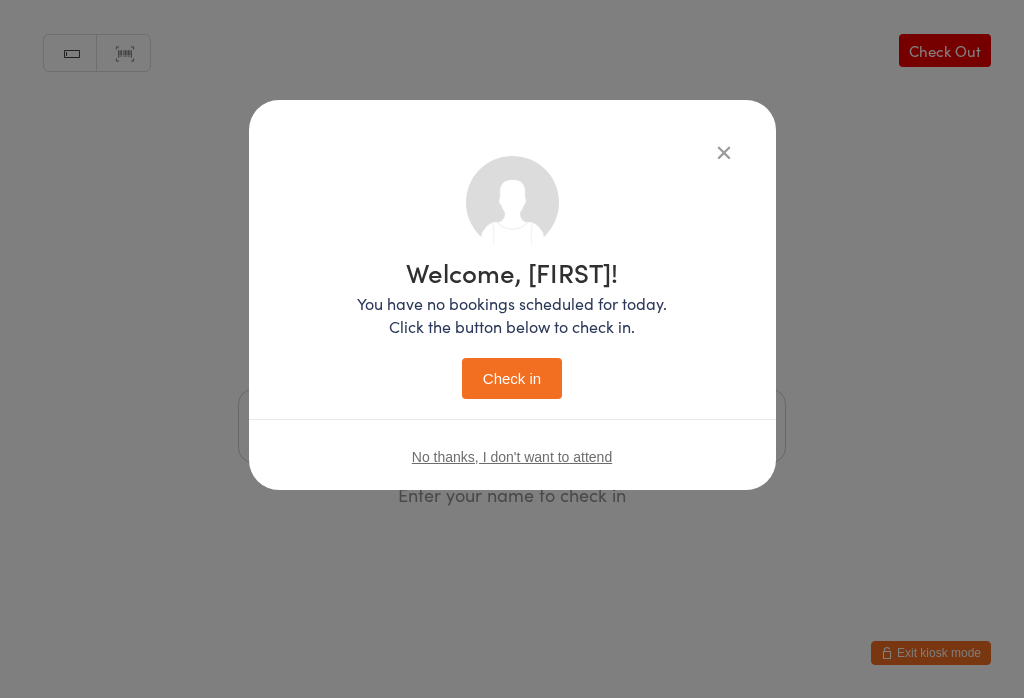 click on "Check in" at bounding box center (512, 378) 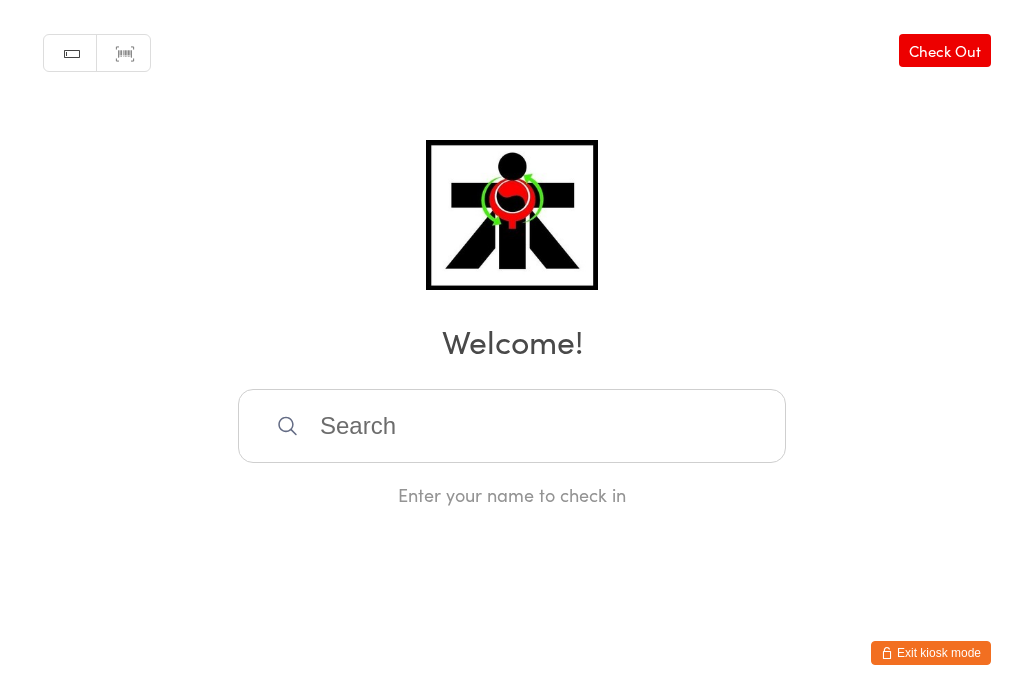 scroll, scrollTop: 0, scrollLeft: 0, axis: both 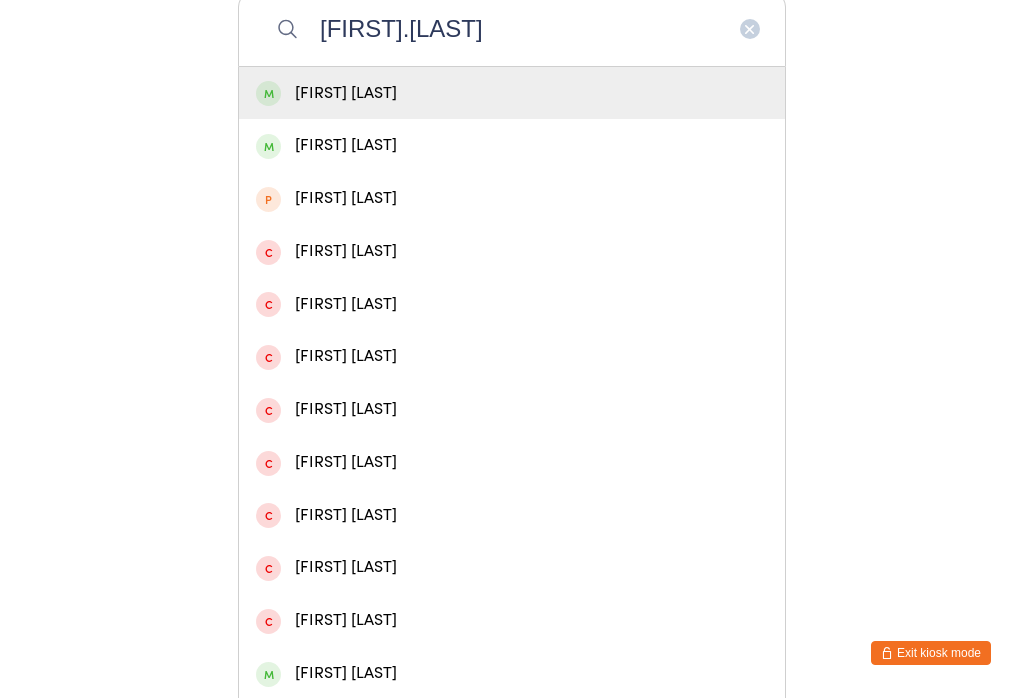 type on "[FIRST].[LAST]" 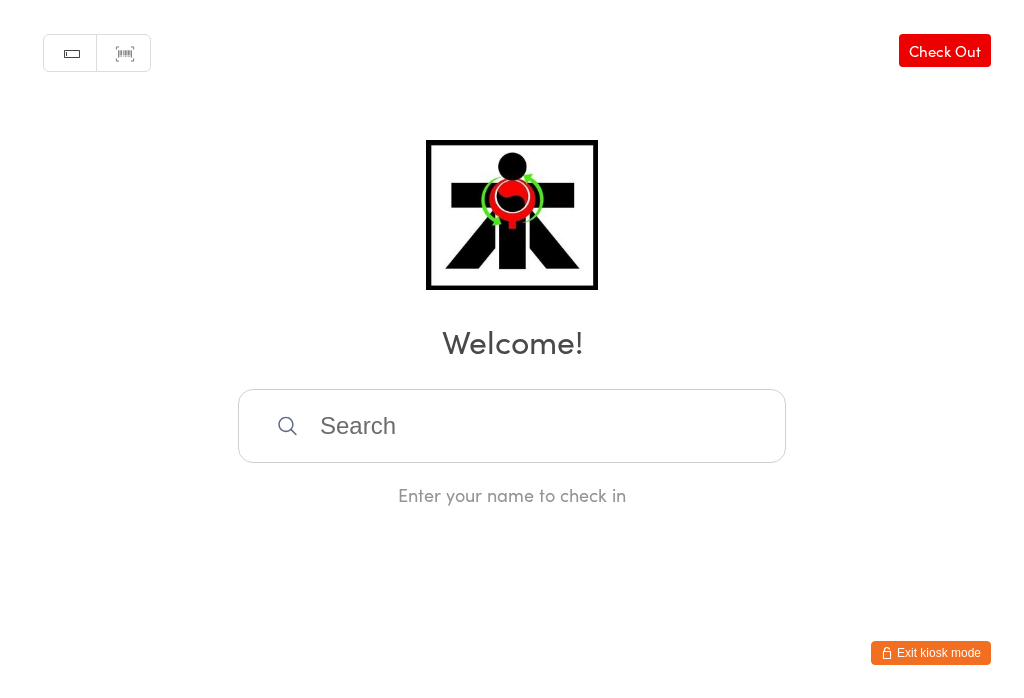 scroll, scrollTop: 0, scrollLeft: 0, axis: both 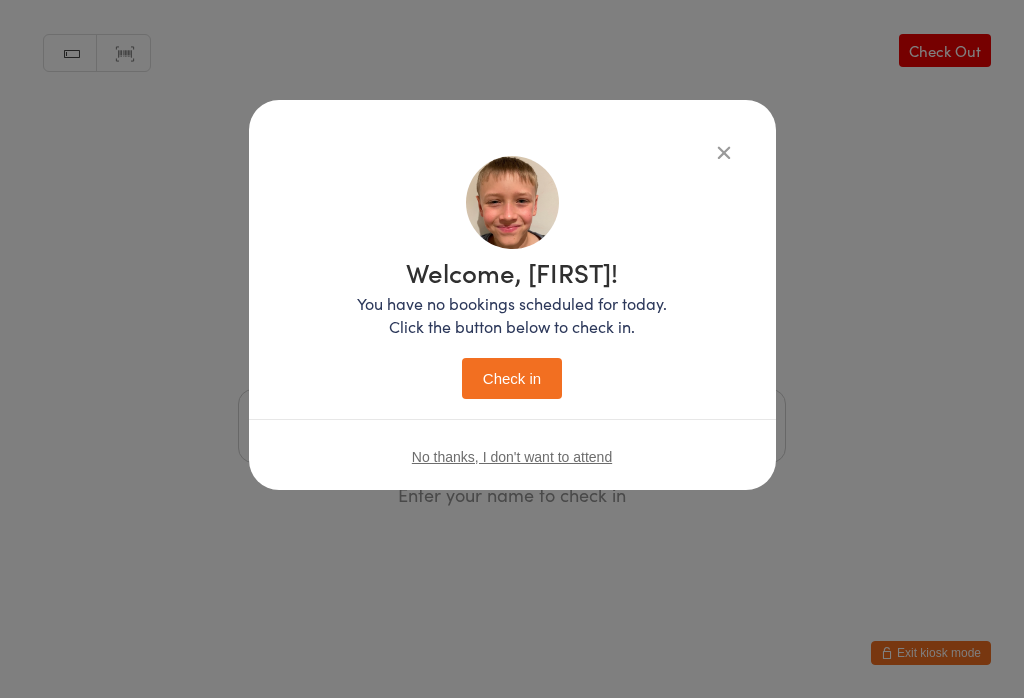 click on "Check in" at bounding box center [512, 378] 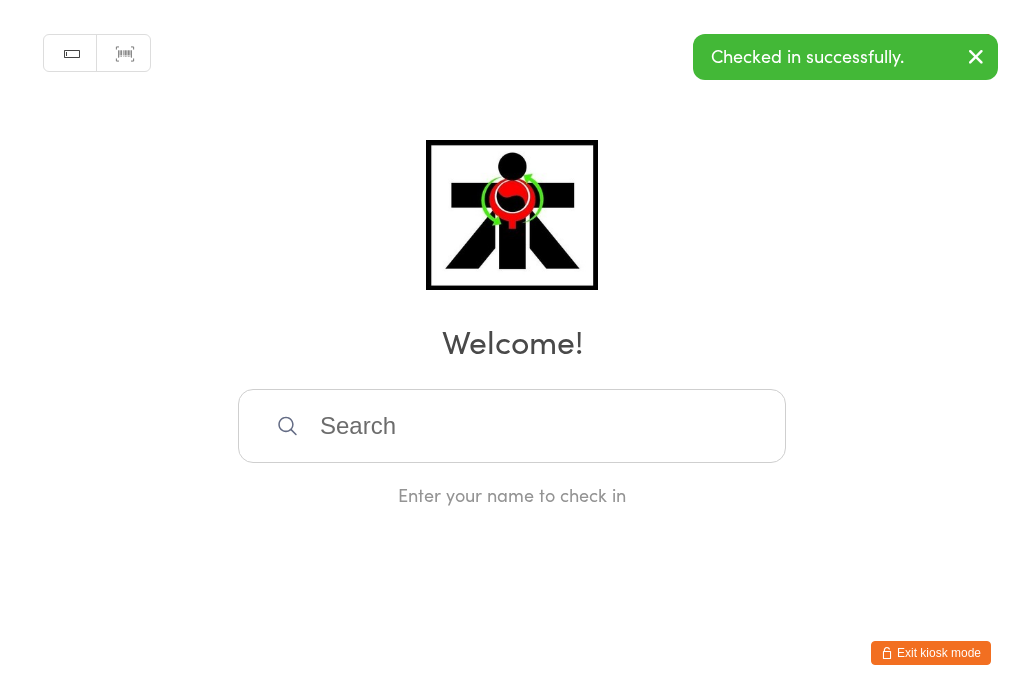 click at bounding box center (512, 426) 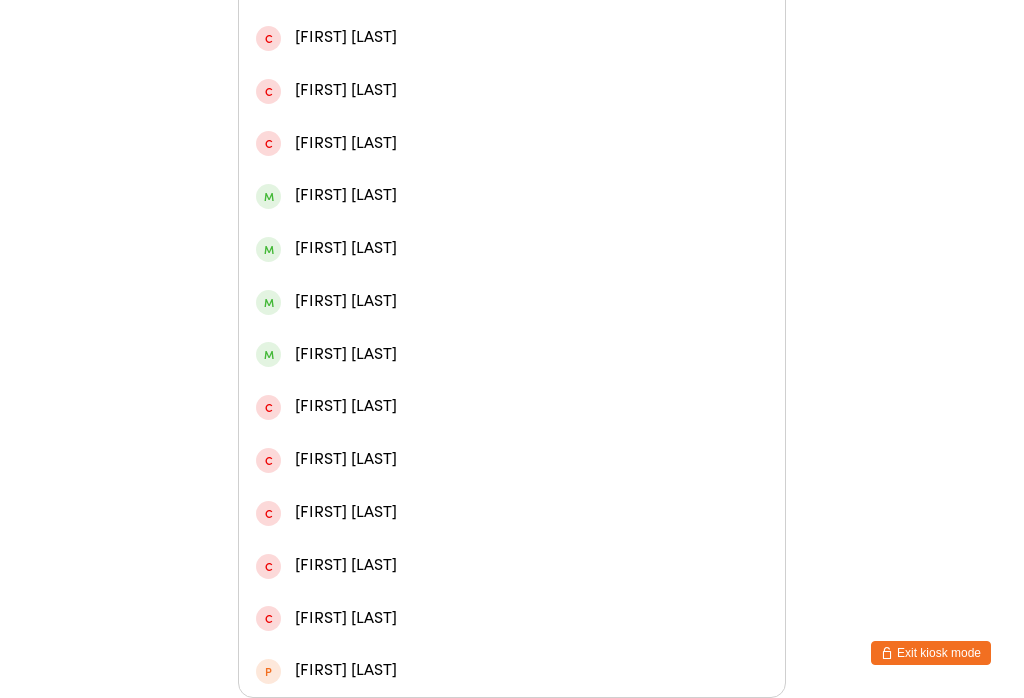 scroll, scrollTop: 585, scrollLeft: 0, axis: vertical 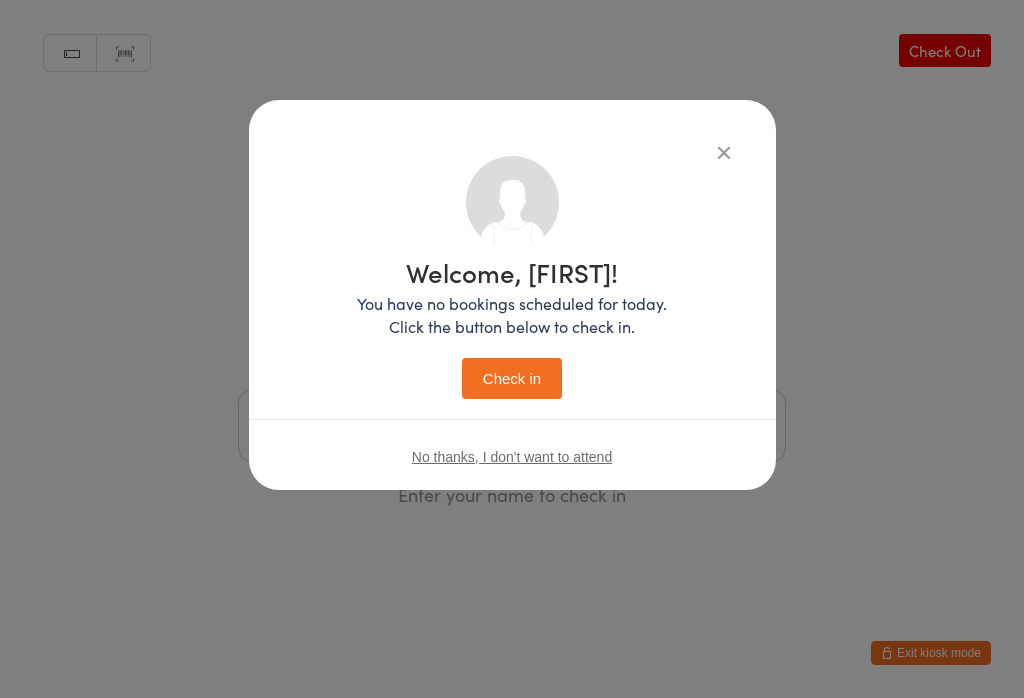 click on "Check in" at bounding box center (512, 378) 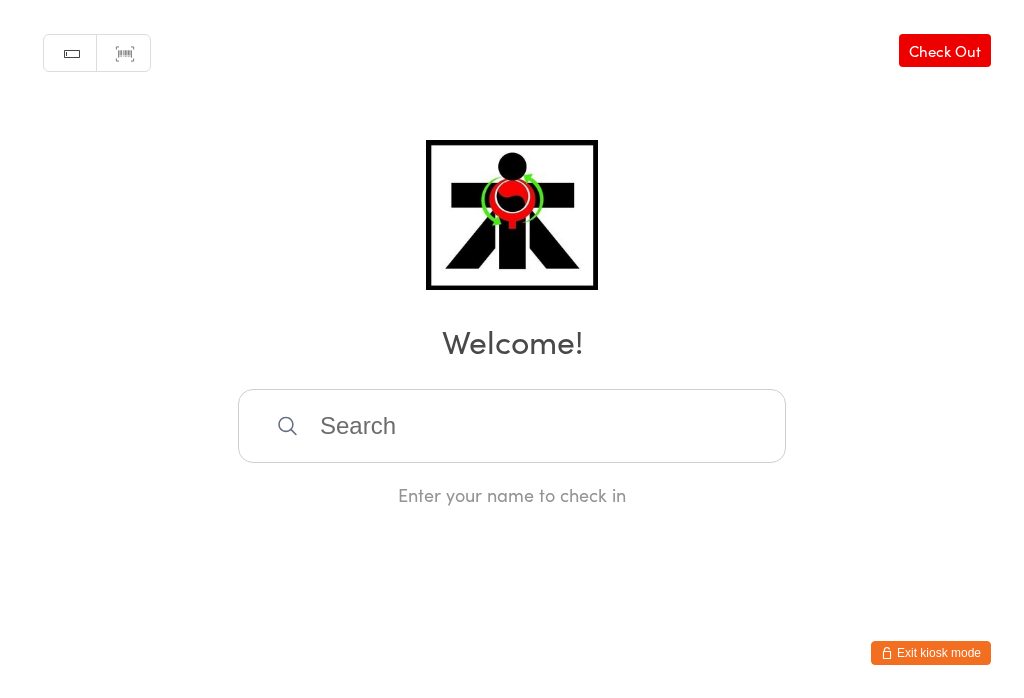 click at bounding box center [512, 426] 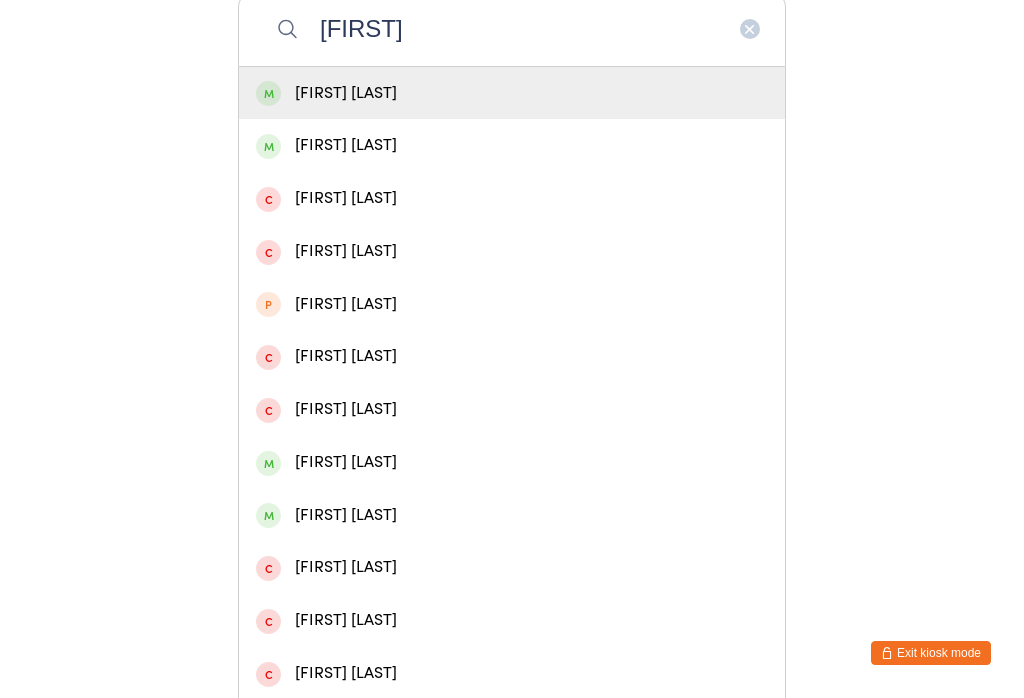 type on "[FIRST]" 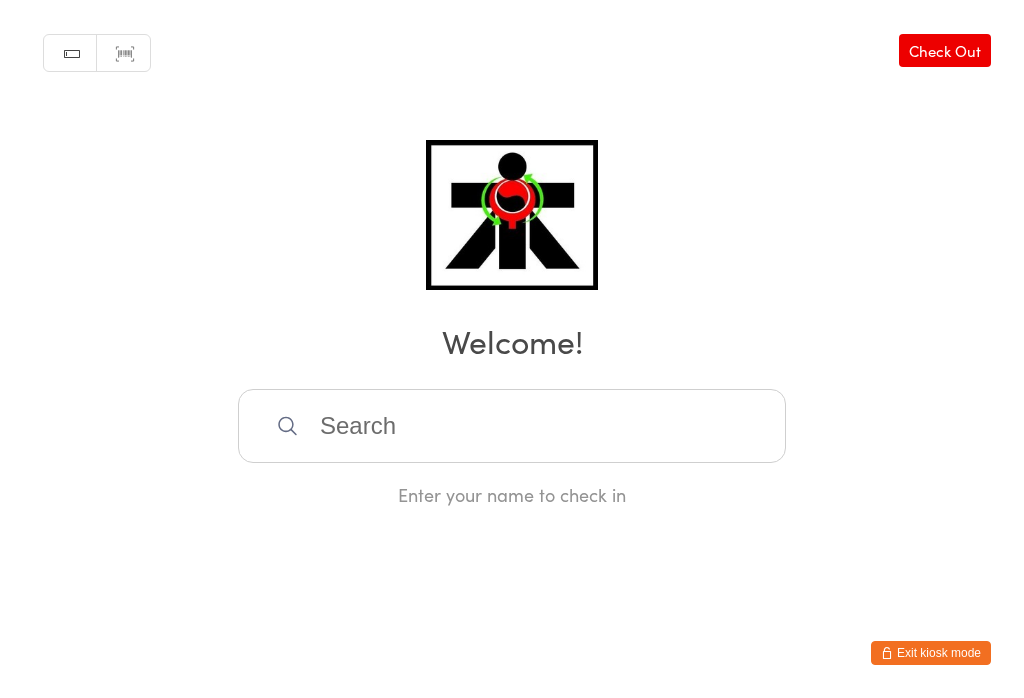 scroll, scrollTop: 0, scrollLeft: 0, axis: both 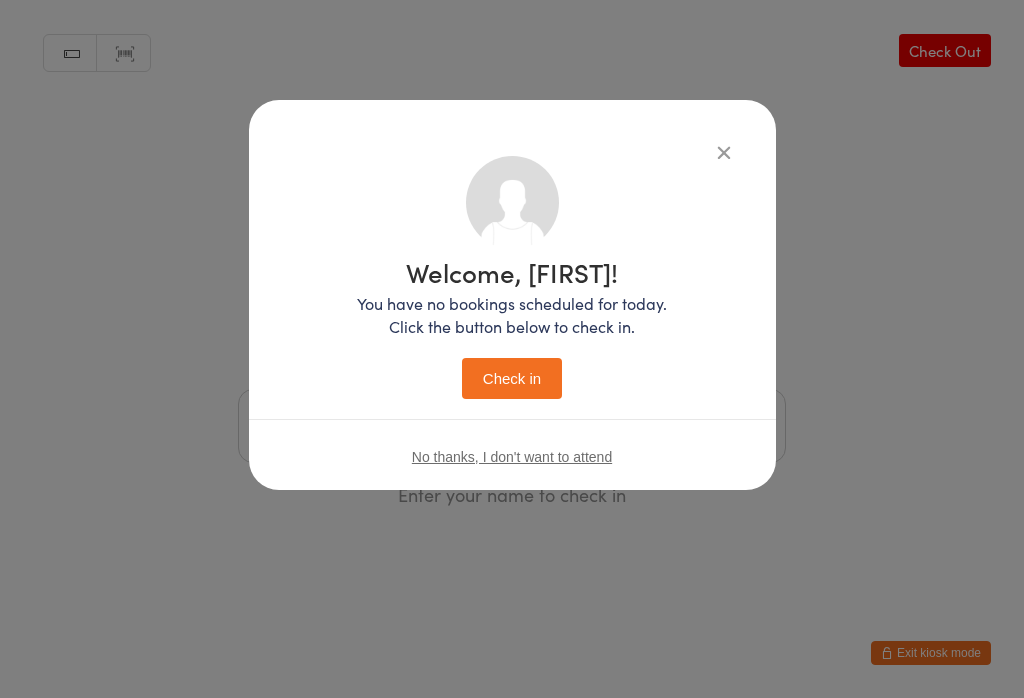 click on "Check in" at bounding box center [512, 378] 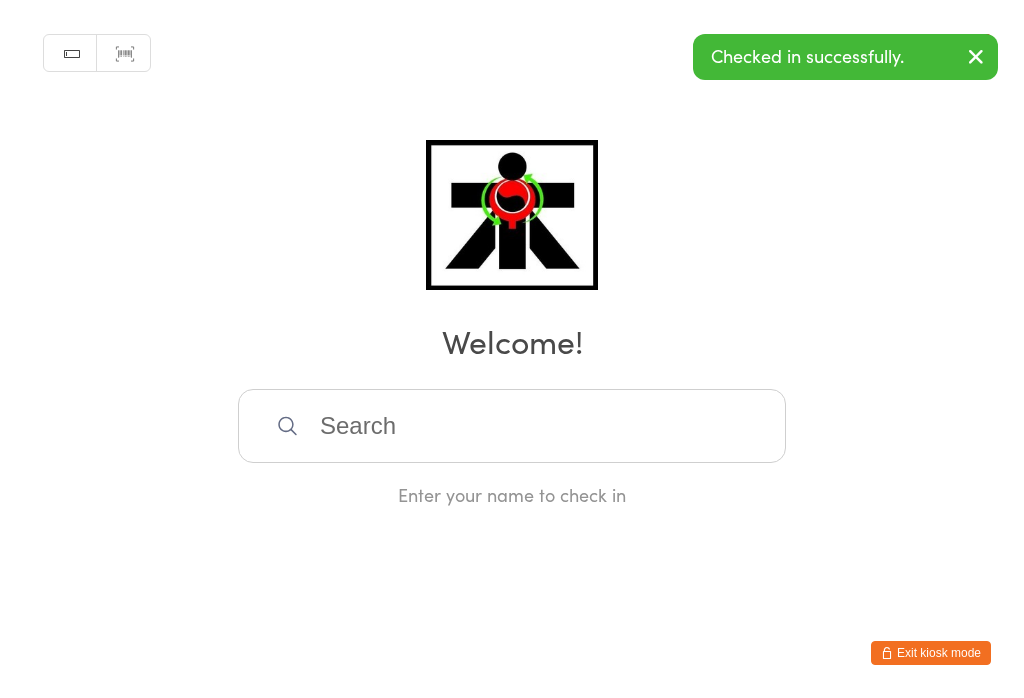 click at bounding box center (512, 426) 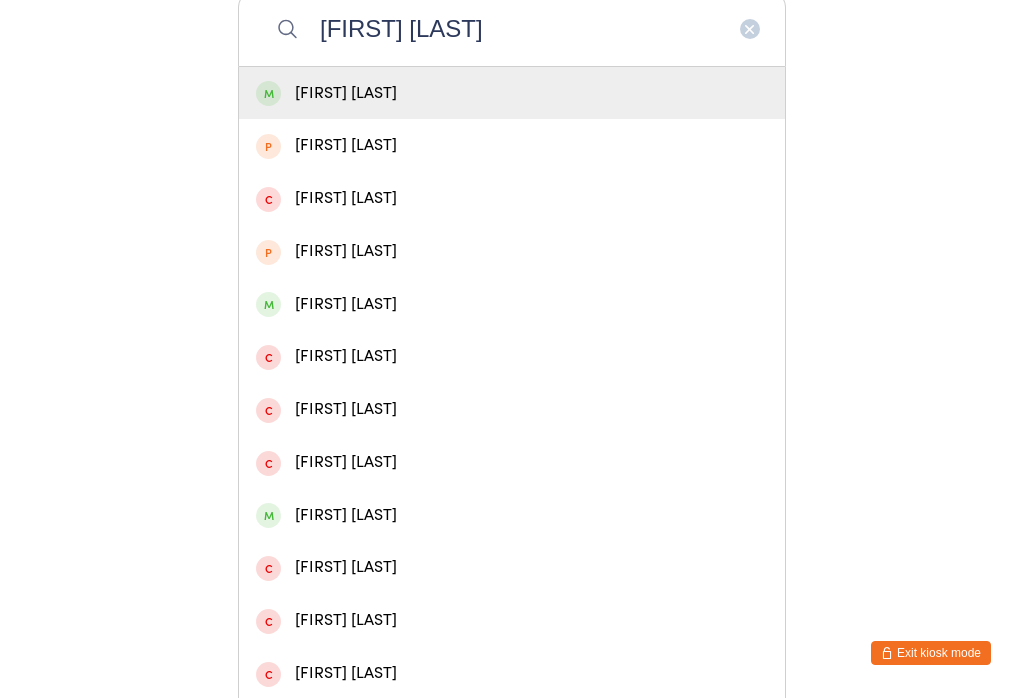 type on "[FIRST] [LAST]" 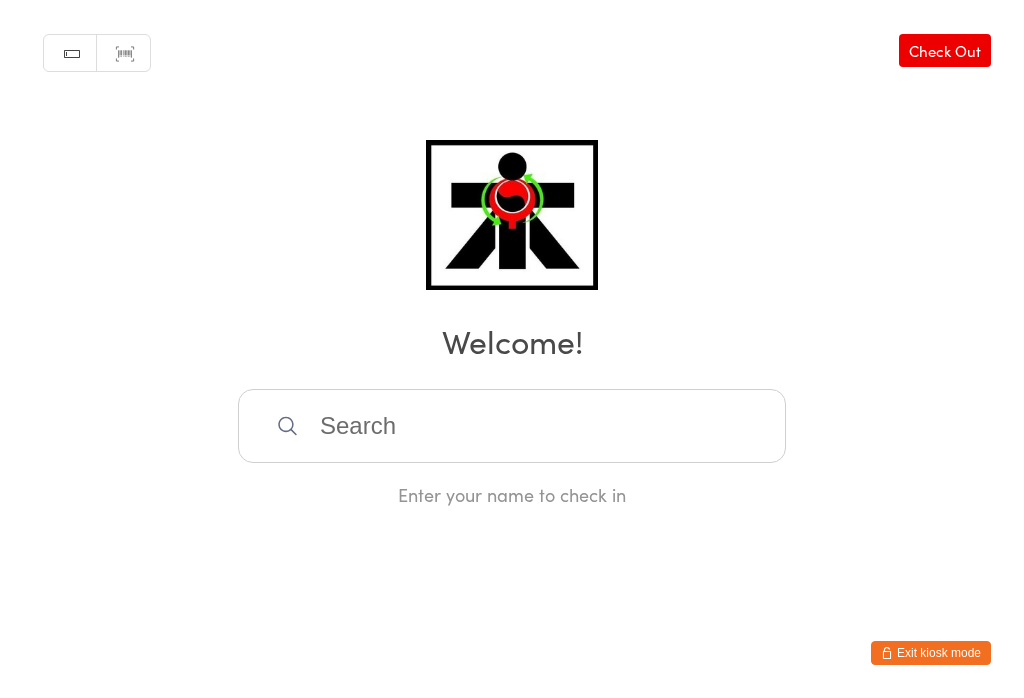 scroll, scrollTop: 0, scrollLeft: 0, axis: both 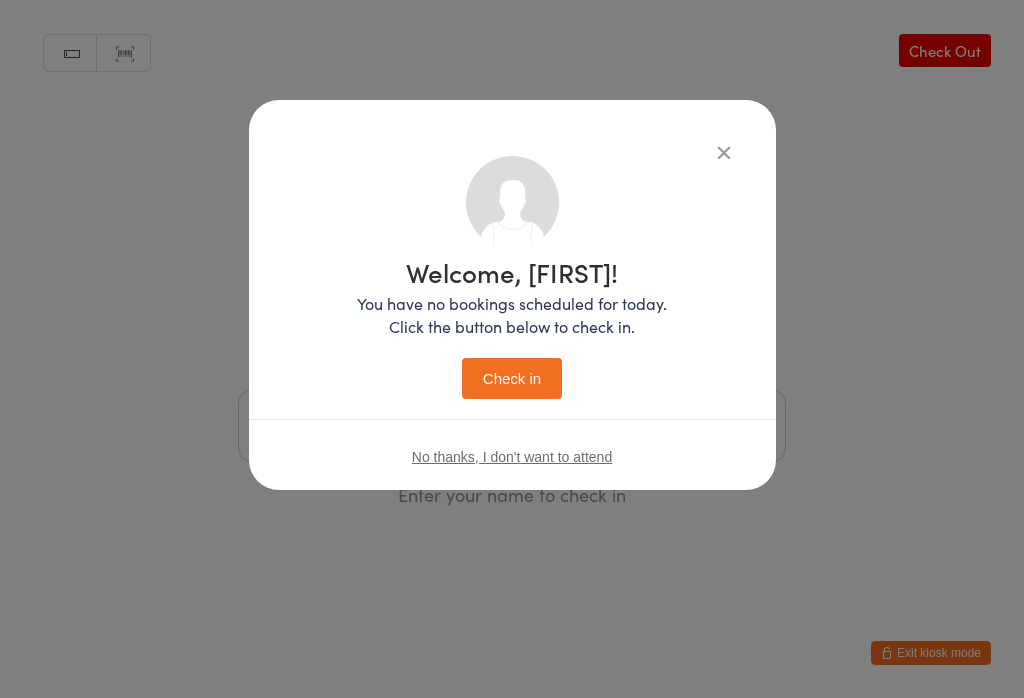 click on "Check in" at bounding box center [512, 378] 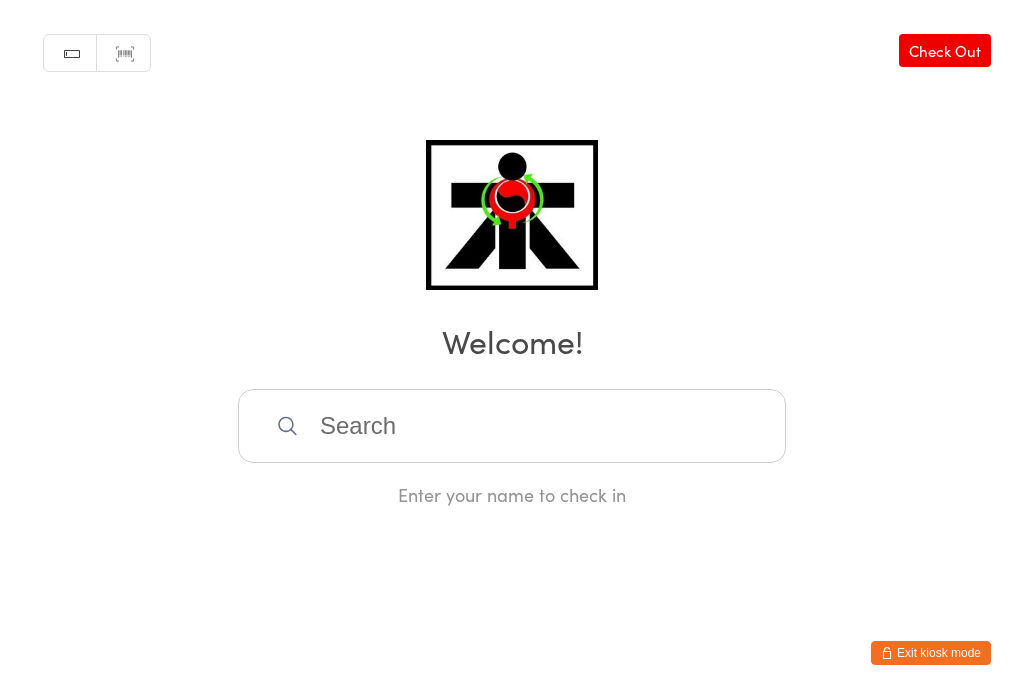 click at bounding box center (512, 426) 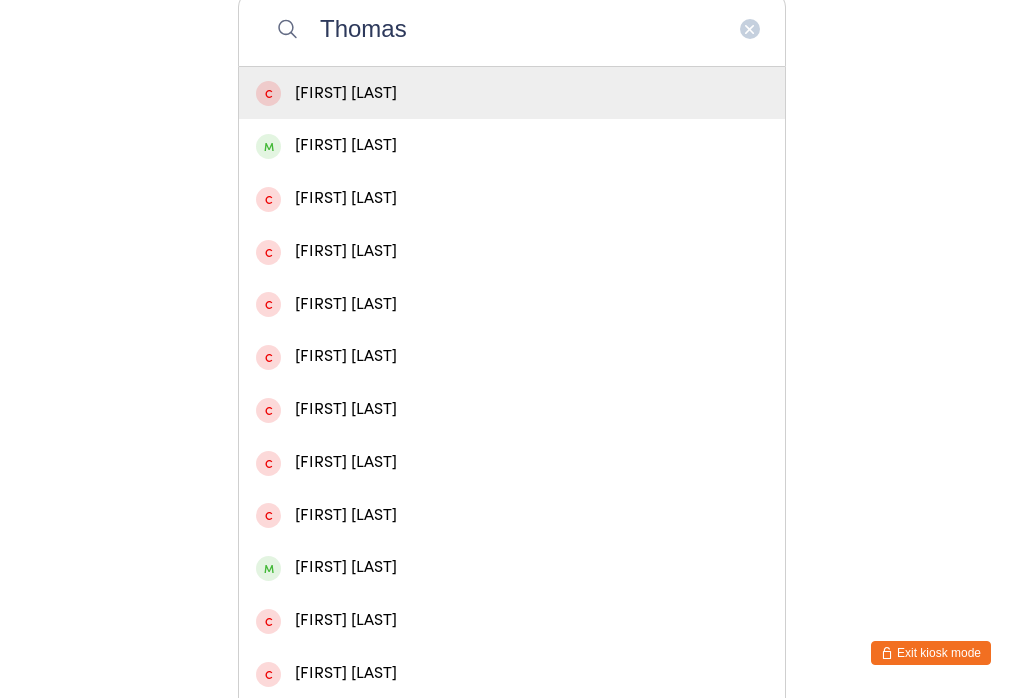 type on "Thomas" 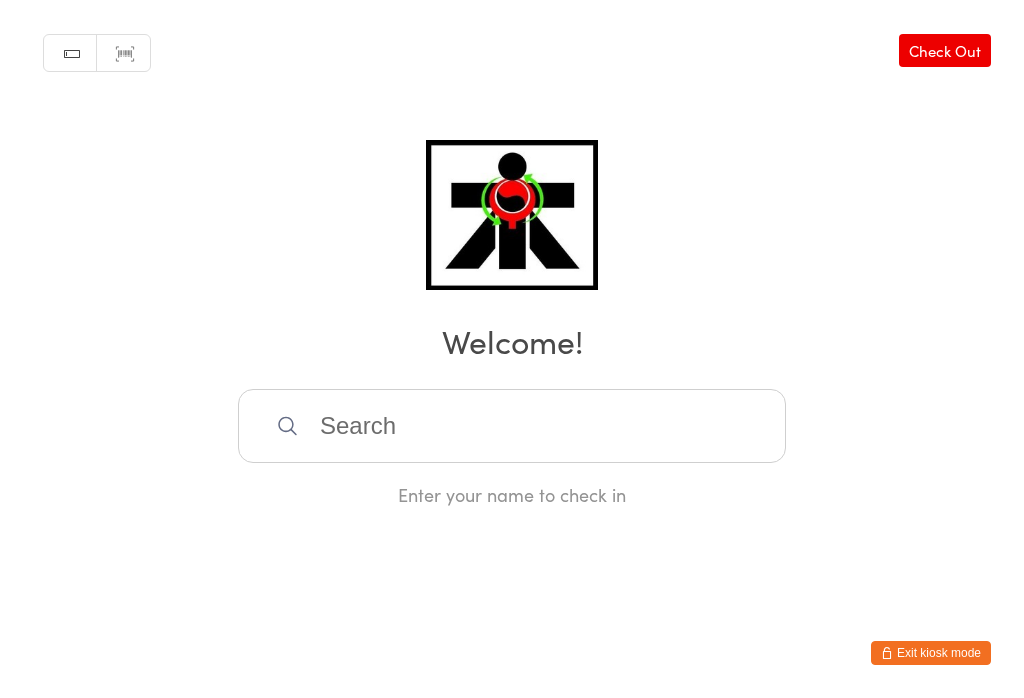 scroll, scrollTop: 0, scrollLeft: 0, axis: both 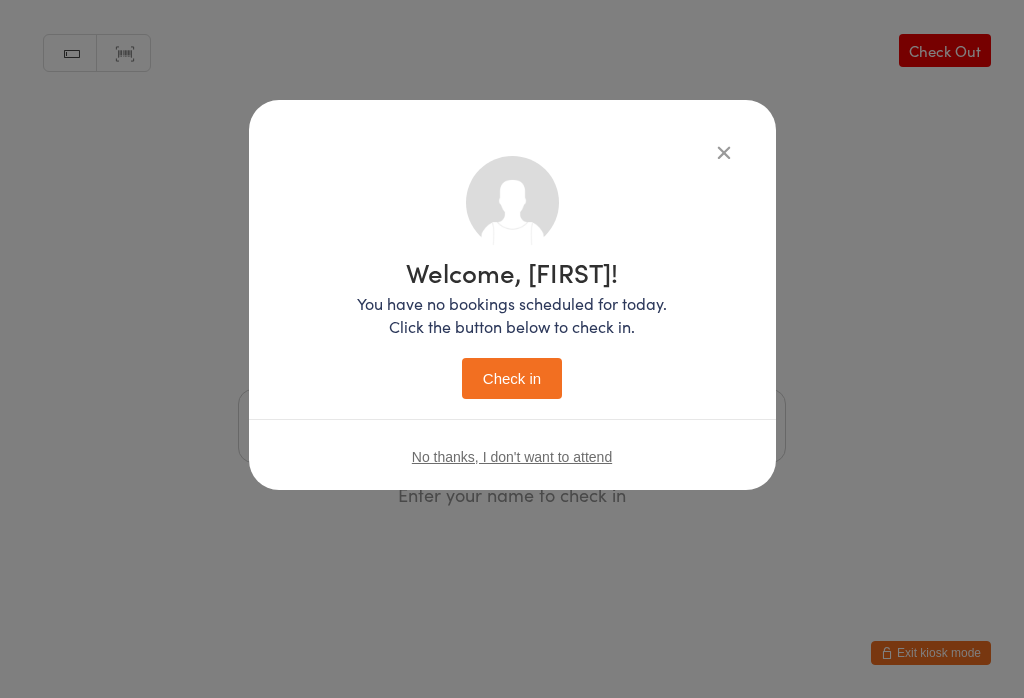 click on "Check in" at bounding box center [512, 378] 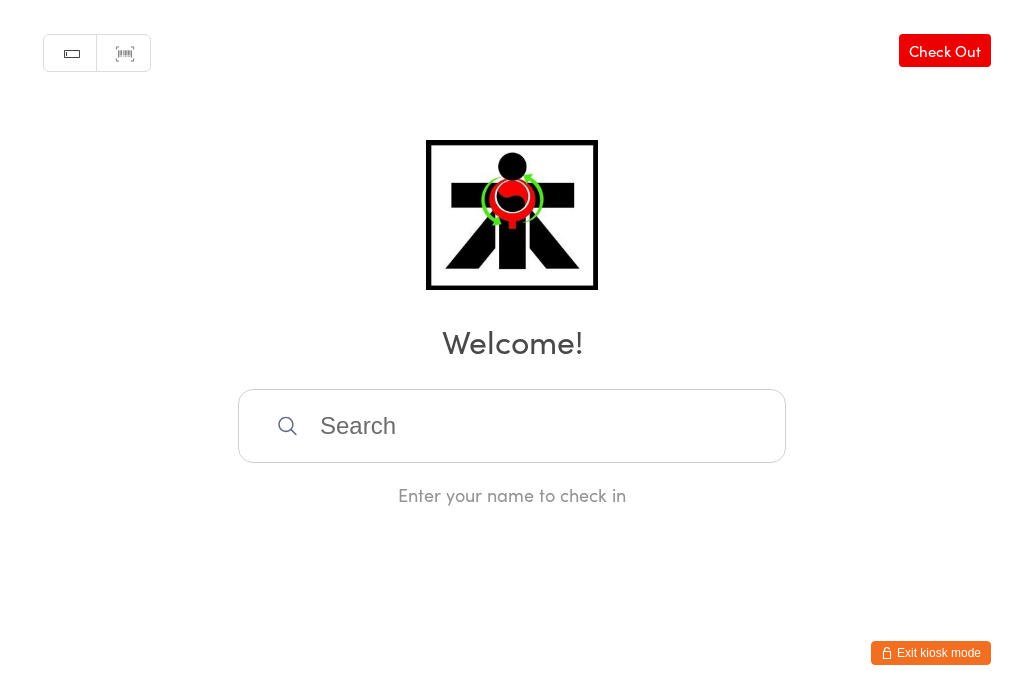 click at bounding box center (512, 426) 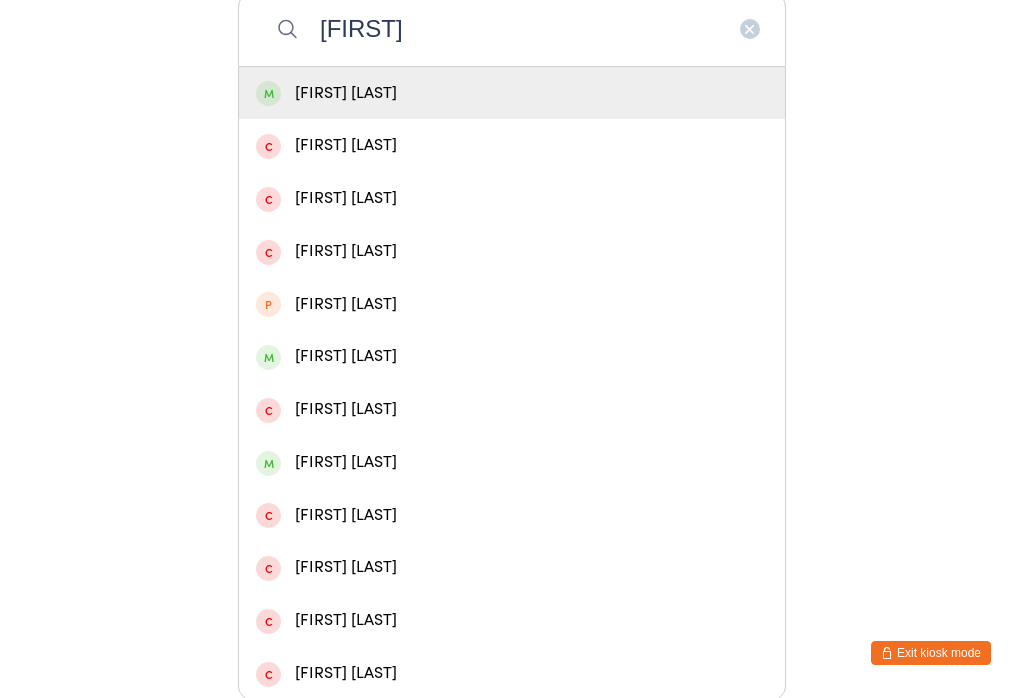 type on "[FIRST]" 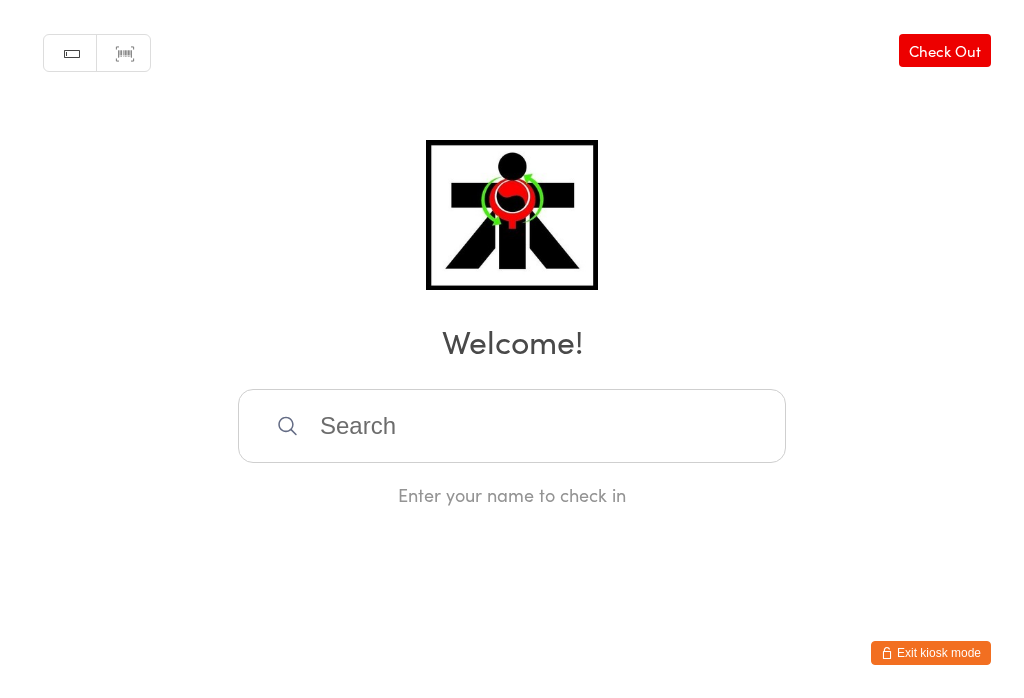 scroll, scrollTop: 0, scrollLeft: 0, axis: both 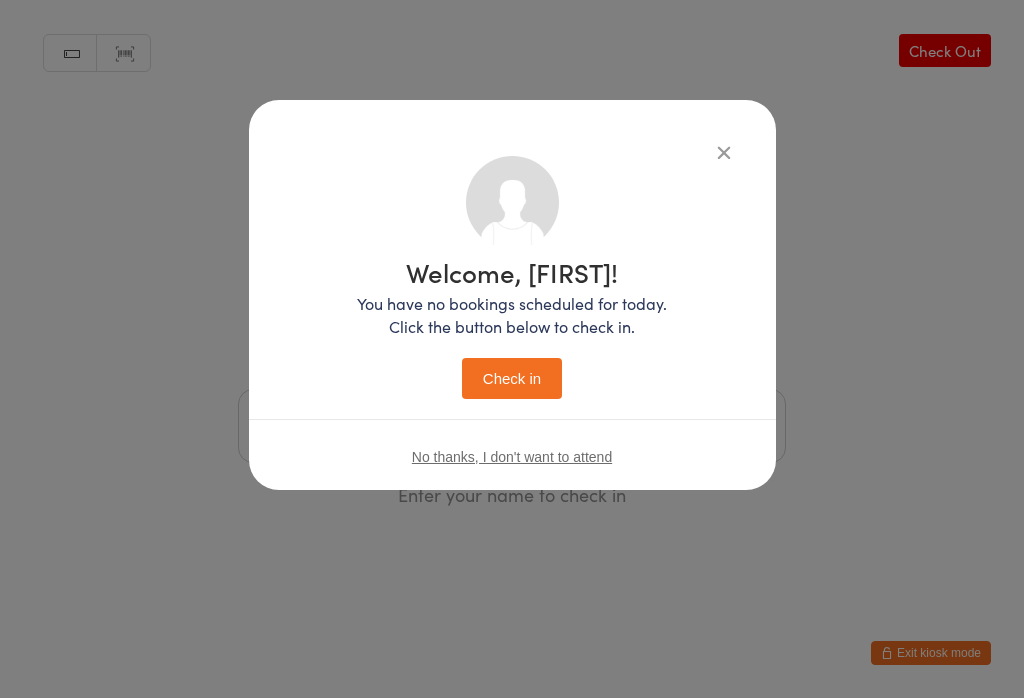 click on "Check in" at bounding box center (512, 378) 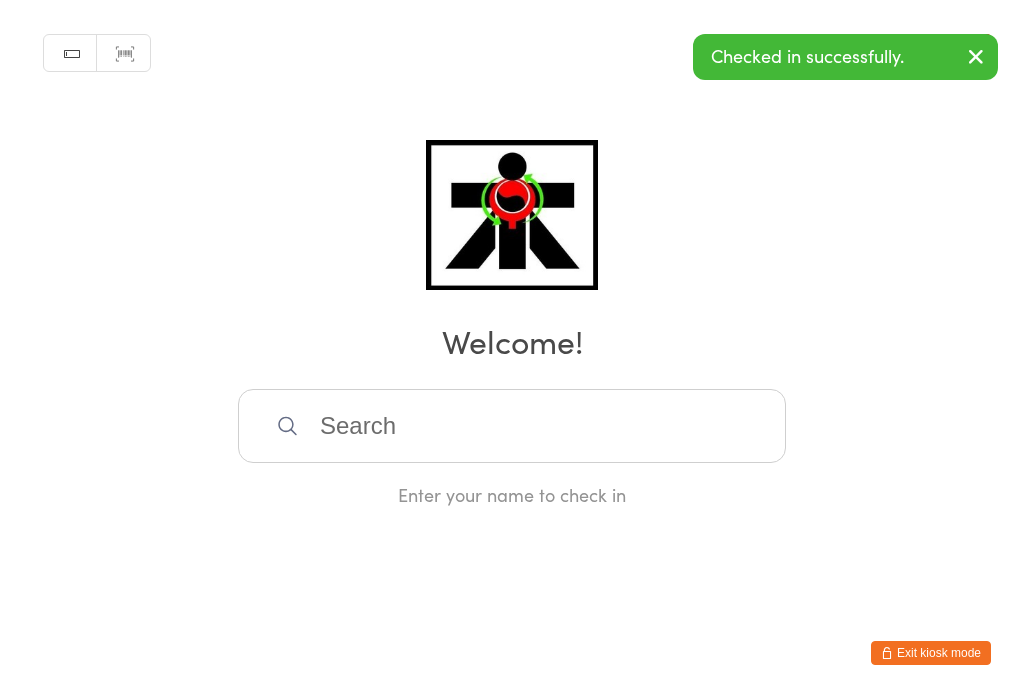 click at bounding box center (512, 426) 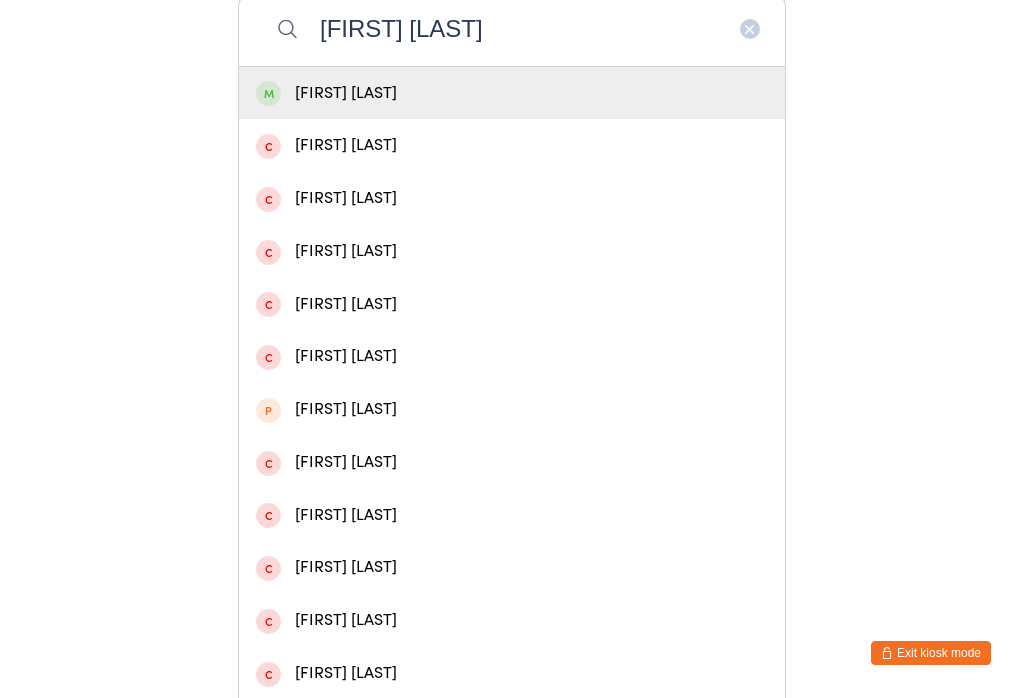 type on "[FIRST] [LAST]" 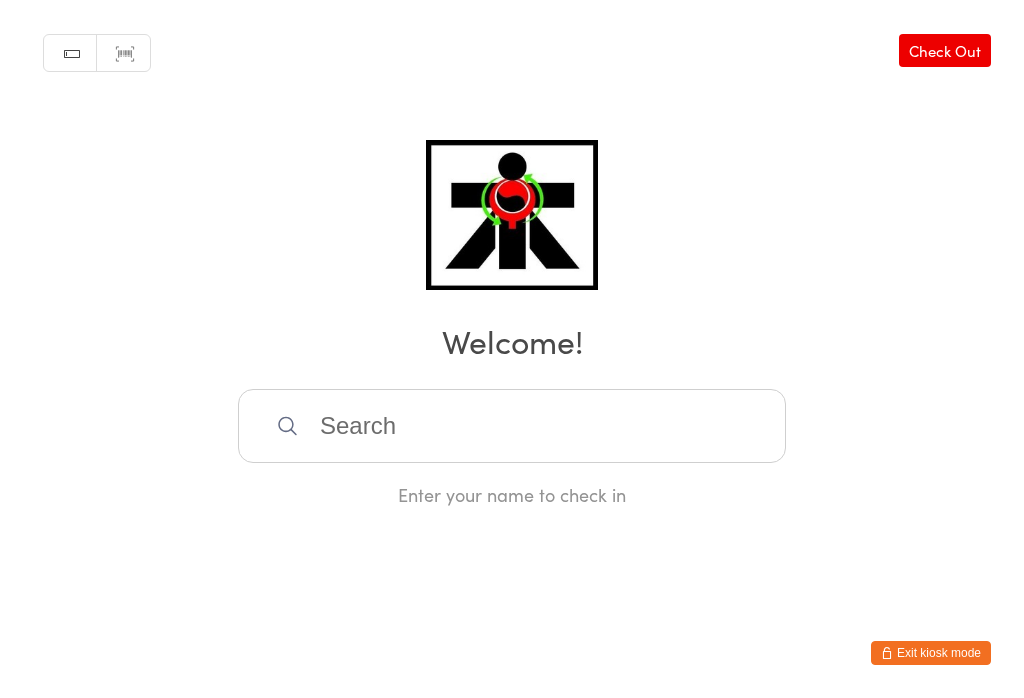 scroll, scrollTop: 0, scrollLeft: 0, axis: both 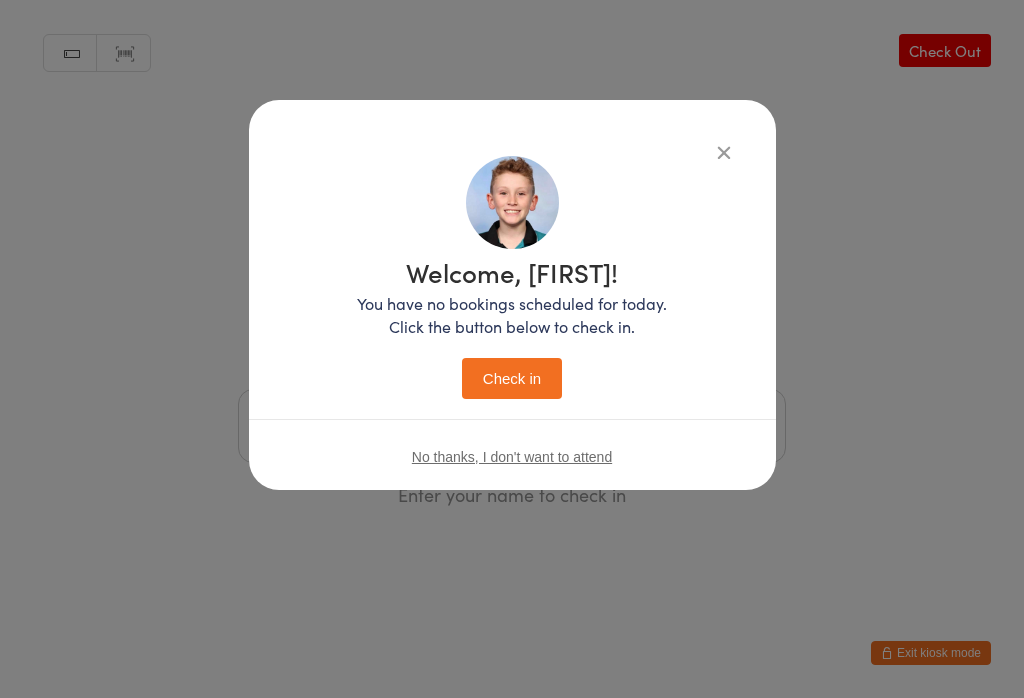 click on "Check in" at bounding box center [512, 378] 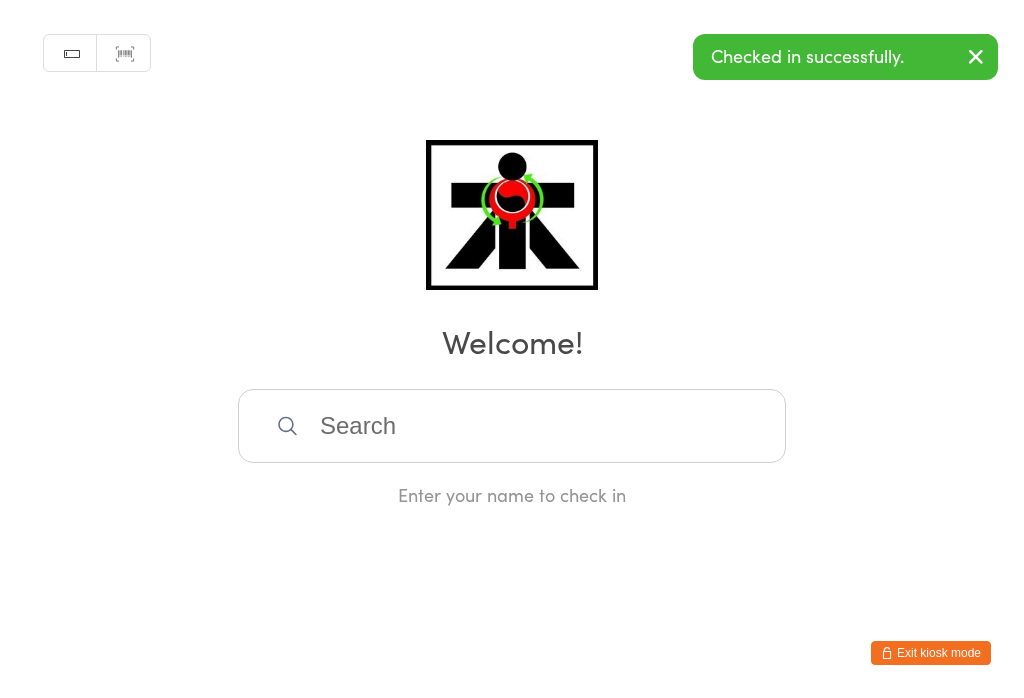 click at bounding box center [512, 426] 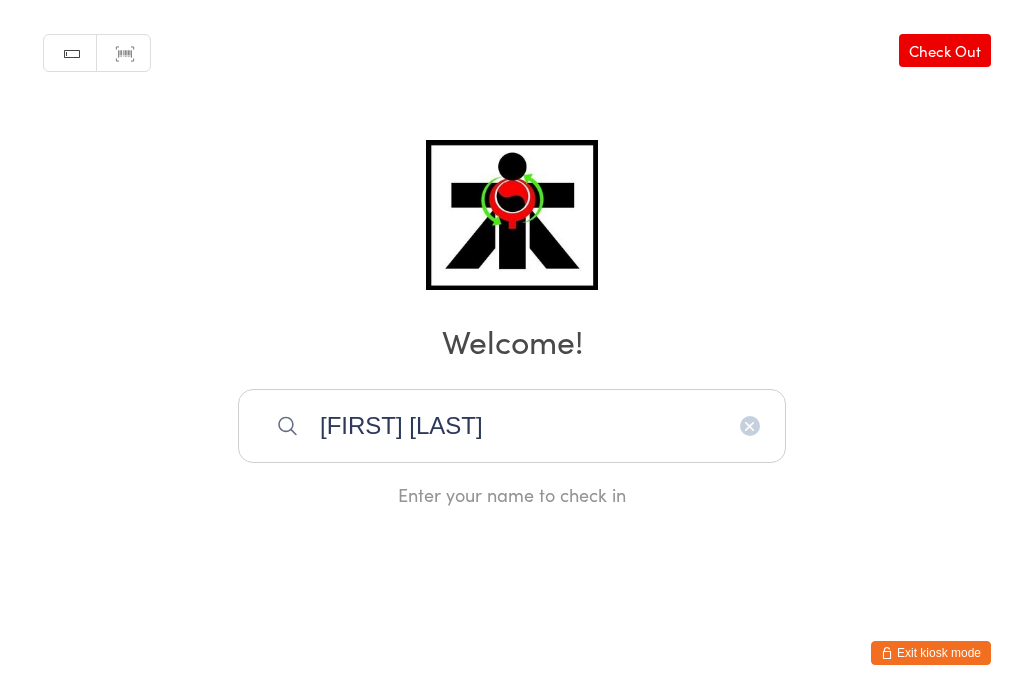 type on "[FIRST] [LAST]" 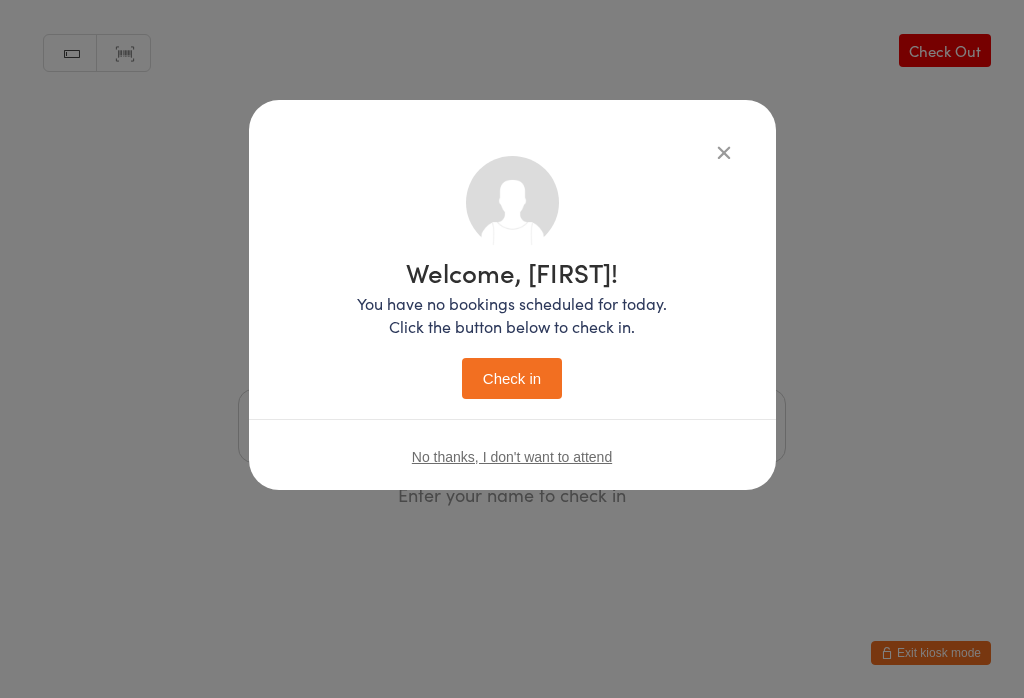 scroll, scrollTop: 0, scrollLeft: 0, axis: both 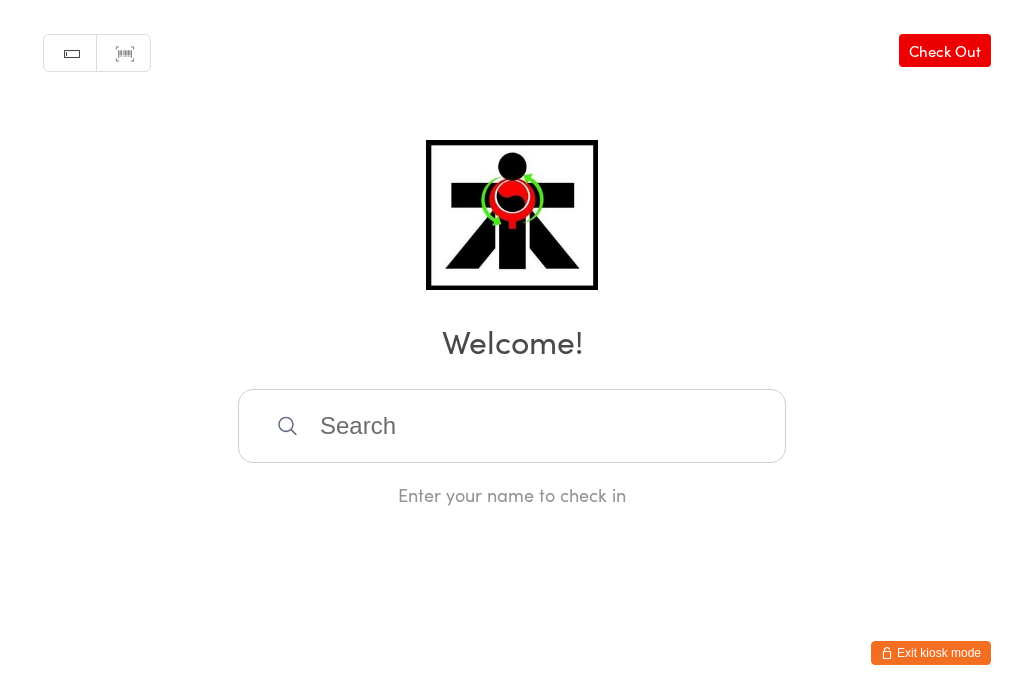 click at bounding box center [512, 426] 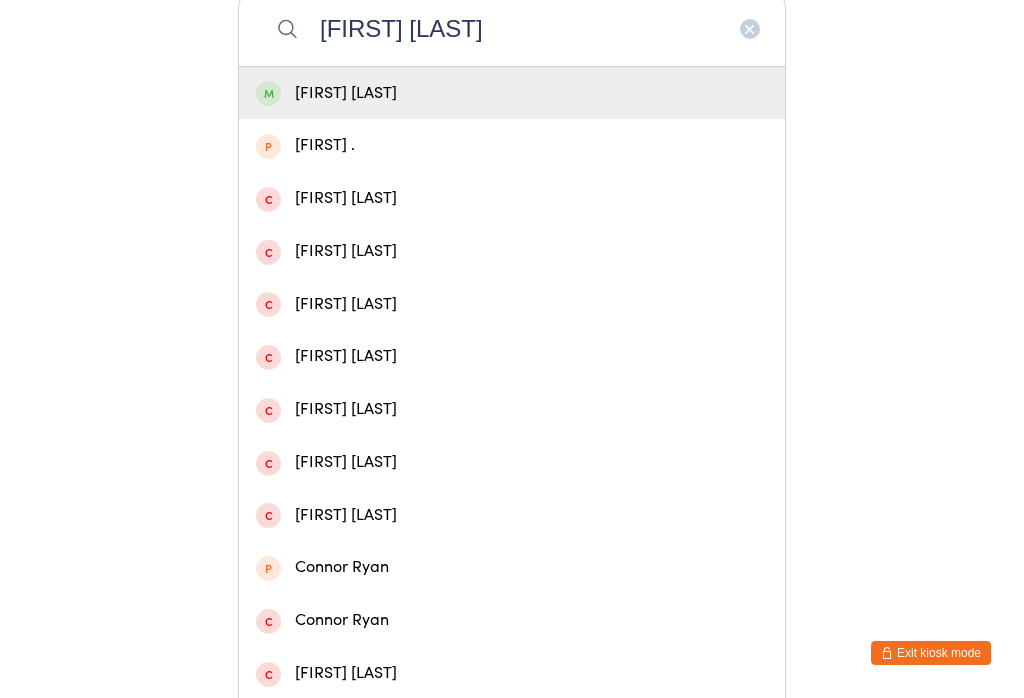 type on "[FIRST] [LAST]" 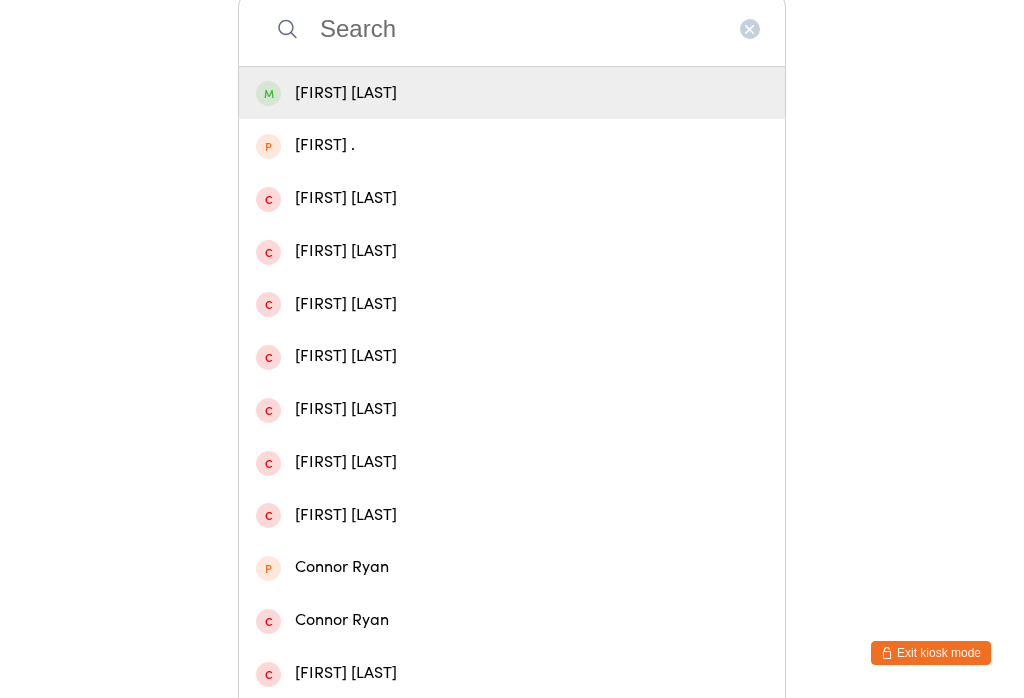 scroll, scrollTop: 0, scrollLeft: 0, axis: both 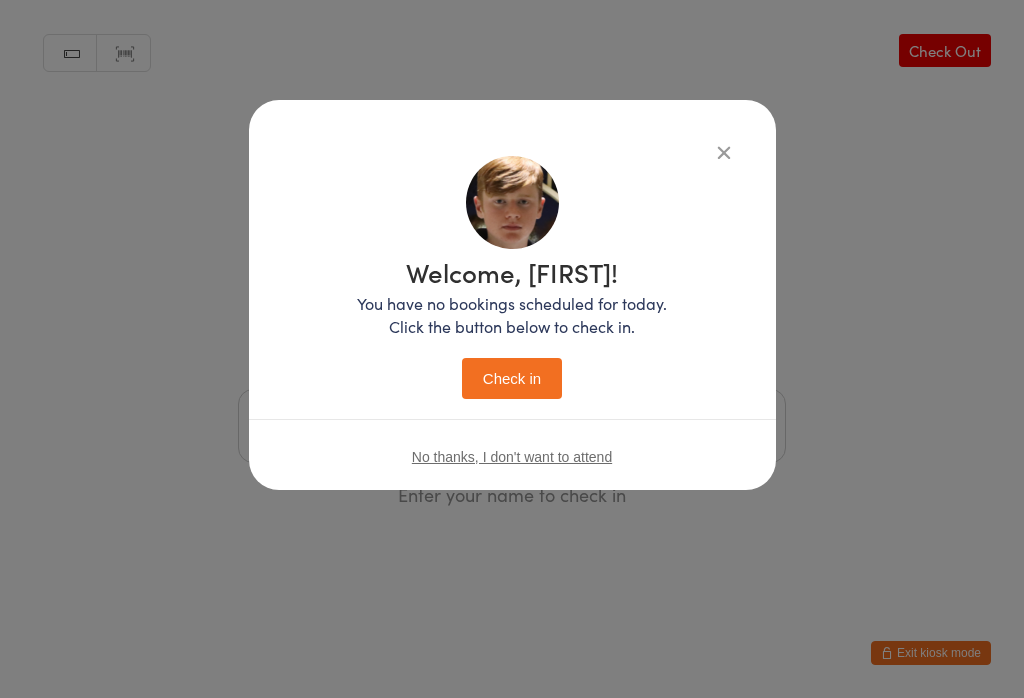 click on "Check in" at bounding box center (512, 378) 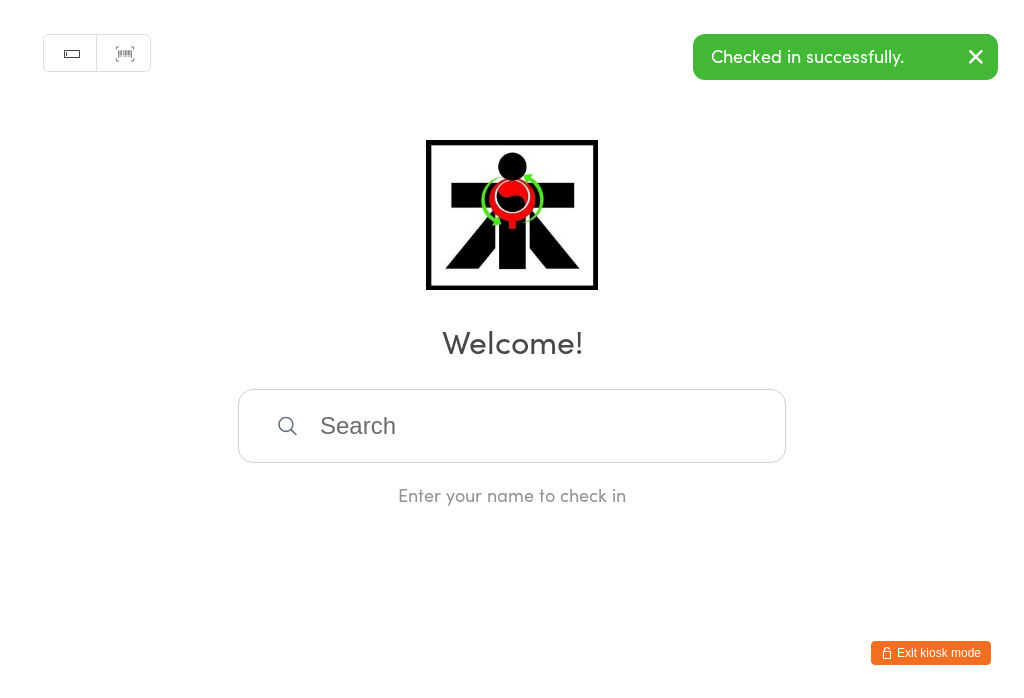 click at bounding box center [512, 426] 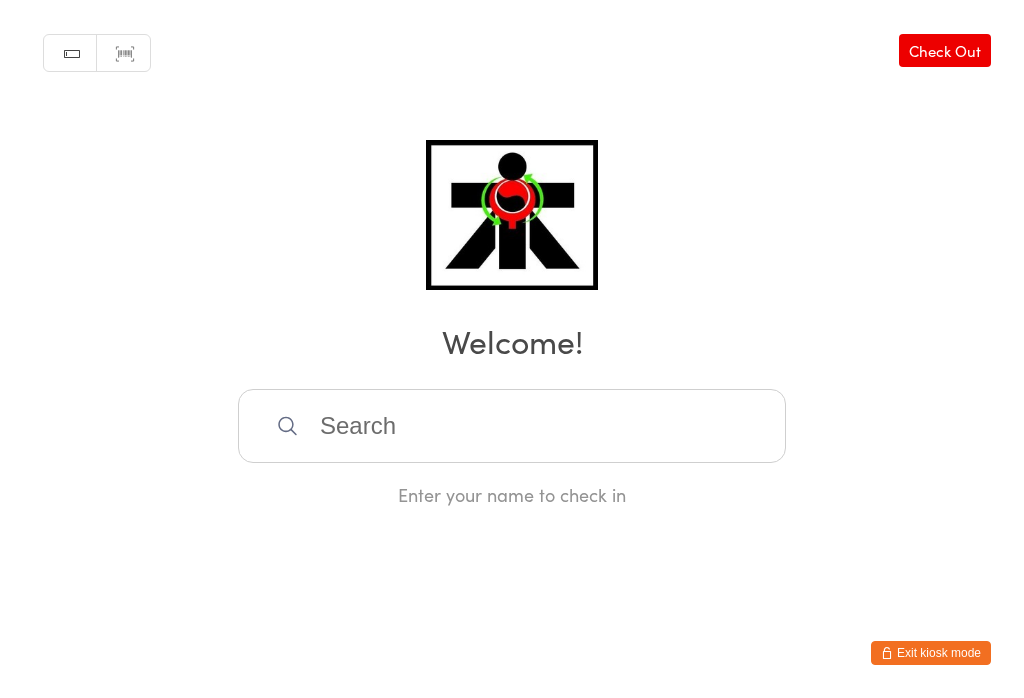 scroll, scrollTop: 397, scrollLeft: 0, axis: vertical 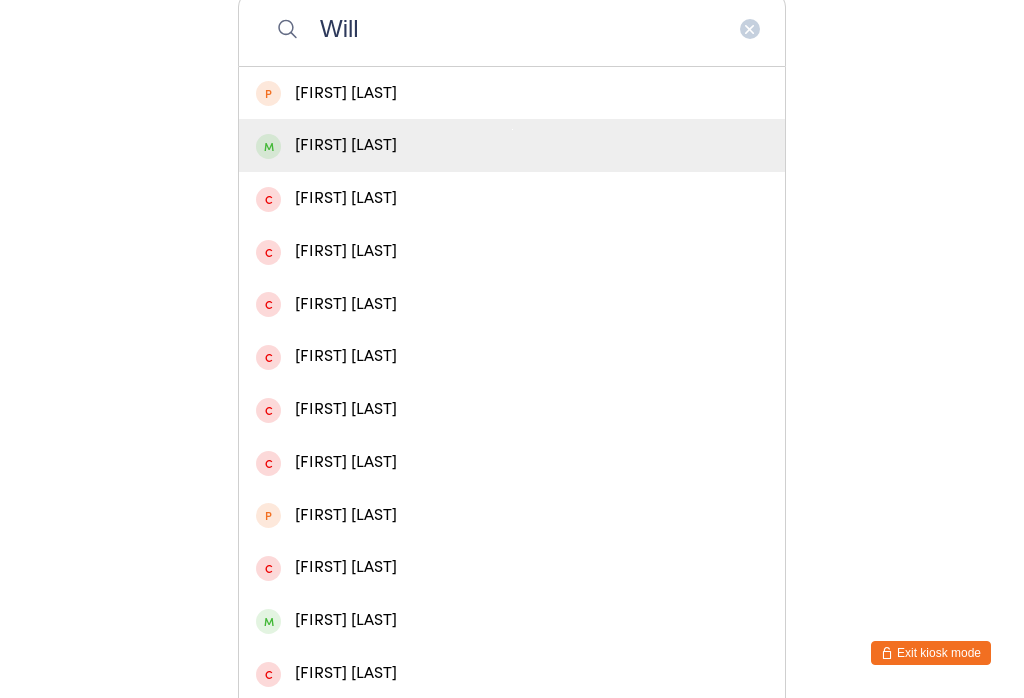 type on "Will" 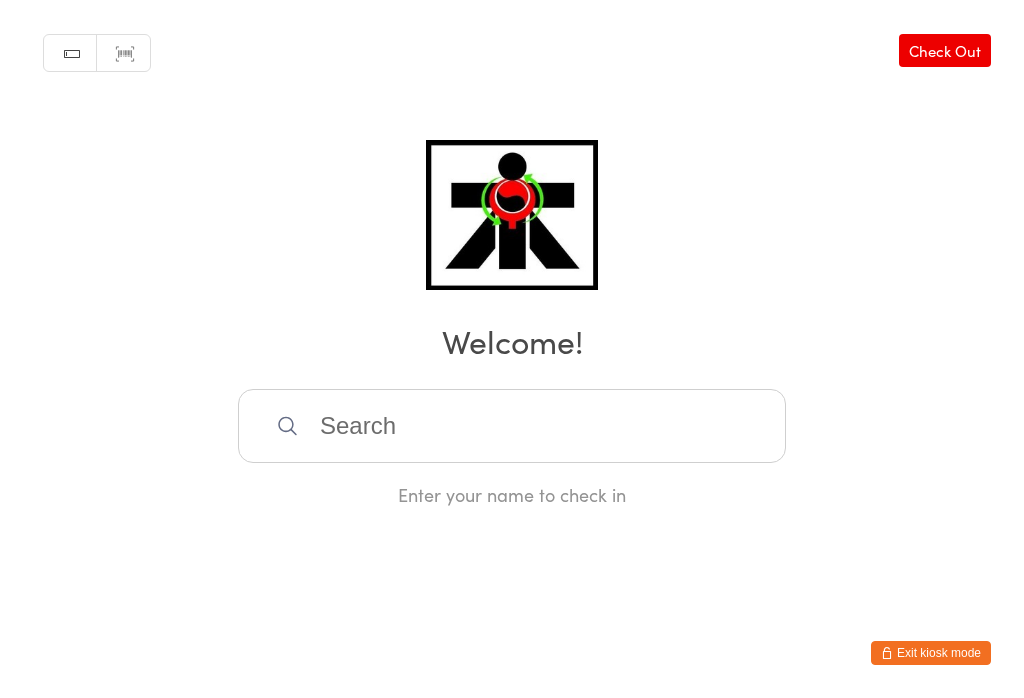 scroll, scrollTop: 0, scrollLeft: 0, axis: both 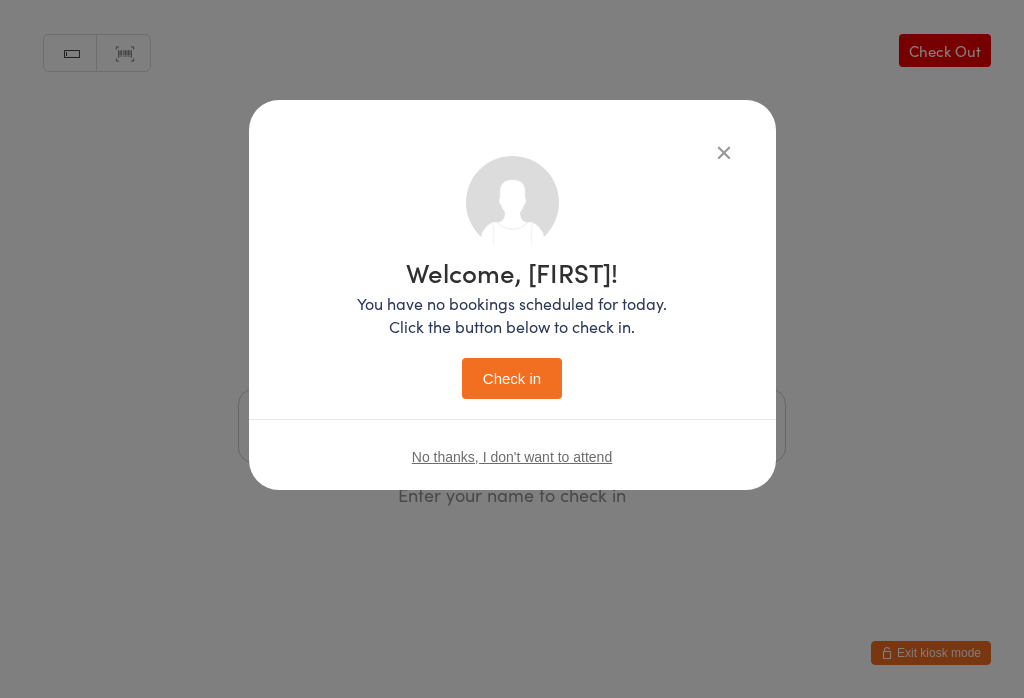click on "Check in" at bounding box center (512, 378) 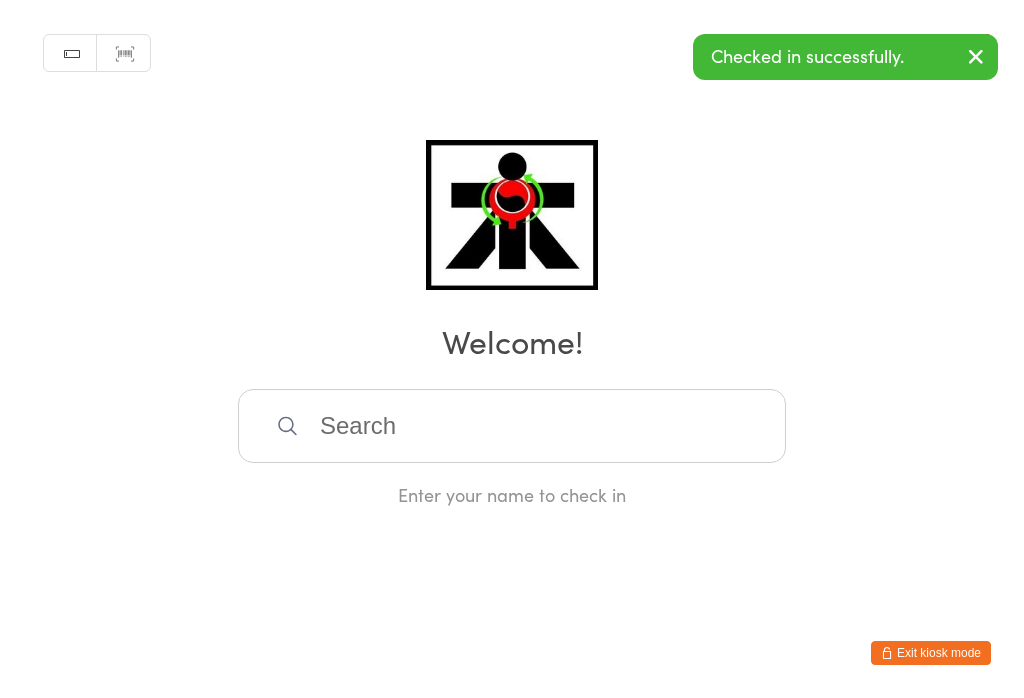 click at bounding box center (512, 426) 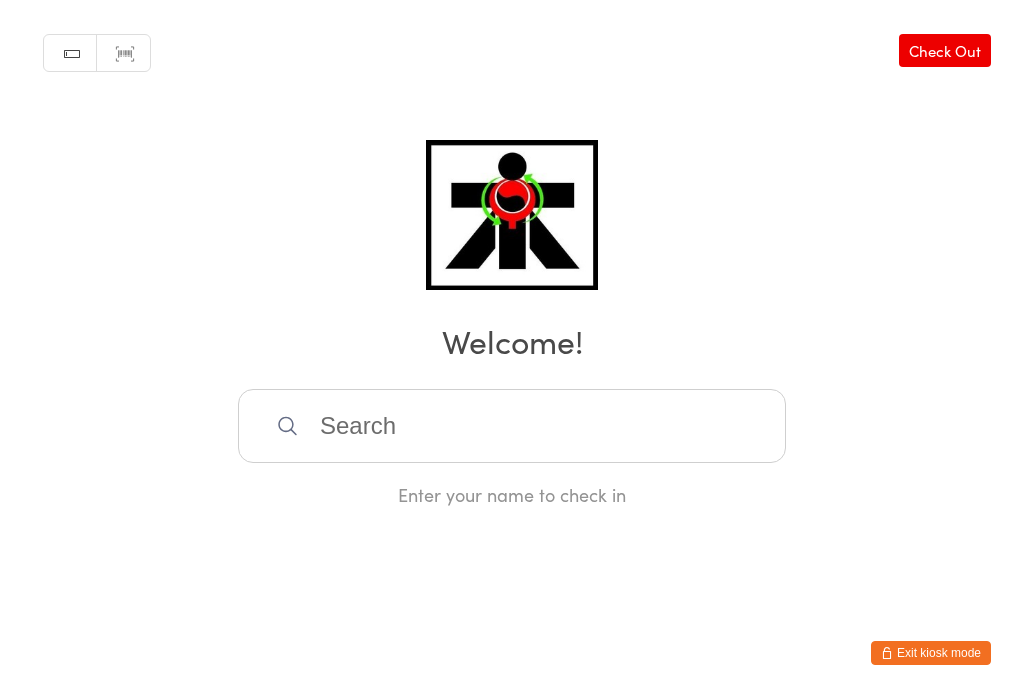 scroll, scrollTop: 397, scrollLeft: 0, axis: vertical 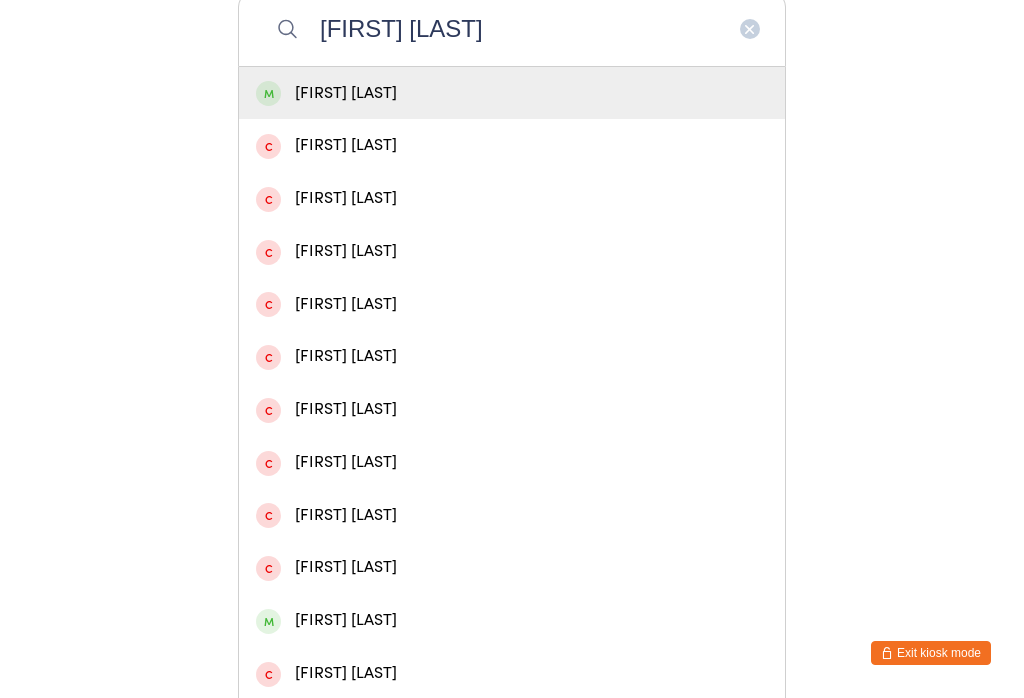 type on "[FIRST] [LAST]" 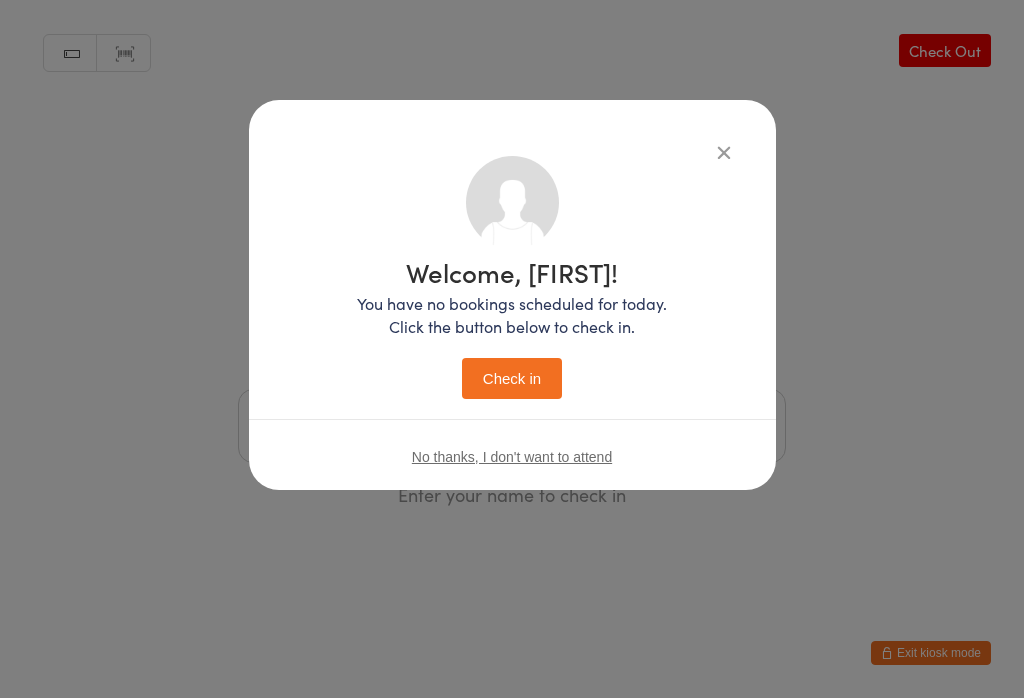 scroll, scrollTop: 0, scrollLeft: 0, axis: both 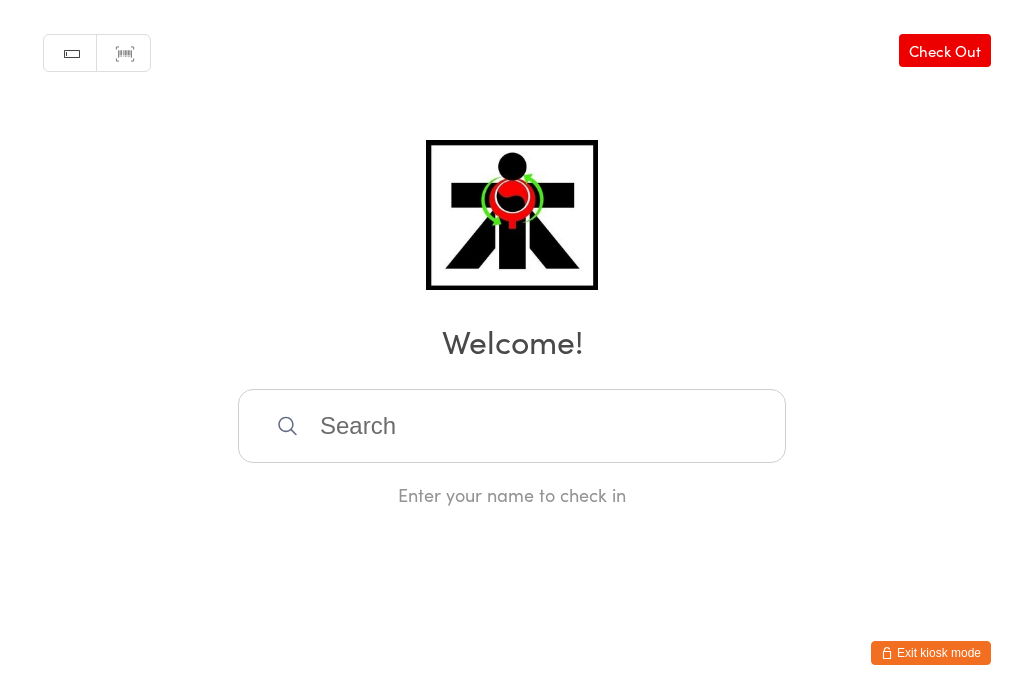 click at bounding box center [512, 426] 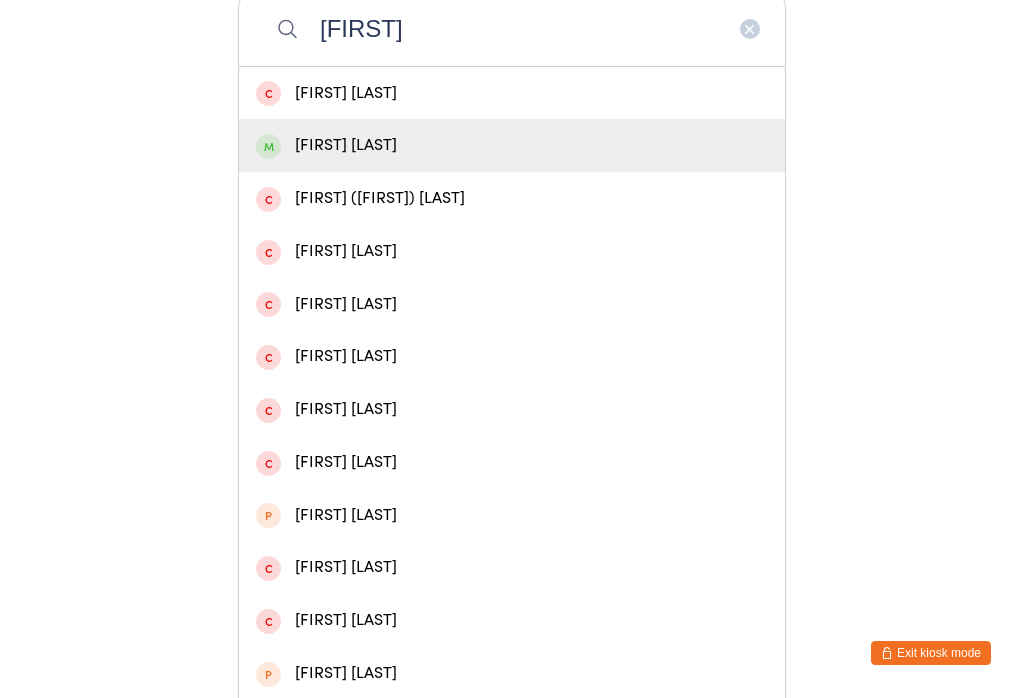 type on "[FIRST]" 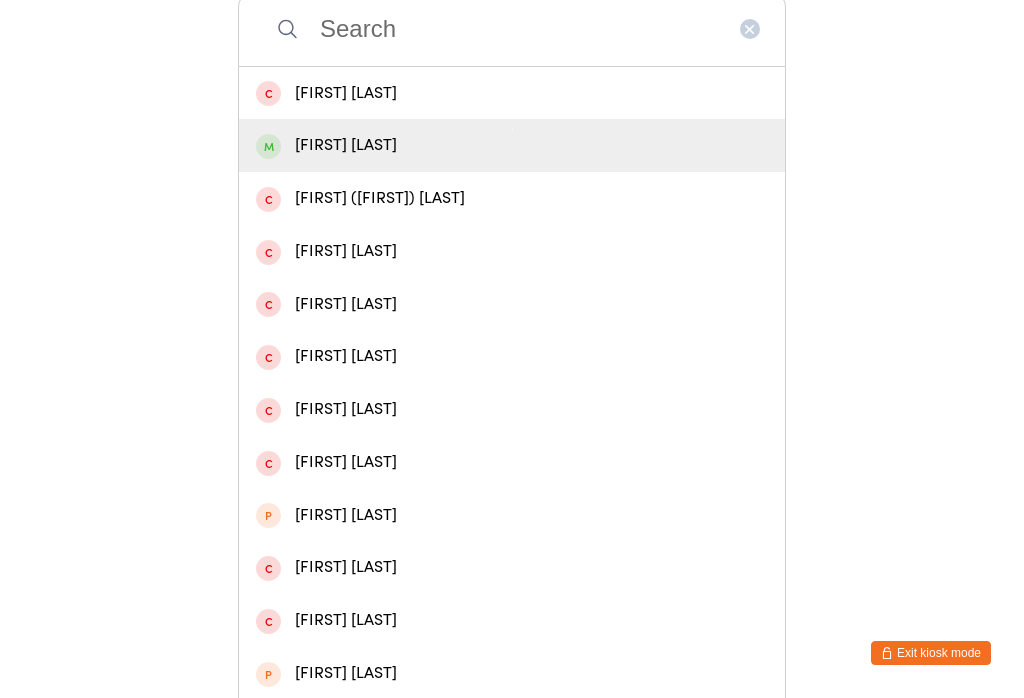 scroll, scrollTop: 0, scrollLeft: 0, axis: both 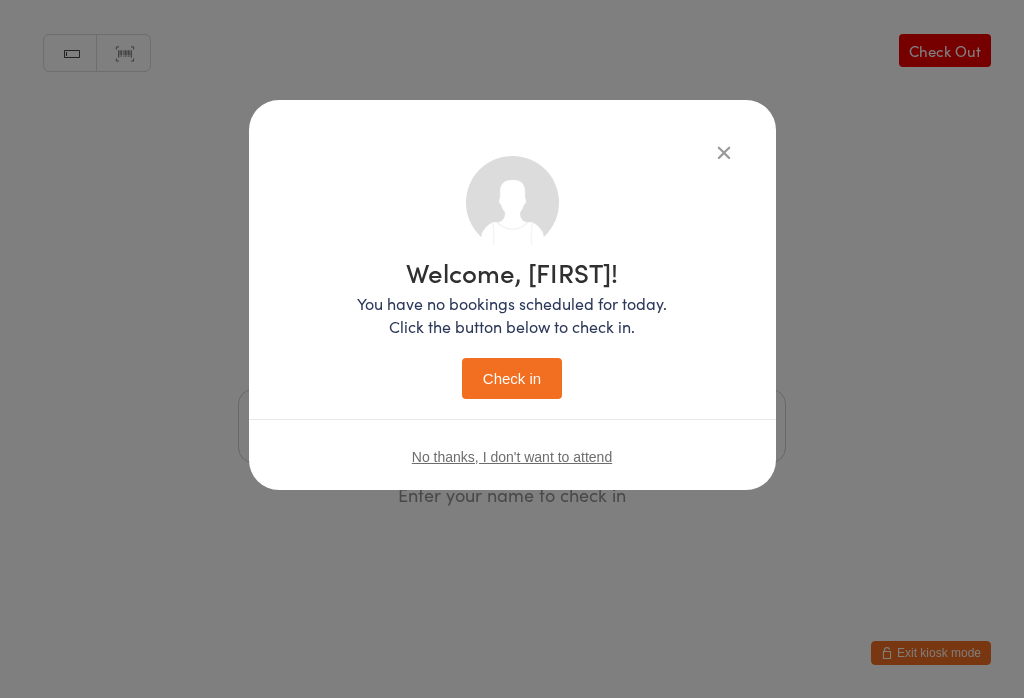 click on "Check in" at bounding box center (512, 378) 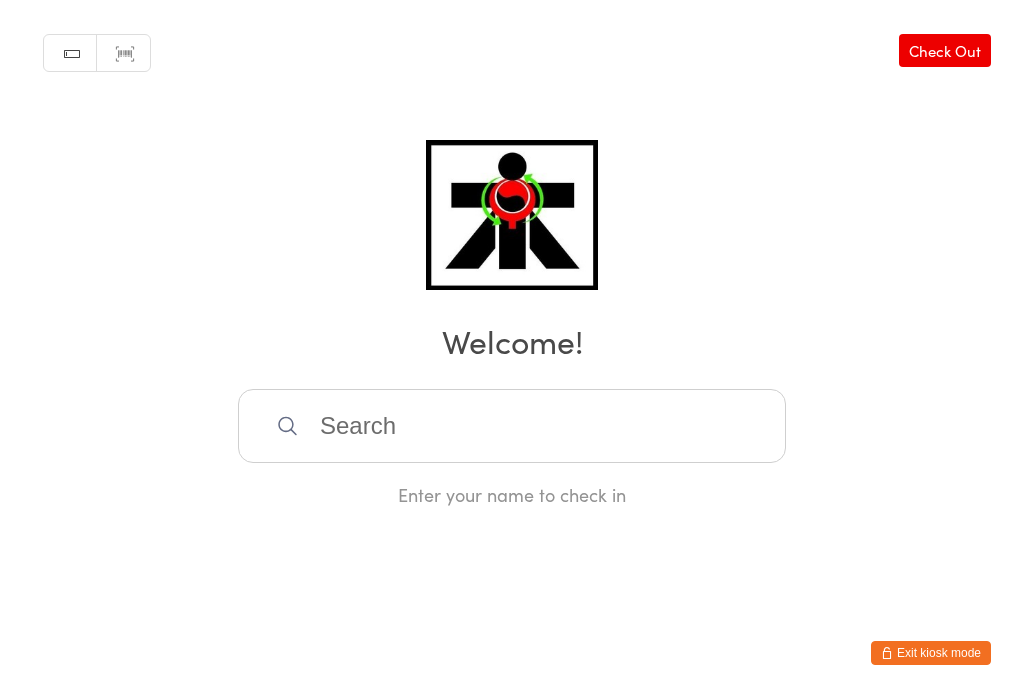 click at bounding box center (512, 426) 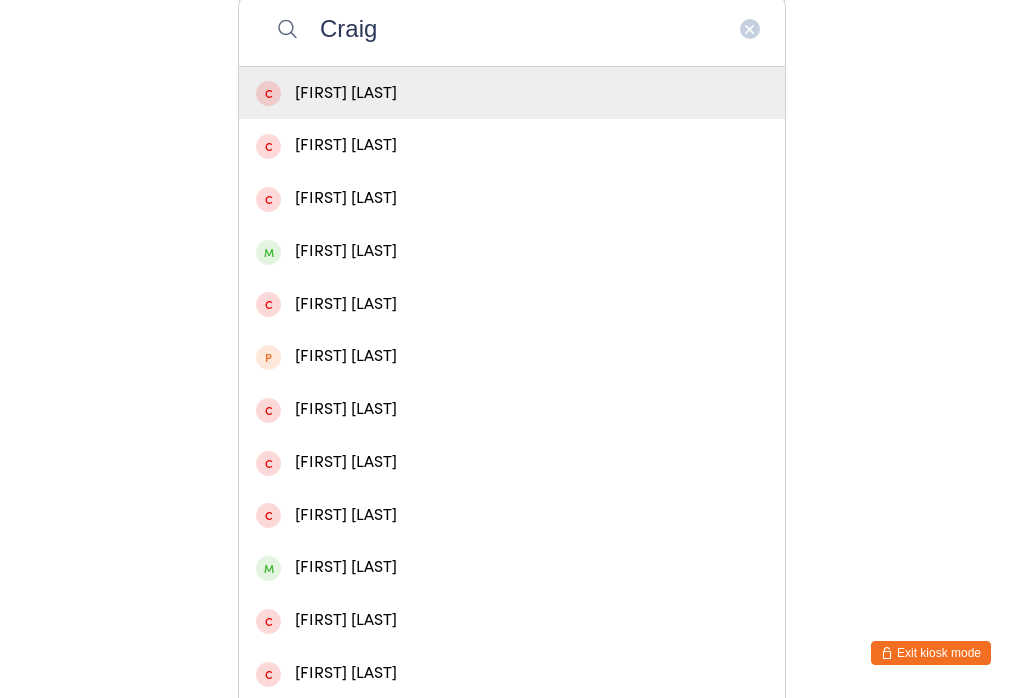 type on "Craig" 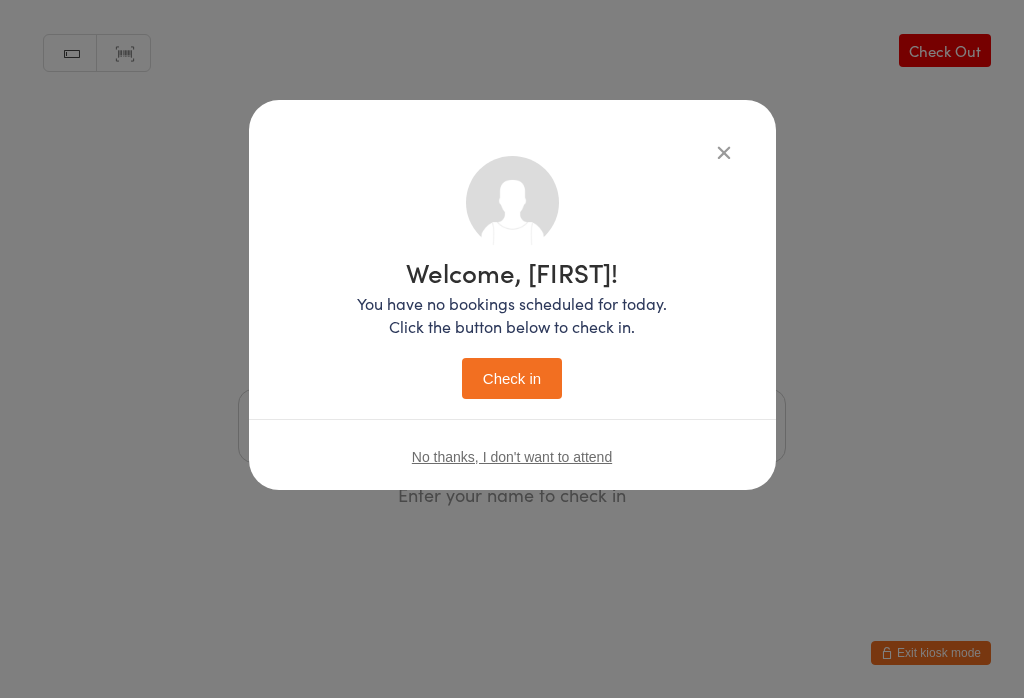 scroll, scrollTop: 0, scrollLeft: 0, axis: both 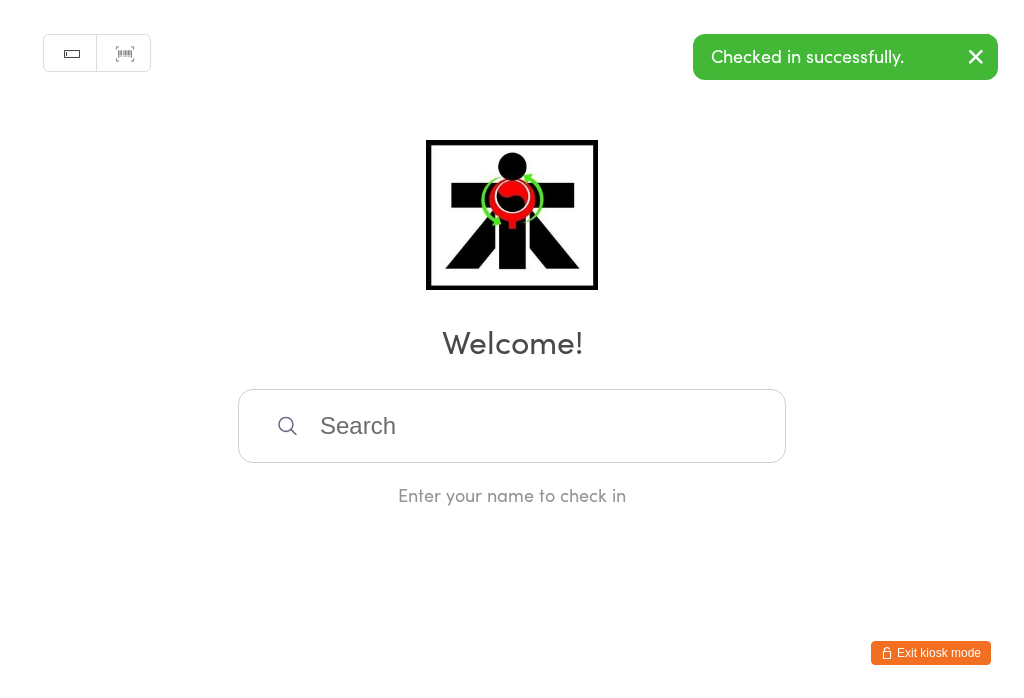 click at bounding box center (512, 426) 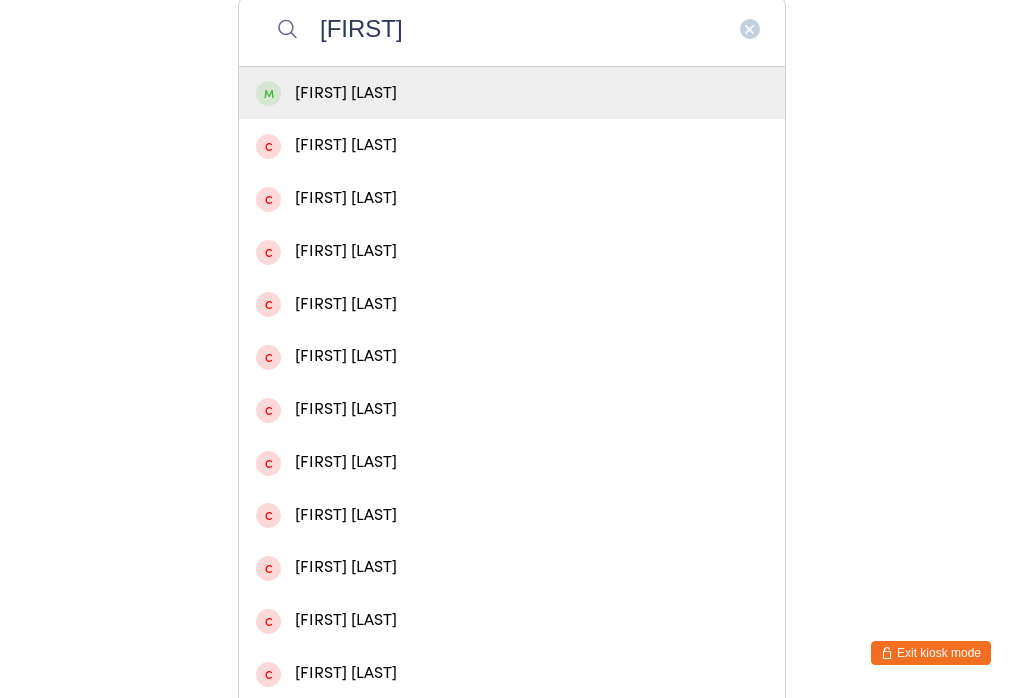 type on "[FIRST]" 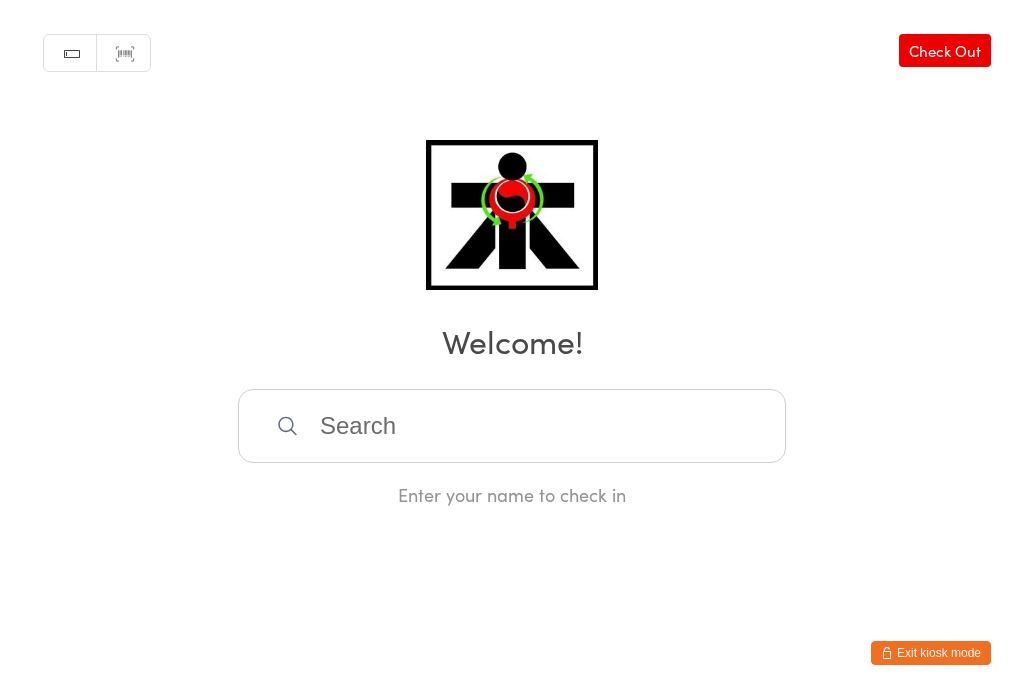 scroll, scrollTop: 0, scrollLeft: 0, axis: both 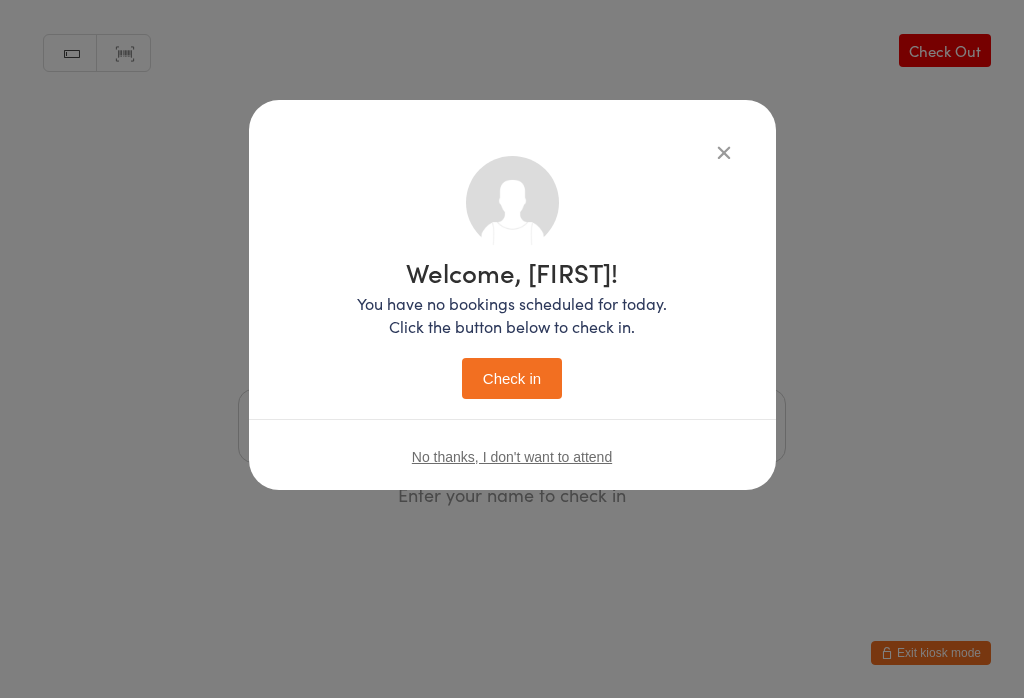 click on "Check in" at bounding box center [512, 378] 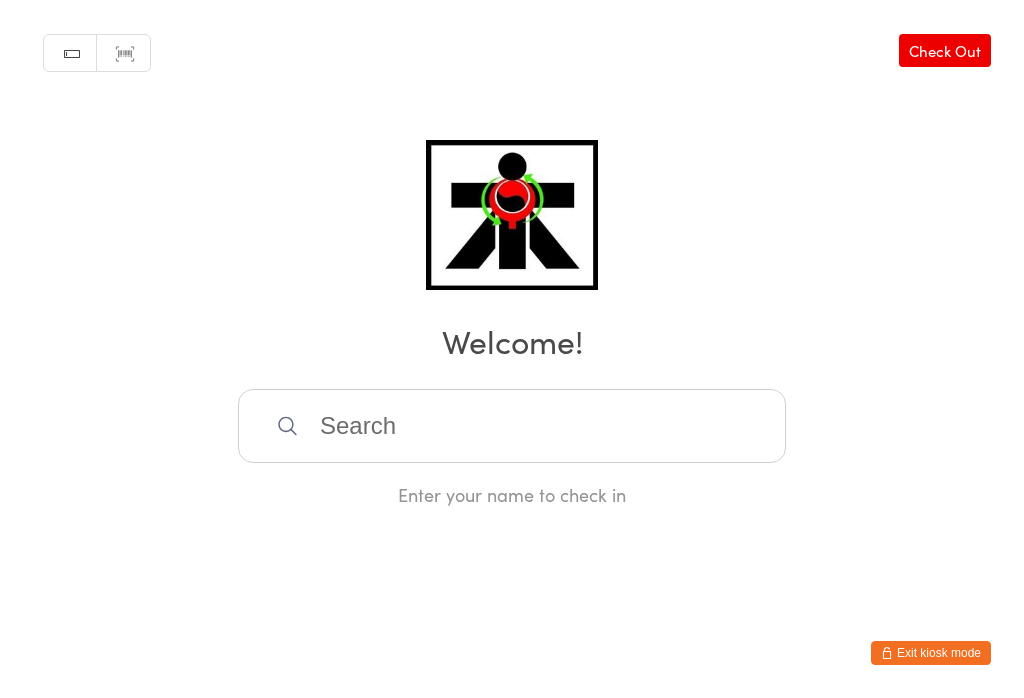click at bounding box center (512, 426) 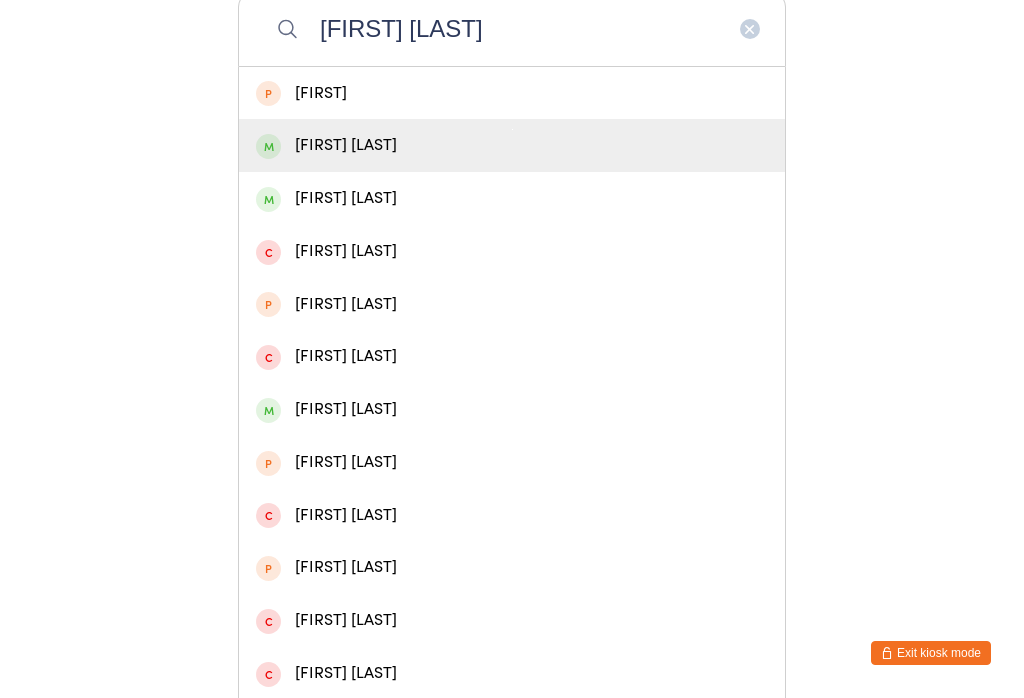 type on "[FIRST] [LAST]" 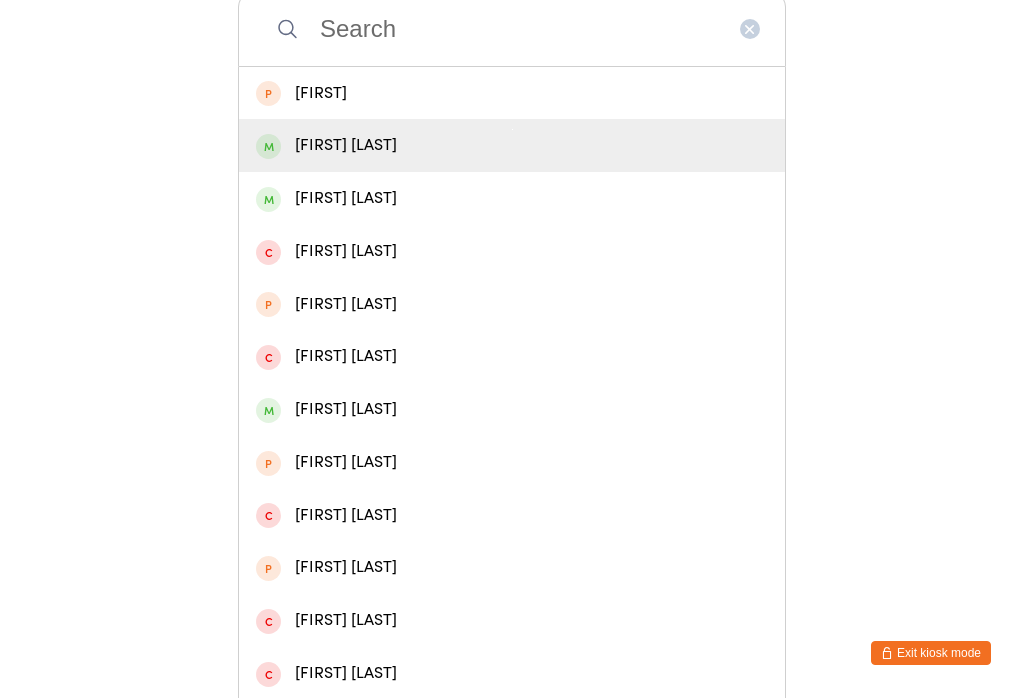 scroll, scrollTop: 0, scrollLeft: 0, axis: both 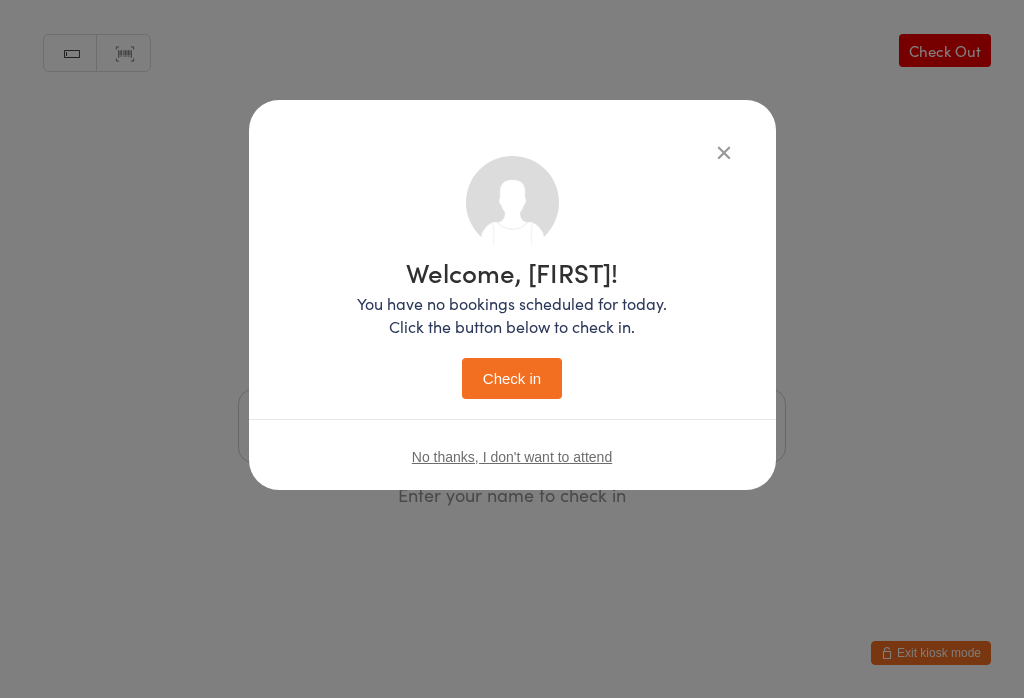 click on "Check in" at bounding box center [512, 378] 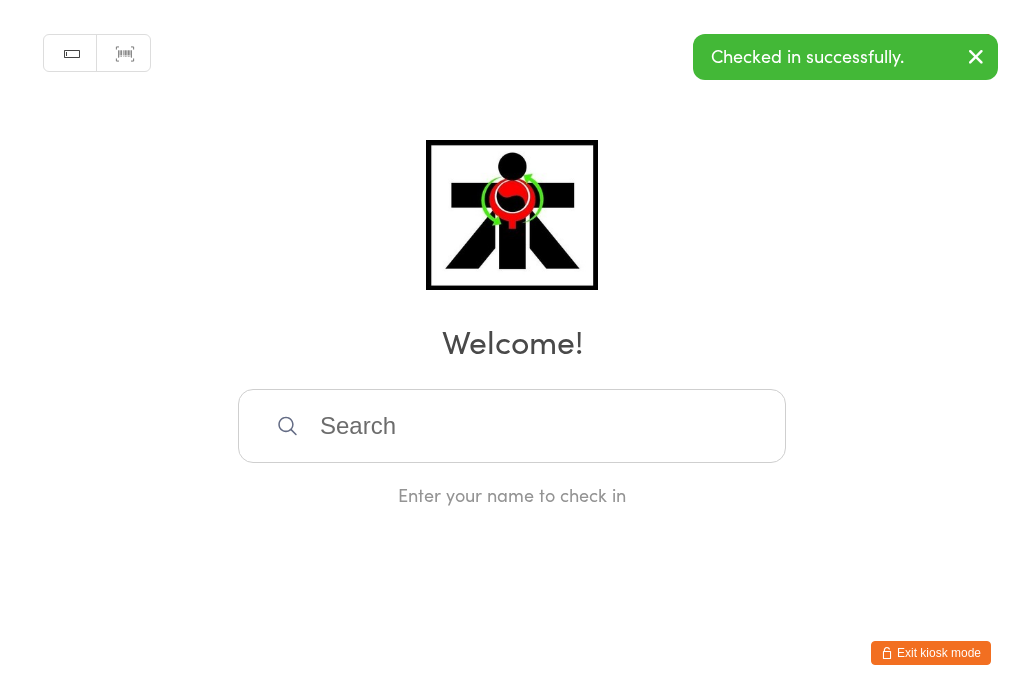 click at bounding box center (512, 426) 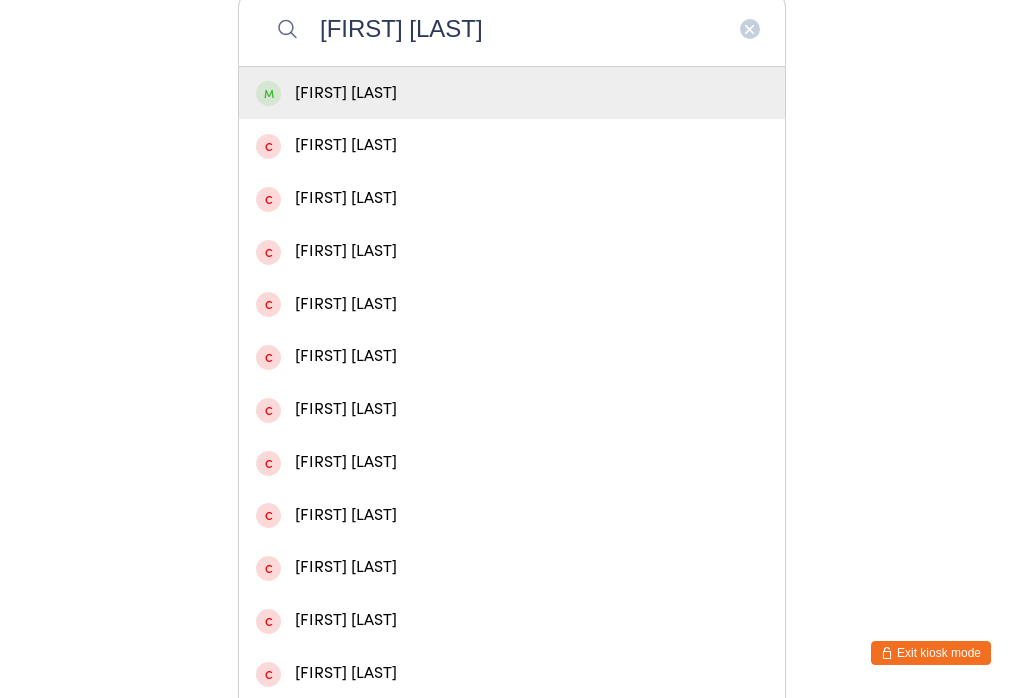 type on "[FIRST] [LAST]" 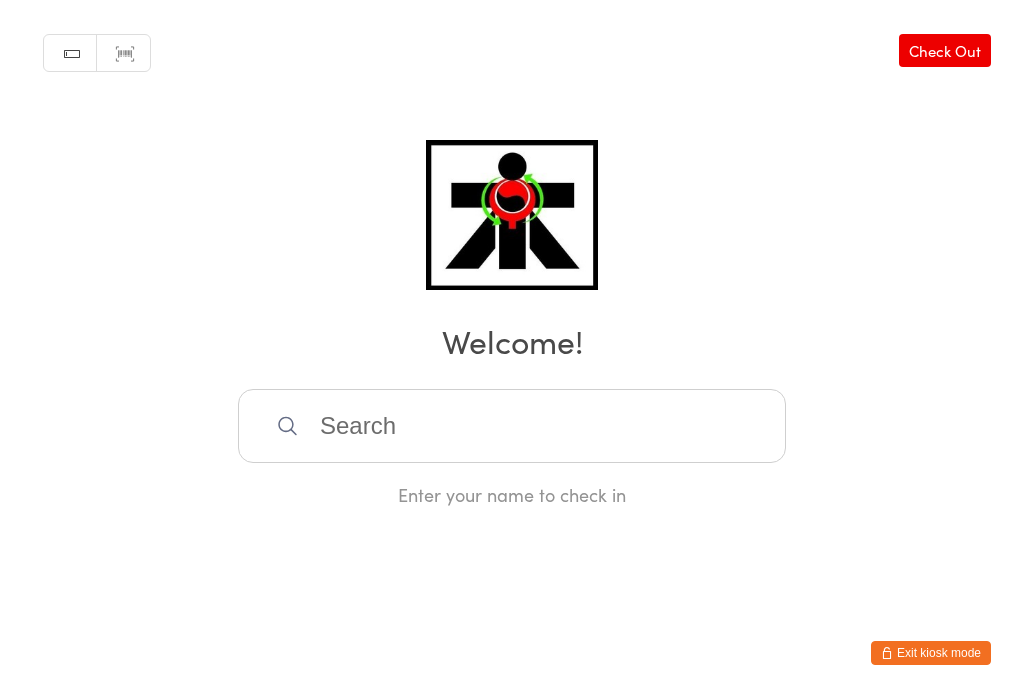 scroll, scrollTop: 0, scrollLeft: 0, axis: both 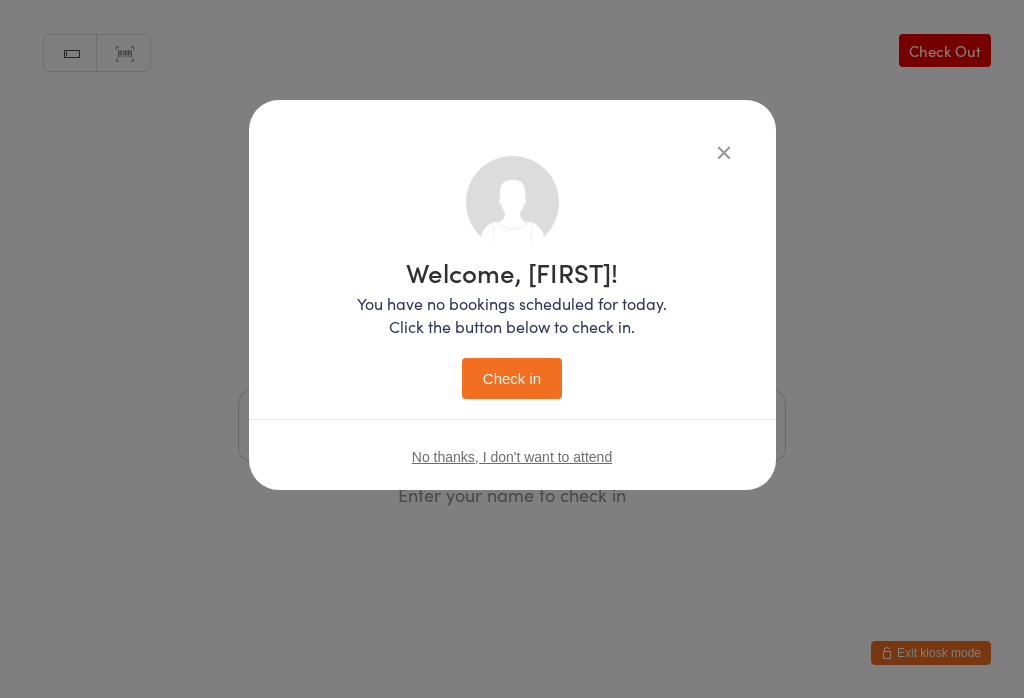 click on "Check in" at bounding box center [512, 378] 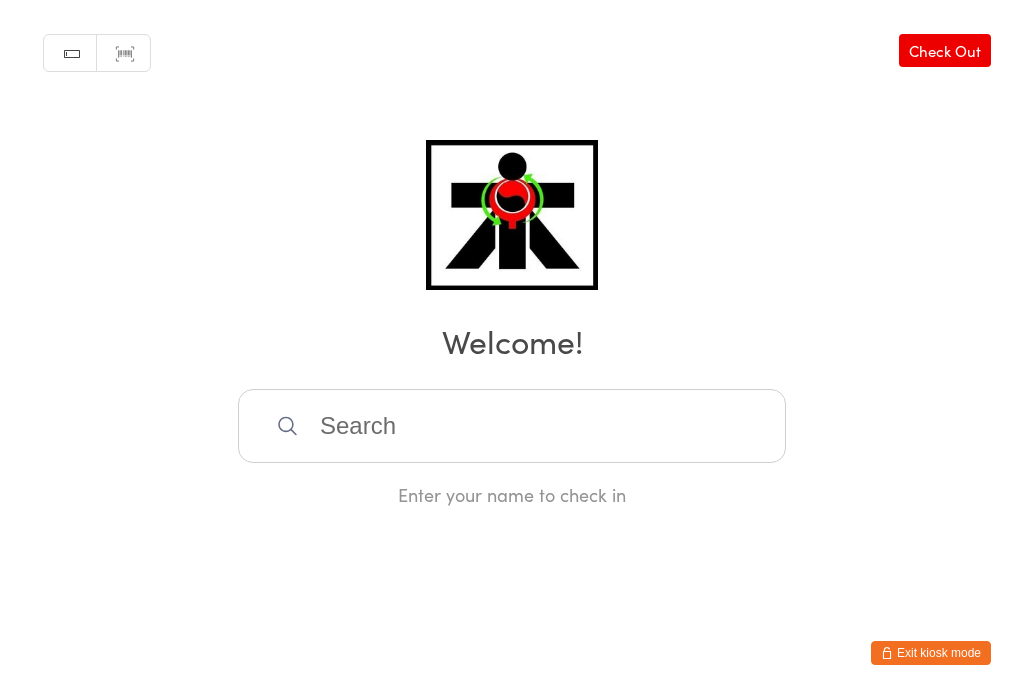 click at bounding box center [512, 426] 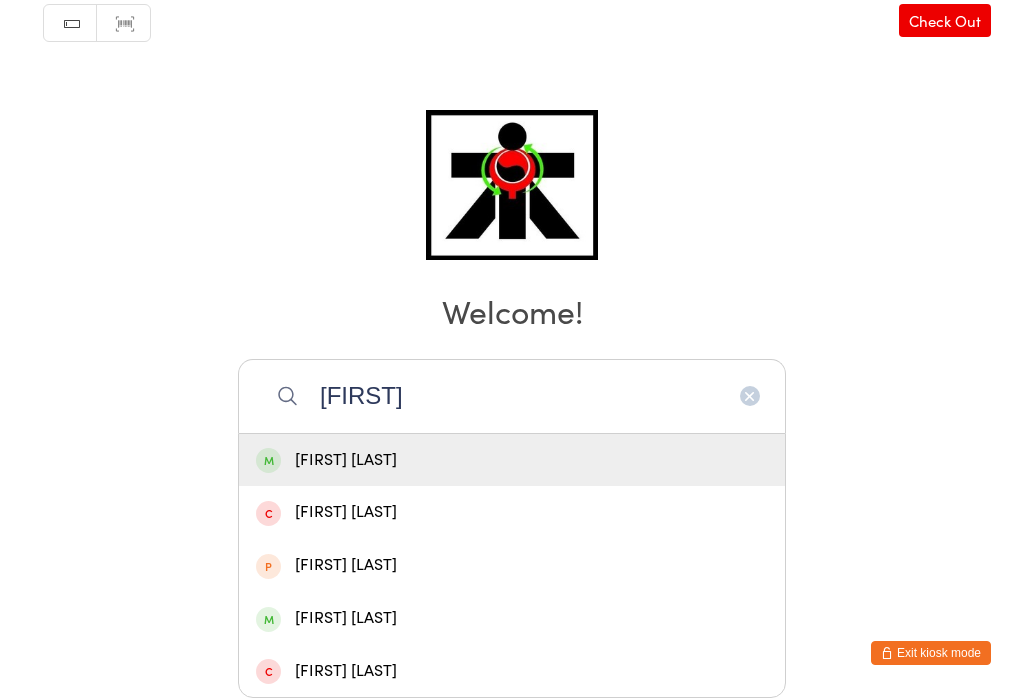 type on "[FIRST]" 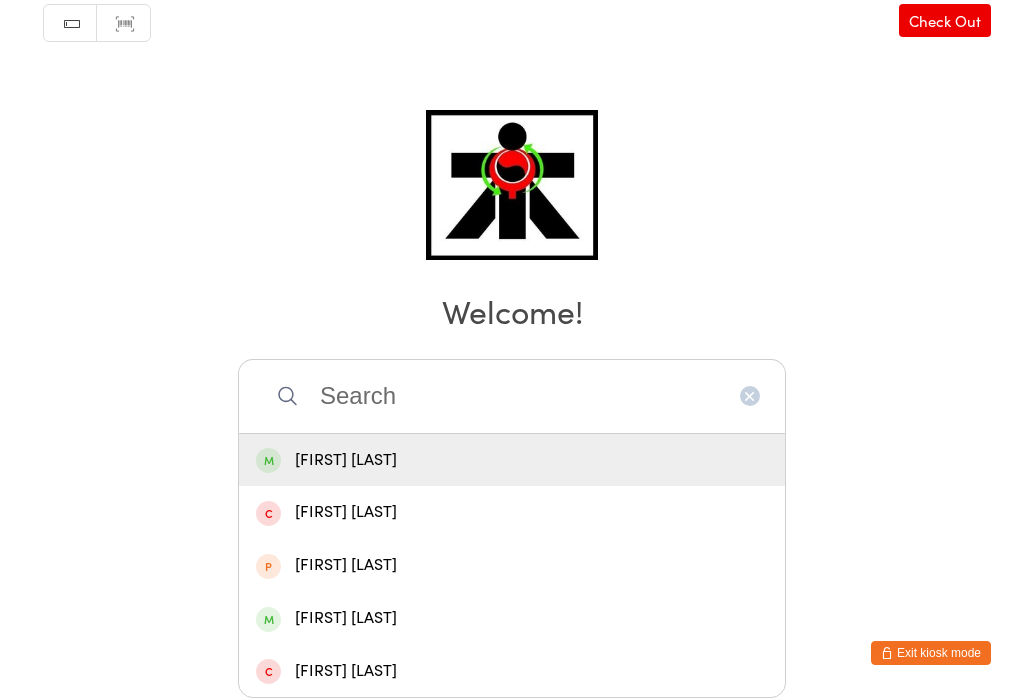 scroll, scrollTop: 0, scrollLeft: 0, axis: both 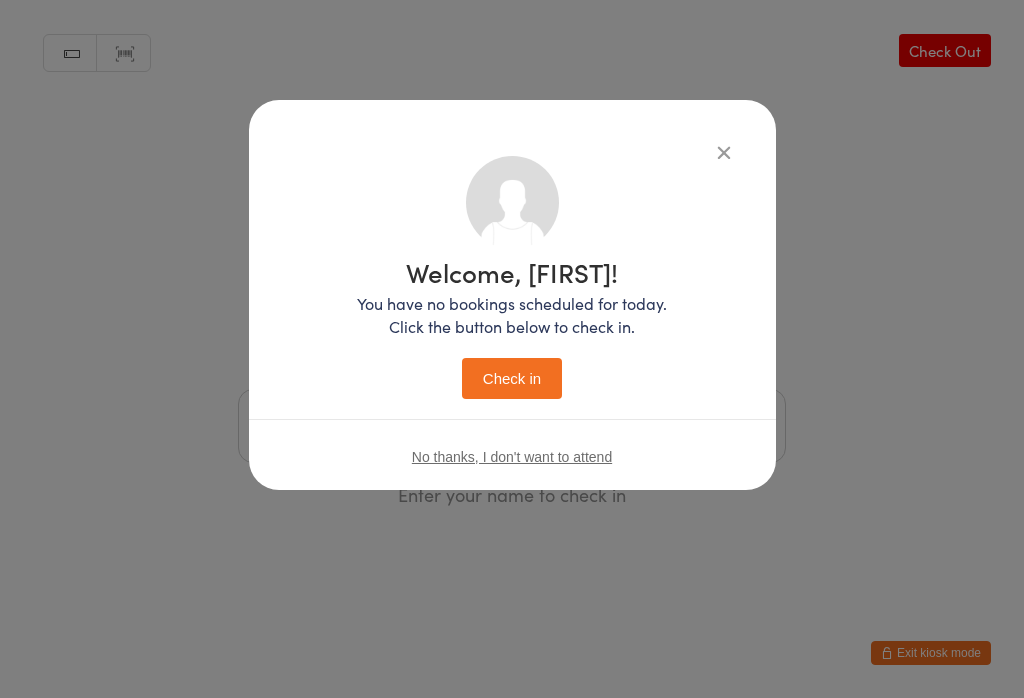 click on "Check in" at bounding box center (512, 378) 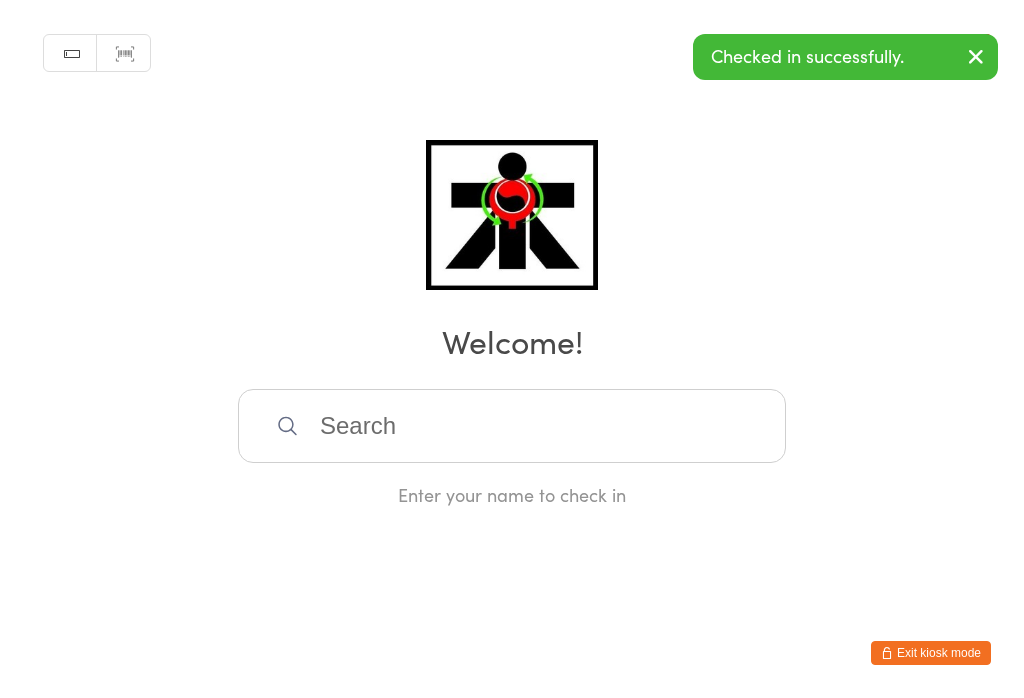 scroll, scrollTop: 0, scrollLeft: 0, axis: both 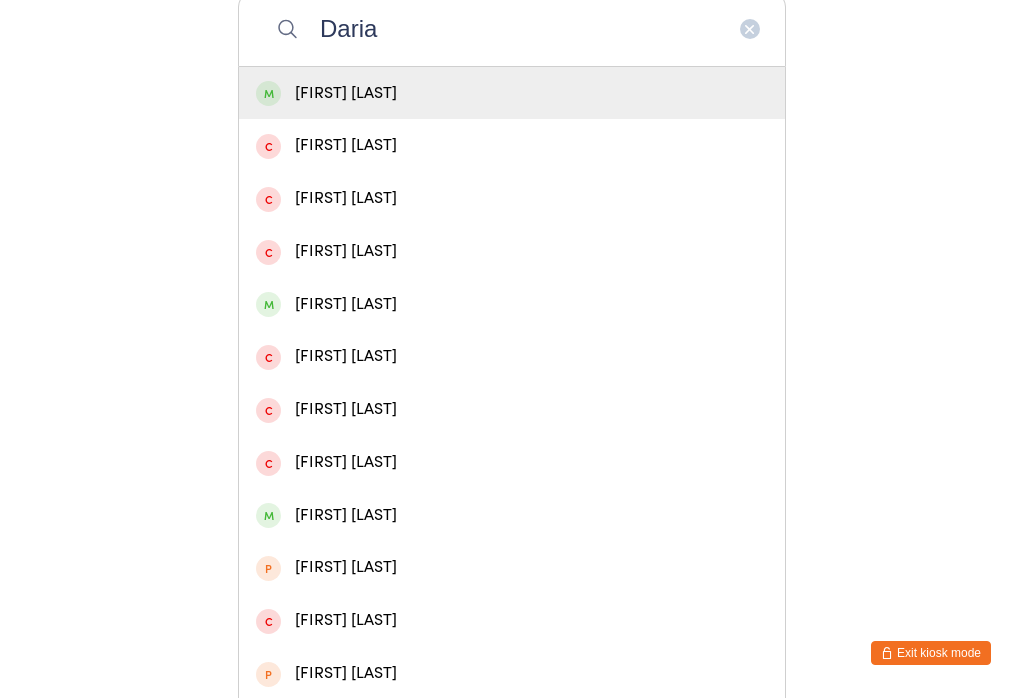 type on "Daria" 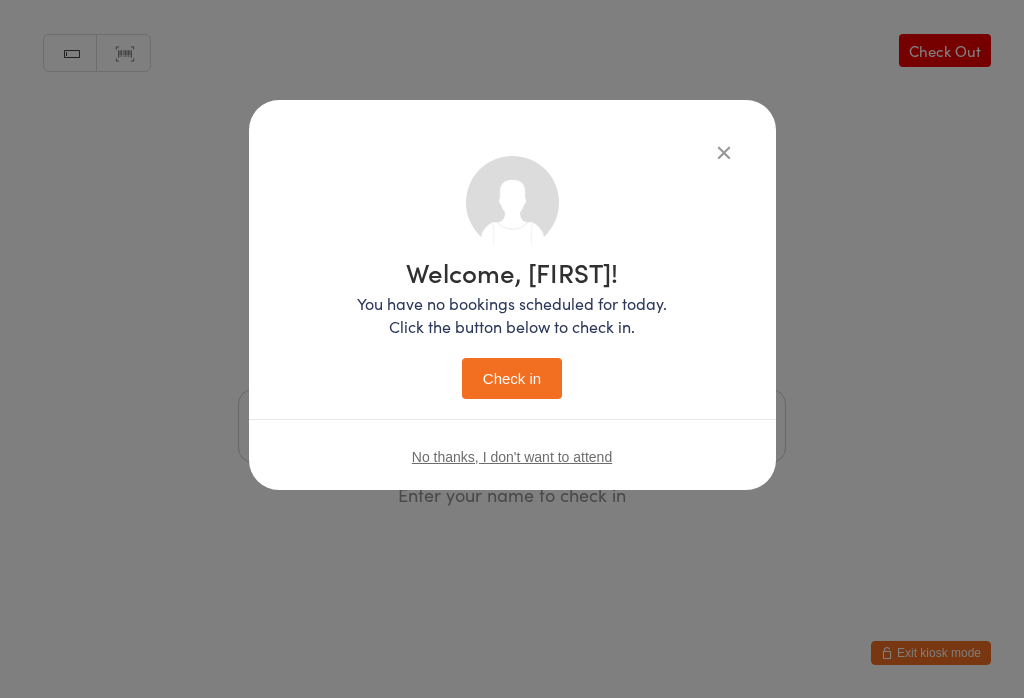 scroll, scrollTop: 0, scrollLeft: 0, axis: both 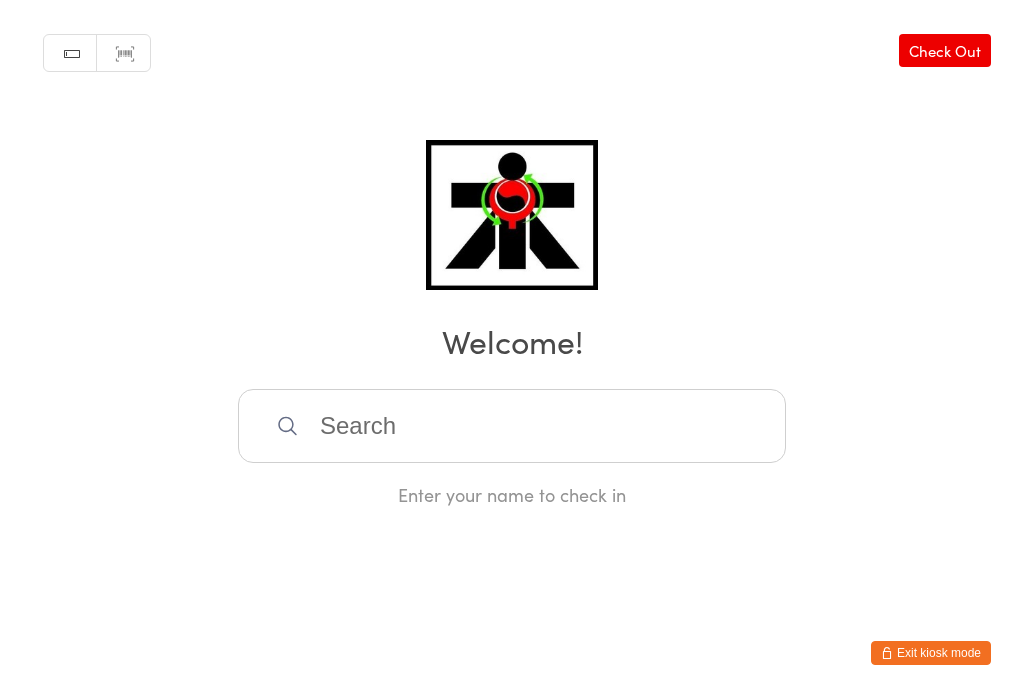 click at bounding box center (512, 426) 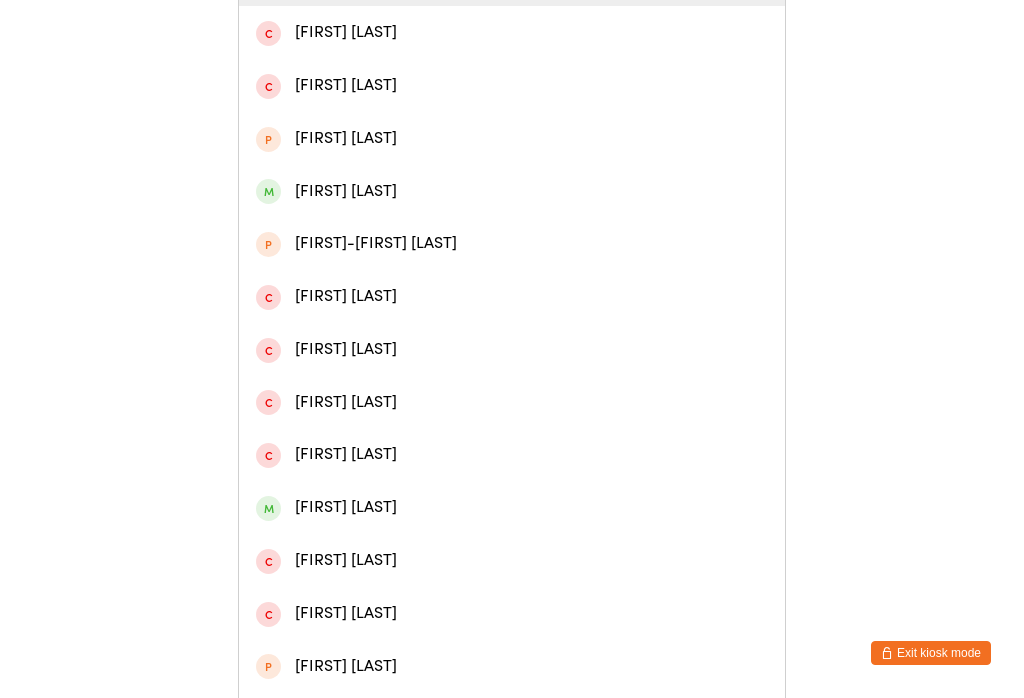 scroll, scrollTop: 497, scrollLeft: 0, axis: vertical 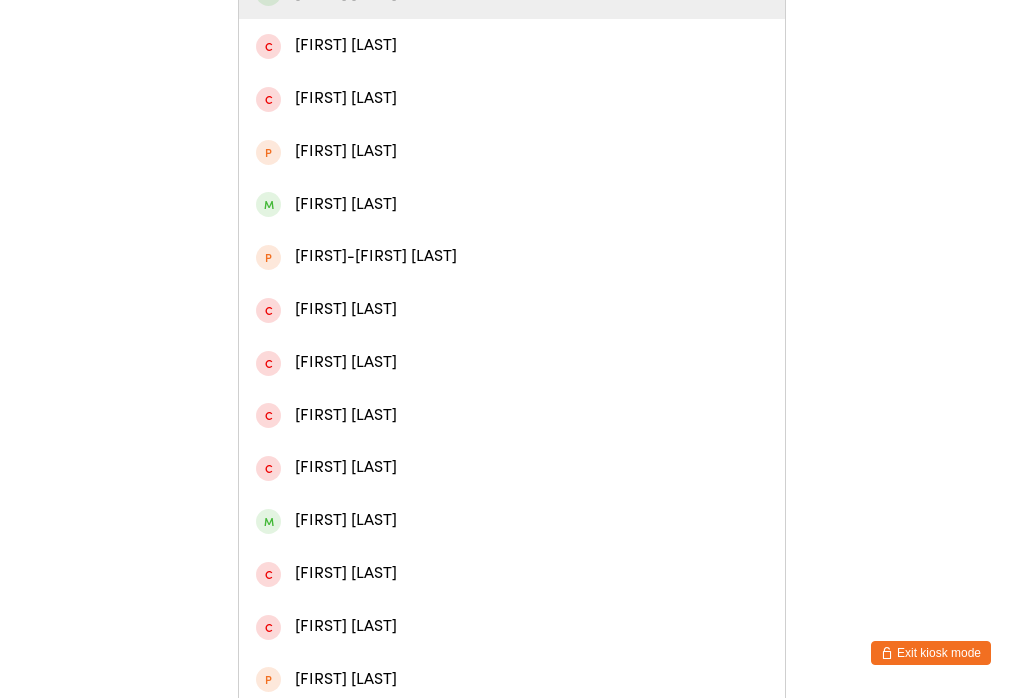 type on "[FIRST]" 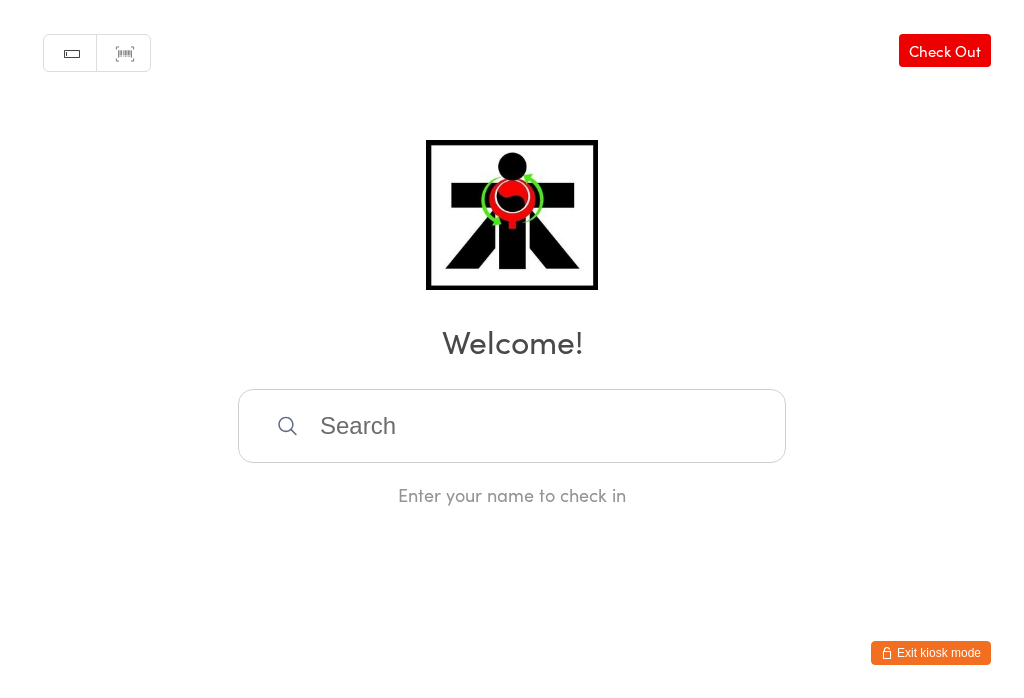 scroll, scrollTop: 0, scrollLeft: 0, axis: both 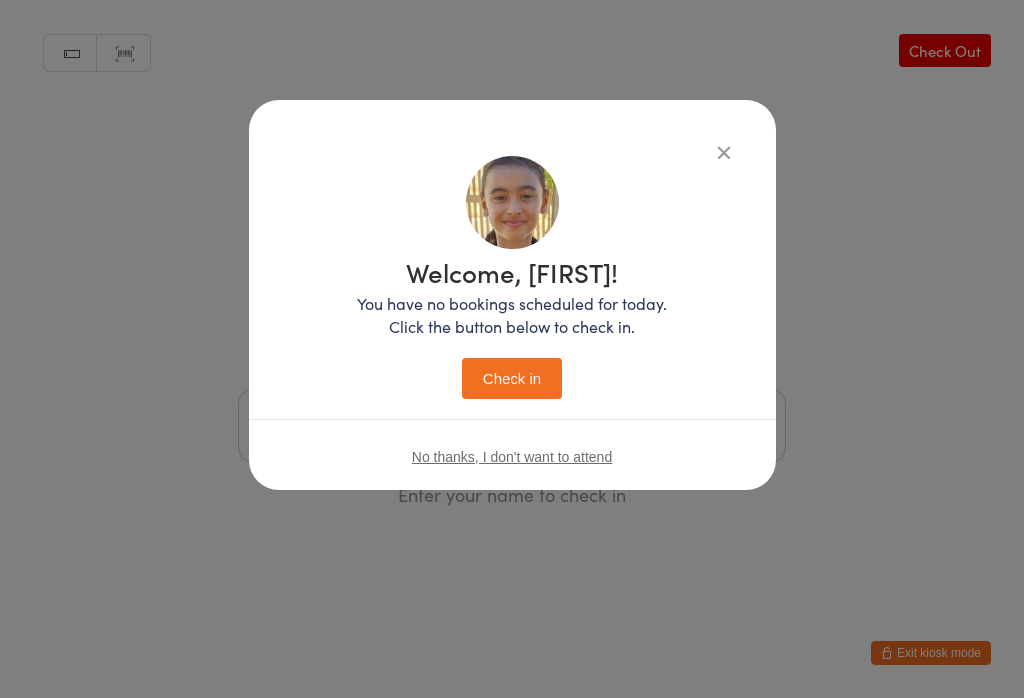 click on "Check in" at bounding box center [512, 378] 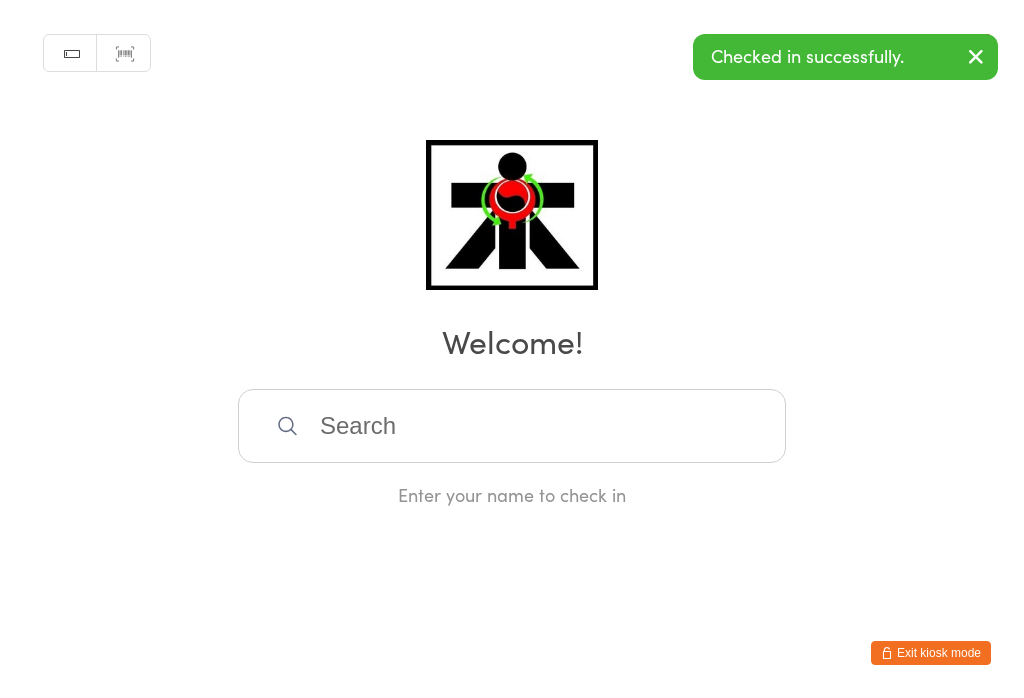 click at bounding box center (512, 426) 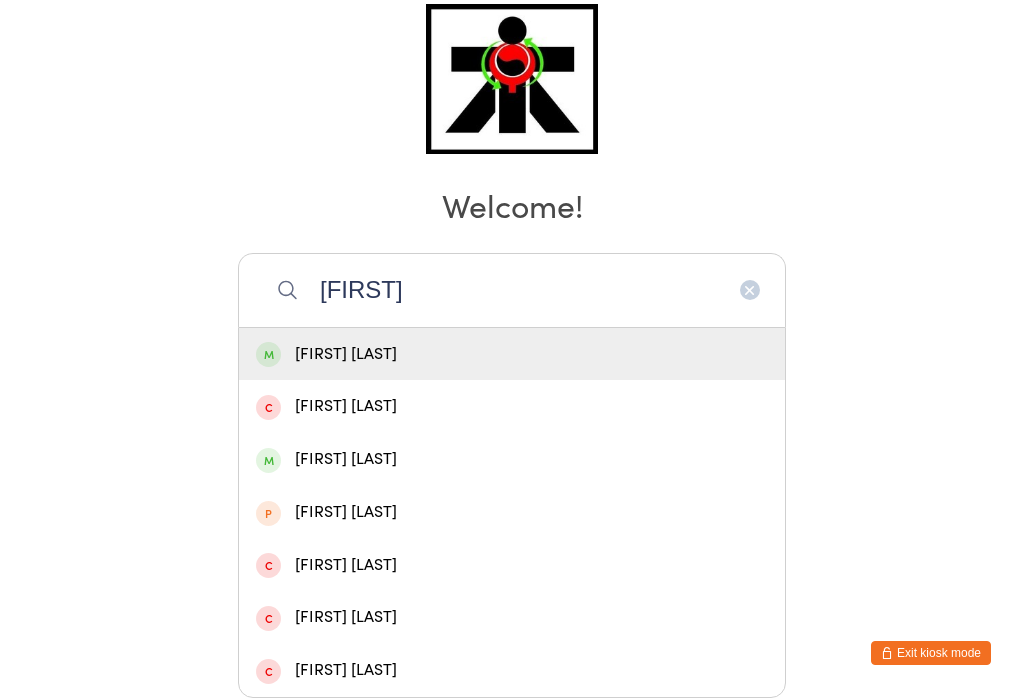 type on "[FIRST]" 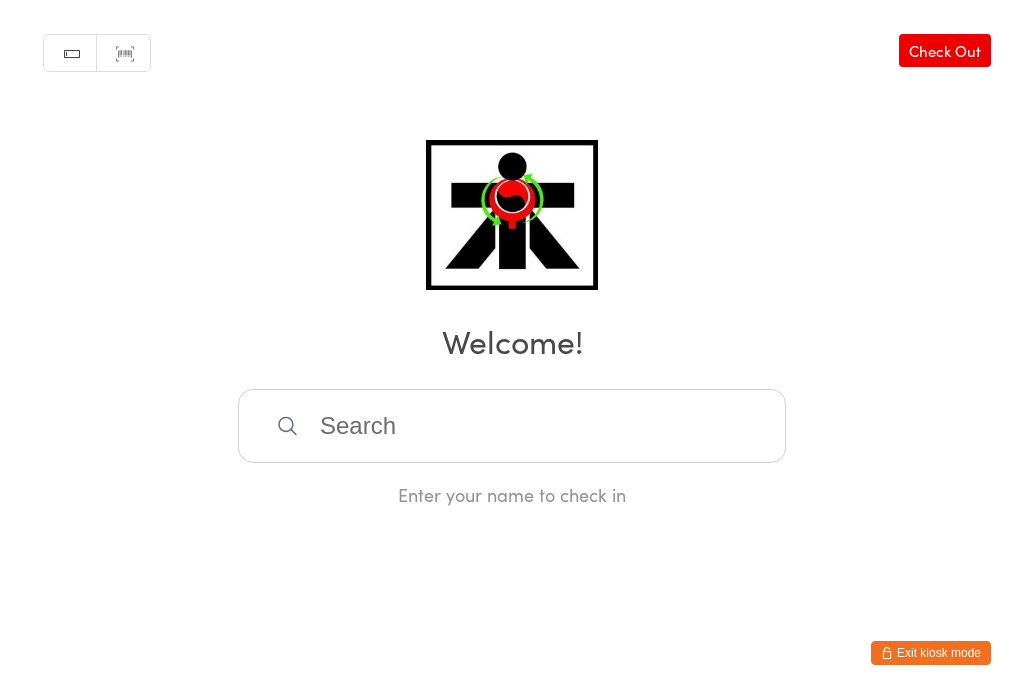 scroll, scrollTop: 0, scrollLeft: 0, axis: both 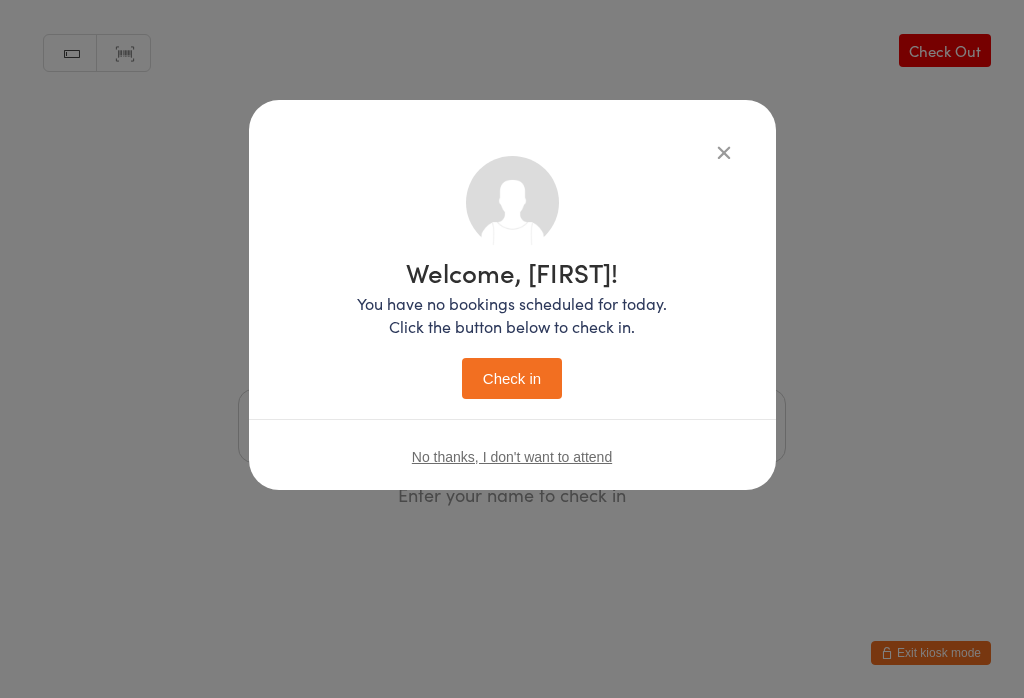 click on "Check in" at bounding box center [512, 378] 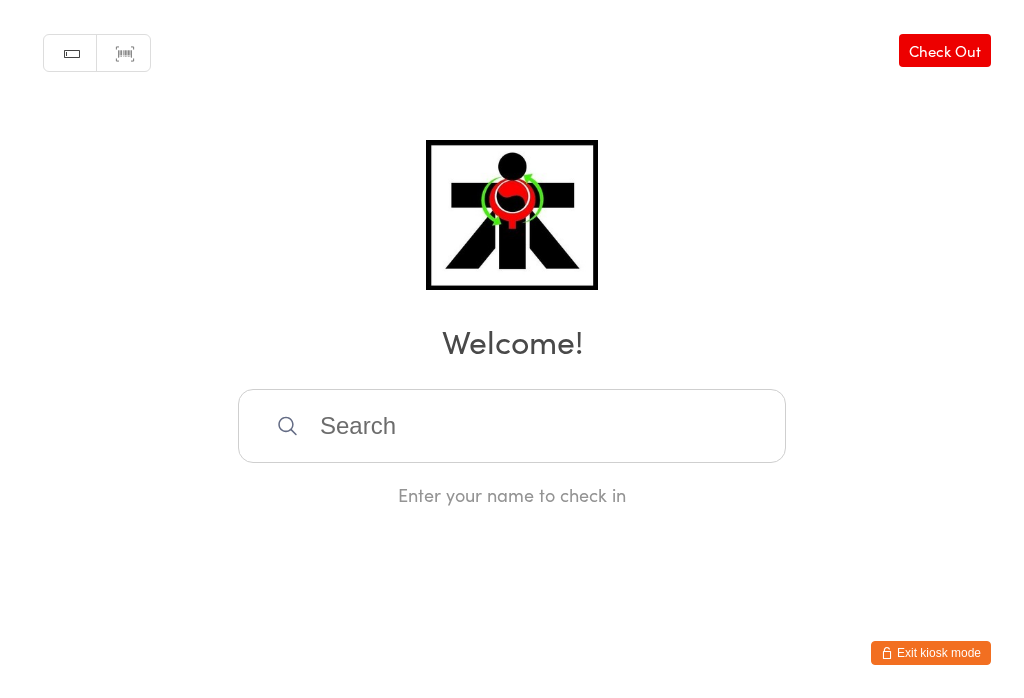 click at bounding box center [512, 426] 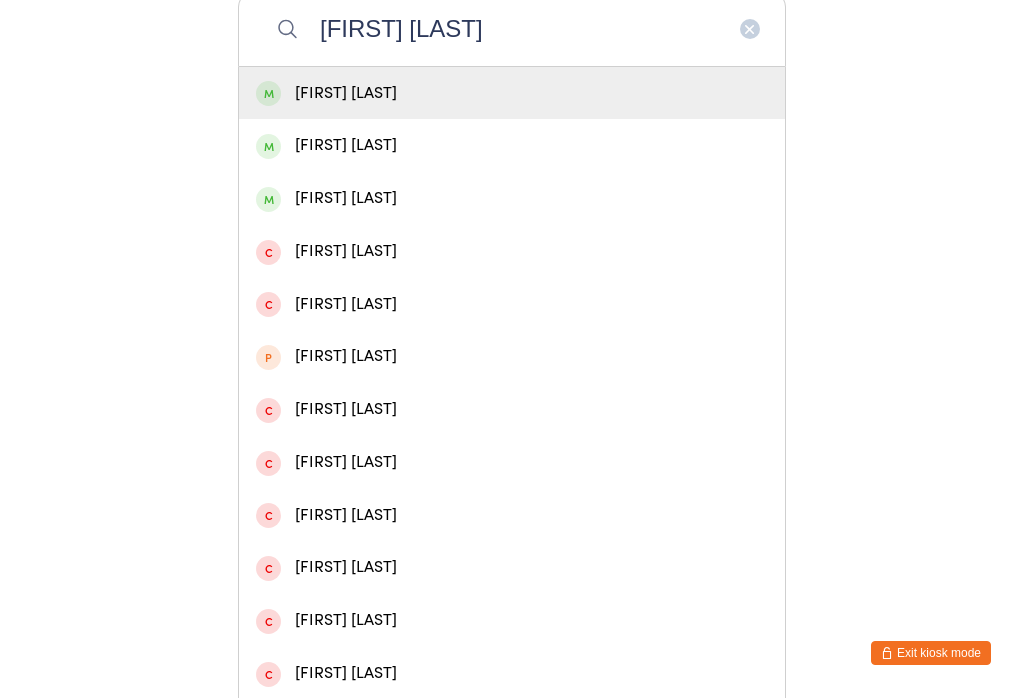 type on "[FIRST] [LAST]" 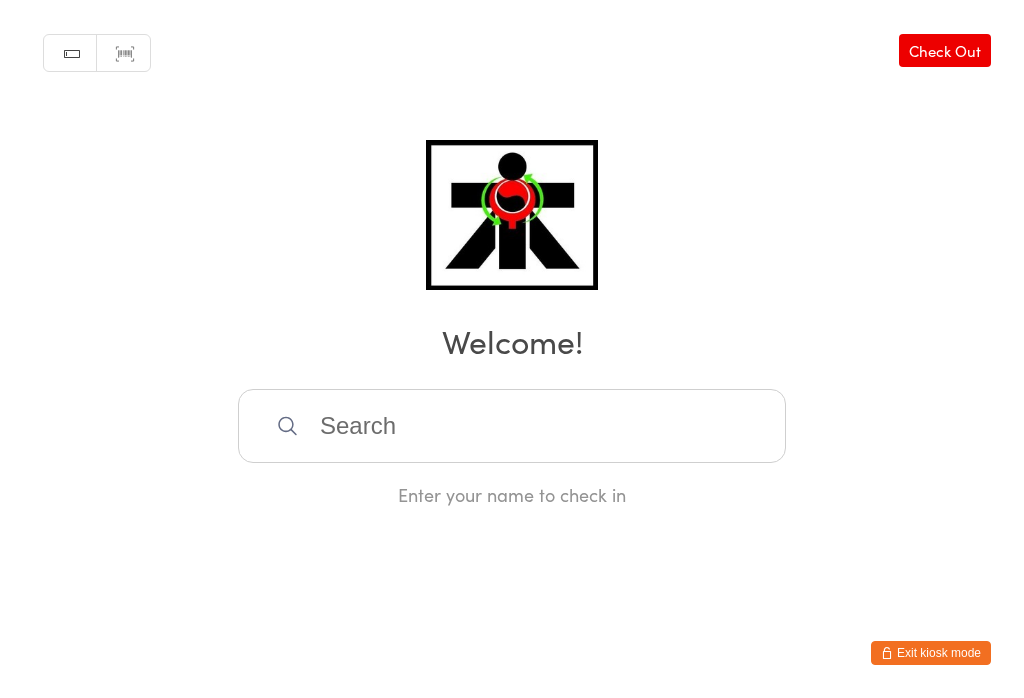 scroll, scrollTop: 0, scrollLeft: 0, axis: both 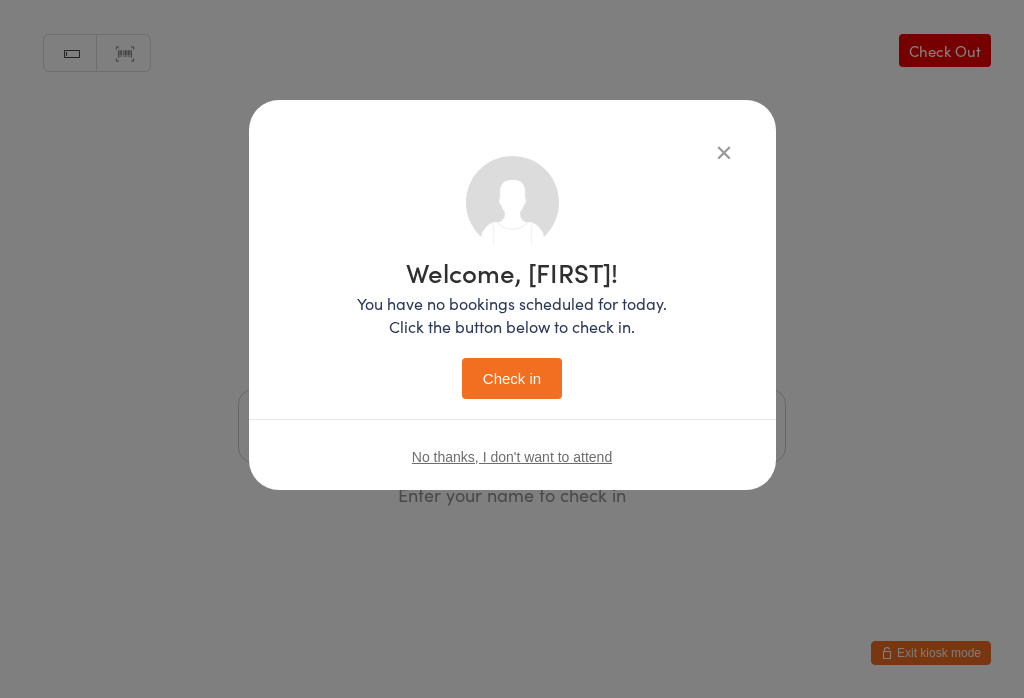 click on "Check in" at bounding box center [512, 378] 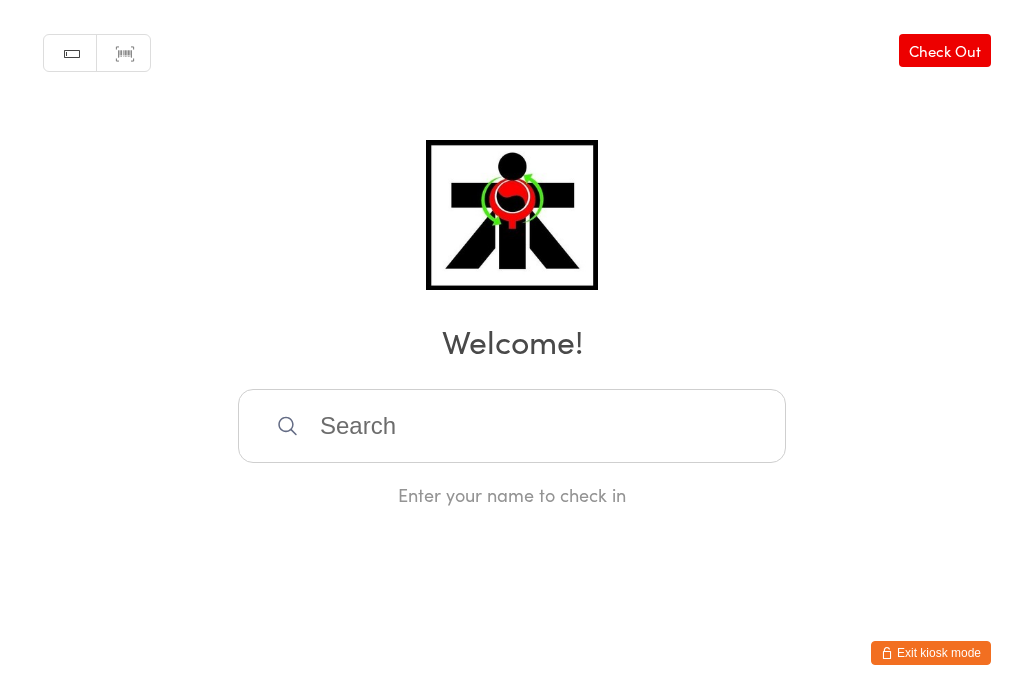 click at bounding box center (512, 426) 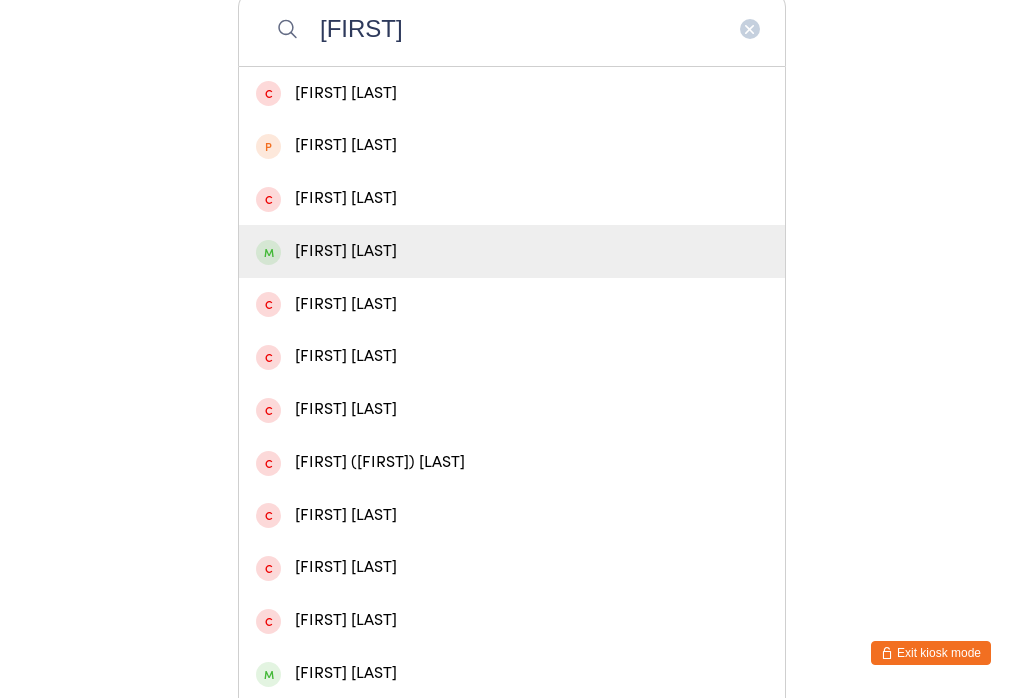 type on "[FIRST]" 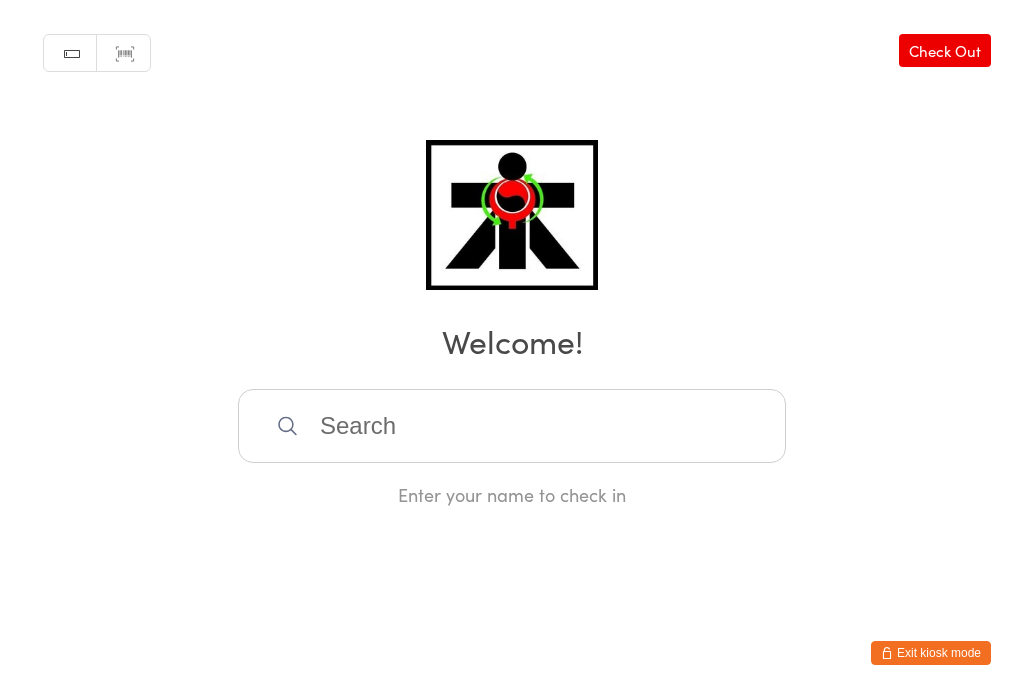scroll, scrollTop: 0, scrollLeft: 0, axis: both 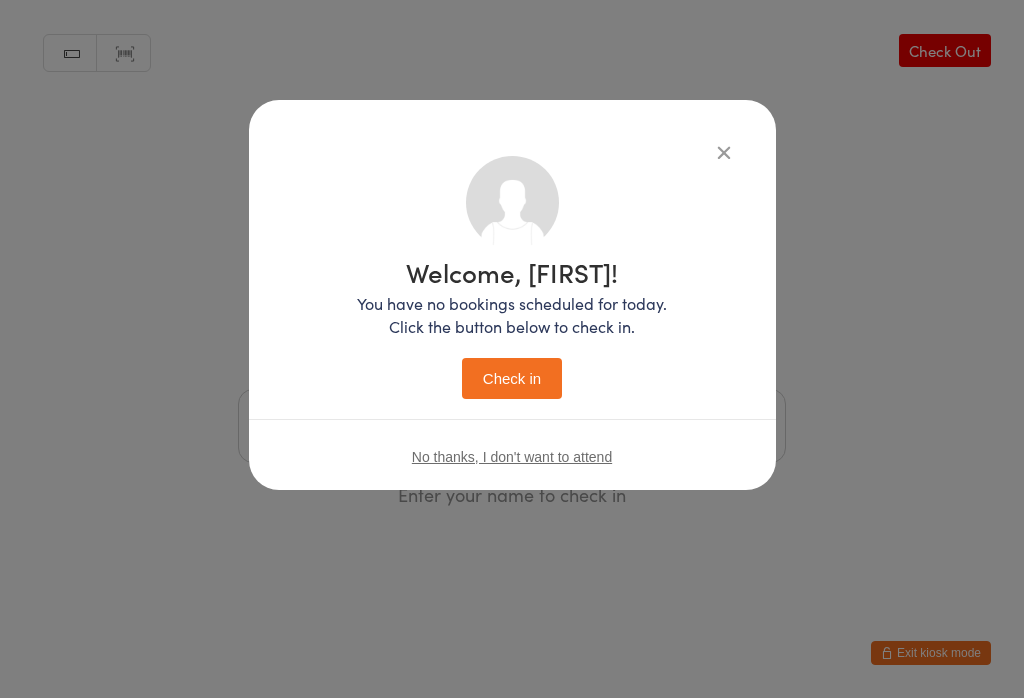 click on "Check in" at bounding box center [512, 378] 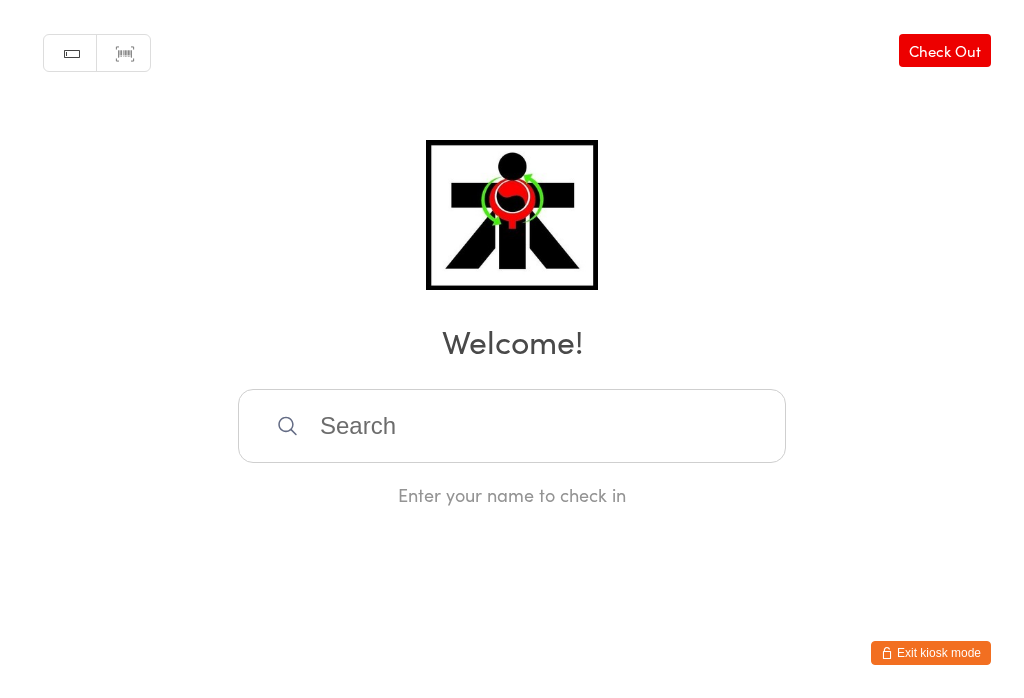 click at bounding box center (512, 426) 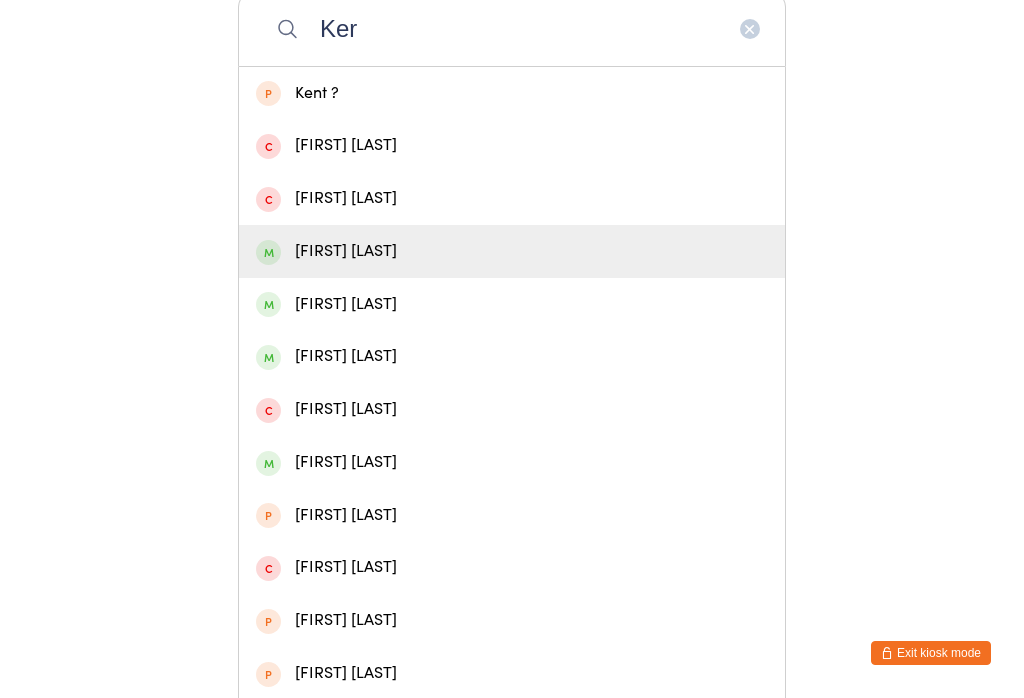type on "Ker" 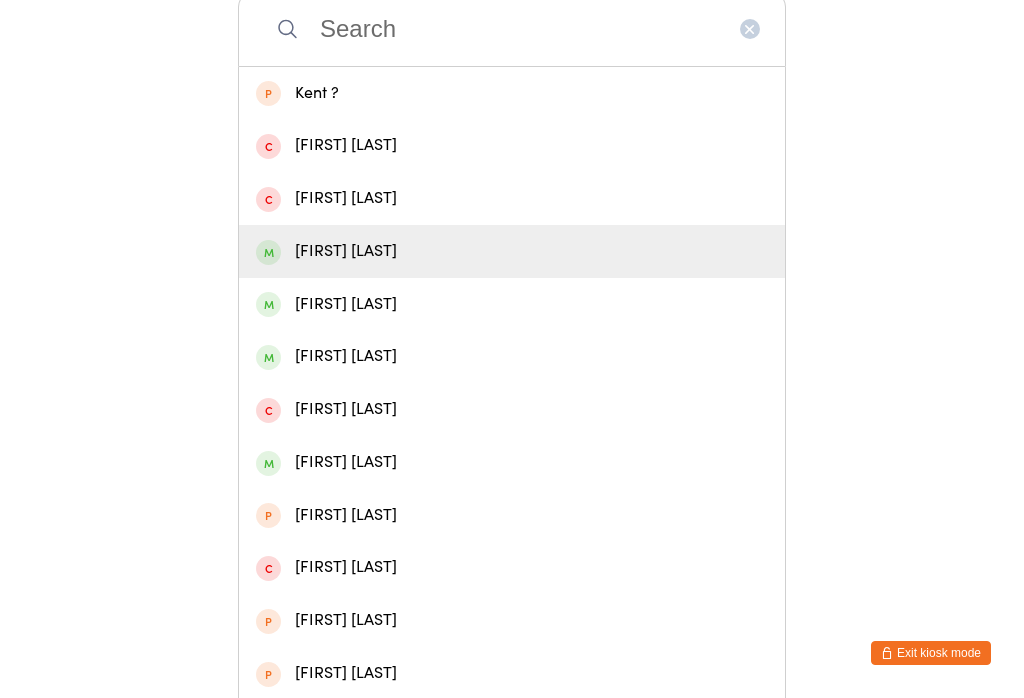 scroll, scrollTop: 0, scrollLeft: 0, axis: both 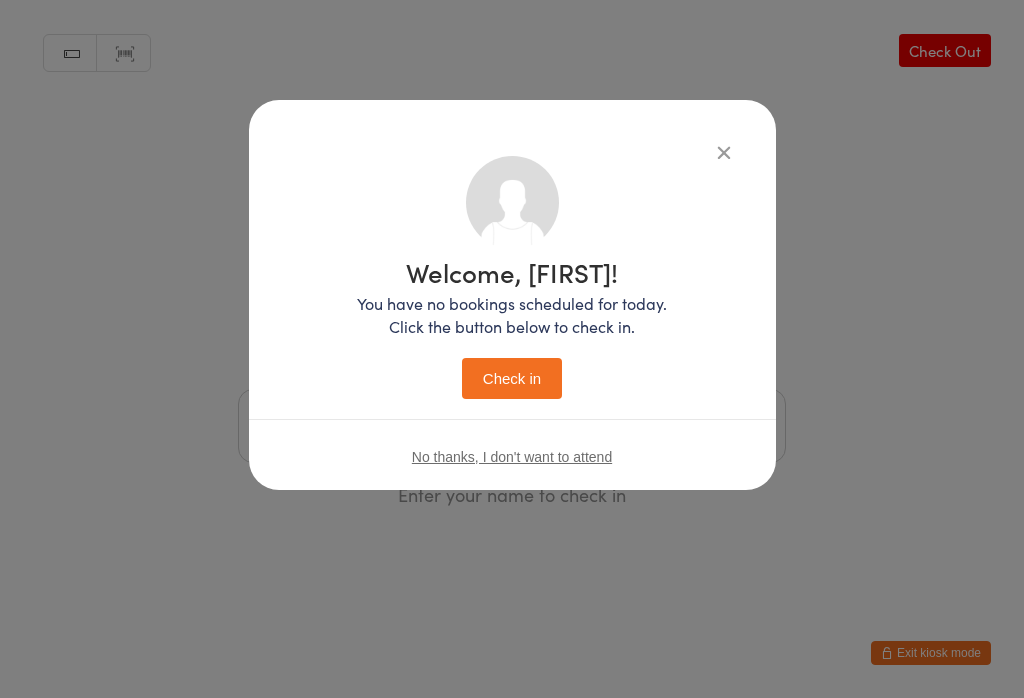 click on "Check in" at bounding box center [512, 378] 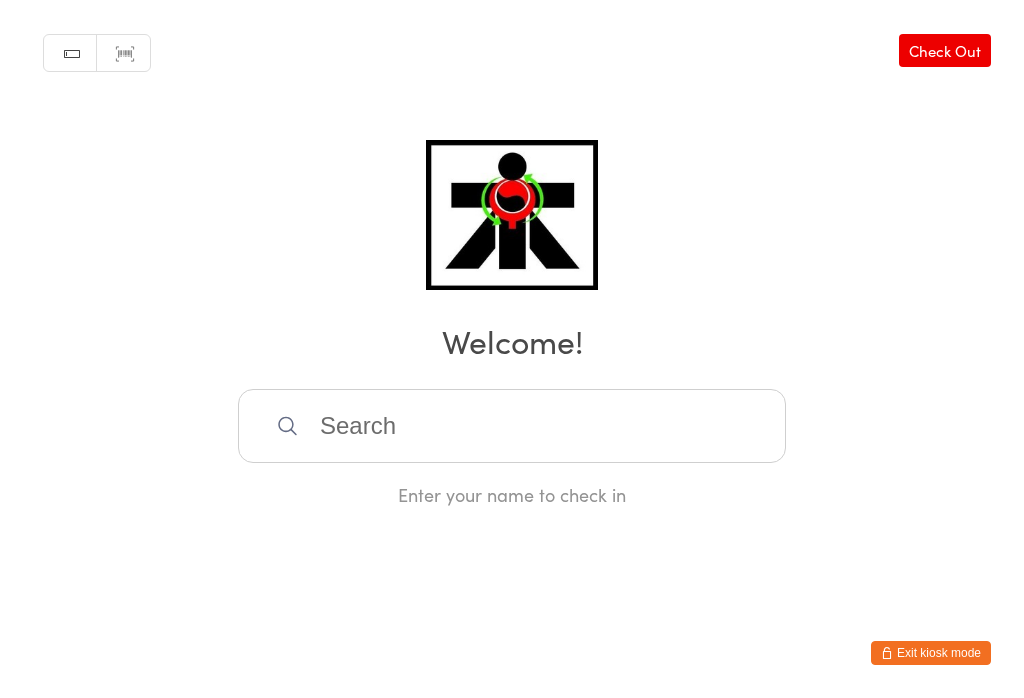 click at bounding box center [512, 426] 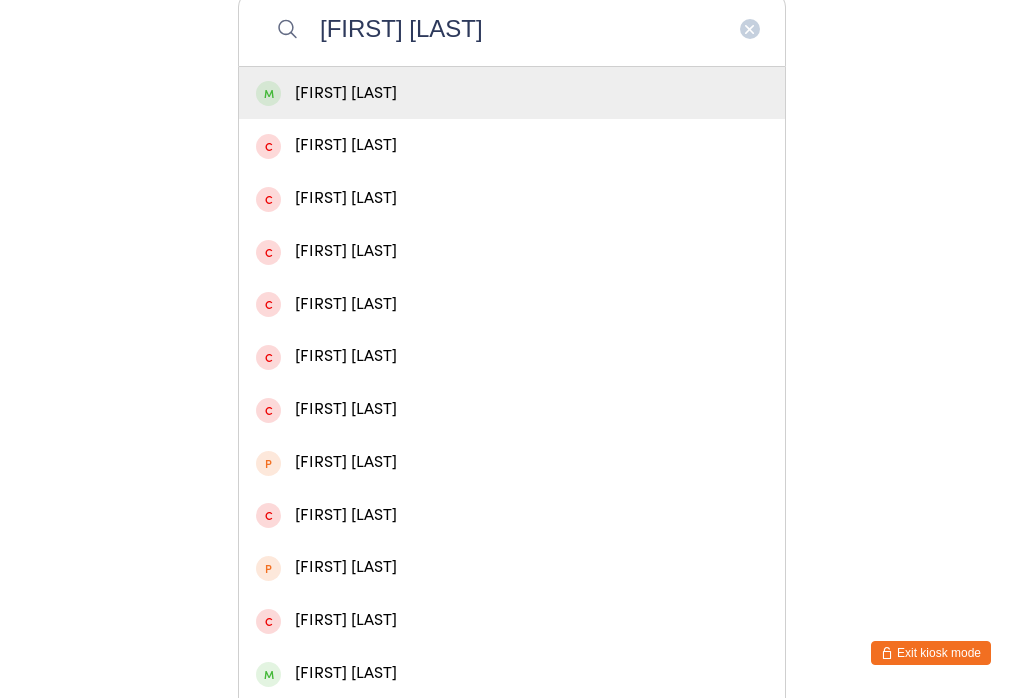 type on "[FIRST] [LAST]" 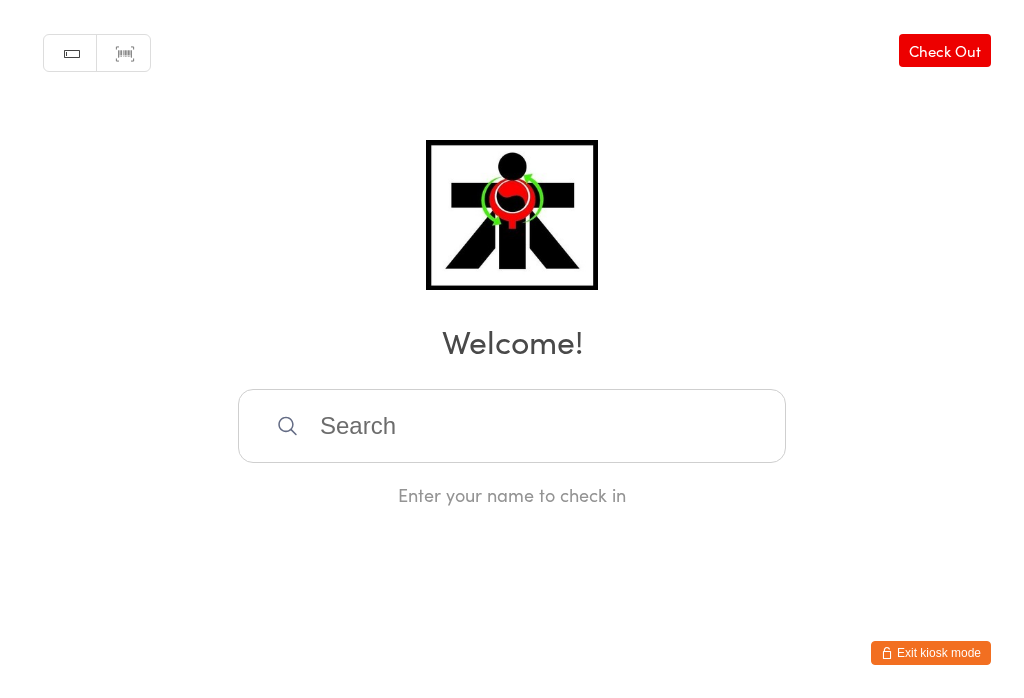 scroll, scrollTop: 0, scrollLeft: 0, axis: both 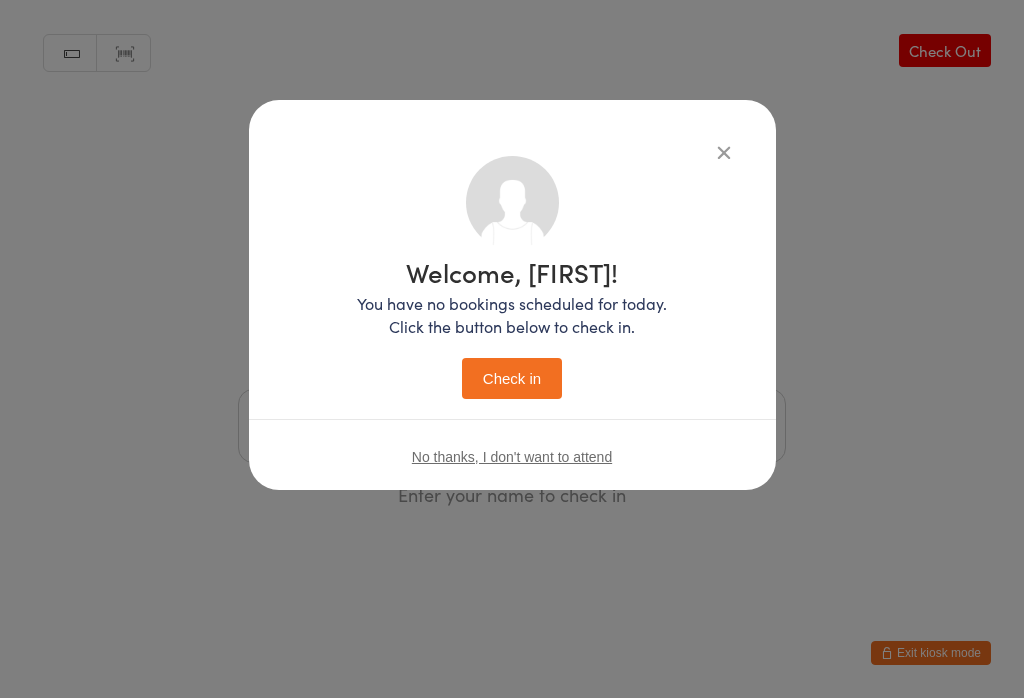 click on "Check in" at bounding box center [512, 378] 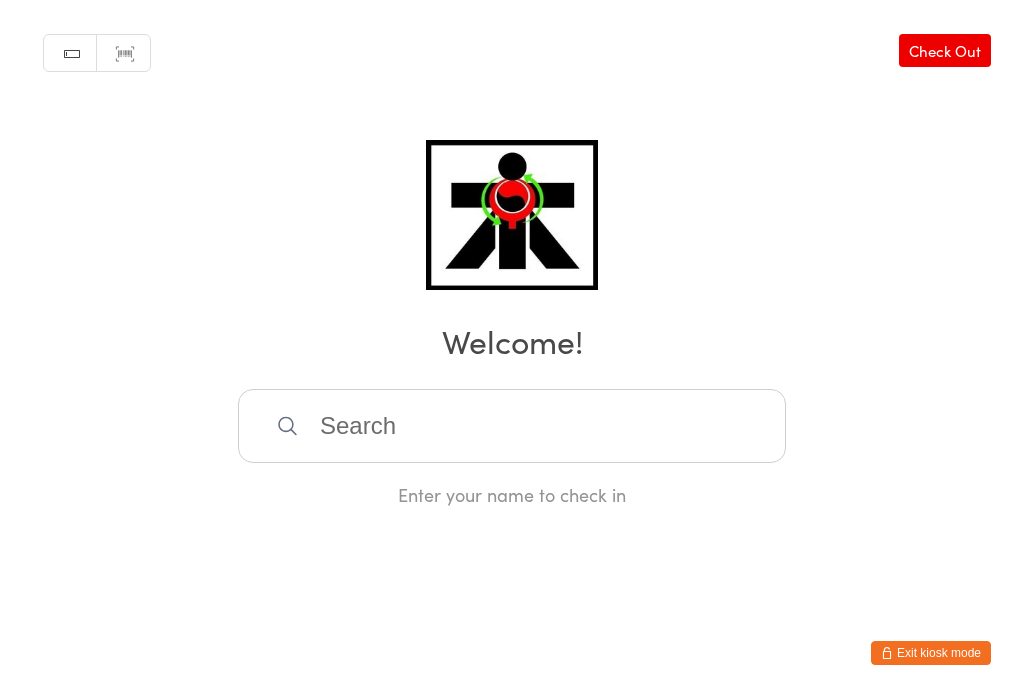 click at bounding box center [512, 426] 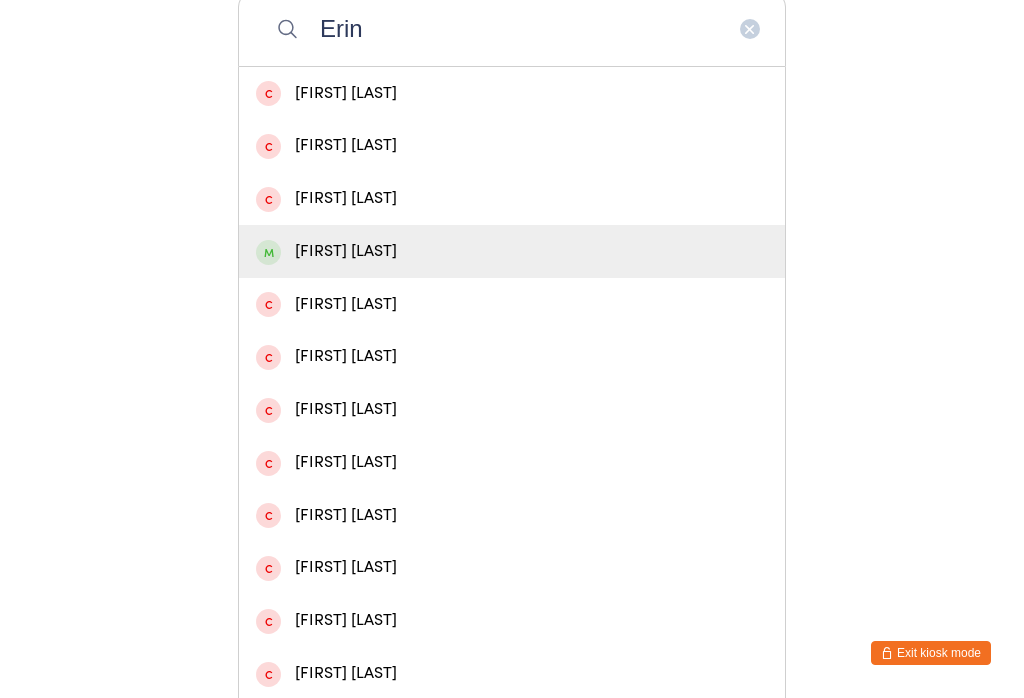 type on "Erin" 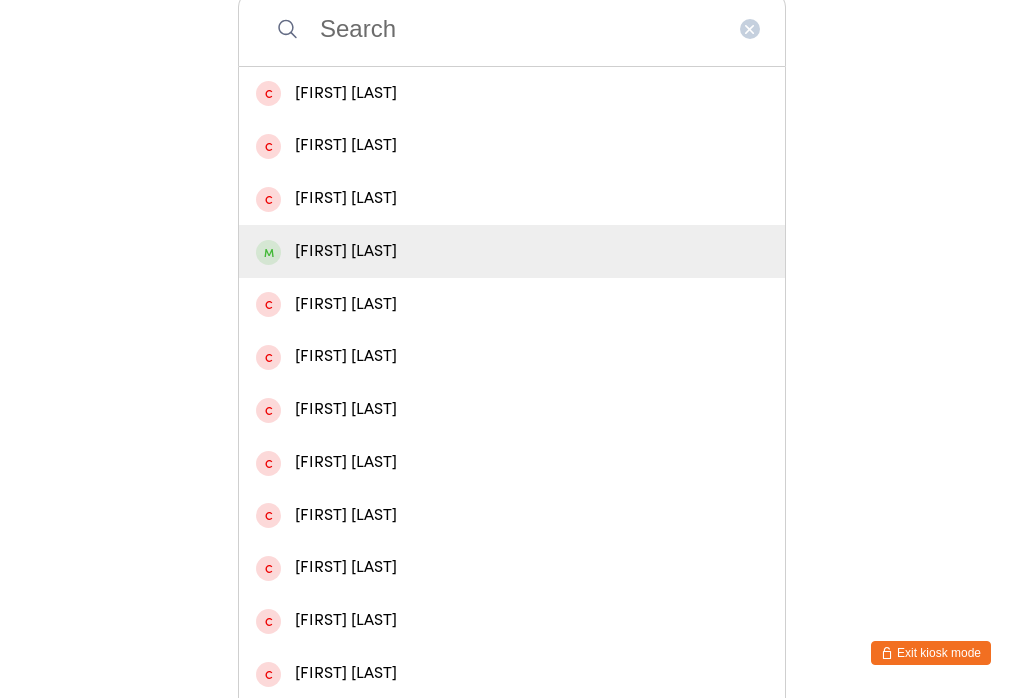 scroll, scrollTop: 0, scrollLeft: 0, axis: both 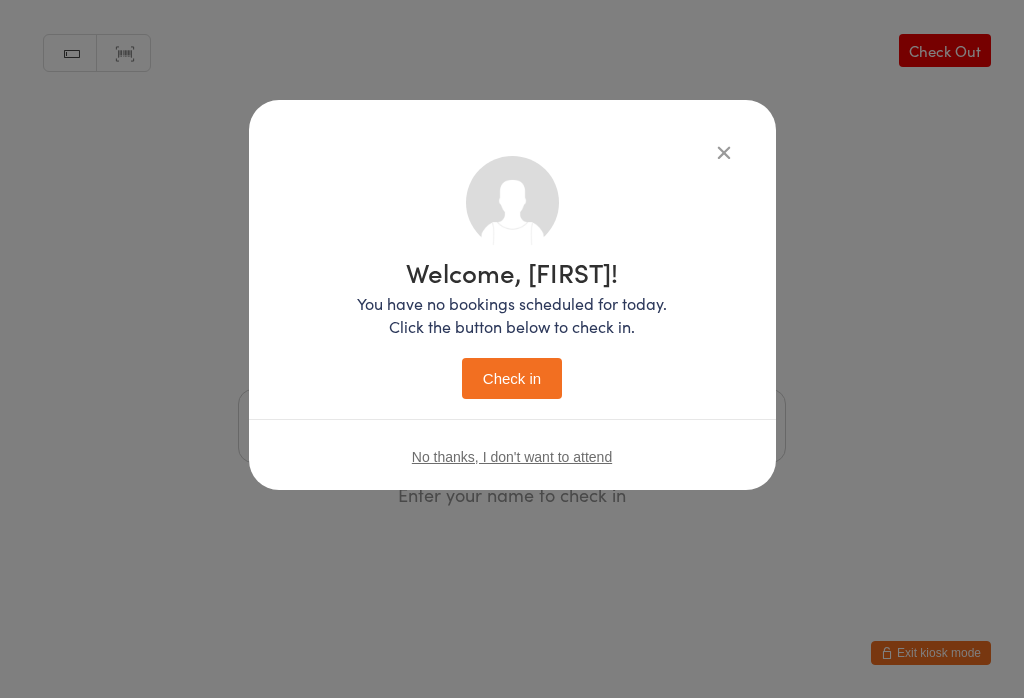 click on "Check in" at bounding box center [512, 378] 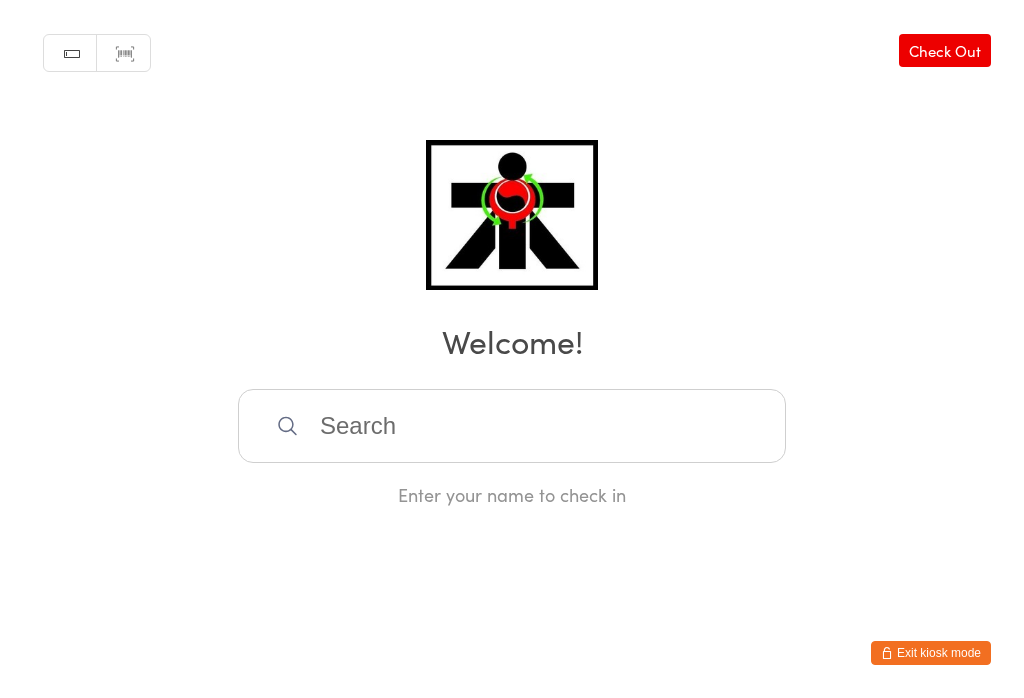 click at bounding box center [512, 426] 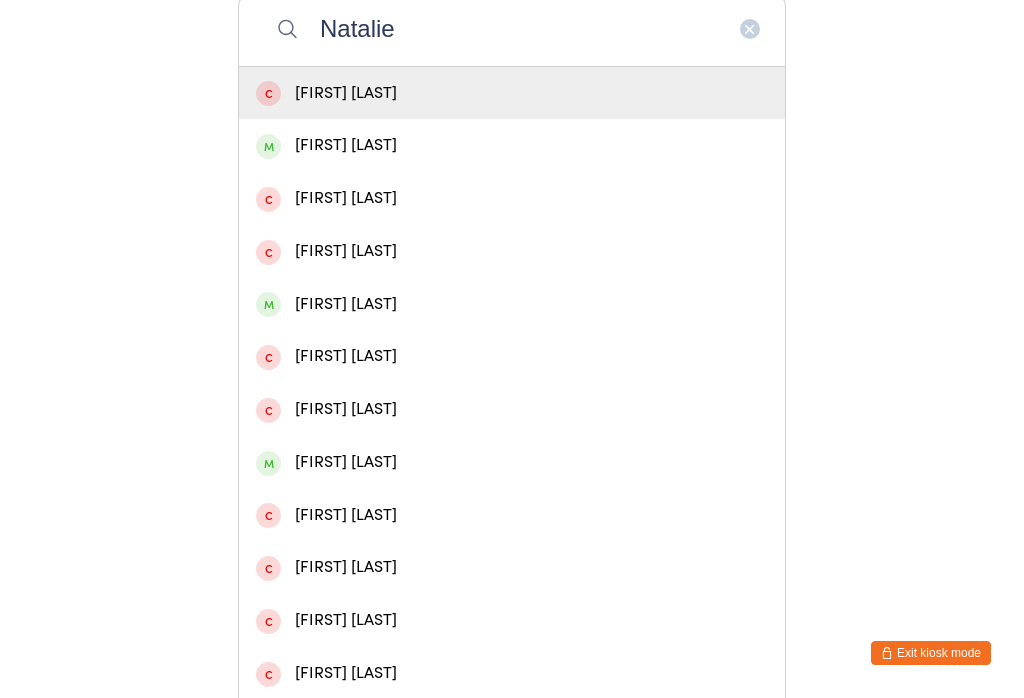 type on "Natalie" 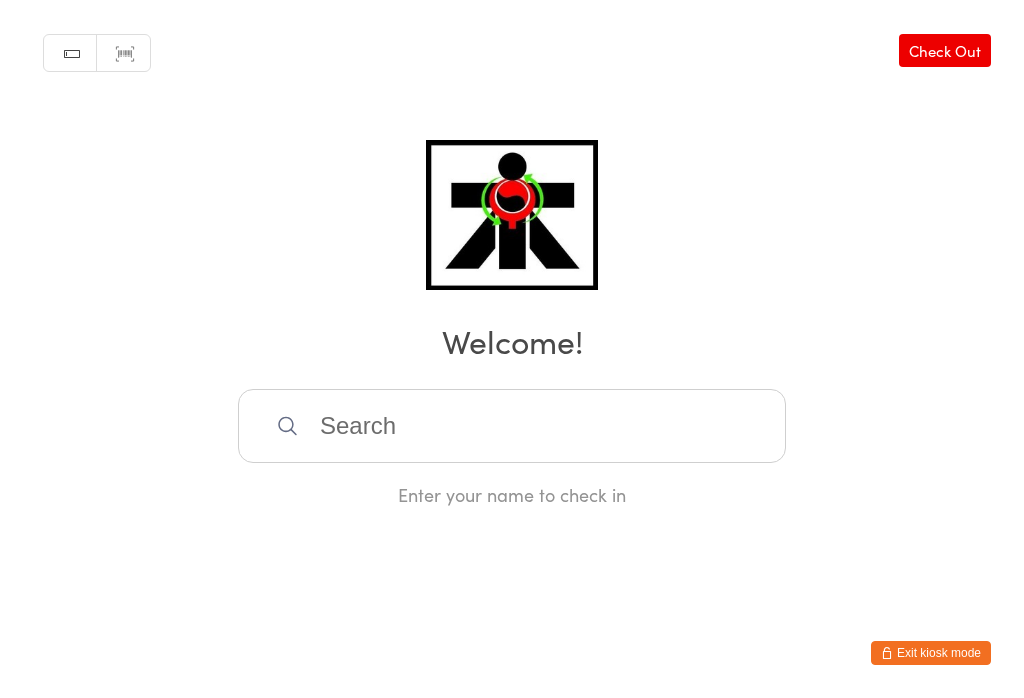scroll, scrollTop: 0, scrollLeft: 0, axis: both 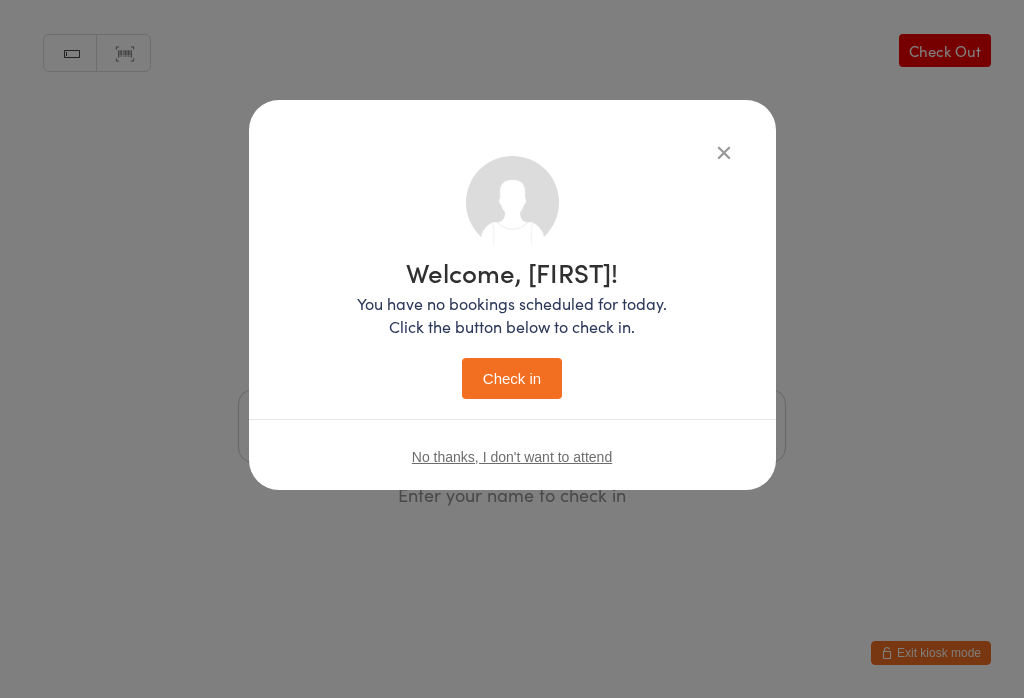 click on "Check in" at bounding box center [512, 378] 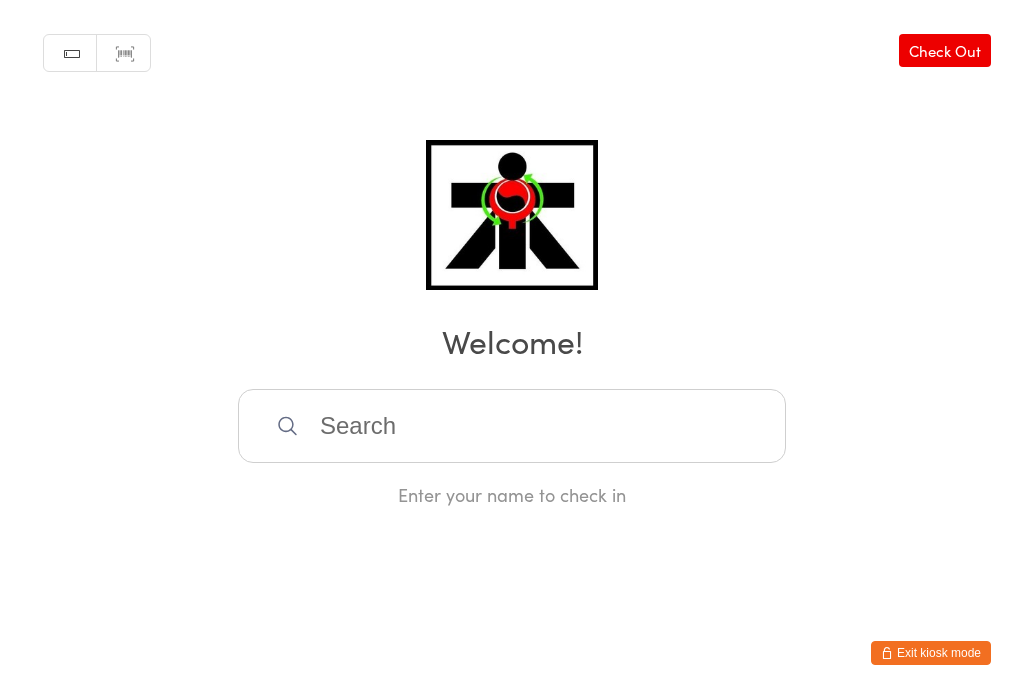 click at bounding box center (512, 426) 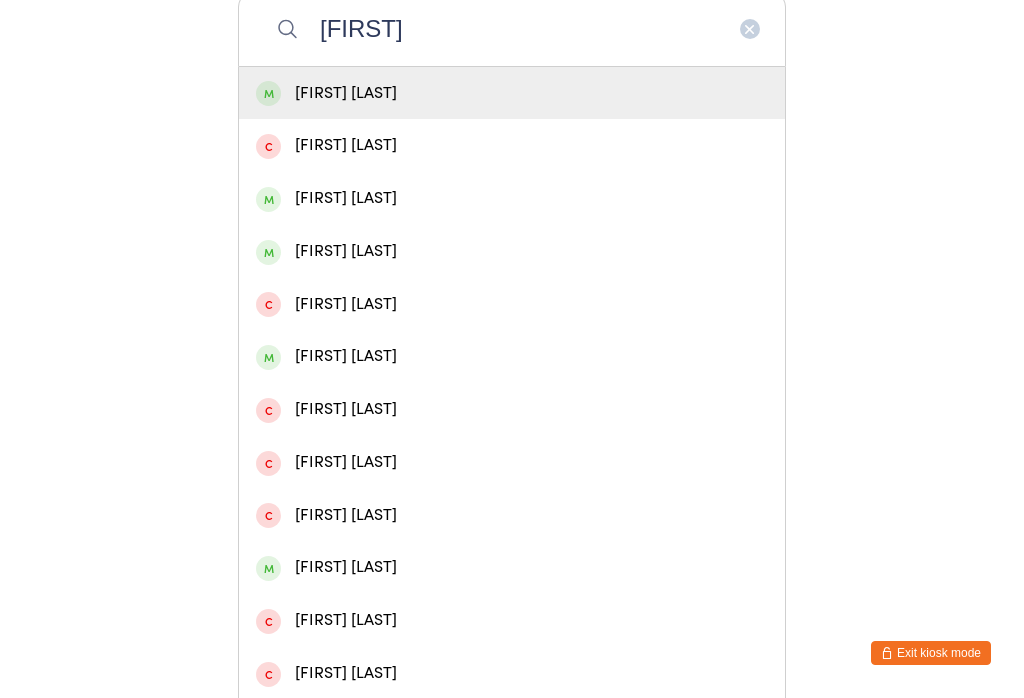 type on "[FIRST]" 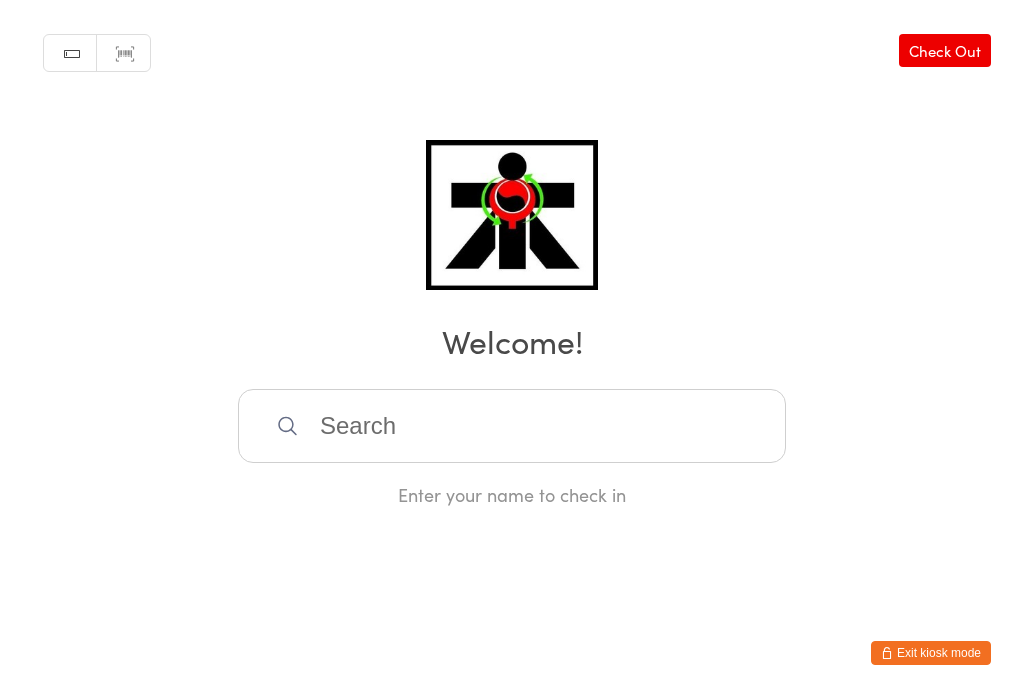 scroll, scrollTop: 0, scrollLeft: 0, axis: both 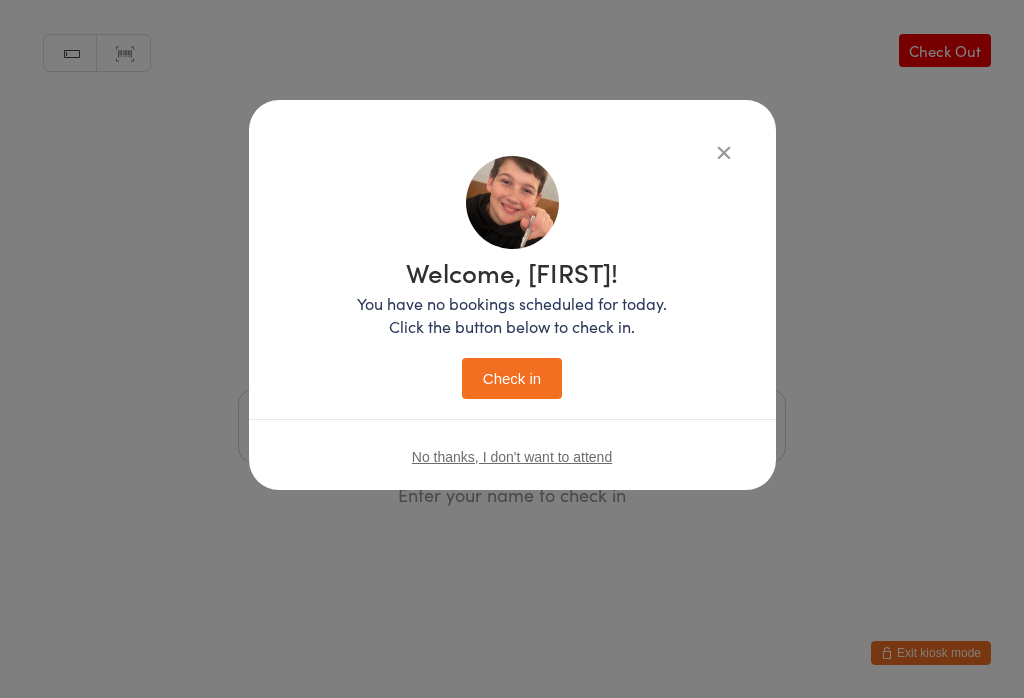 click on "Check in" at bounding box center (512, 378) 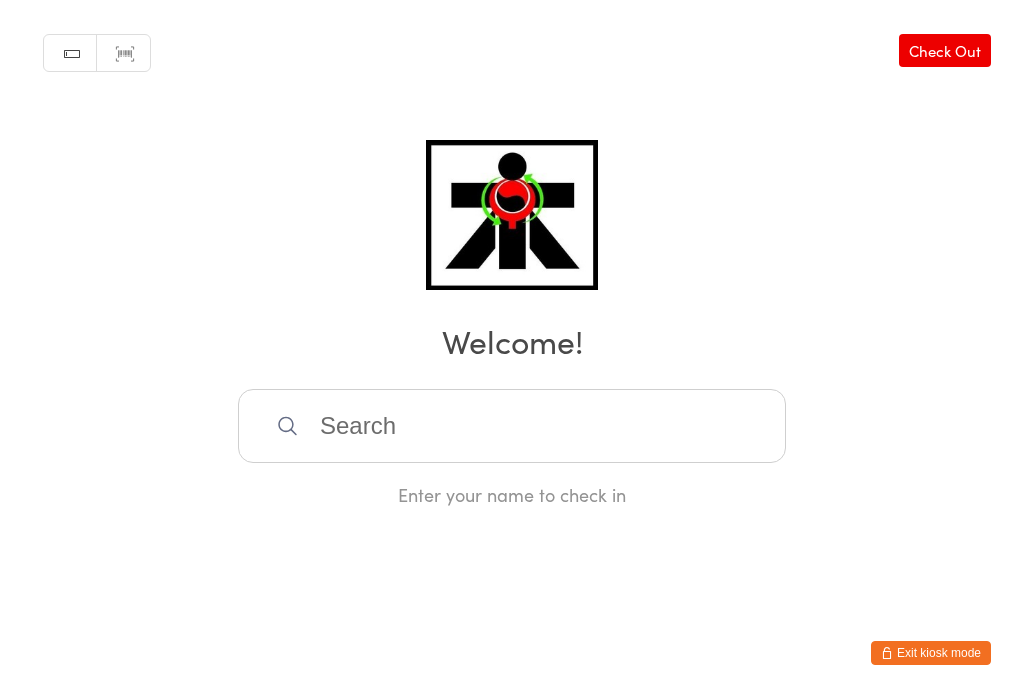 click at bounding box center [512, 426] 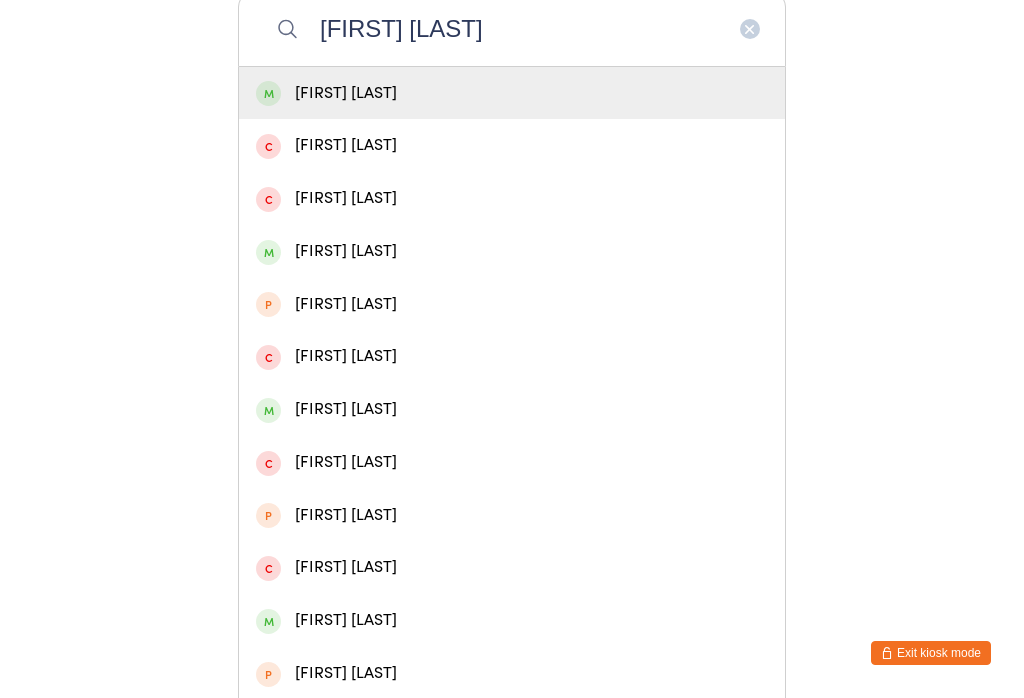 type on "[FIRST] [LAST]" 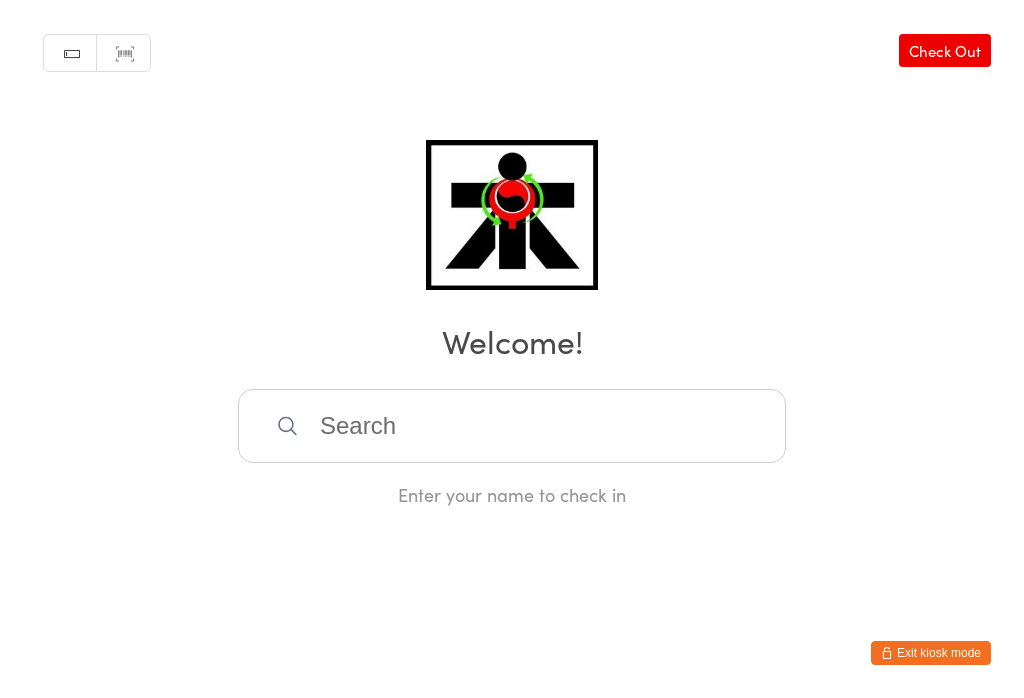 scroll, scrollTop: 0, scrollLeft: 0, axis: both 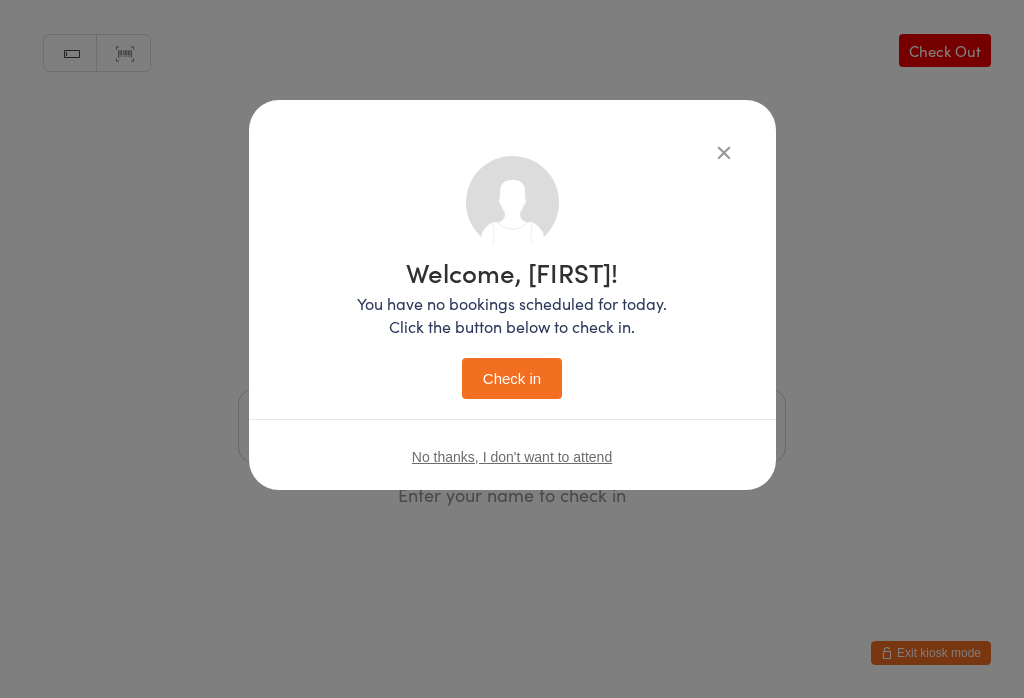 click on "Check in" at bounding box center [512, 378] 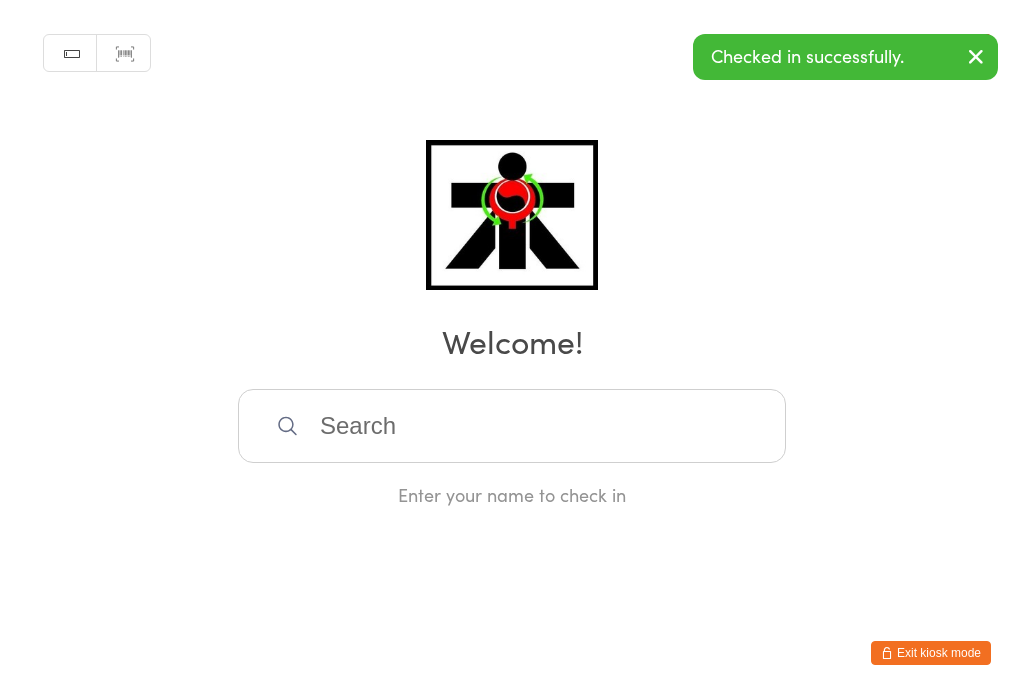 click at bounding box center [512, 426] 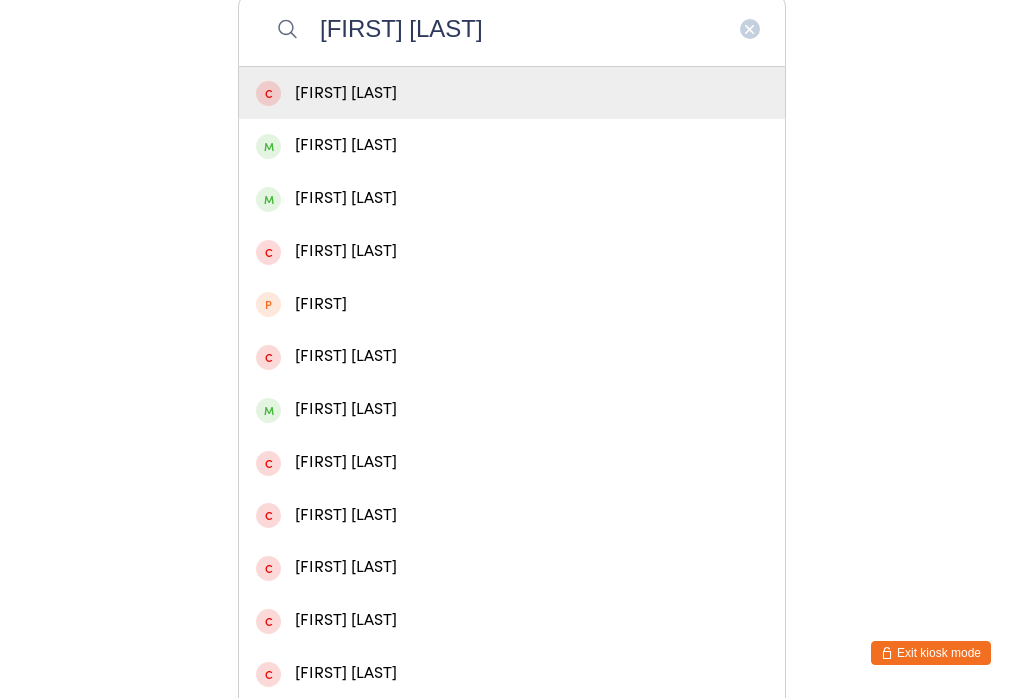 type on "[FIRST] [LAST]" 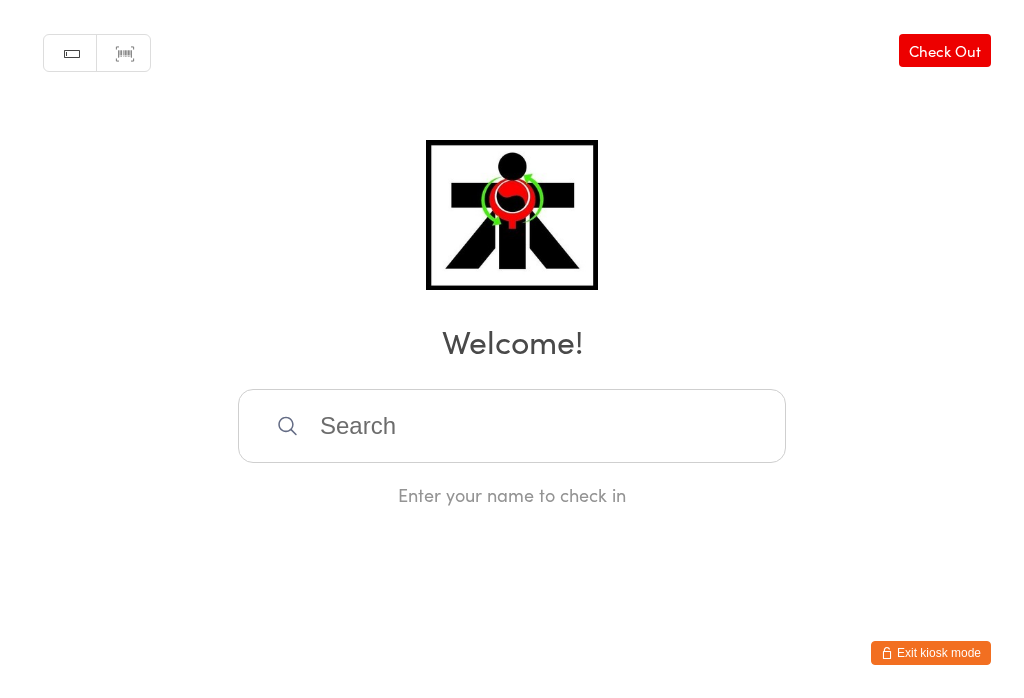 scroll, scrollTop: 0, scrollLeft: 0, axis: both 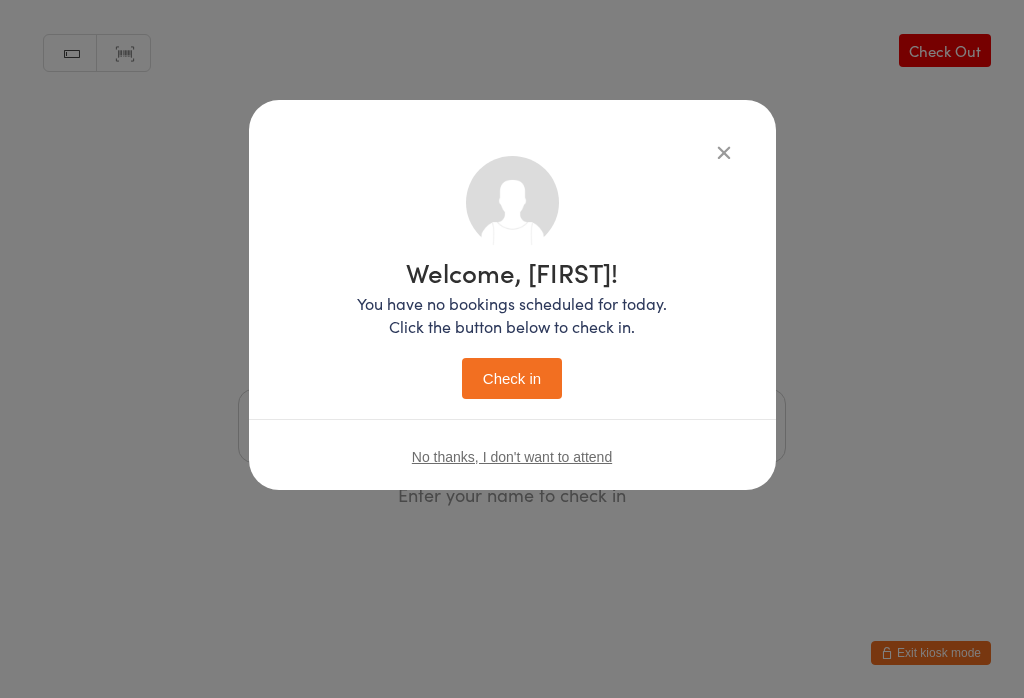 click on "Check in" at bounding box center (512, 378) 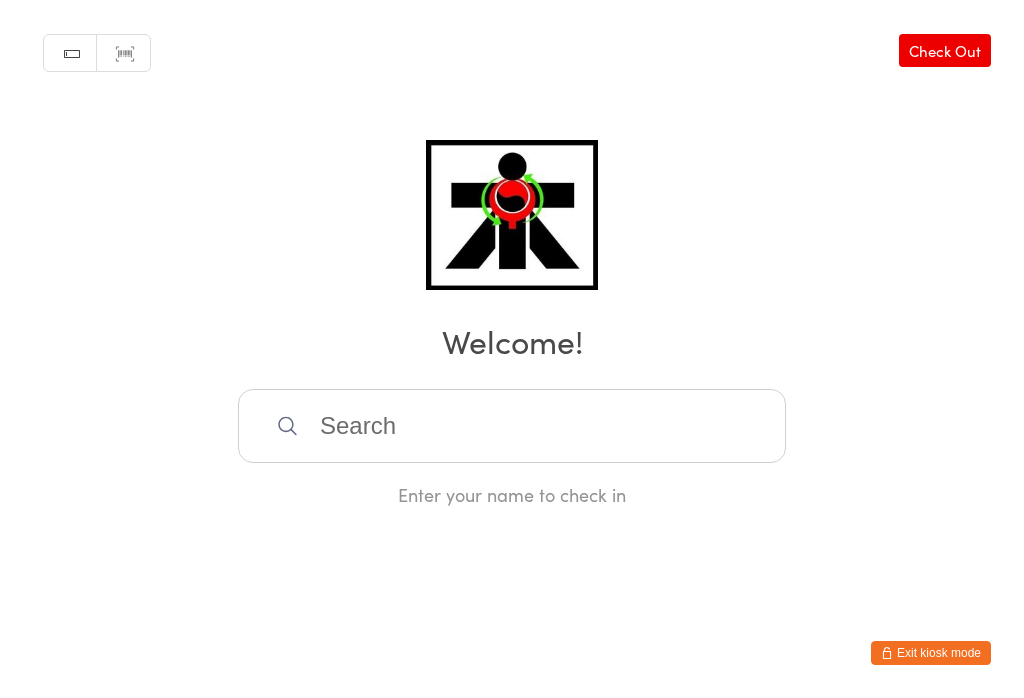 click at bounding box center (512, 426) 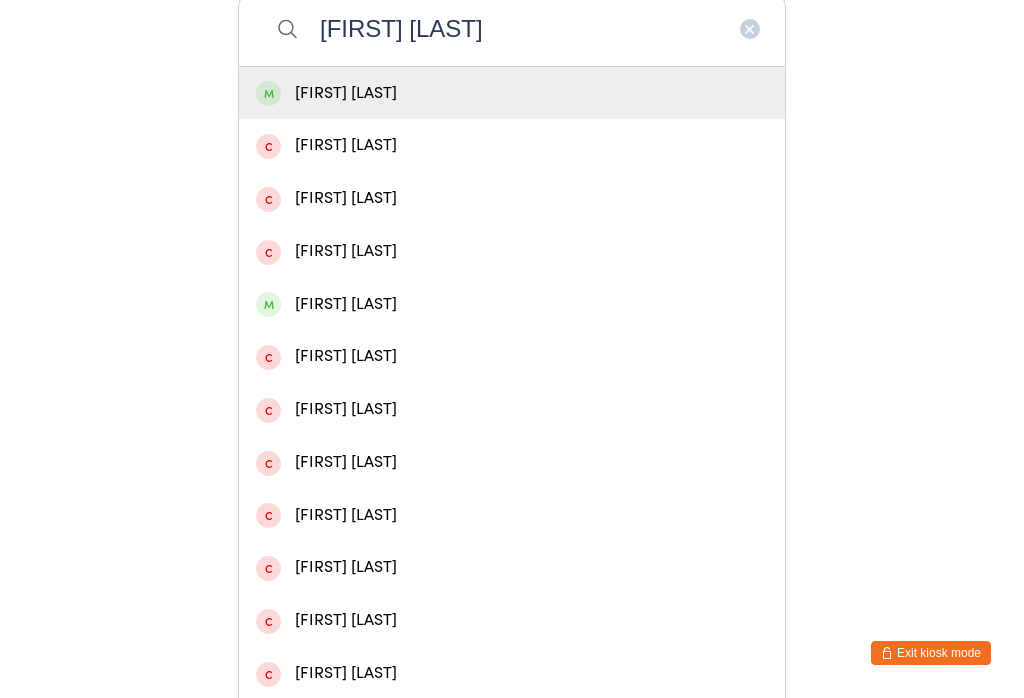 type on "[FIRST] [LAST]" 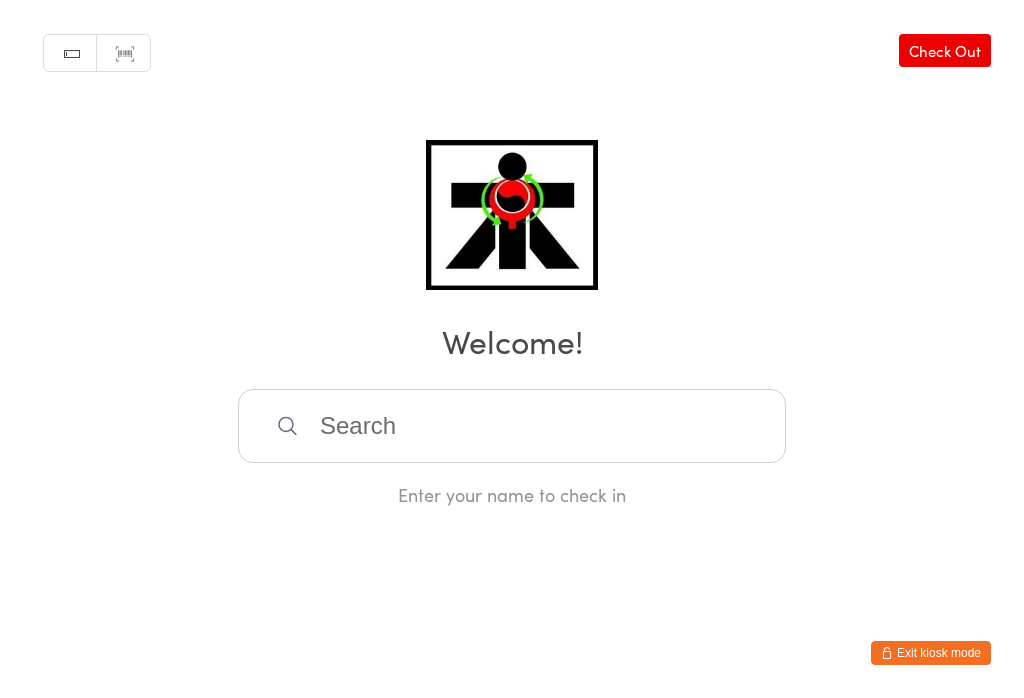 scroll, scrollTop: 0, scrollLeft: 0, axis: both 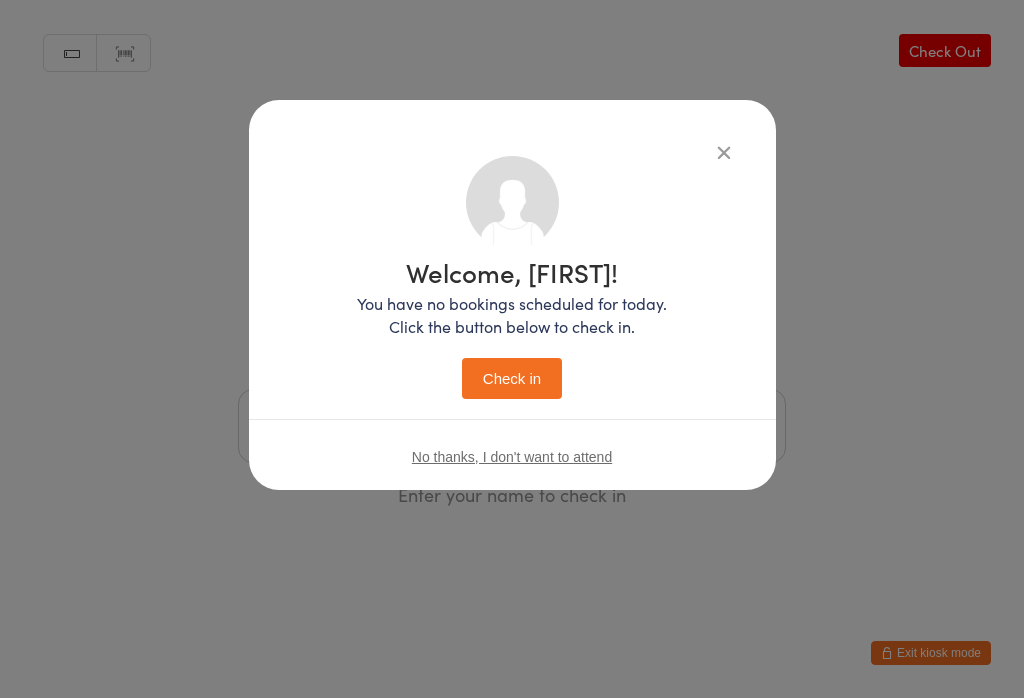 click on "Check in" at bounding box center [512, 378] 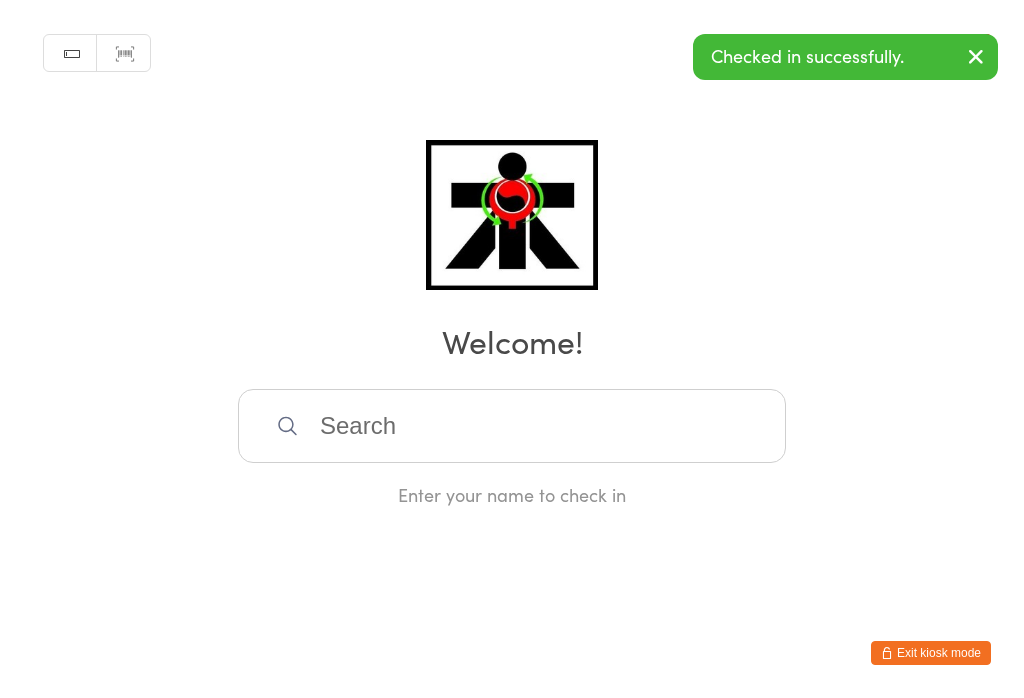 click at bounding box center [512, 426] 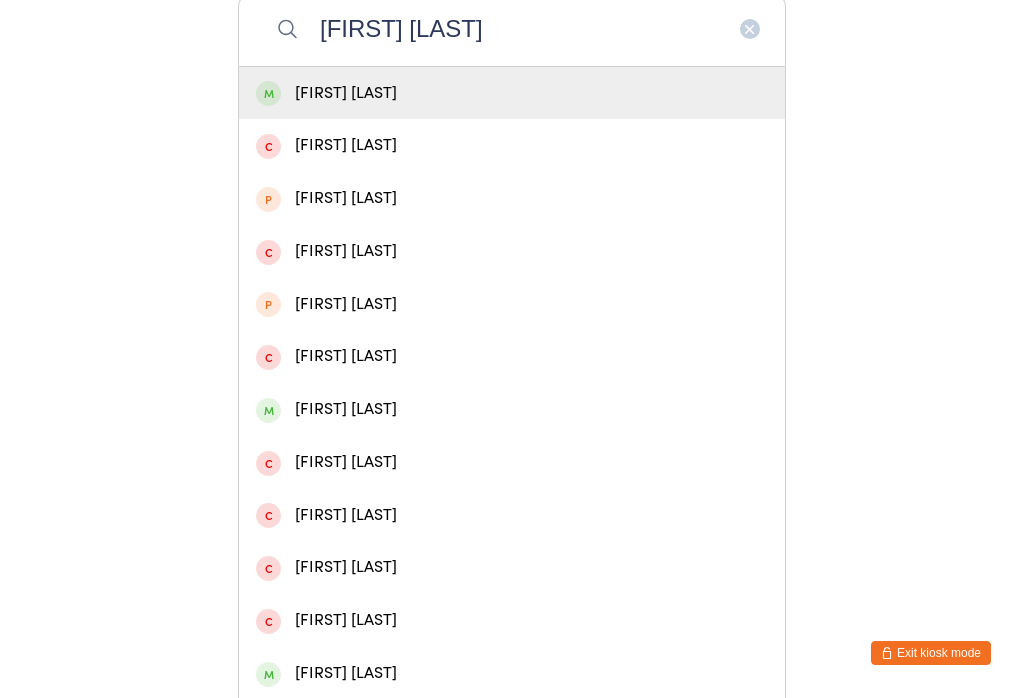 type on "[FIRST] [LAST]" 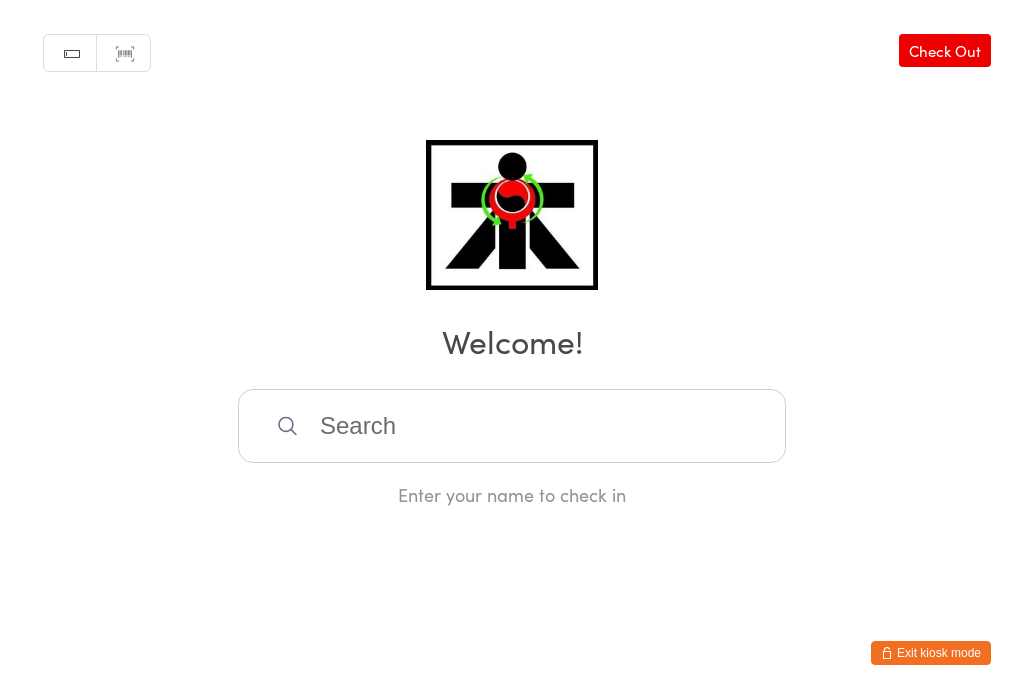 scroll, scrollTop: 0, scrollLeft: 0, axis: both 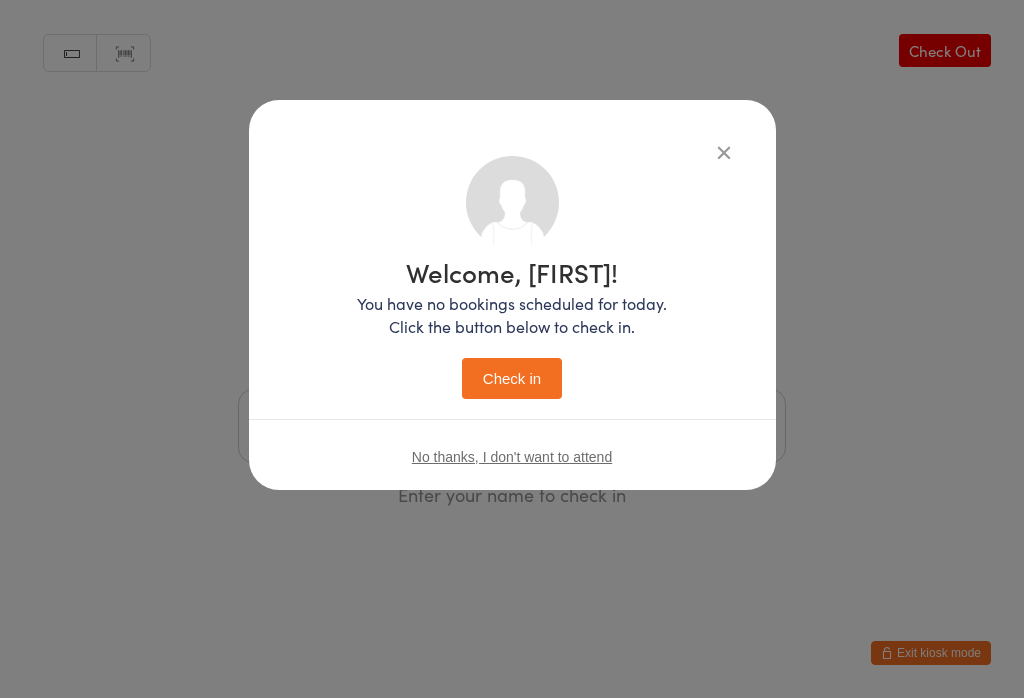click on "Check in" at bounding box center [512, 378] 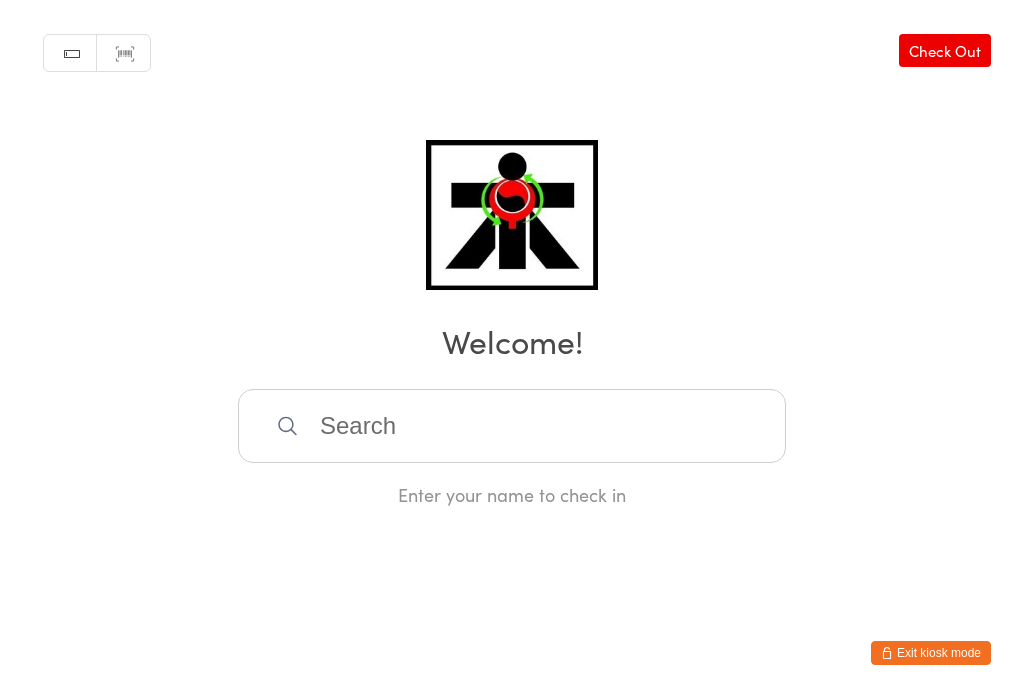 click at bounding box center [512, 426] 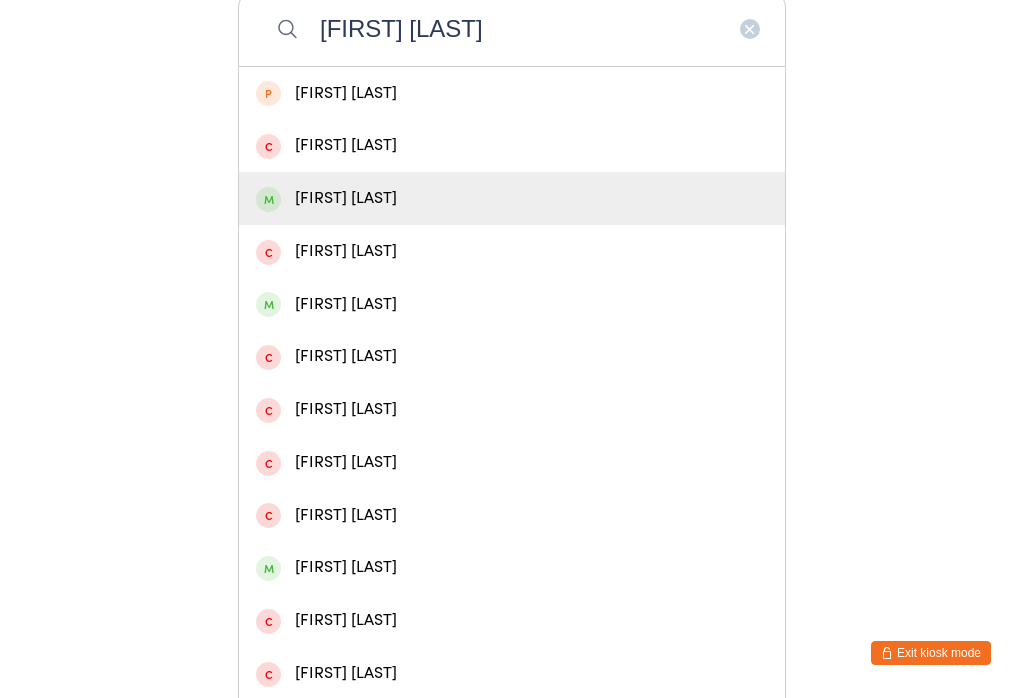type on "[FIRST] [LAST]" 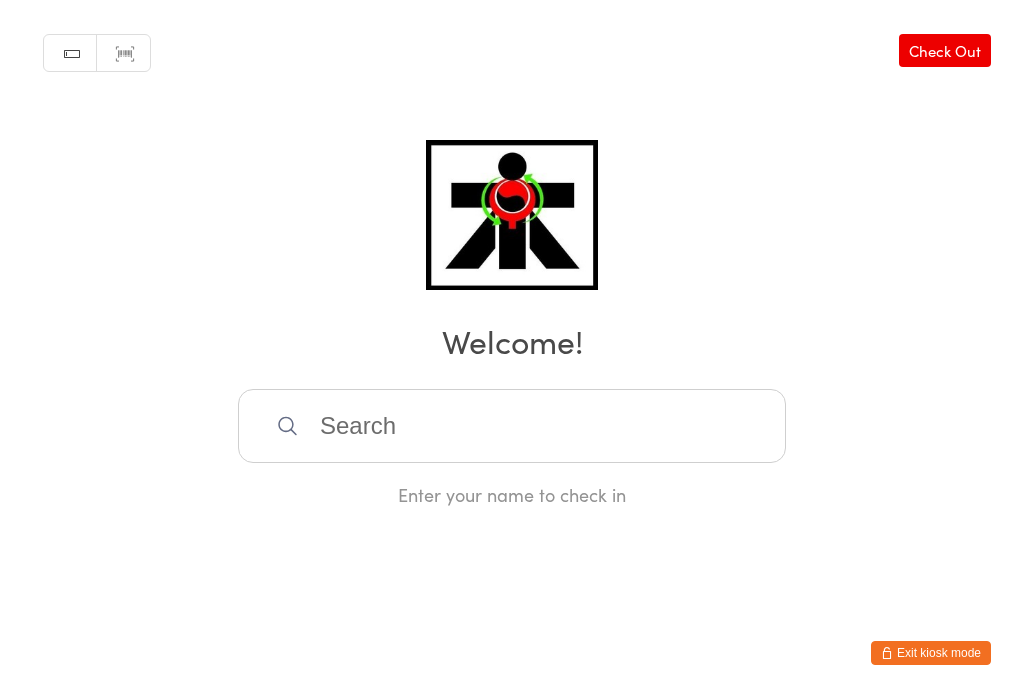 scroll, scrollTop: 0, scrollLeft: 0, axis: both 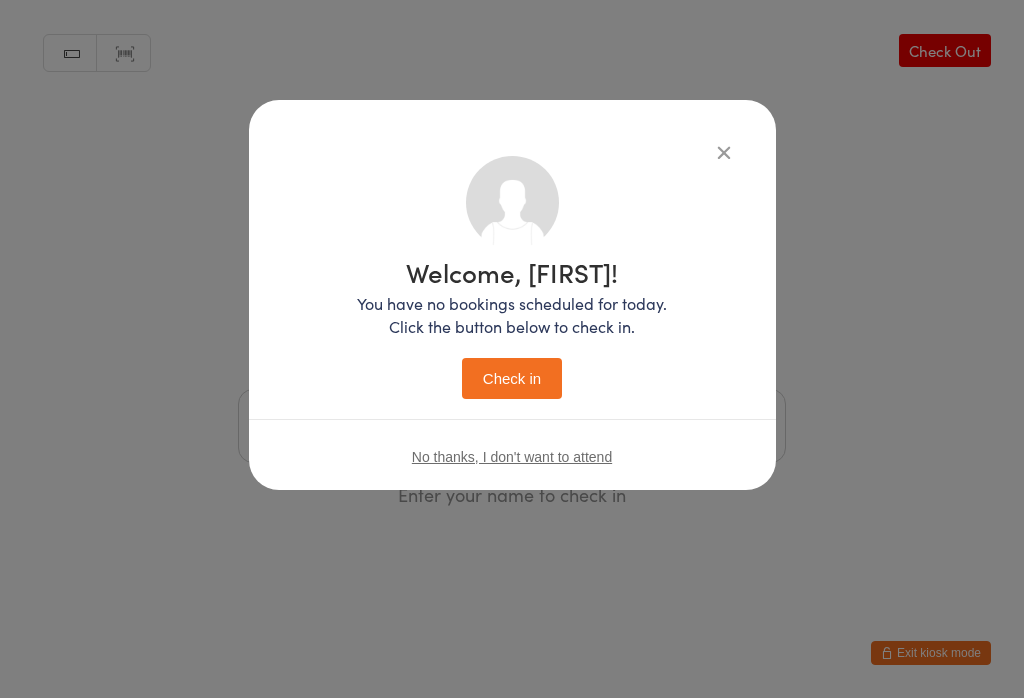 click on "Check in" at bounding box center [512, 378] 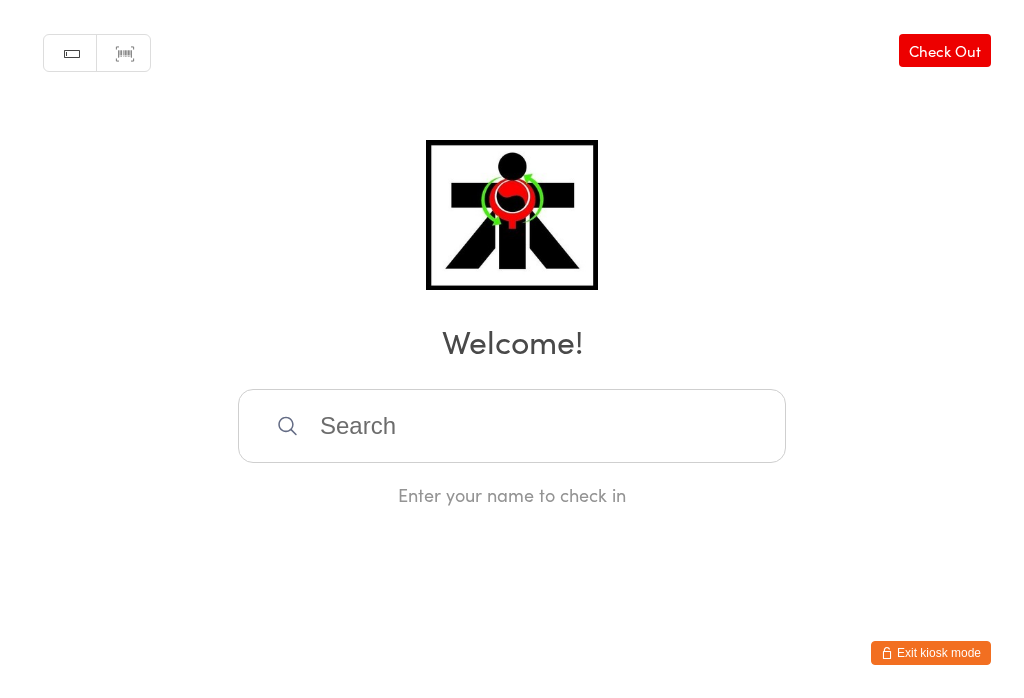 click at bounding box center [512, 426] 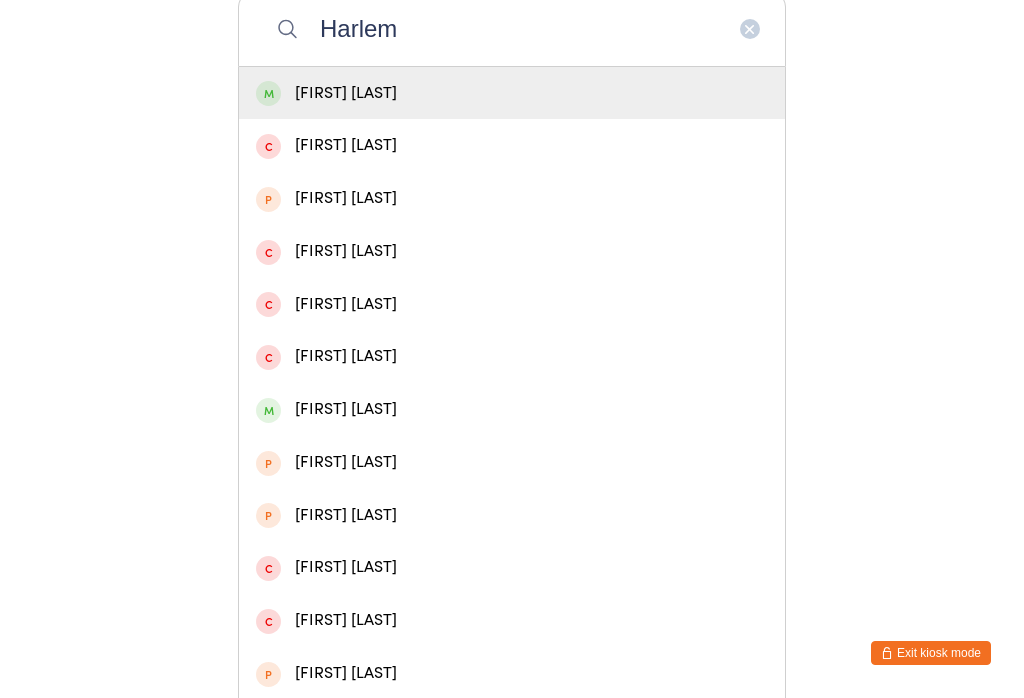 type on "Harlem" 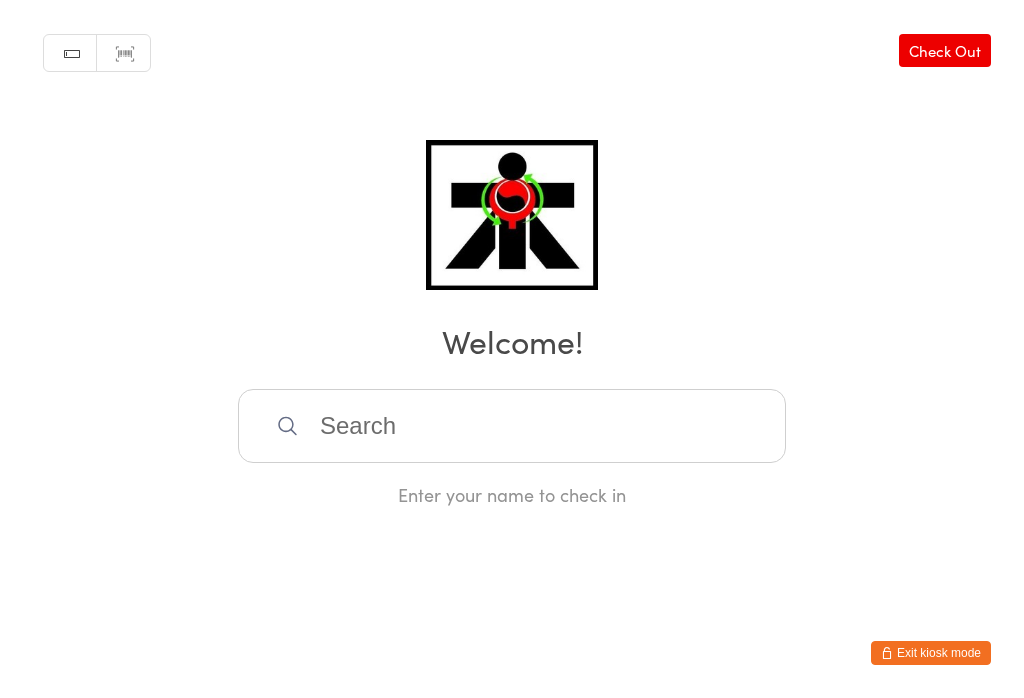 scroll, scrollTop: 0, scrollLeft: 0, axis: both 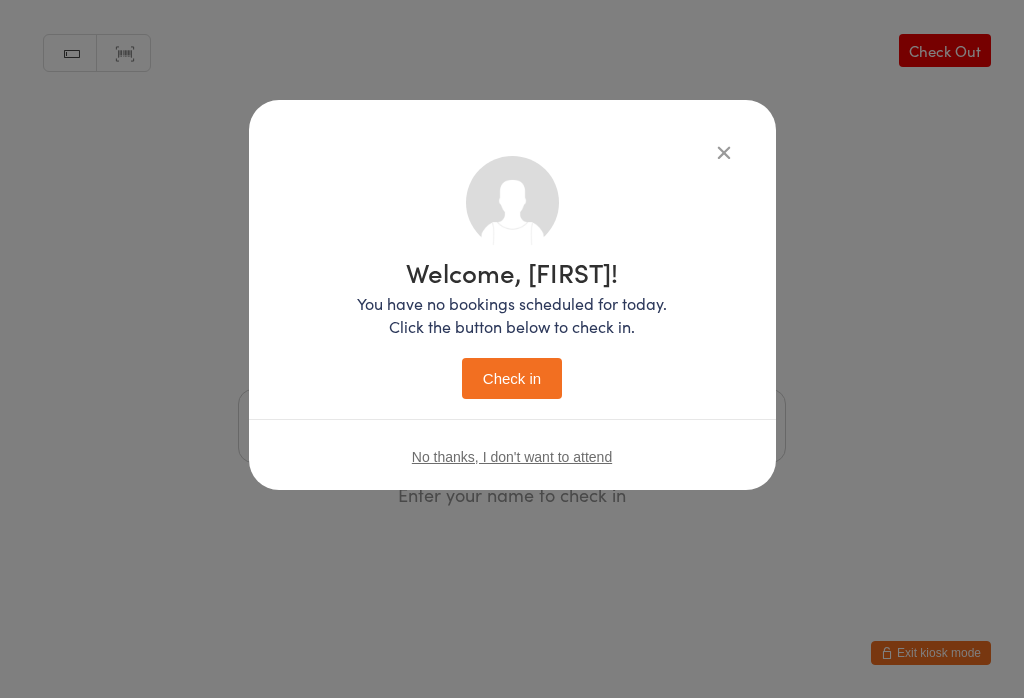 click on "Check in" at bounding box center [512, 378] 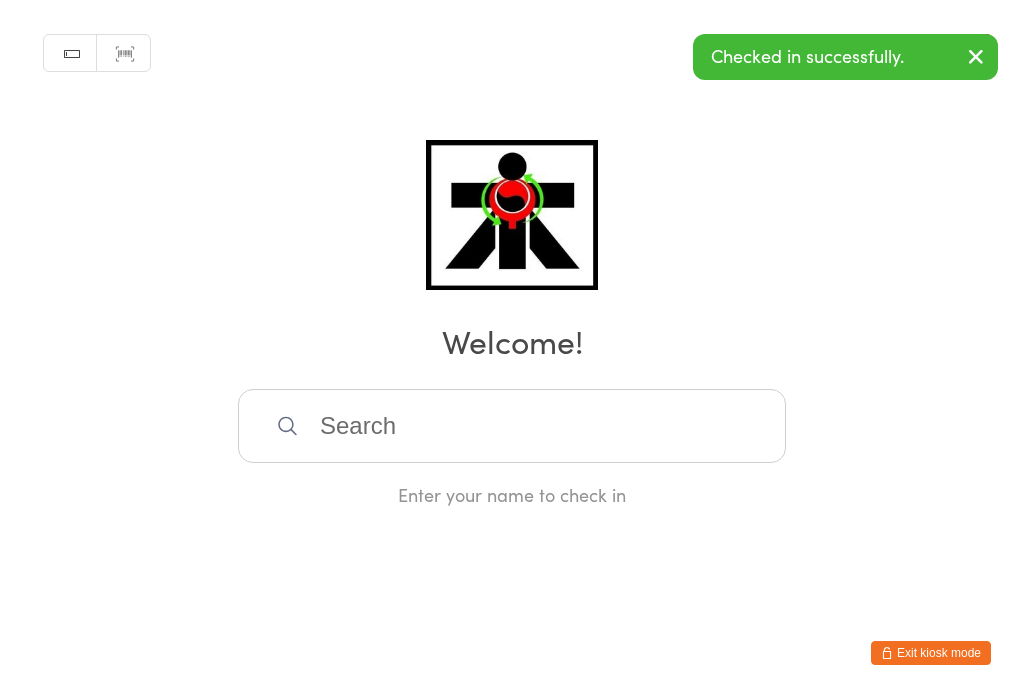 scroll, scrollTop: 0, scrollLeft: 0, axis: both 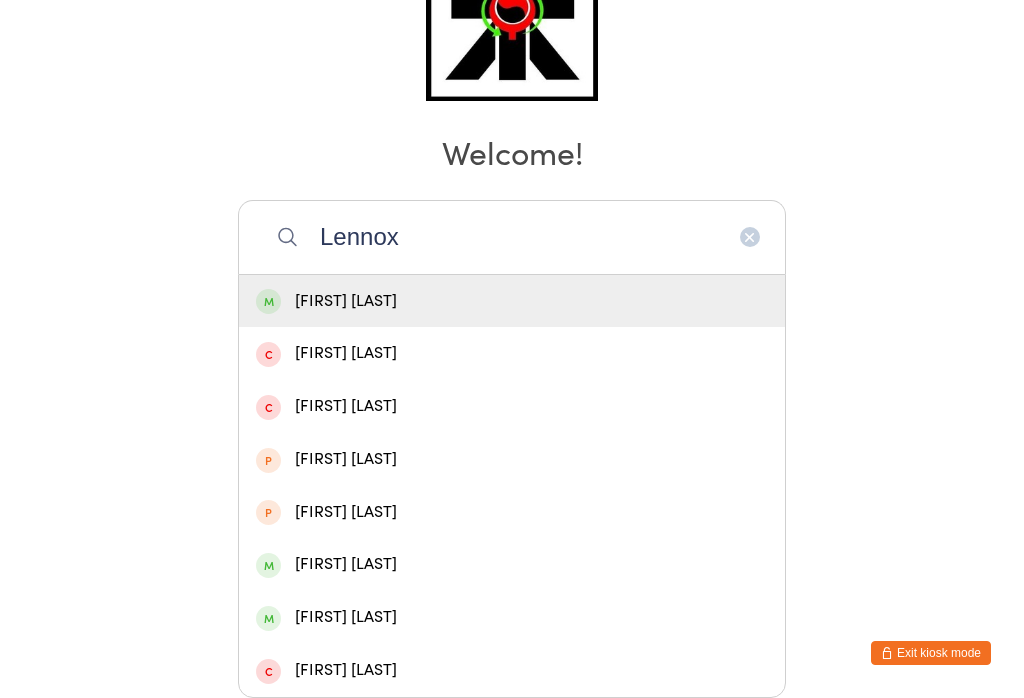 type on "Lennox" 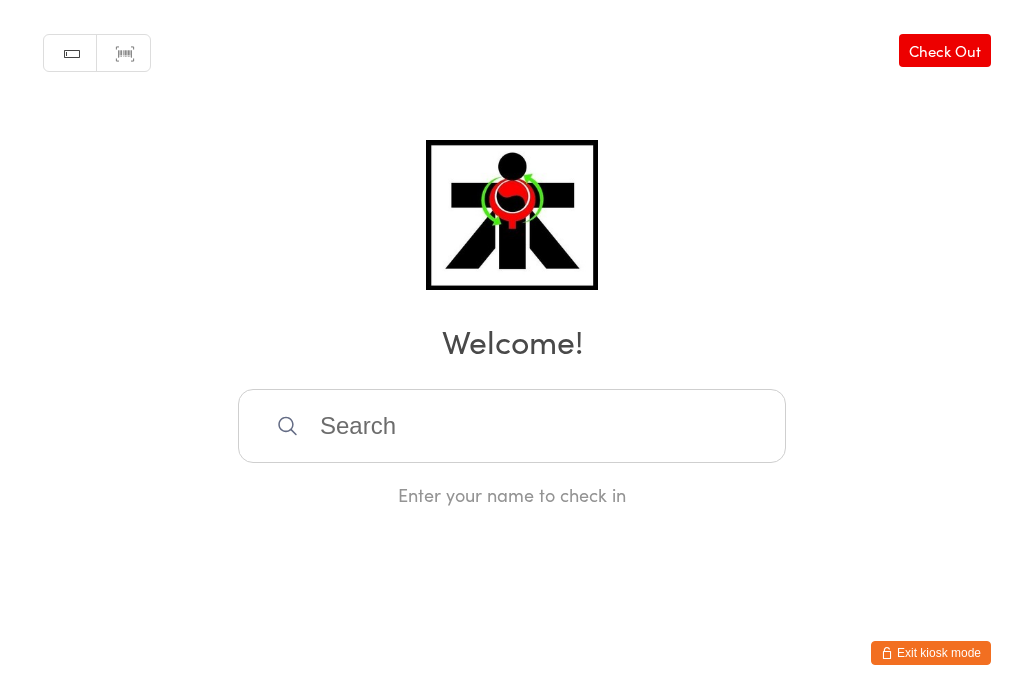 scroll, scrollTop: 0, scrollLeft: 0, axis: both 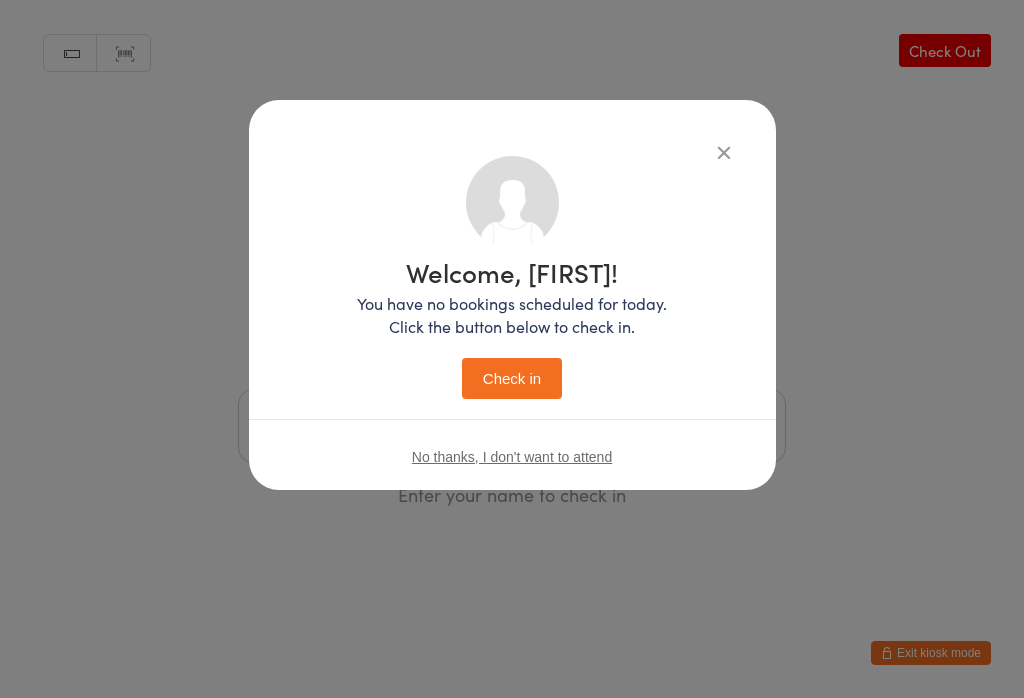 click on "Check in" at bounding box center [512, 378] 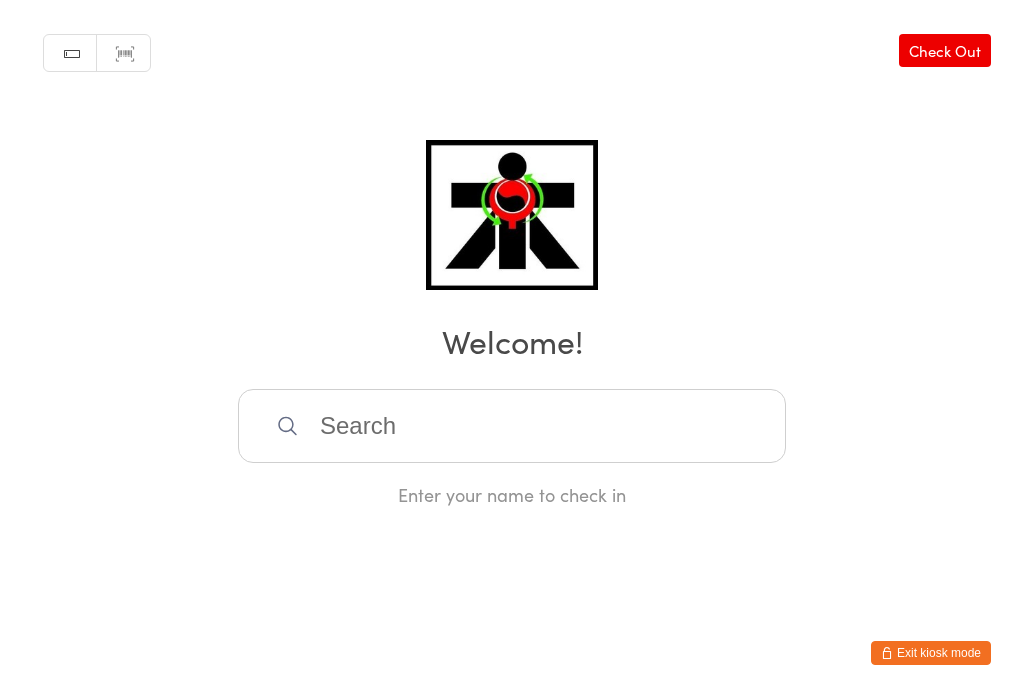 click at bounding box center (512, 426) 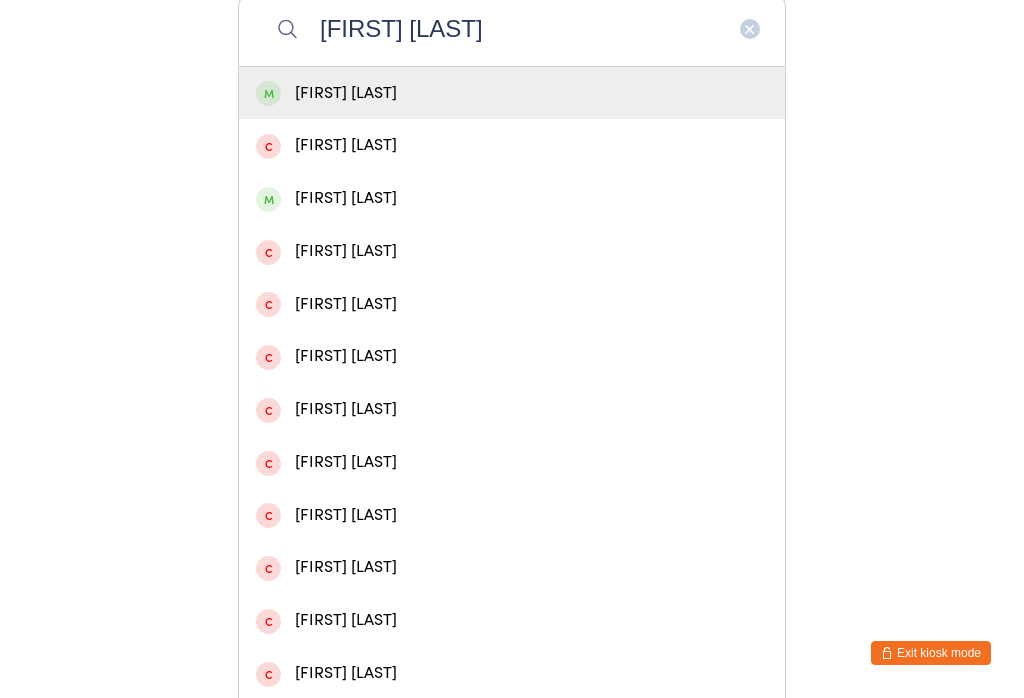 click on "[FIRST] [LAST]" at bounding box center [512, 29] 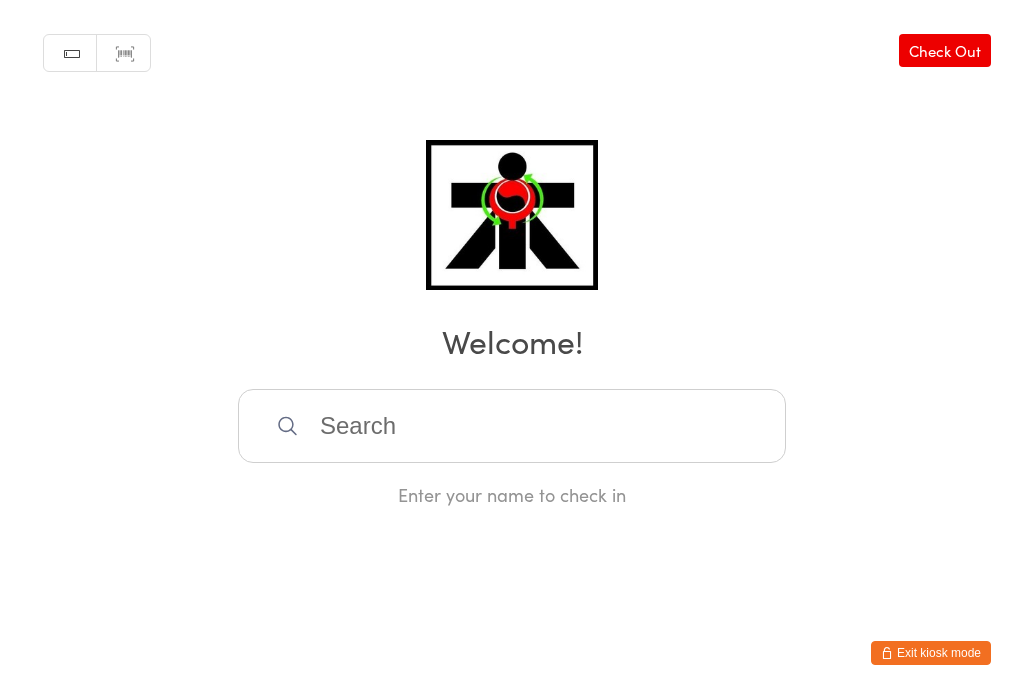 scroll, scrollTop: 0, scrollLeft: 0, axis: both 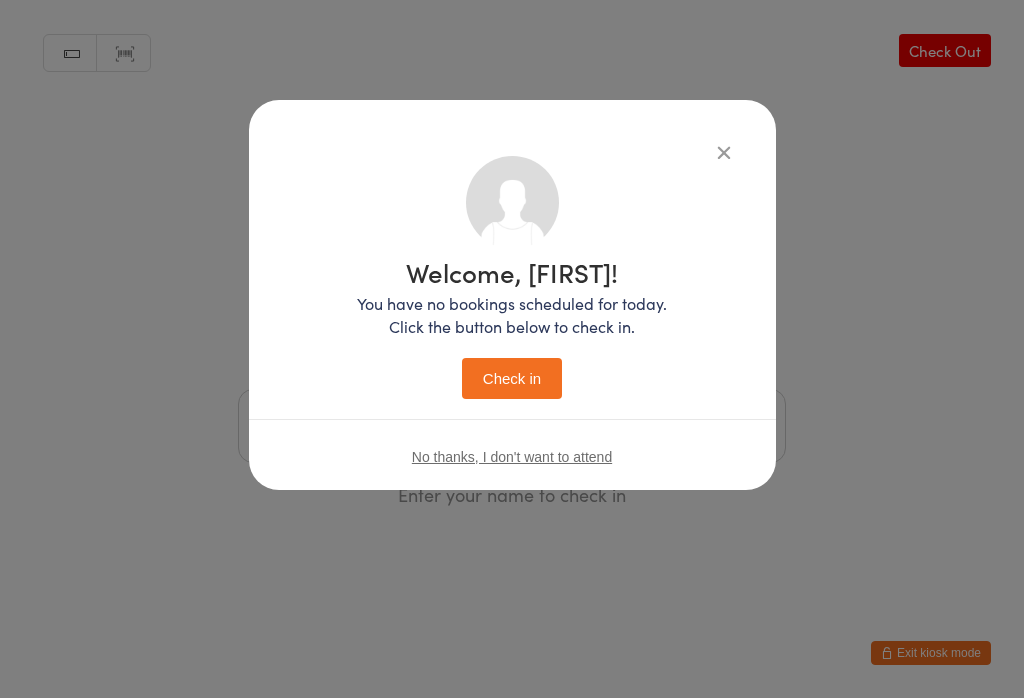 click on "Check in" at bounding box center [512, 378] 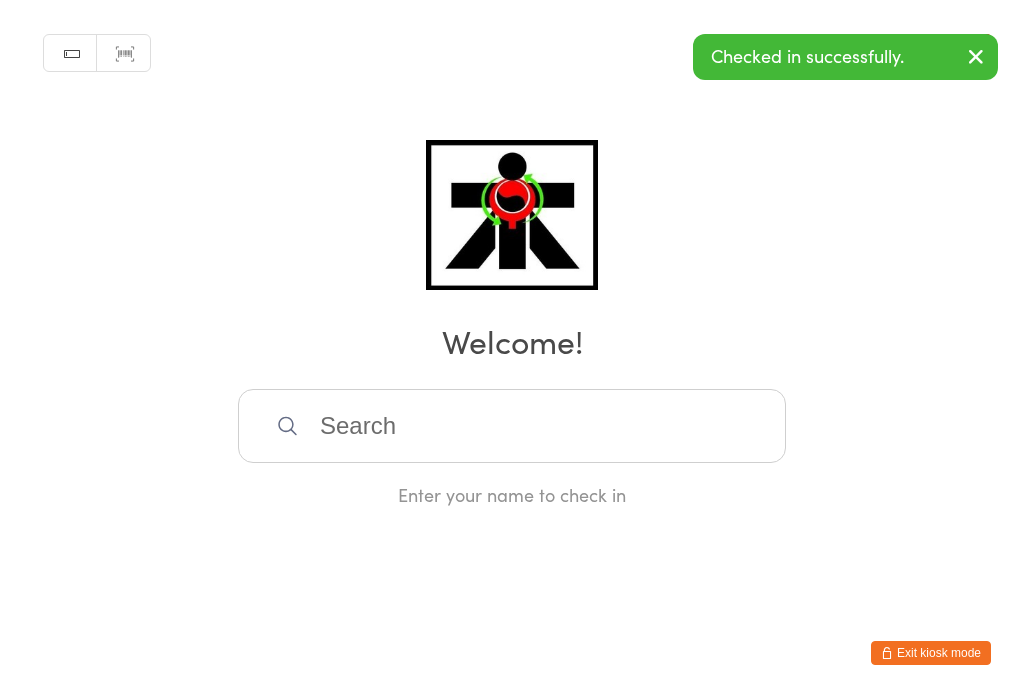 click at bounding box center [512, 426] 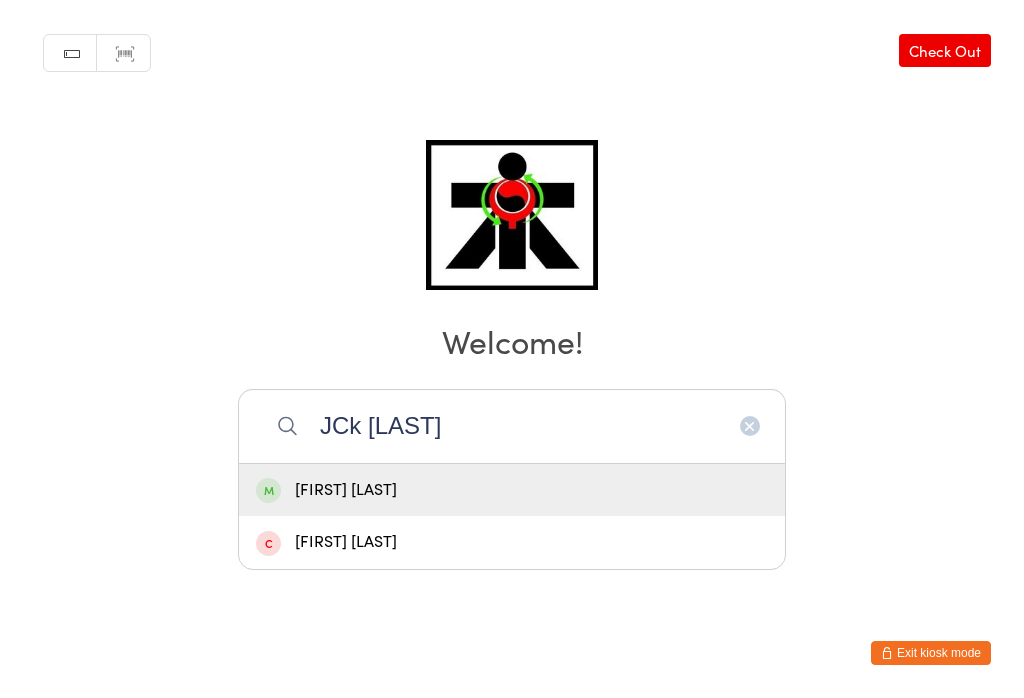 type on "JCk [LAST]" 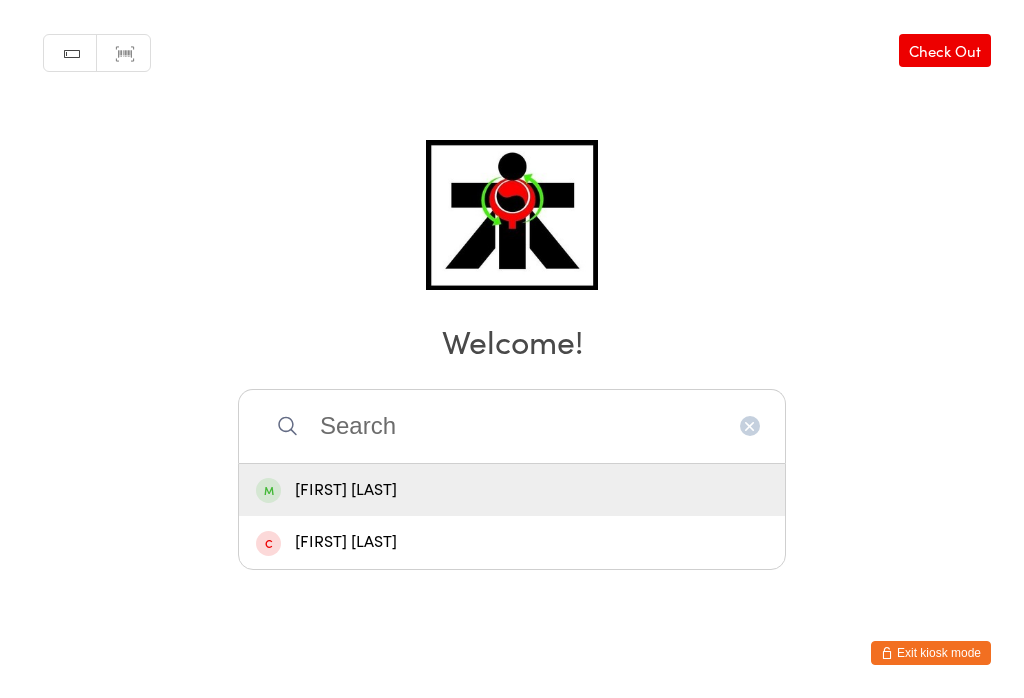 scroll, scrollTop: 0, scrollLeft: 0, axis: both 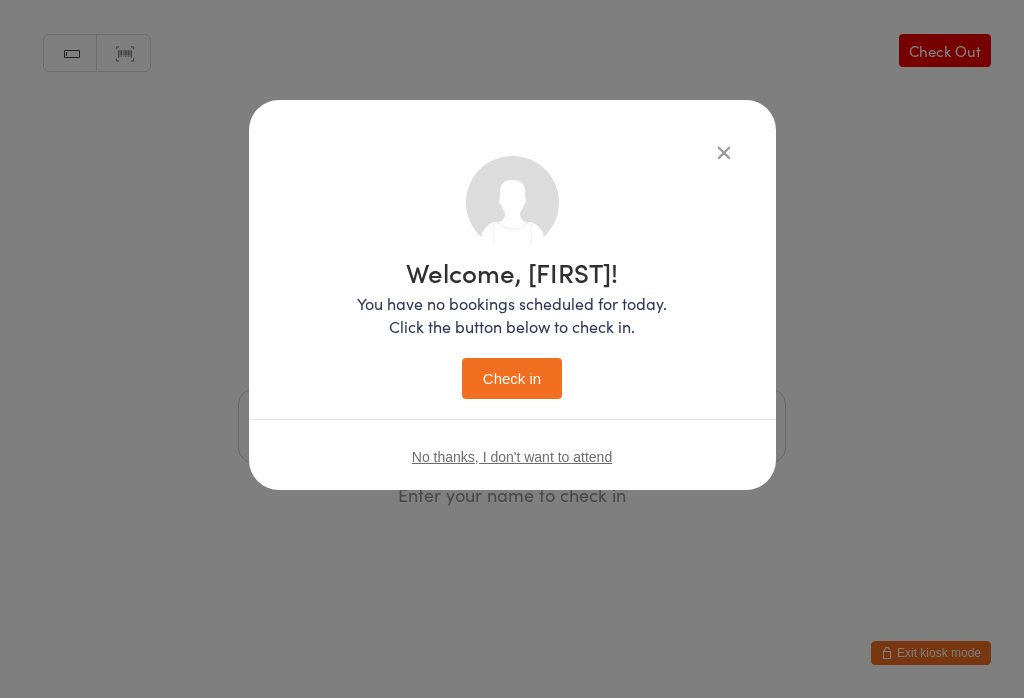 click on "Check in" at bounding box center (512, 378) 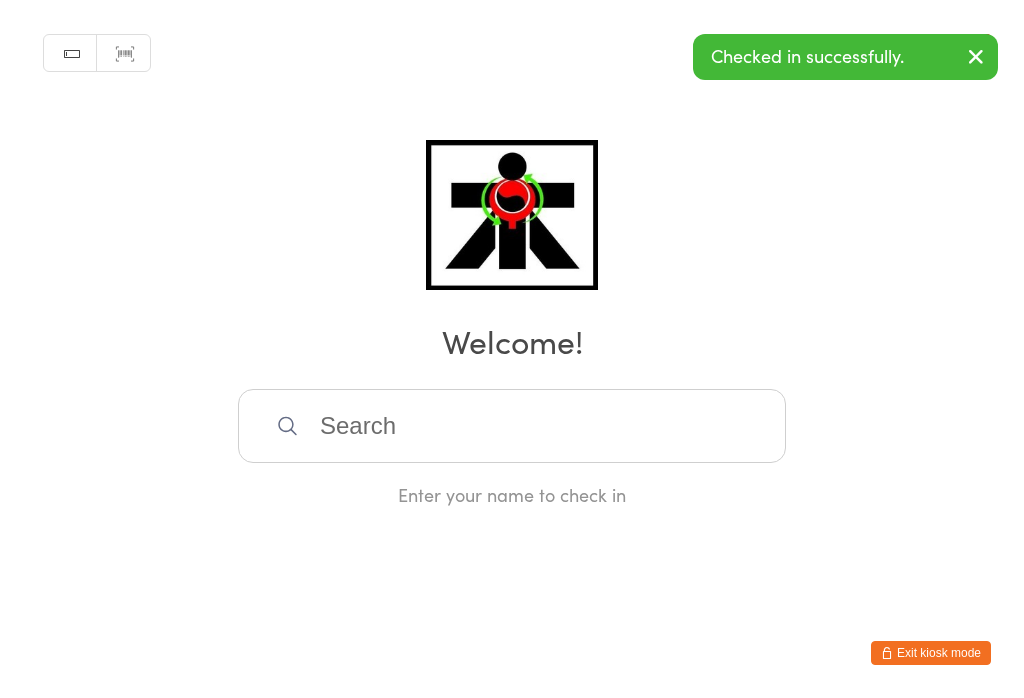 click at bounding box center [512, 426] 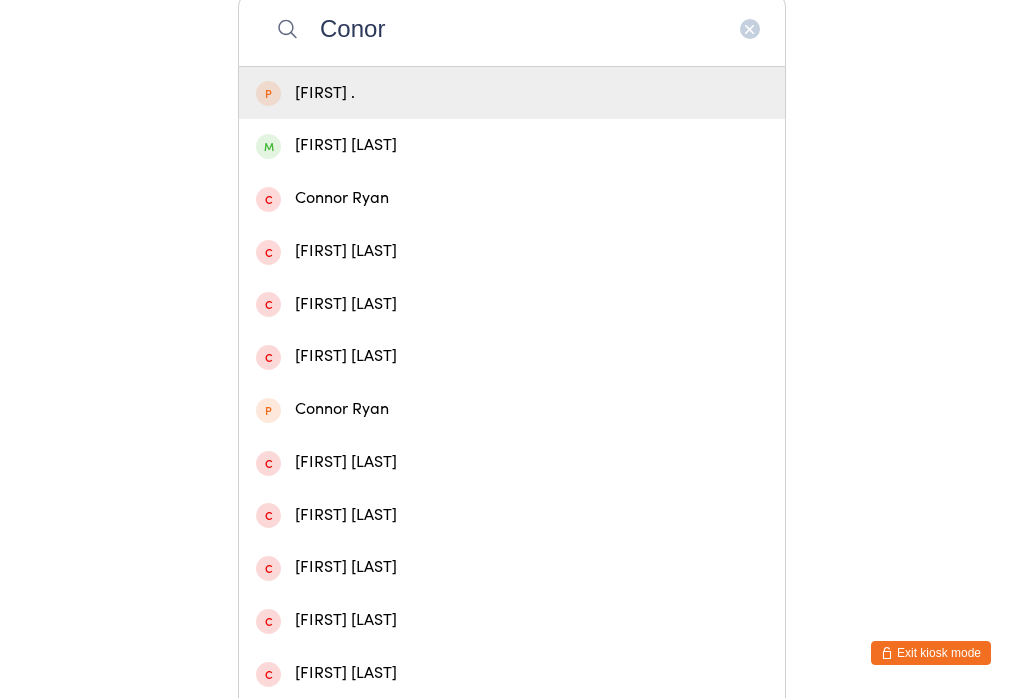 type on "Conor" 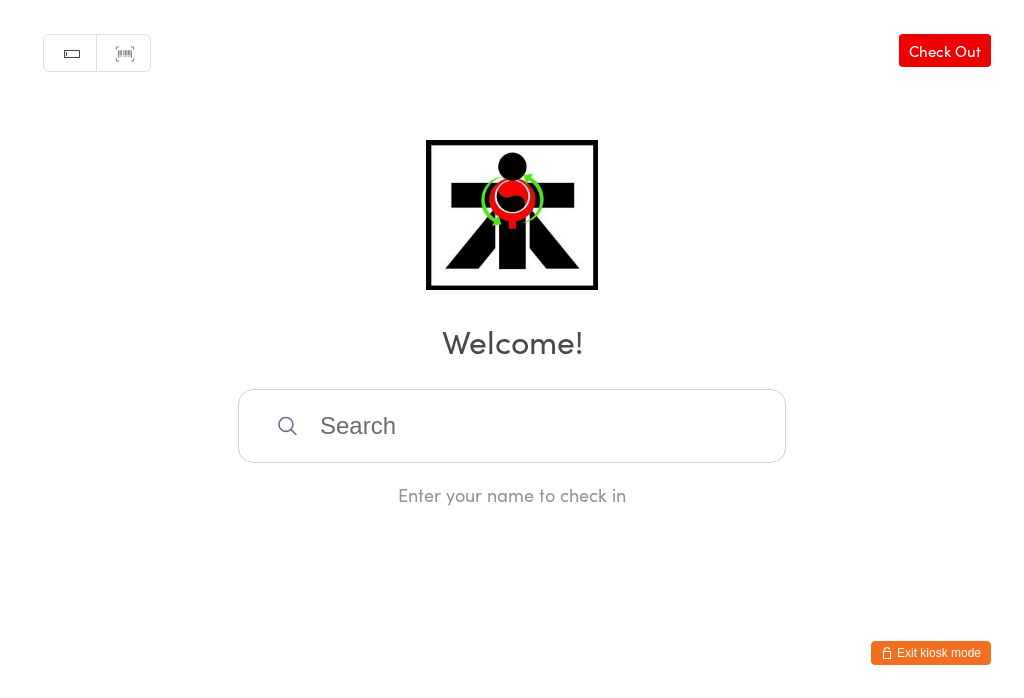 scroll, scrollTop: 0, scrollLeft: 0, axis: both 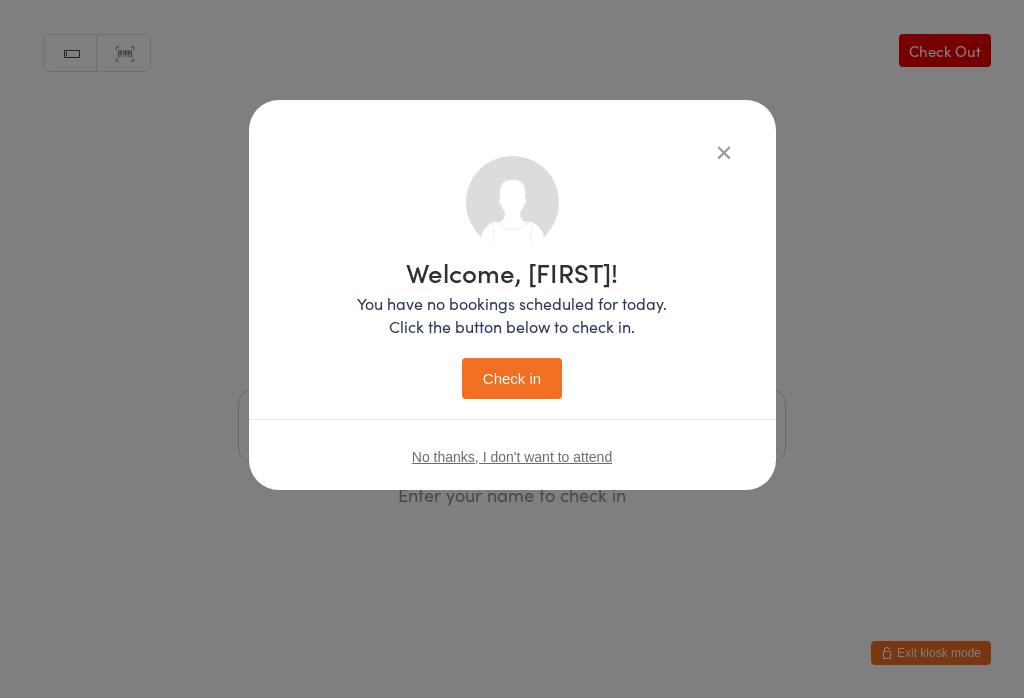 click on "Check in" at bounding box center [512, 378] 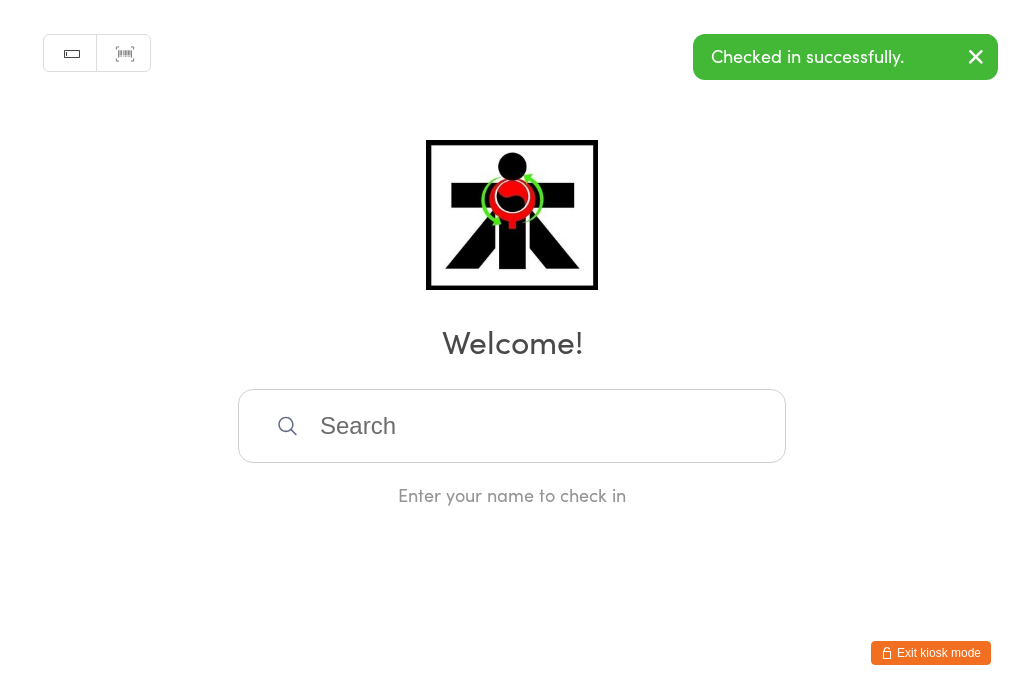 click at bounding box center [512, 426] 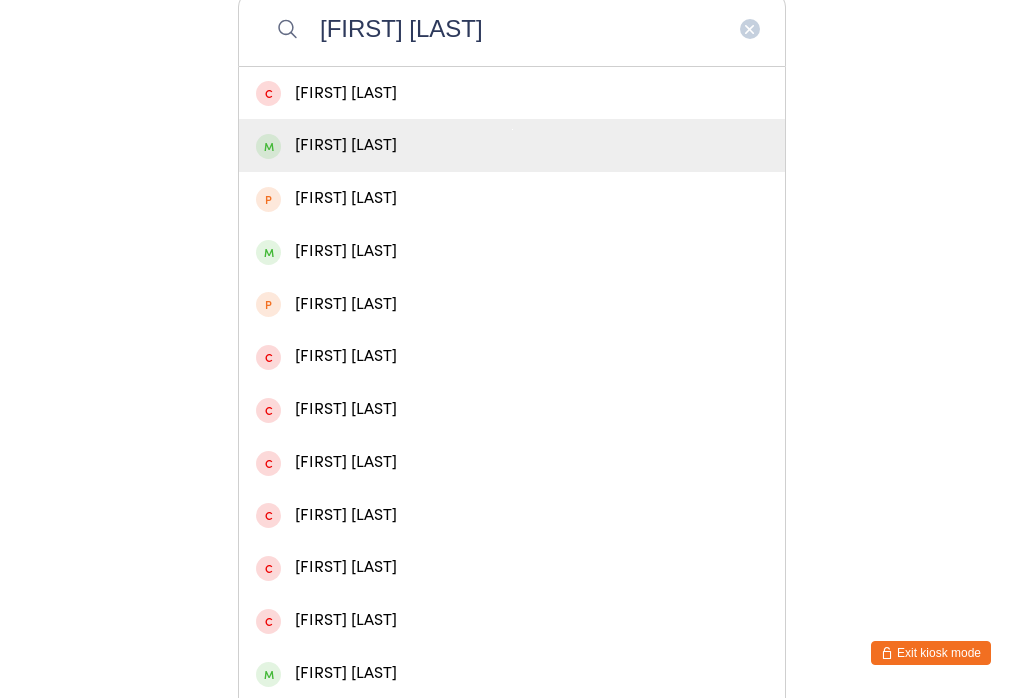 type on "[FIRST] [LAST]" 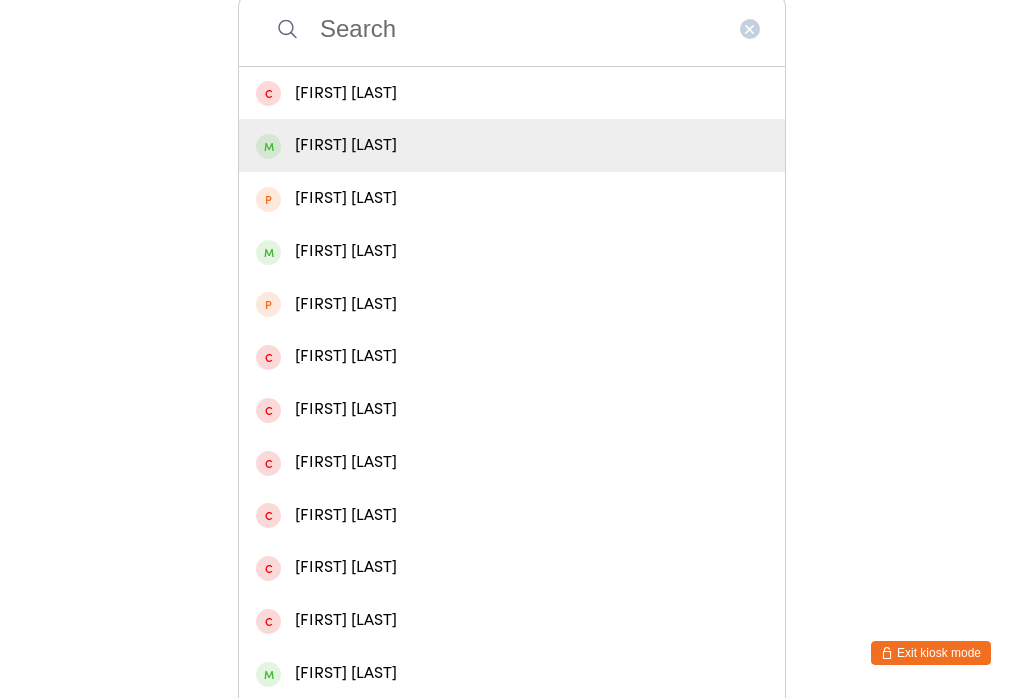 scroll, scrollTop: 0, scrollLeft: 0, axis: both 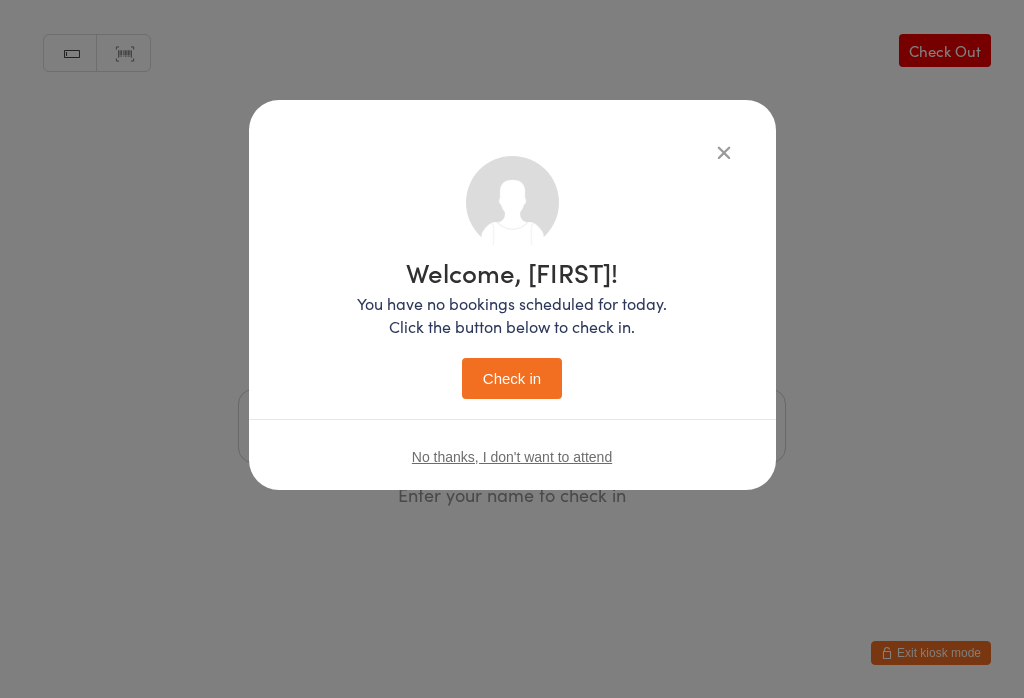 click on "Check in" at bounding box center (512, 378) 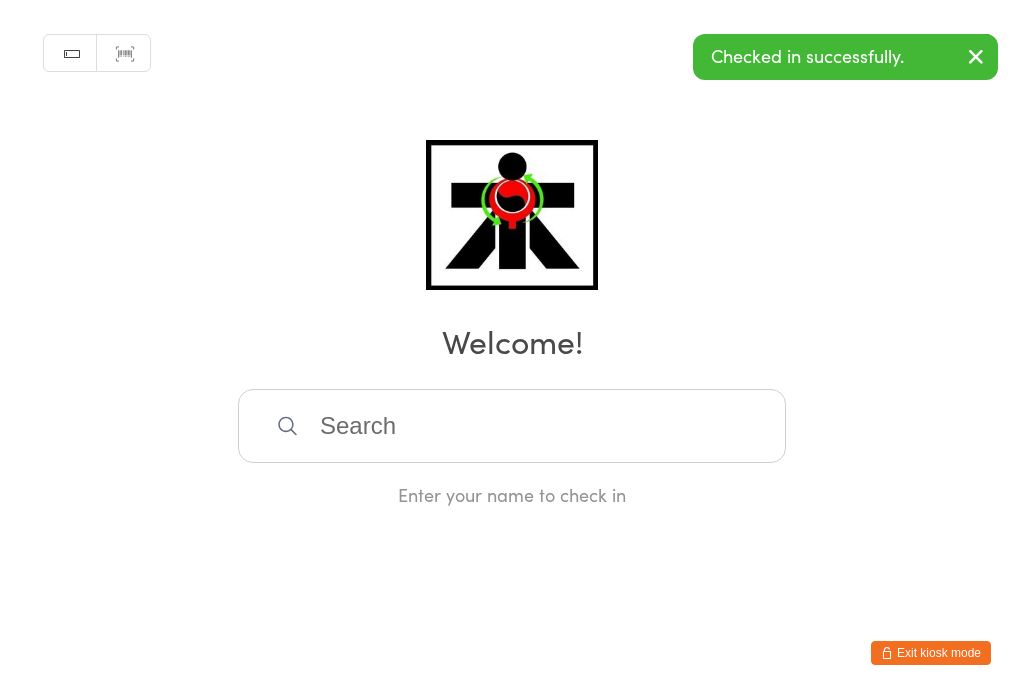 click at bounding box center [512, 426] 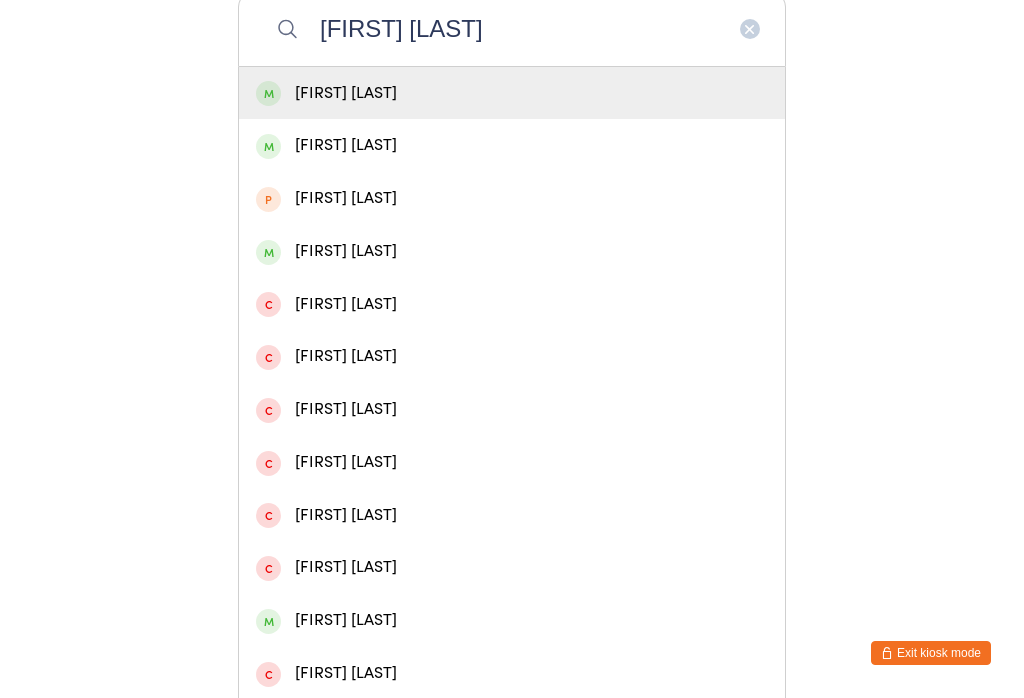 type on "[FIRST] [LAST]" 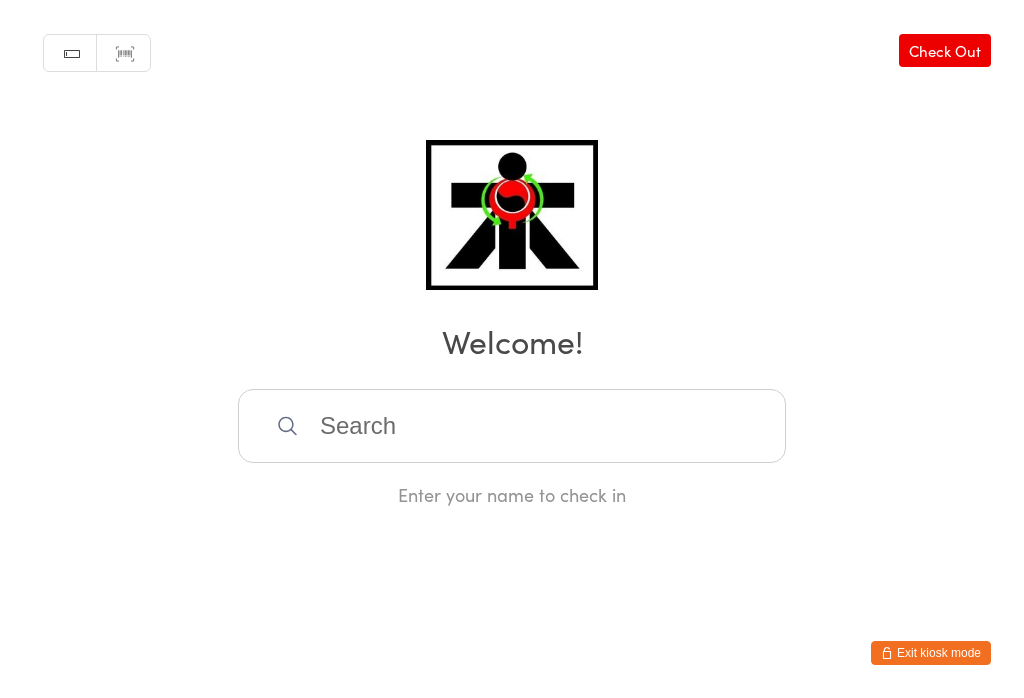 scroll, scrollTop: 0, scrollLeft: 0, axis: both 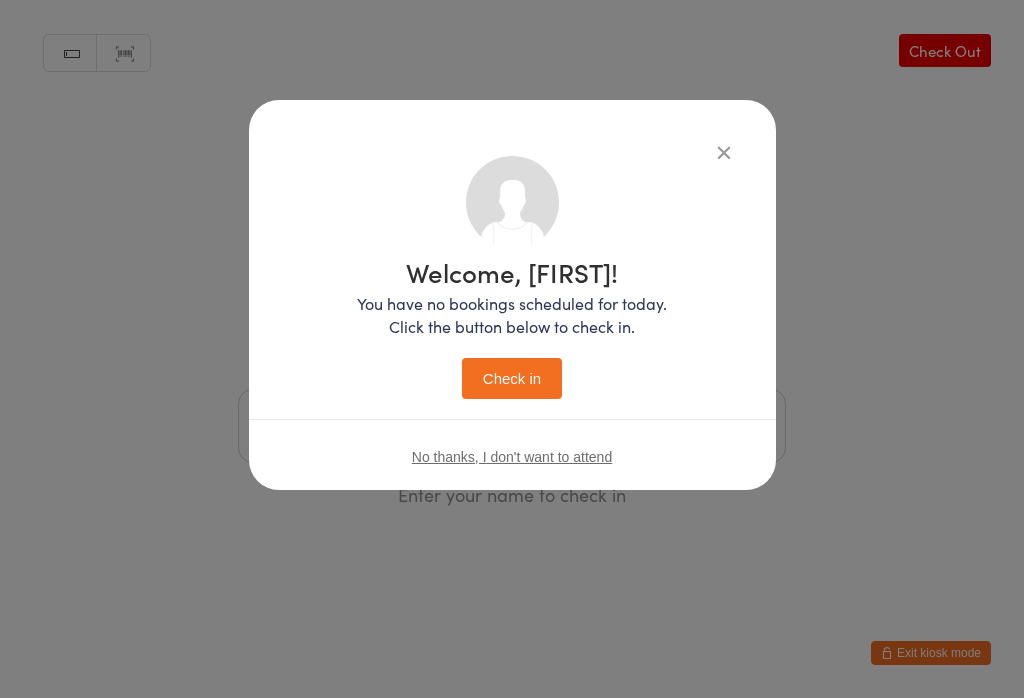 click on "Check in" at bounding box center [512, 378] 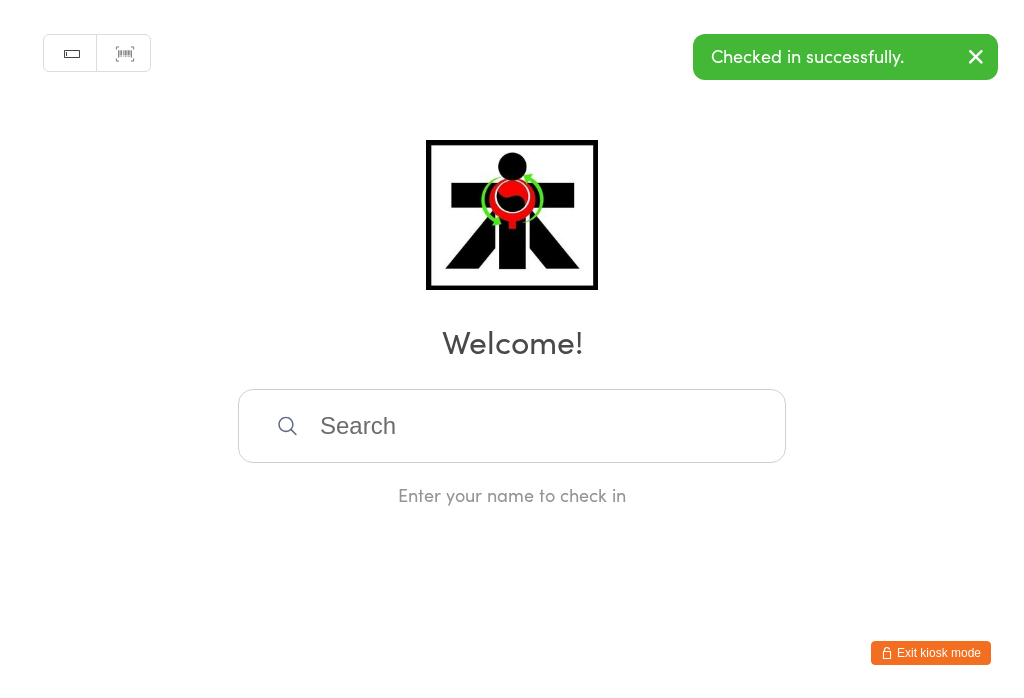click at bounding box center [512, 426] 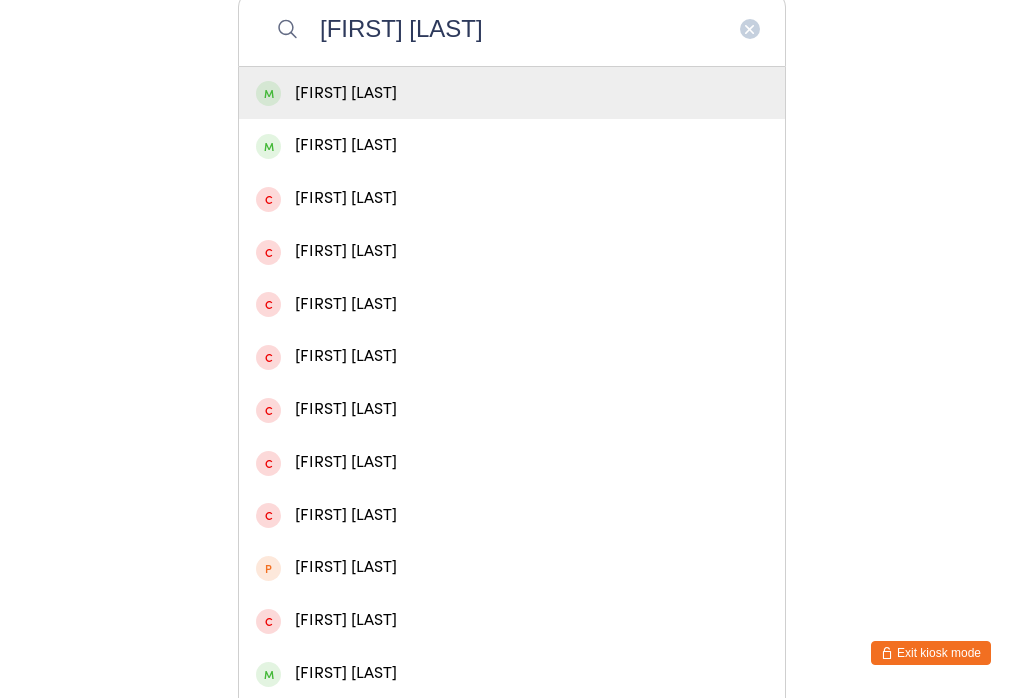 type on "[FIRST] [LAST]" 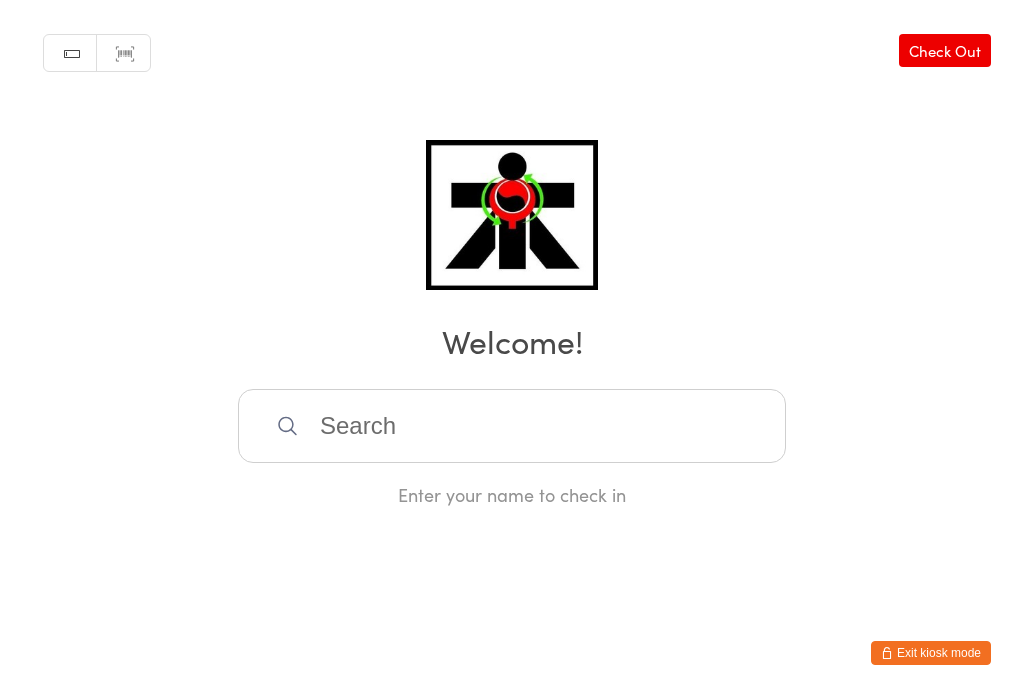 scroll, scrollTop: 0, scrollLeft: 0, axis: both 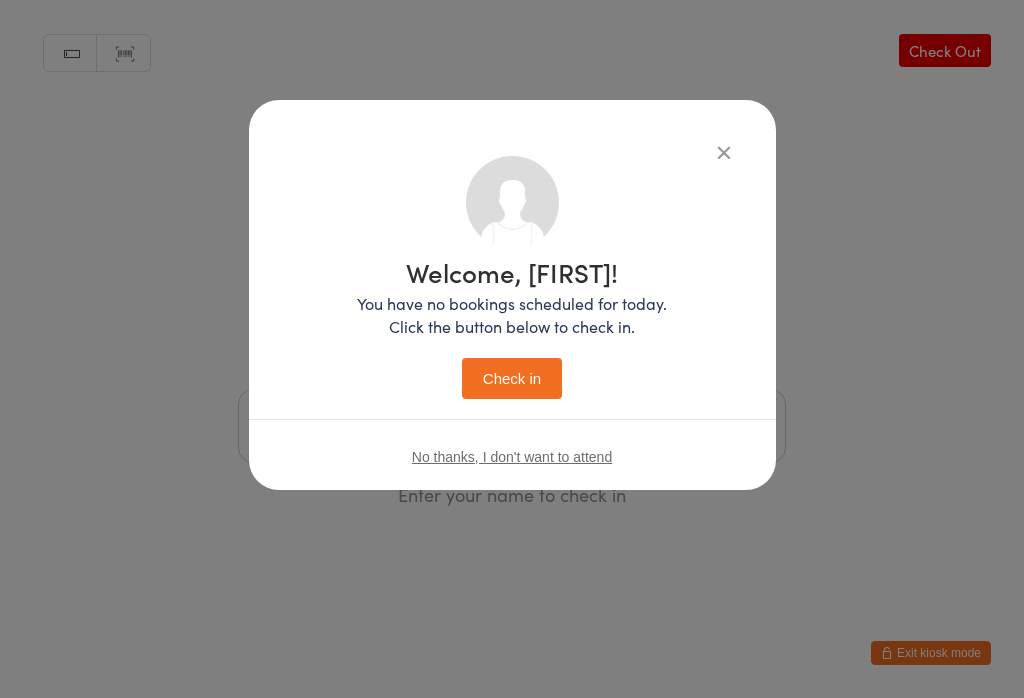 click on "Check in" at bounding box center (512, 378) 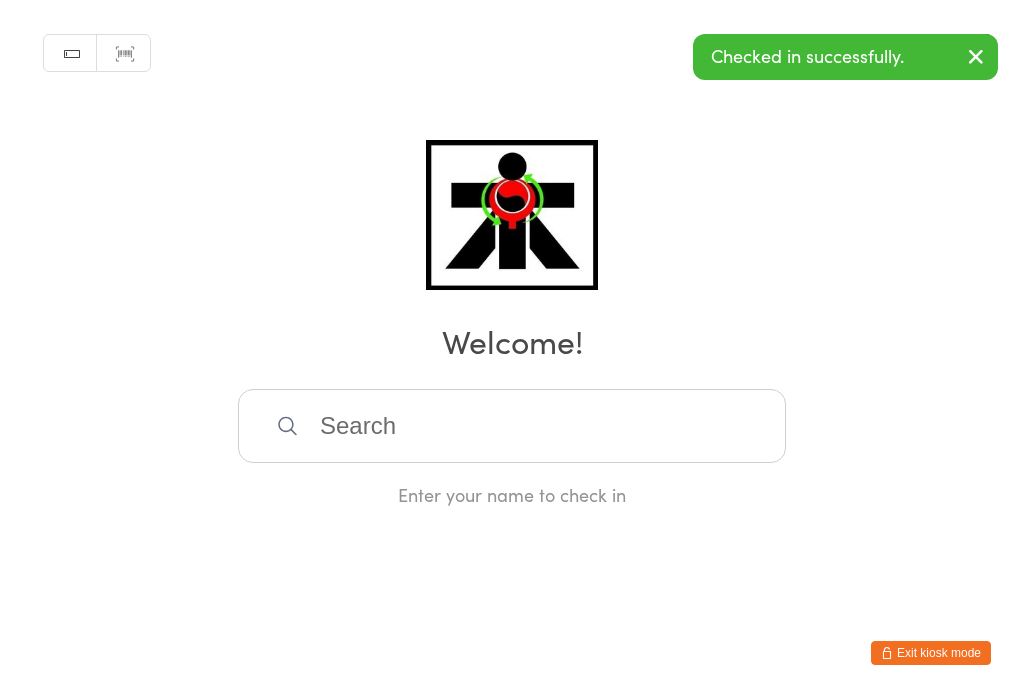 click at bounding box center [512, 426] 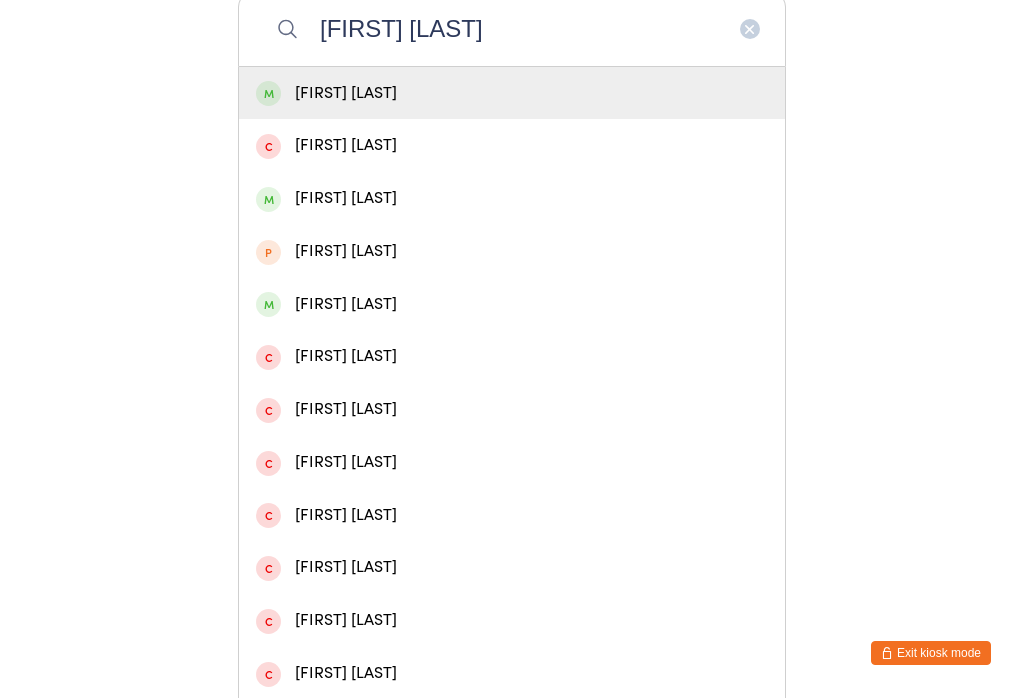 type on "[FIRST] [LAST]" 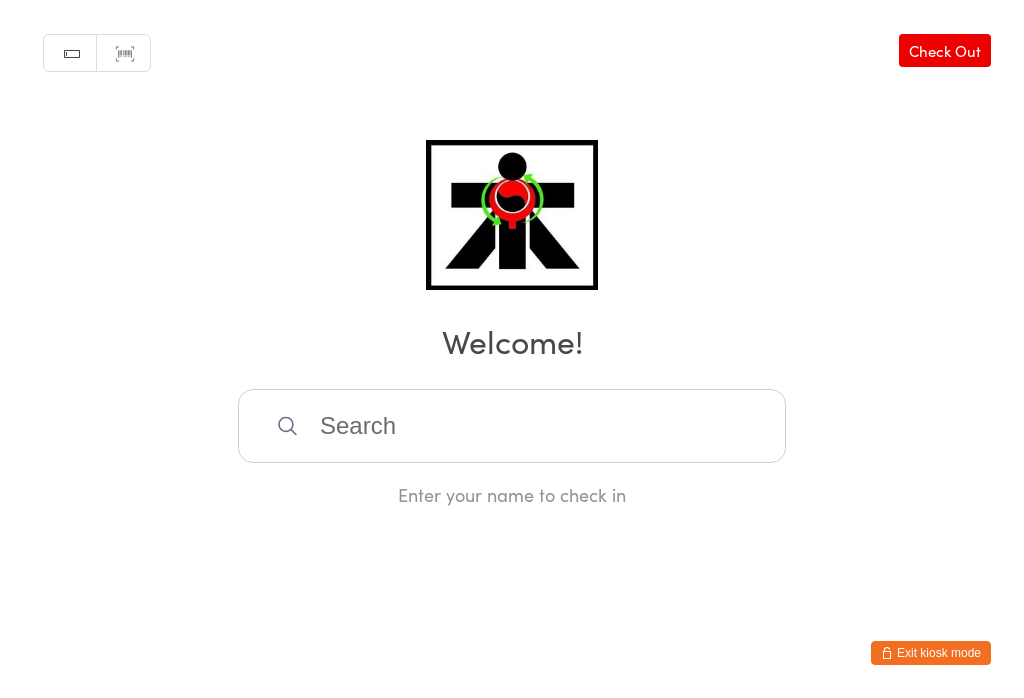 scroll, scrollTop: 0, scrollLeft: 0, axis: both 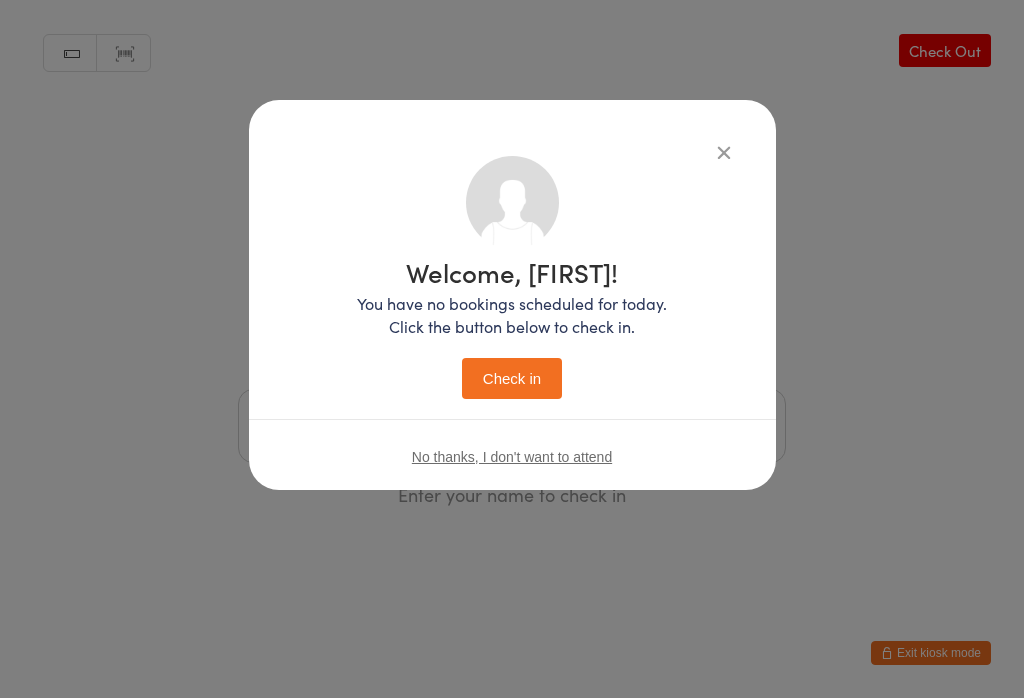 click on "Check in" at bounding box center (512, 378) 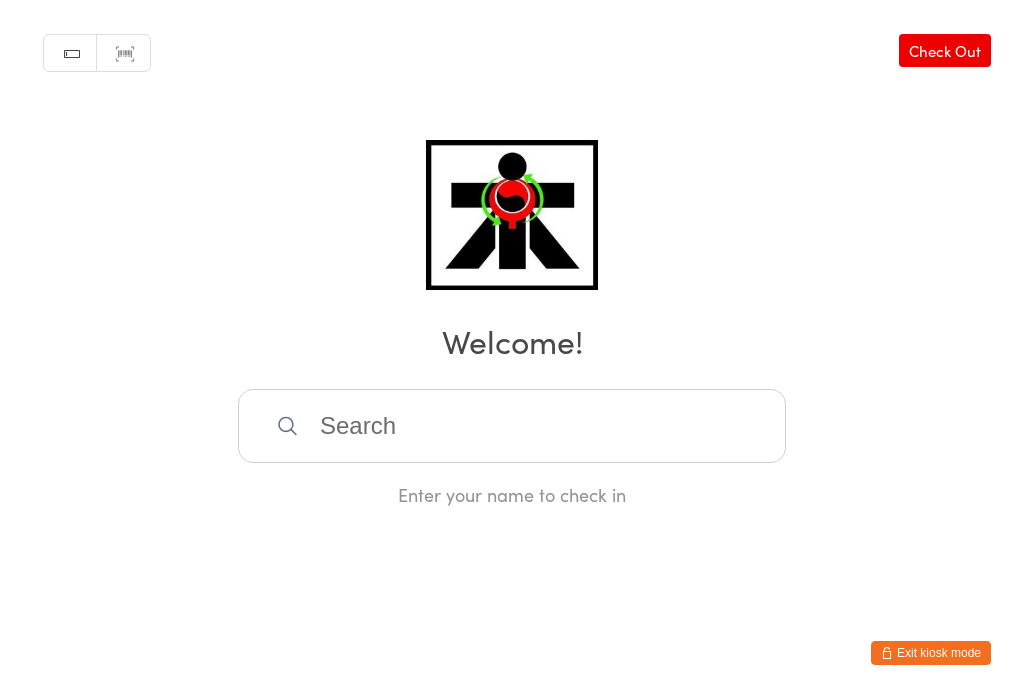 click at bounding box center [512, 426] 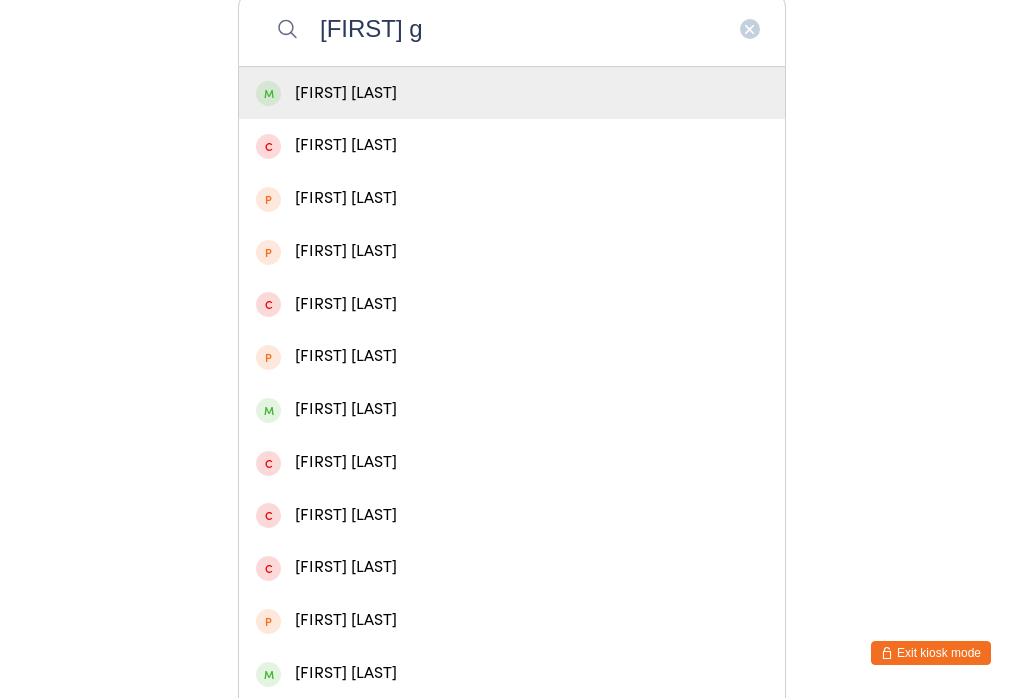 type on "[FIRST] g" 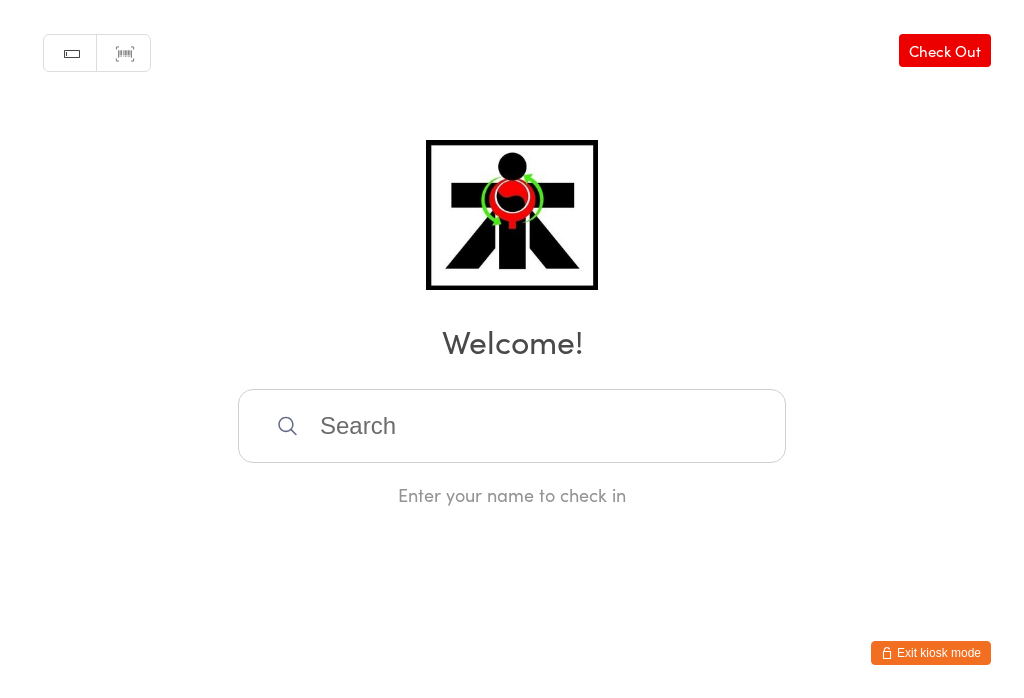 scroll, scrollTop: 0, scrollLeft: 0, axis: both 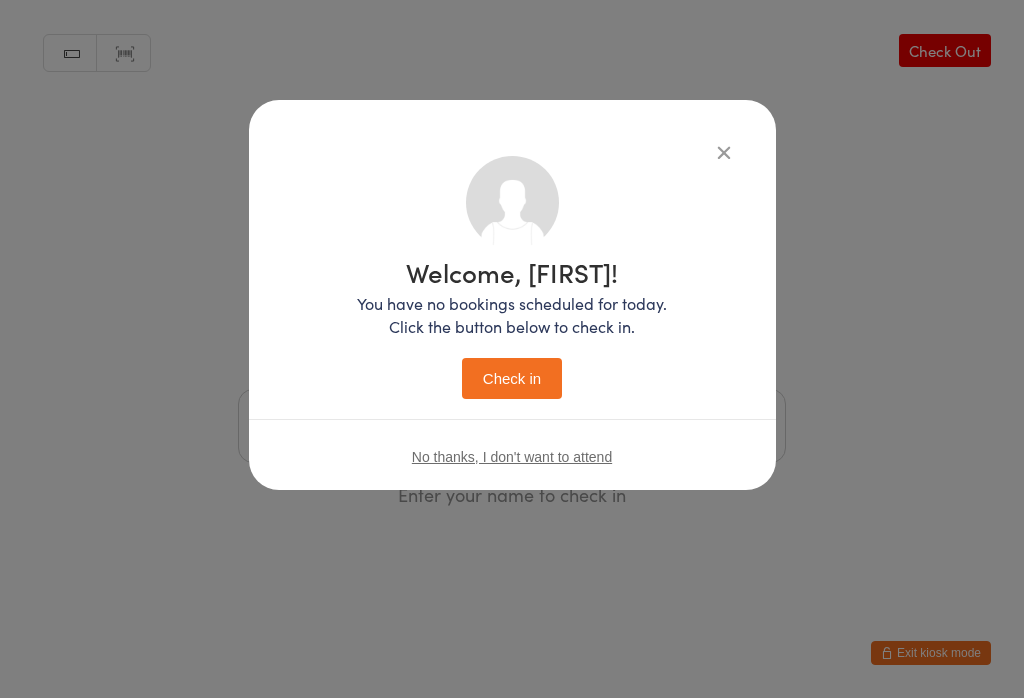click on "Check in" at bounding box center [512, 378] 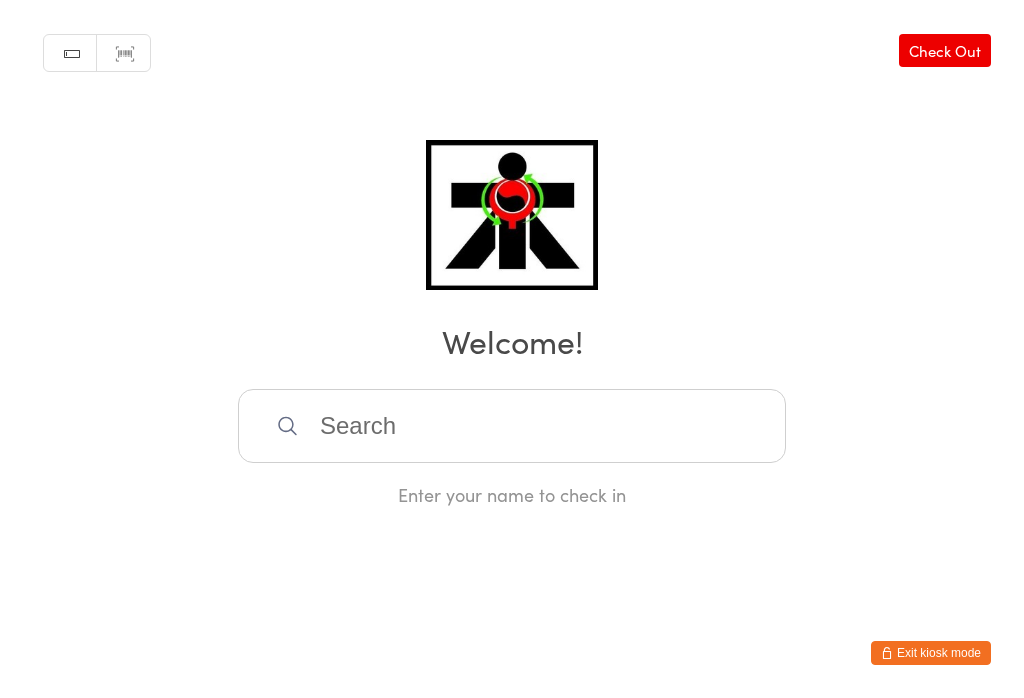 click at bounding box center (512, 426) 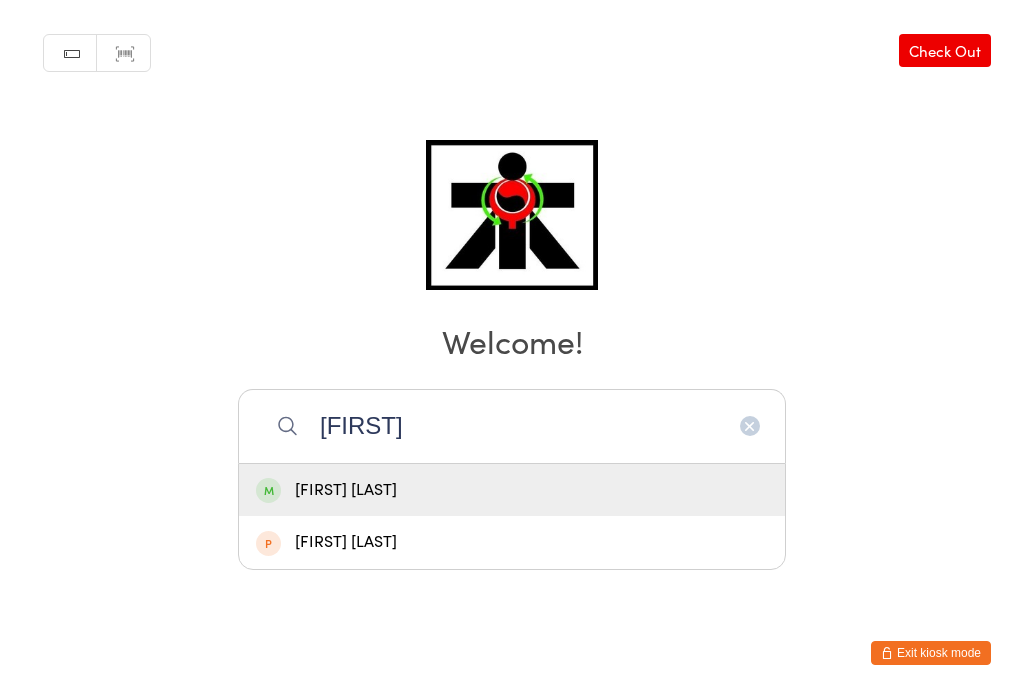 type on "[FIRST]" 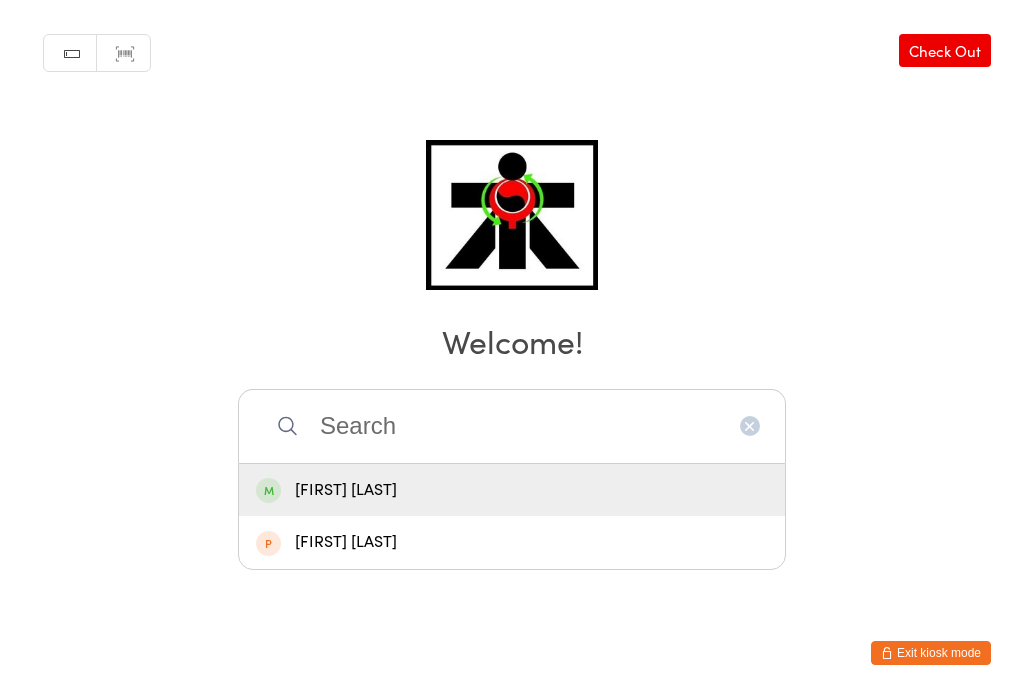 scroll, scrollTop: 0, scrollLeft: 0, axis: both 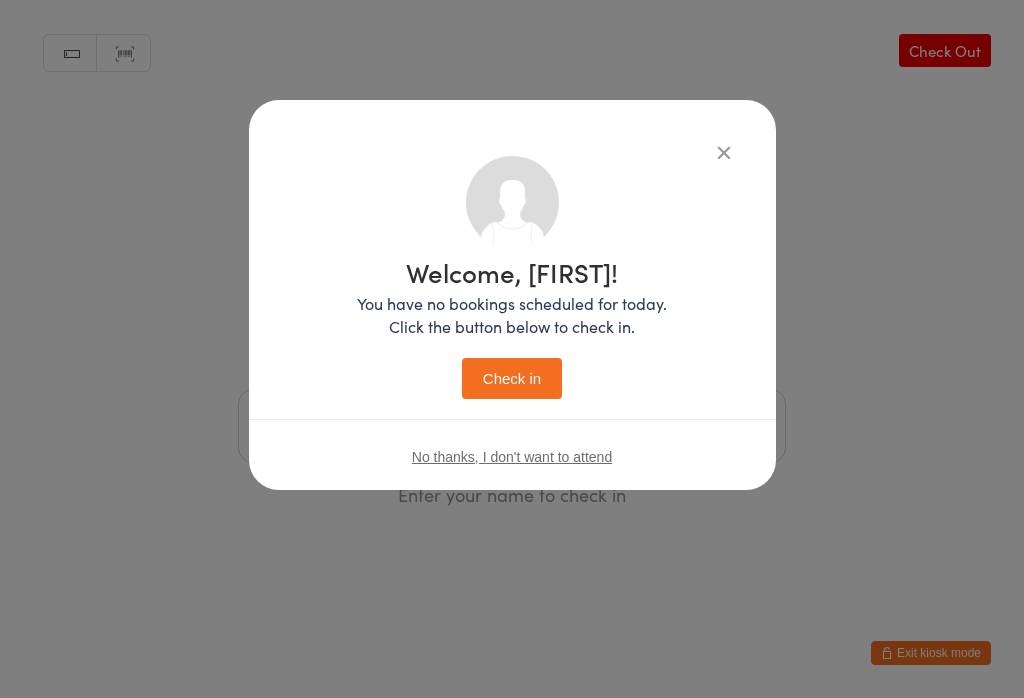 click on "Check in" at bounding box center (512, 378) 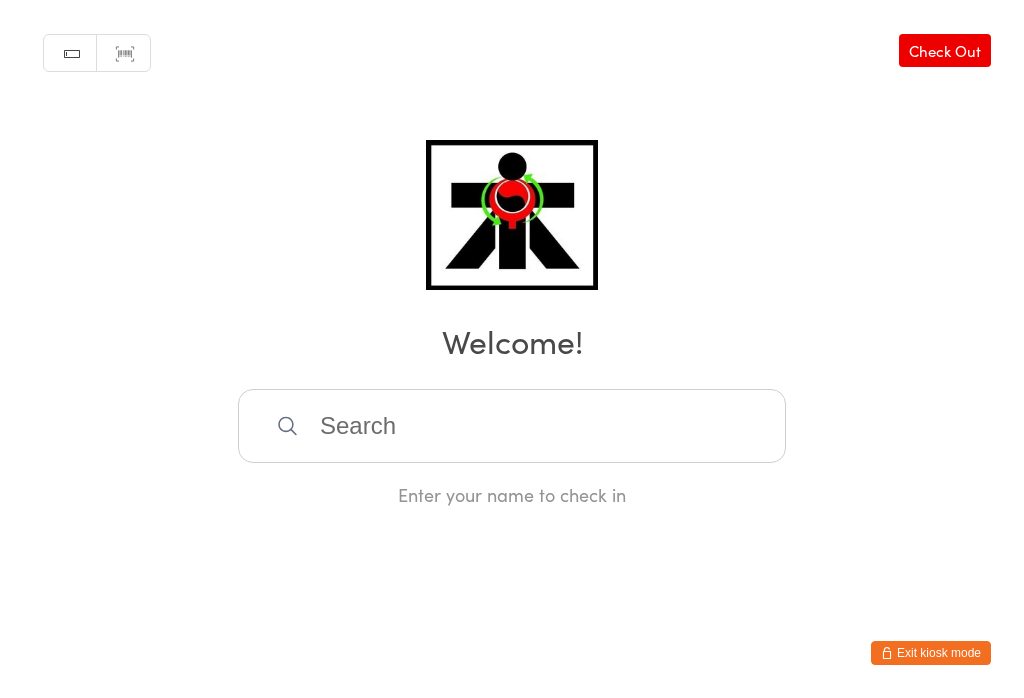 click at bounding box center (512, 426) 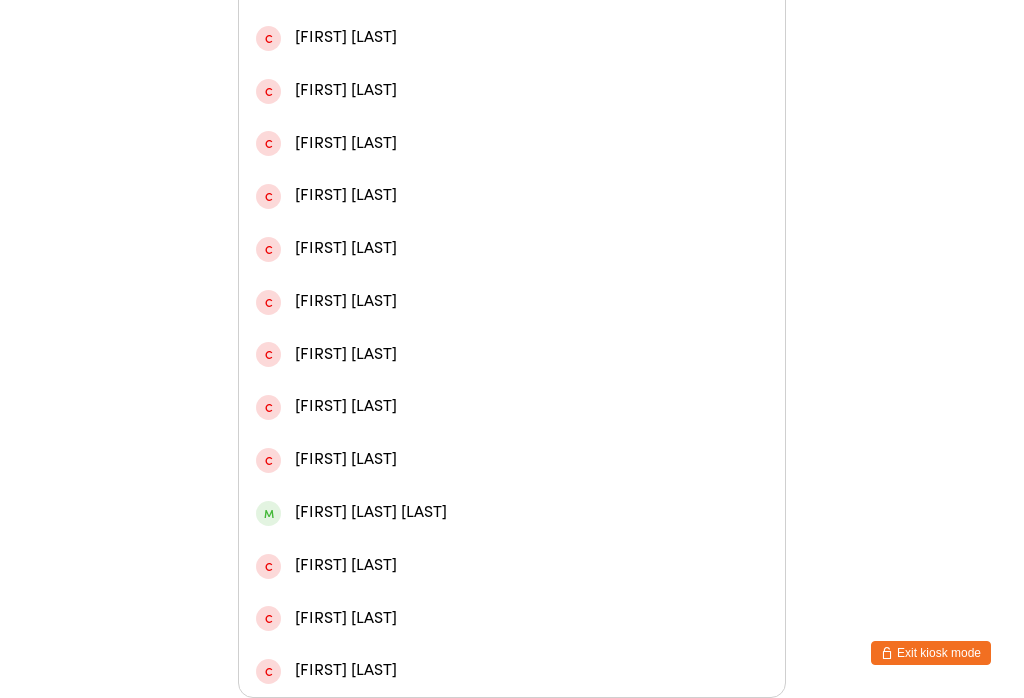 scroll, scrollTop: 851, scrollLeft: 0, axis: vertical 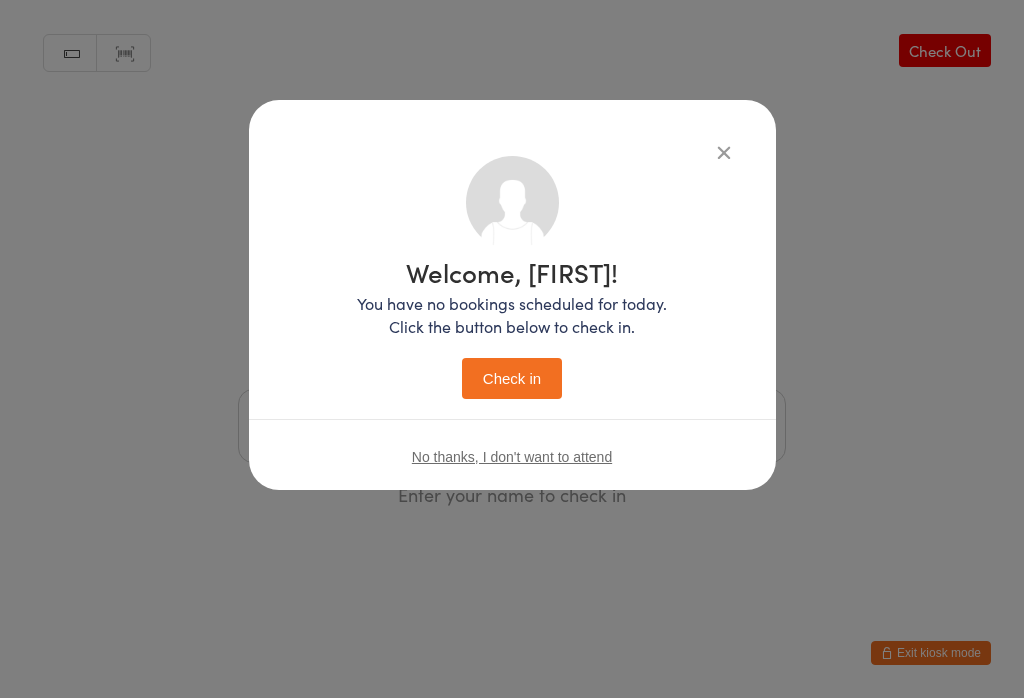 click on "Check in" at bounding box center [512, 378] 